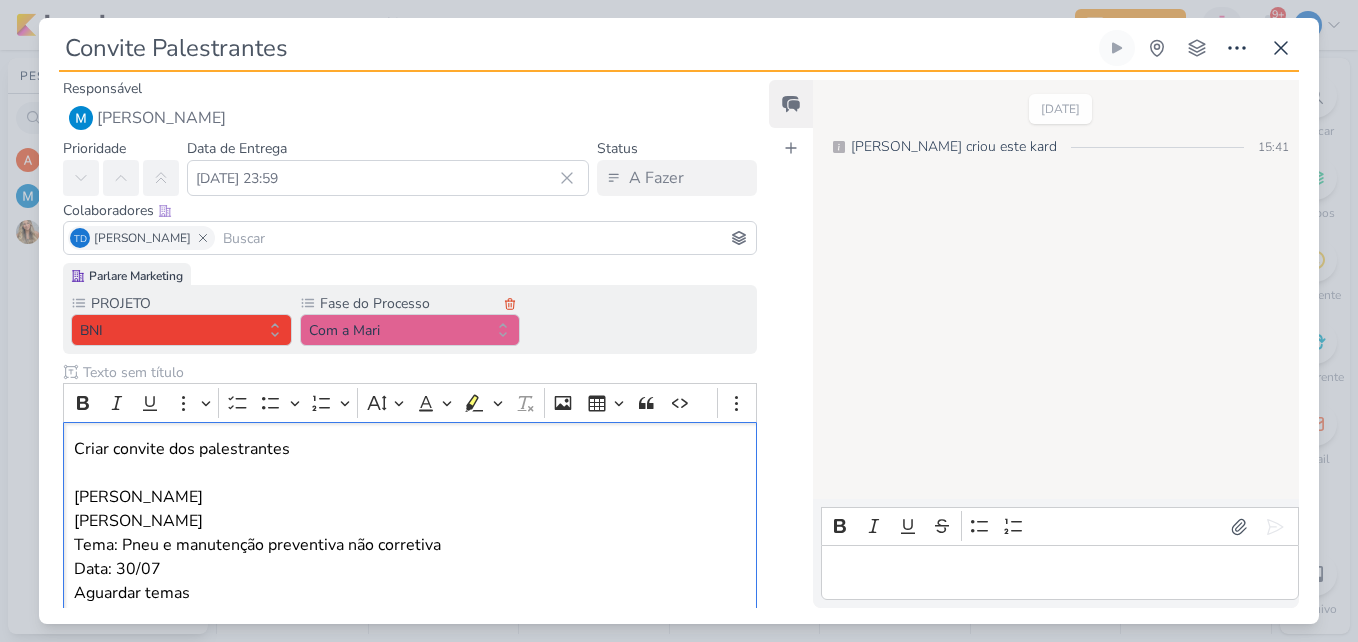 scroll, scrollTop: 0, scrollLeft: 0, axis: both 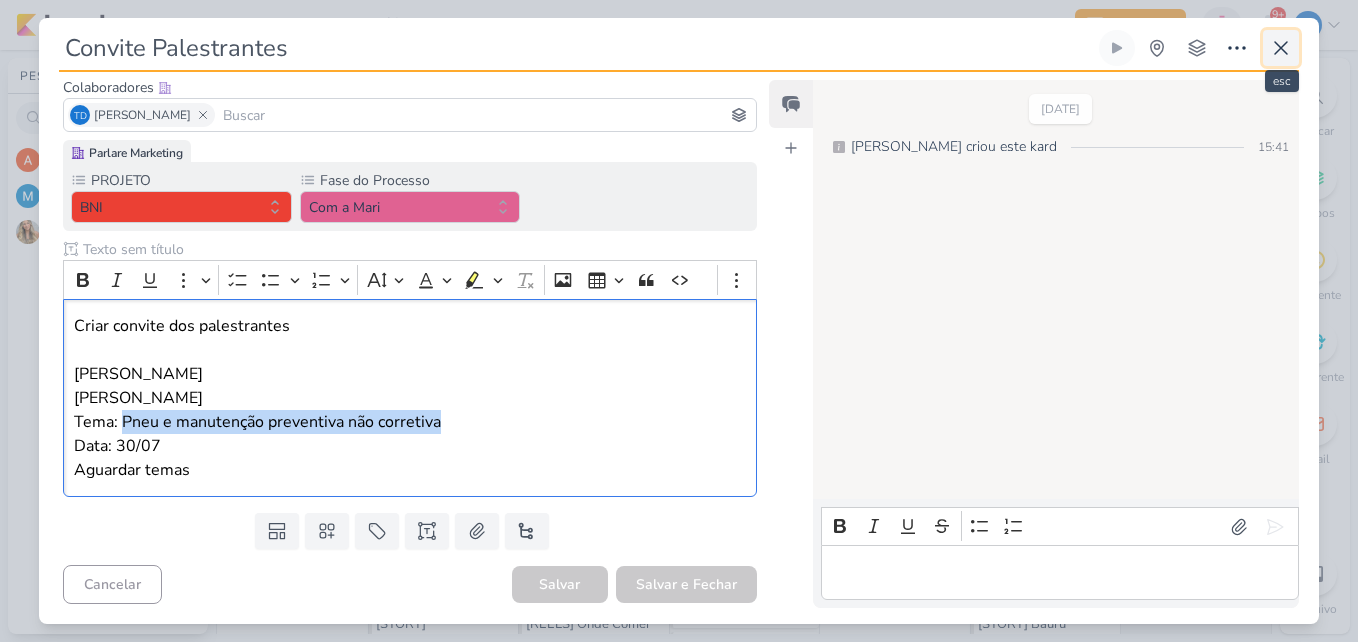 click 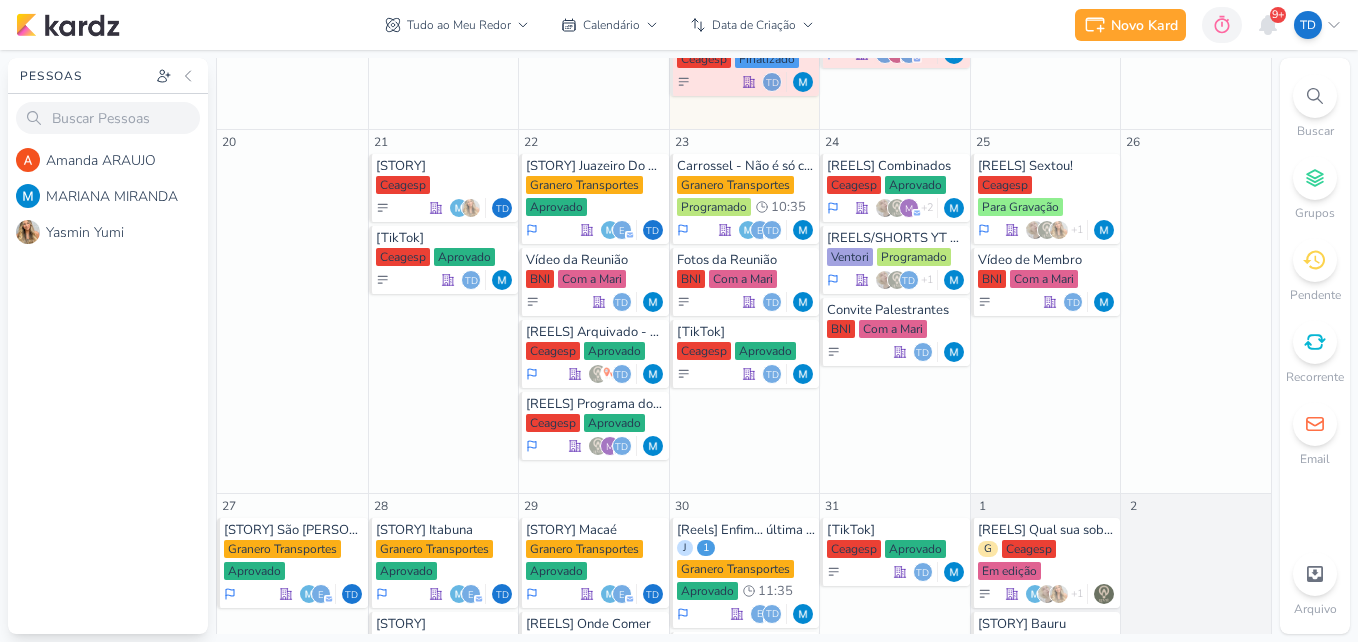 click on "9+" at bounding box center [1278, 15] 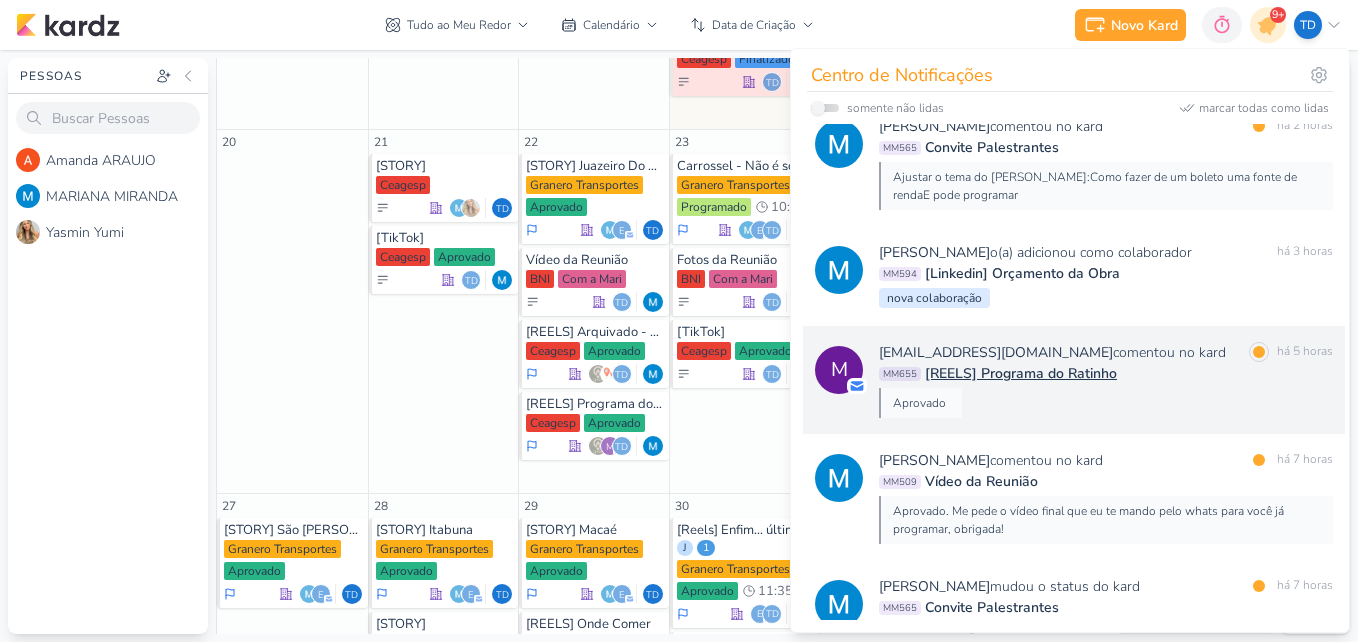 scroll, scrollTop: 300, scrollLeft: 0, axis: vertical 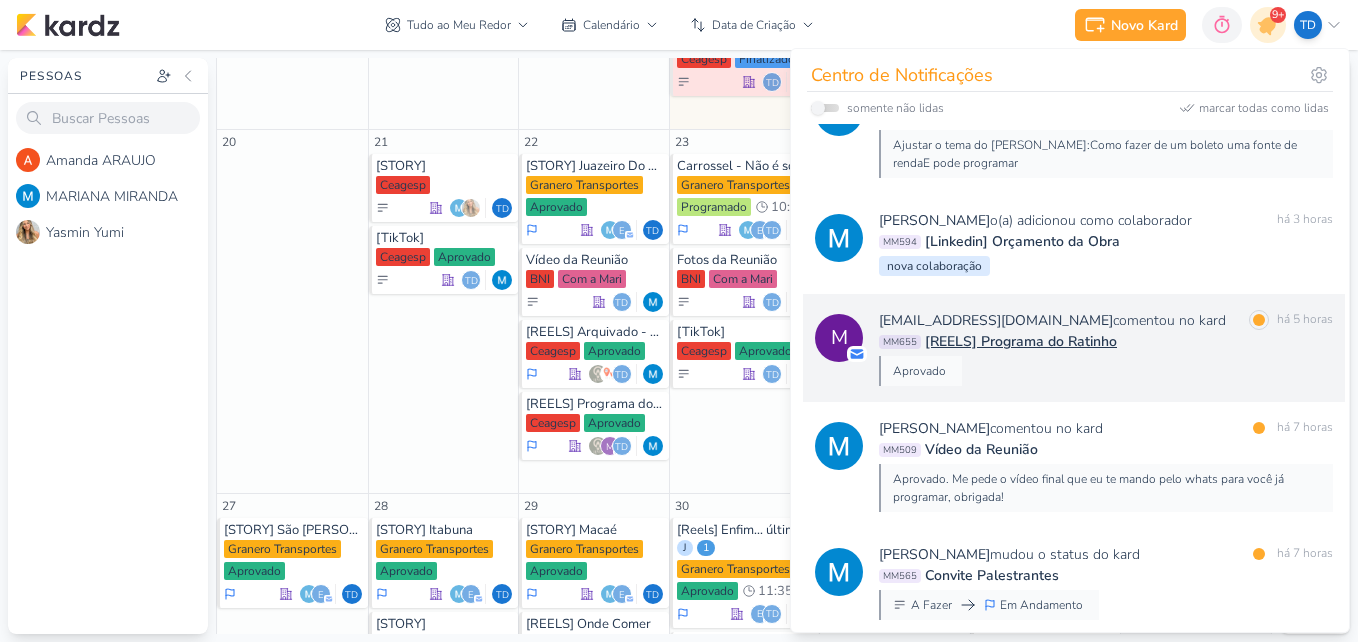 click on "[EMAIL_ADDRESS][DOMAIN_NAME]  comentou no kard
marcar como lida
há 5 horas
MM655
[REELS] Programa do Ratinho
Aprovado" at bounding box center [1106, 348] 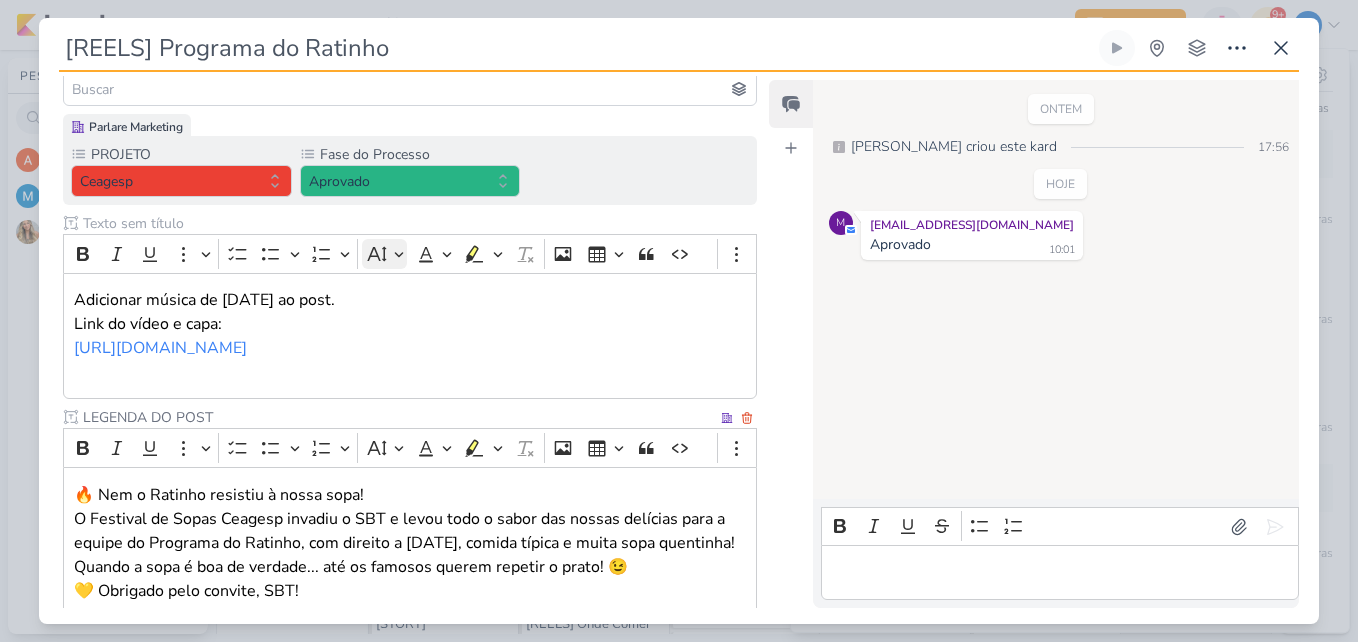 scroll, scrollTop: 0, scrollLeft: 0, axis: both 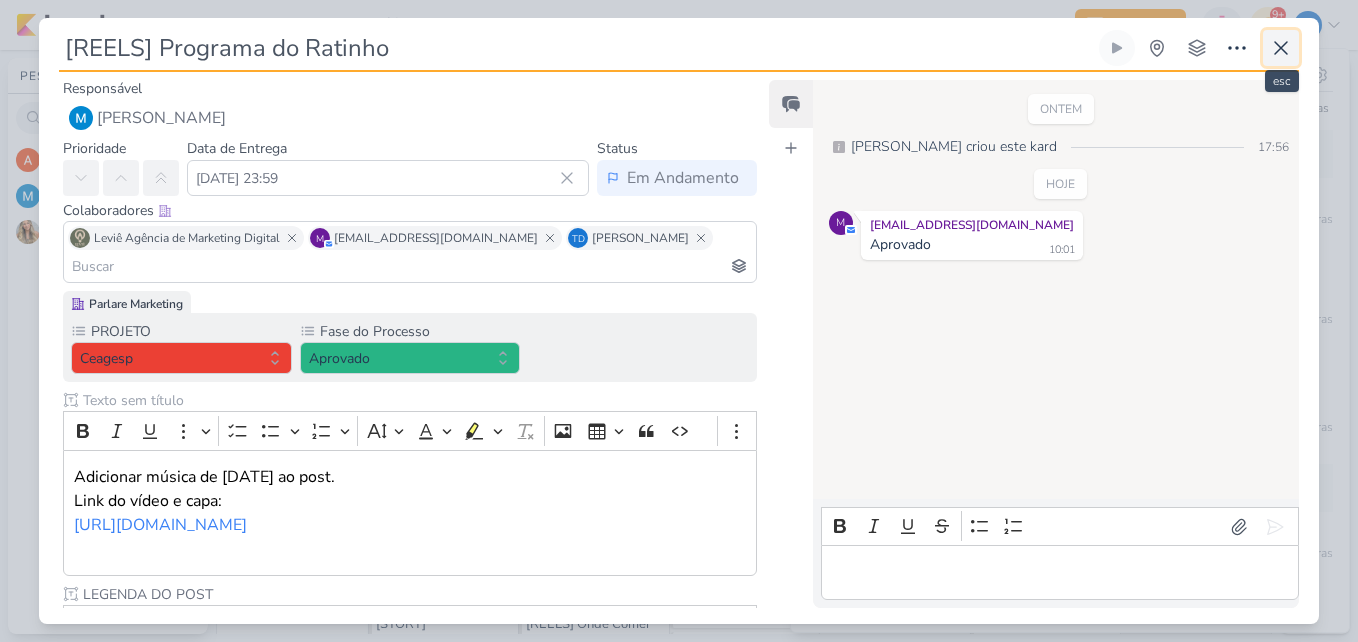 click 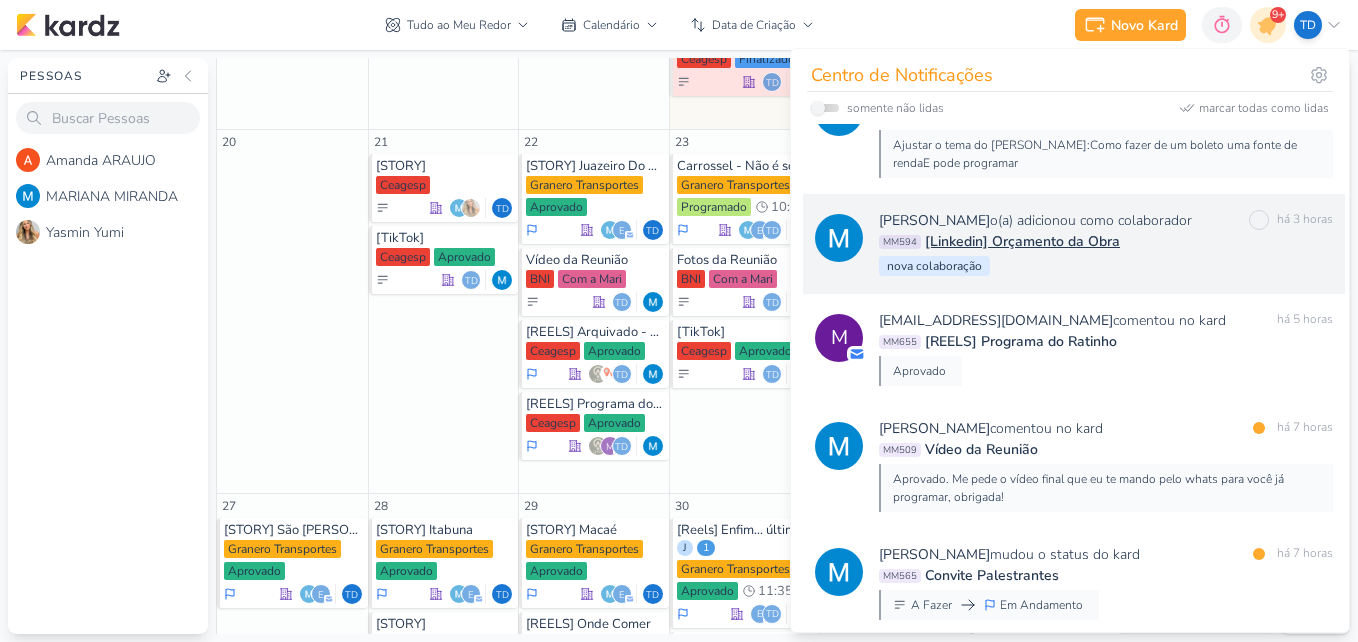 click on "[PERSON_NAME]  o(a) adicionou como colaborador
marcar como não lida
há 3 horas
MM594
[Linkedin] Orçamento da Obra
[GEOGRAPHIC_DATA]" at bounding box center (1106, 244) 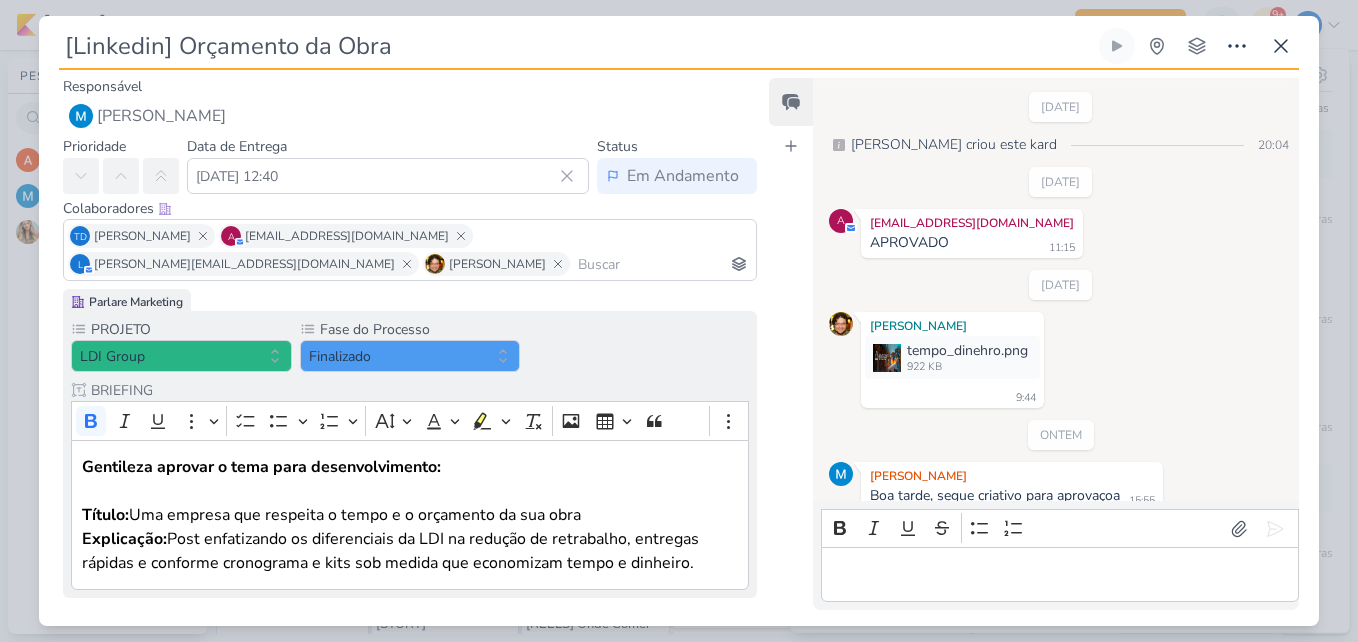 scroll, scrollTop: 121, scrollLeft: 0, axis: vertical 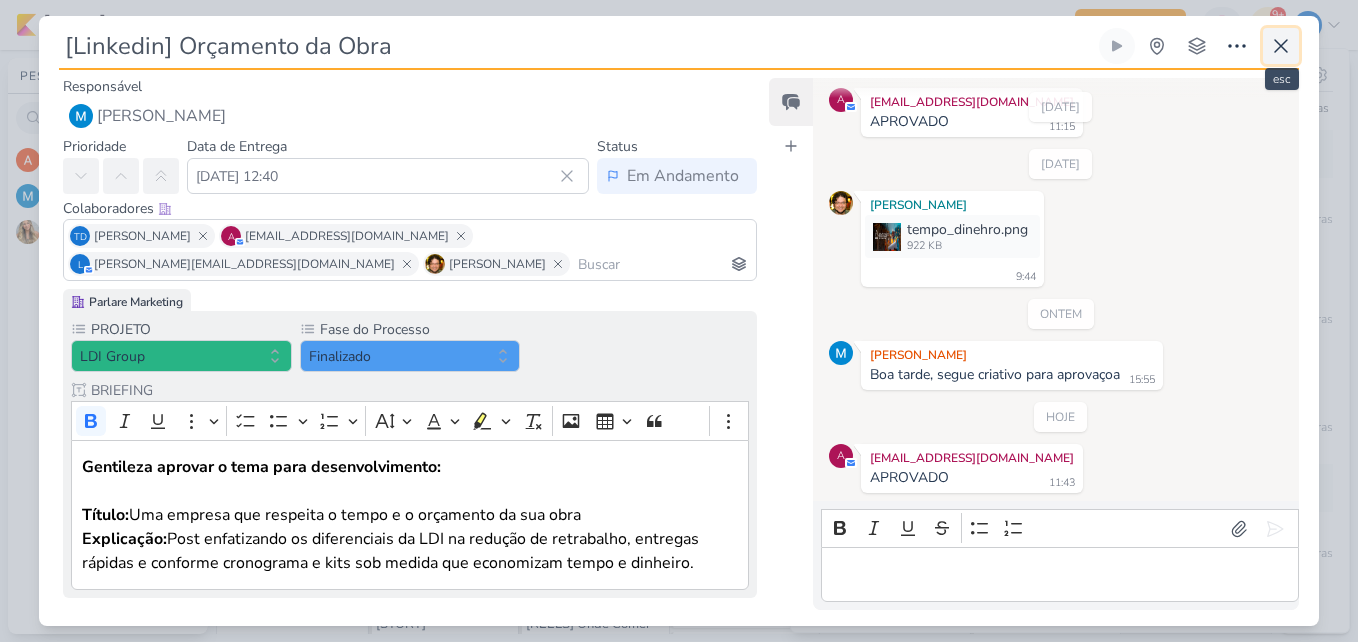 click 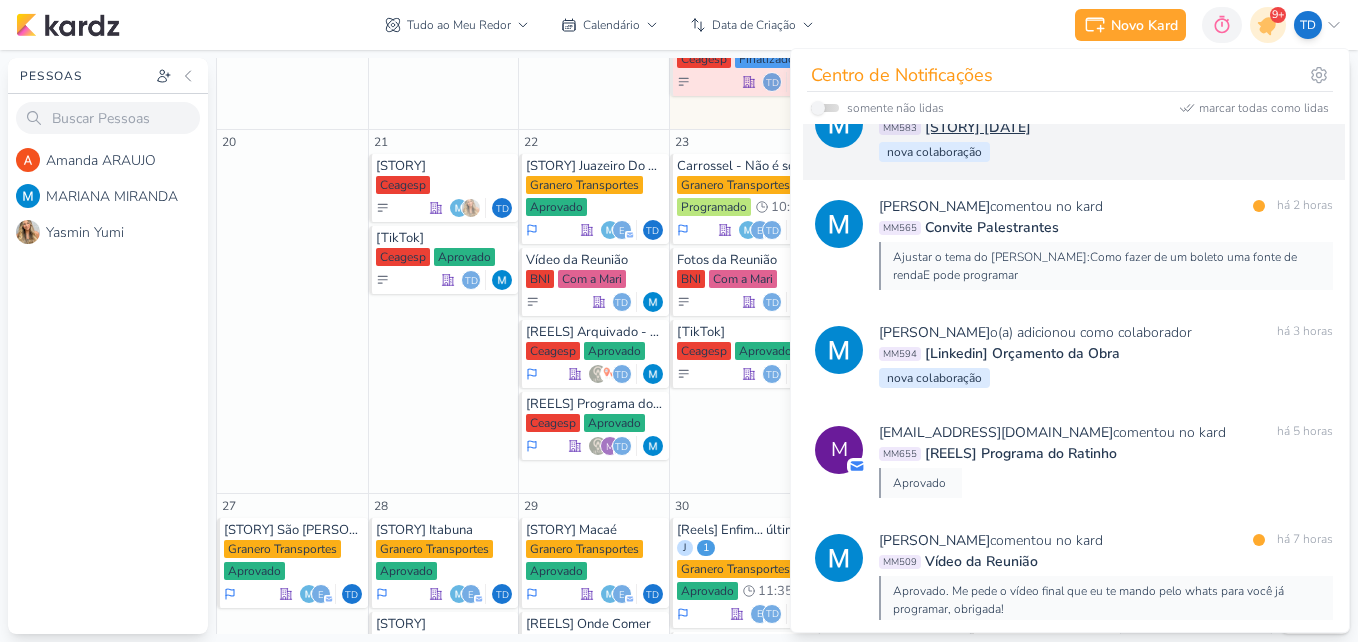 scroll, scrollTop: 100, scrollLeft: 0, axis: vertical 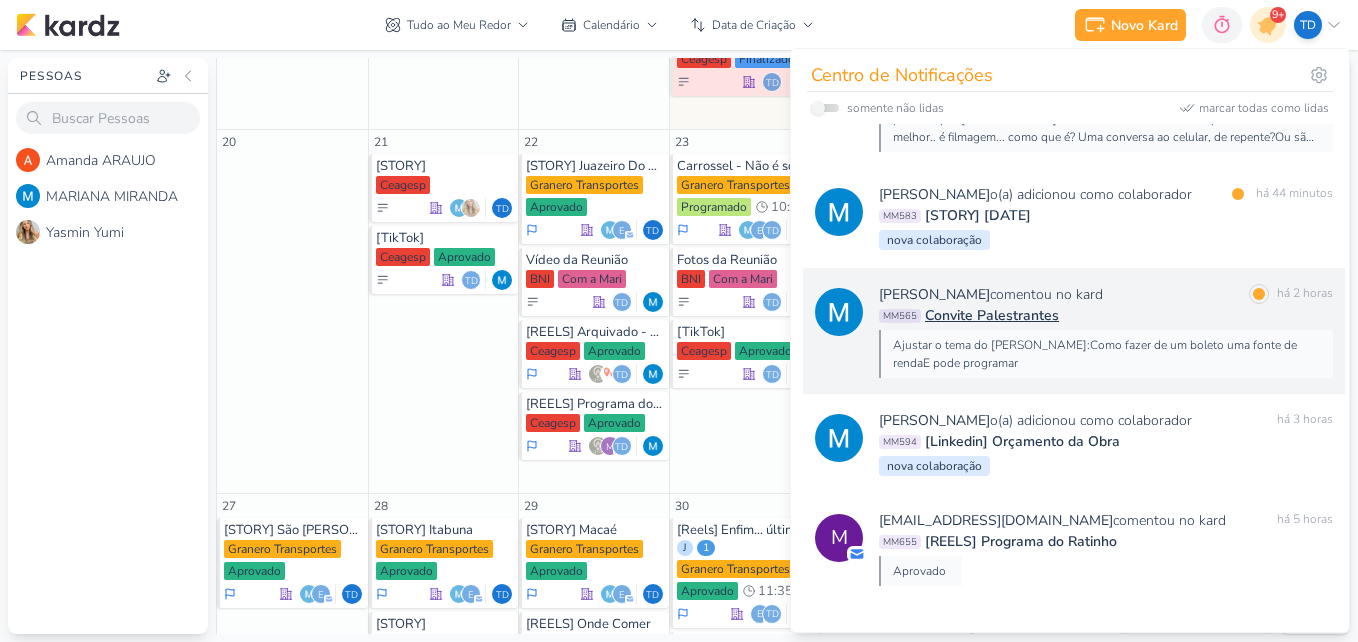 click on "MM565
Convite Palestrantes" at bounding box center [1106, 315] 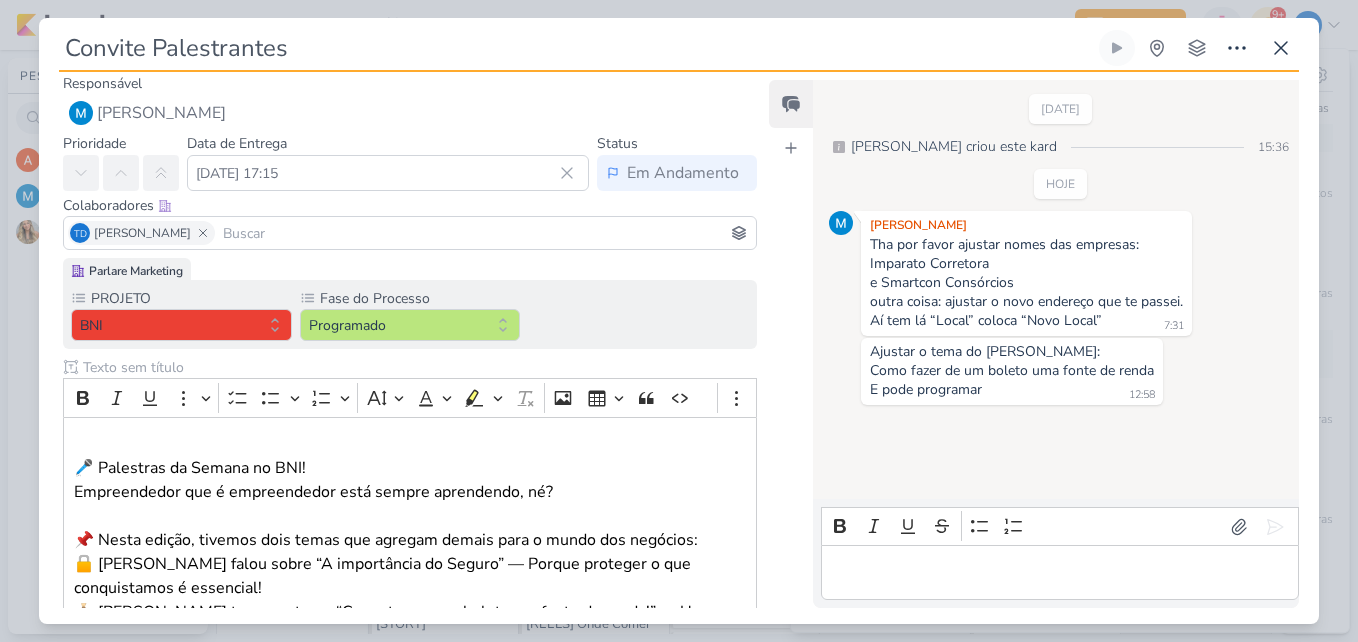 scroll, scrollTop: 0, scrollLeft: 0, axis: both 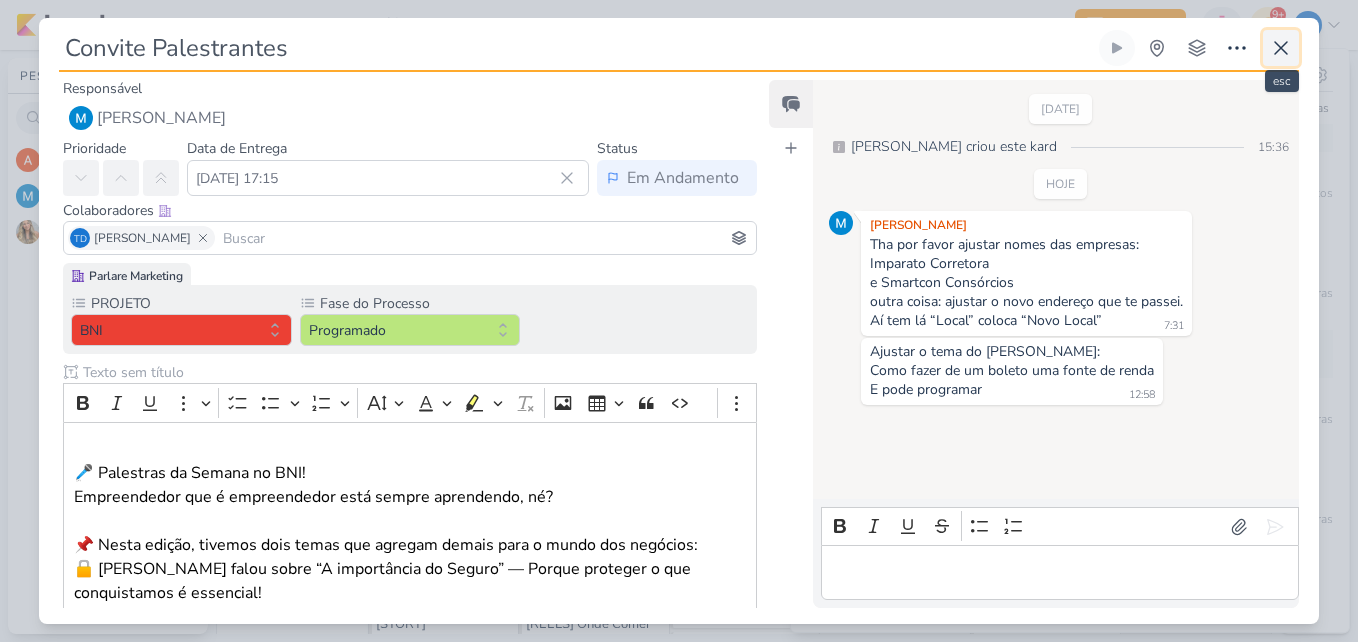 click at bounding box center [1281, 48] 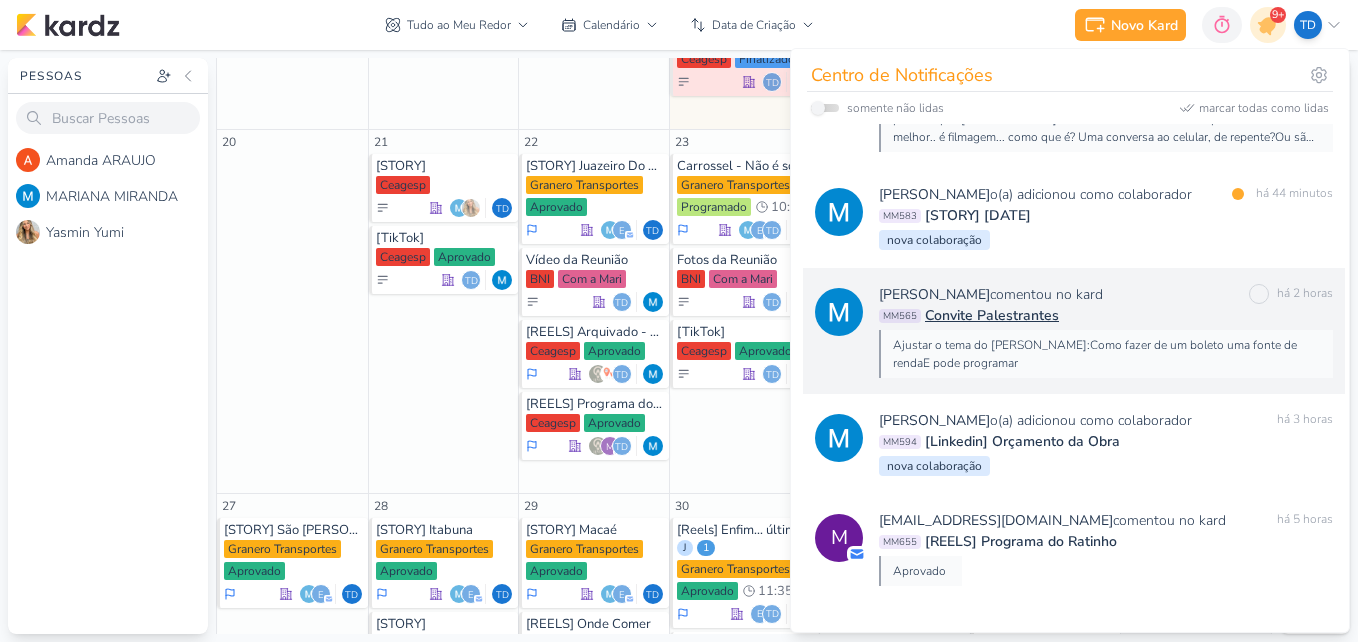 scroll, scrollTop: 0, scrollLeft: 0, axis: both 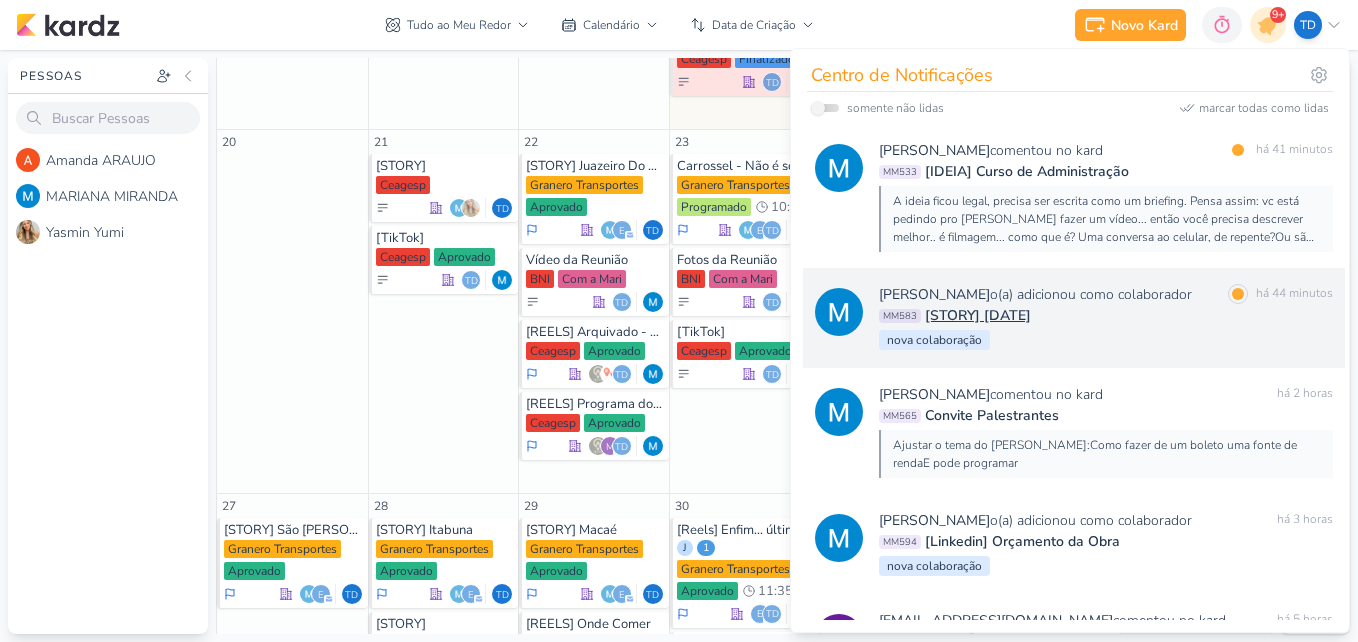 click on "MM583
[STORY] [DATE]" at bounding box center (1106, 315) 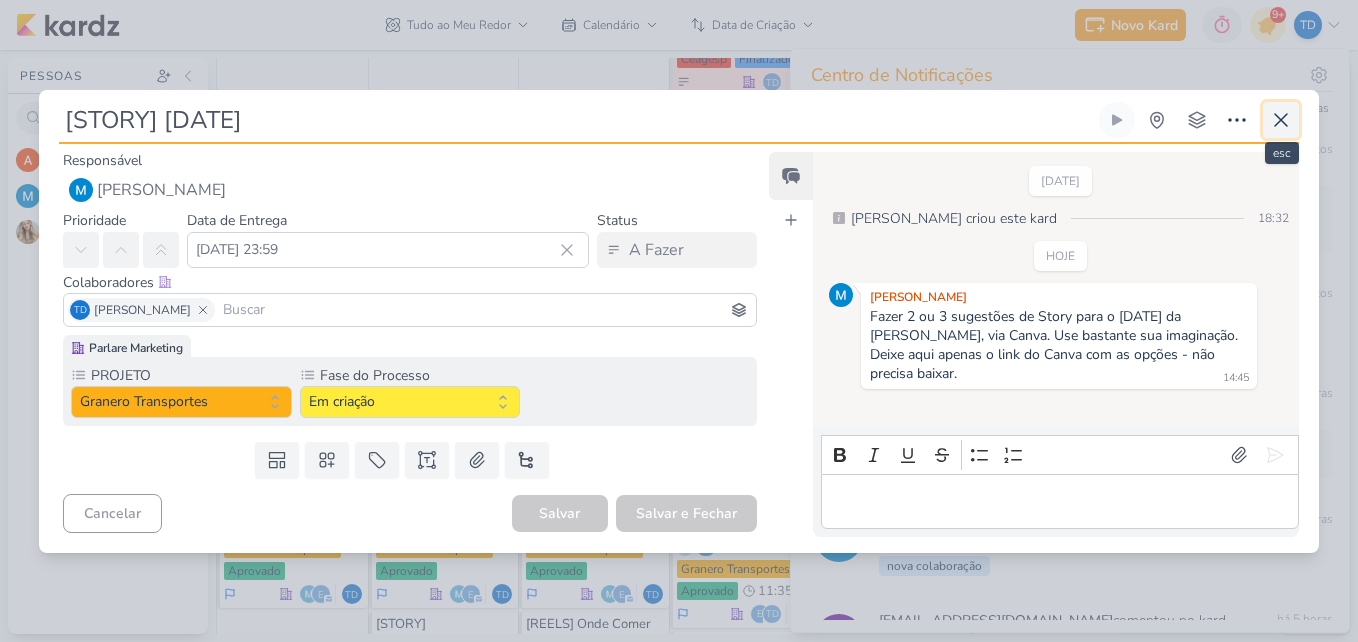 click 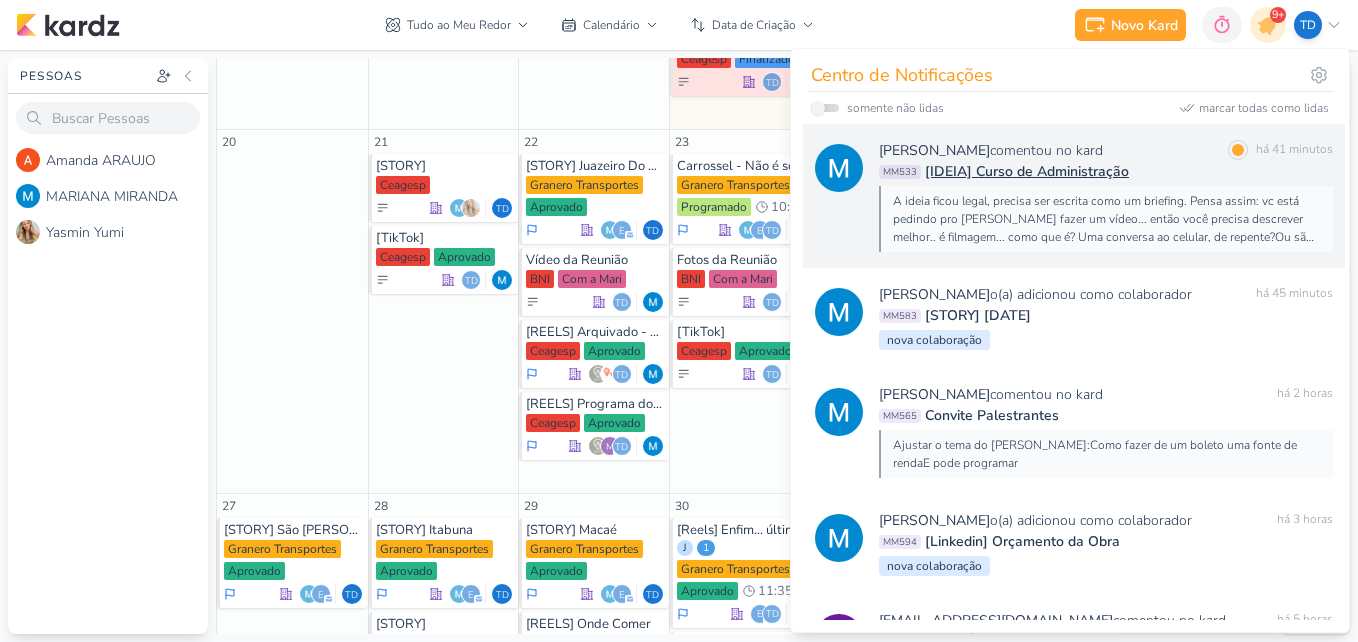 click on "[PERSON_NAME]  comentou no kard
marcar como lida
há 41 minutos" at bounding box center [1106, 150] 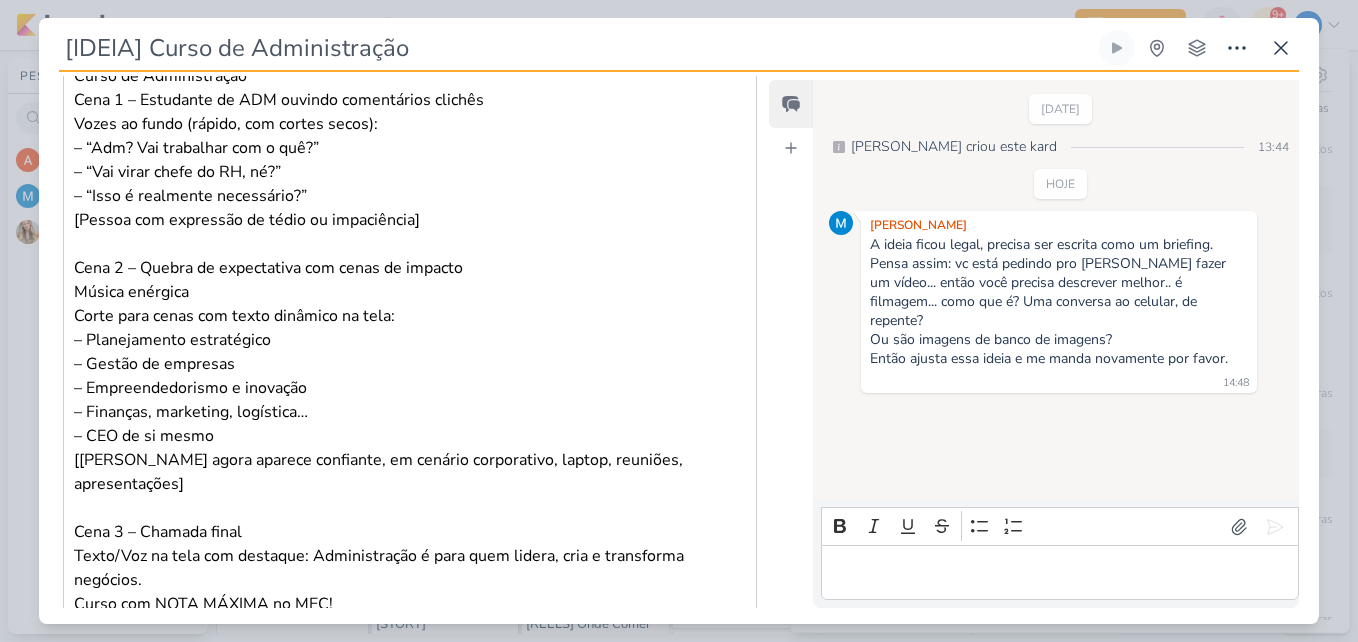 scroll, scrollTop: 600, scrollLeft: 0, axis: vertical 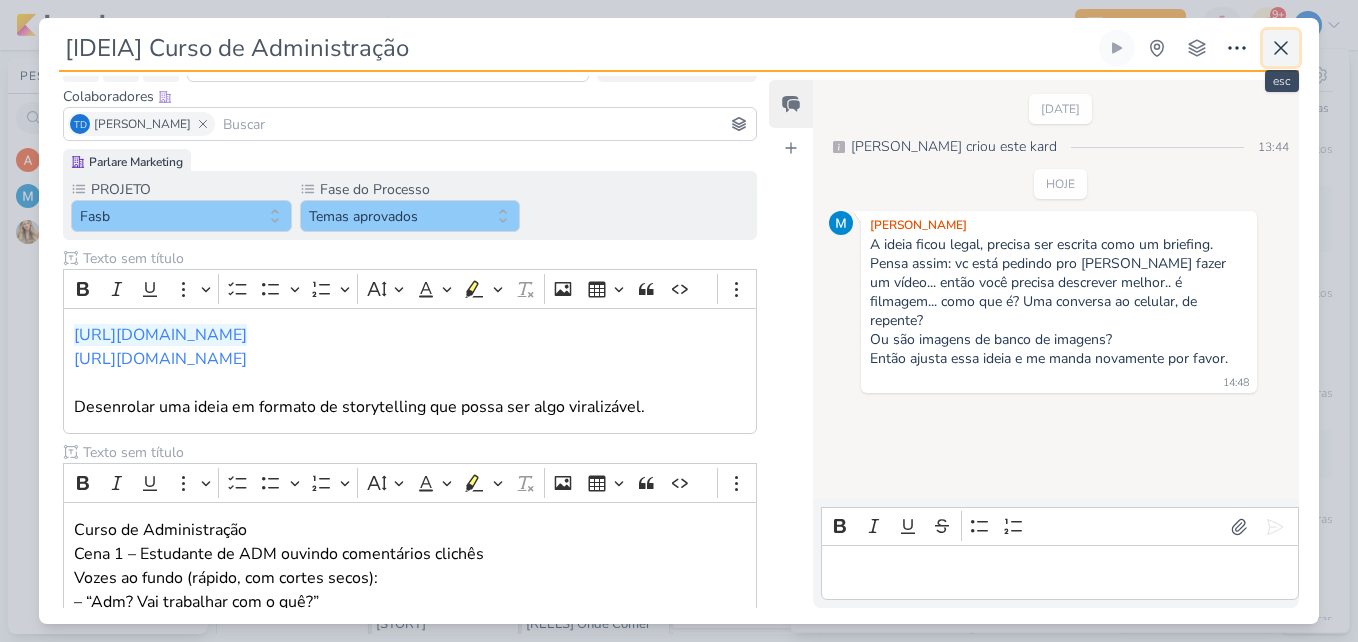 click 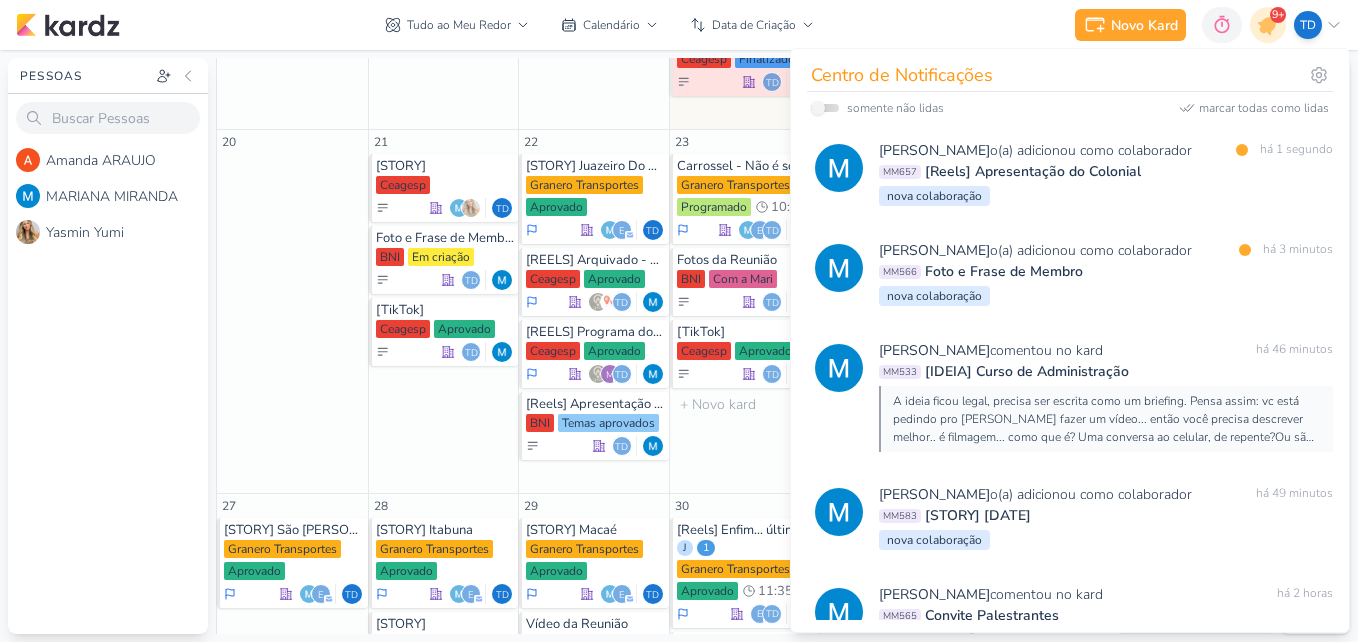 click on "23
Carrossel - Não é só carregar caixas
Granero Transportes
Programado
10:35
e" at bounding box center (744, 312) 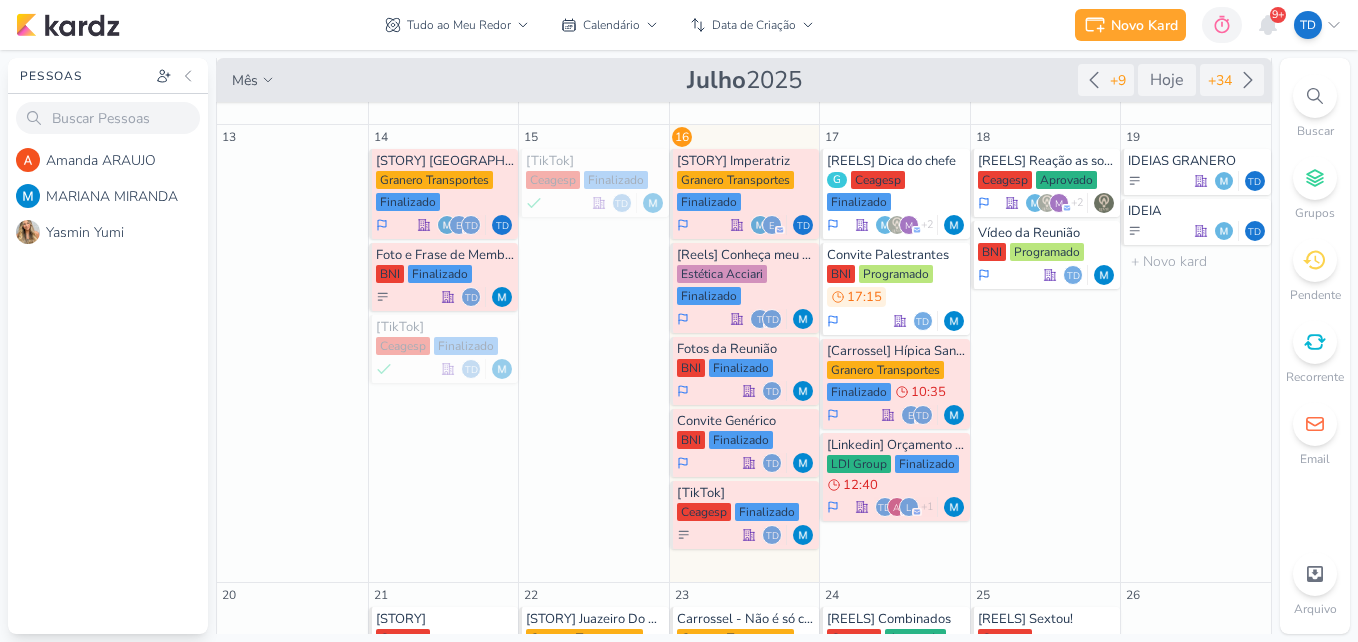 scroll, scrollTop: 481, scrollLeft: 0, axis: vertical 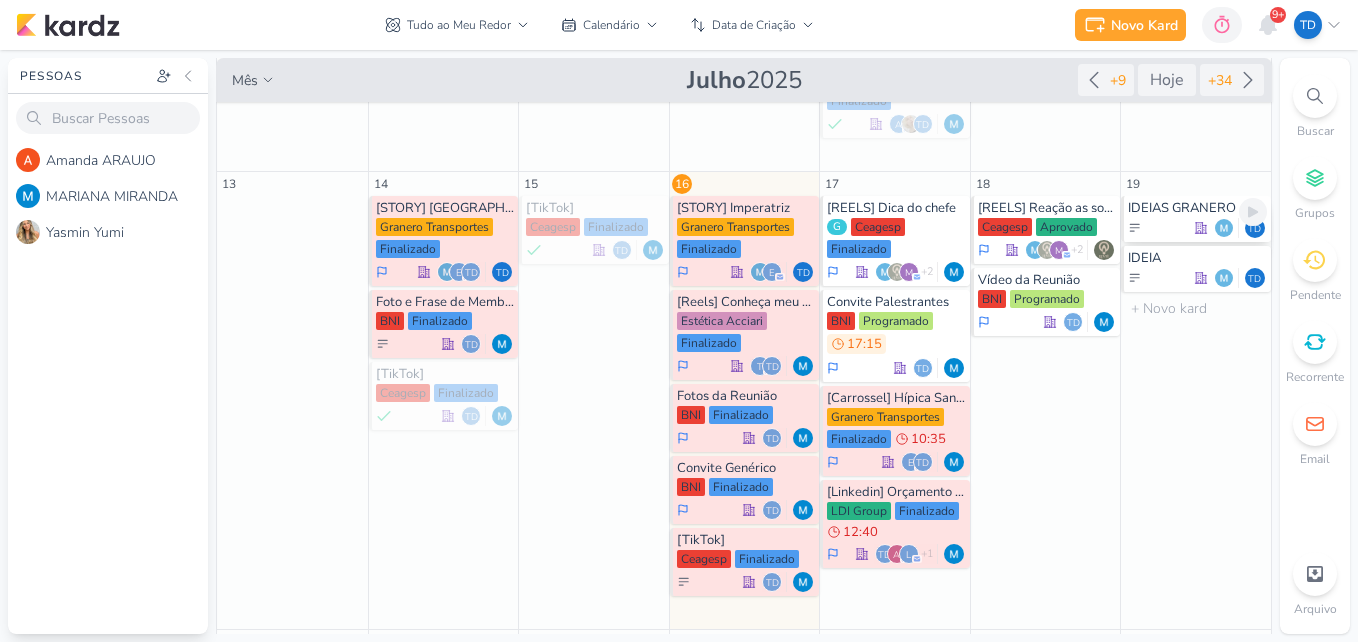 click on "IDEIAS GRANERO" at bounding box center [1197, 208] 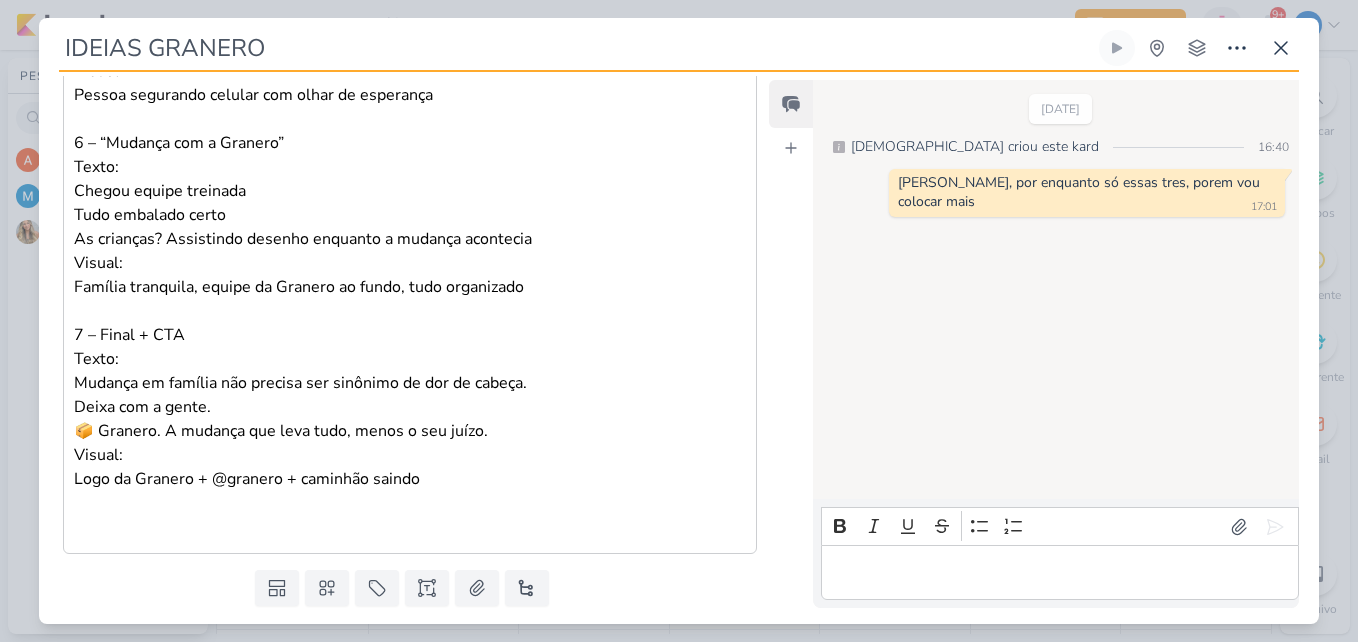 scroll, scrollTop: 3389, scrollLeft: 0, axis: vertical 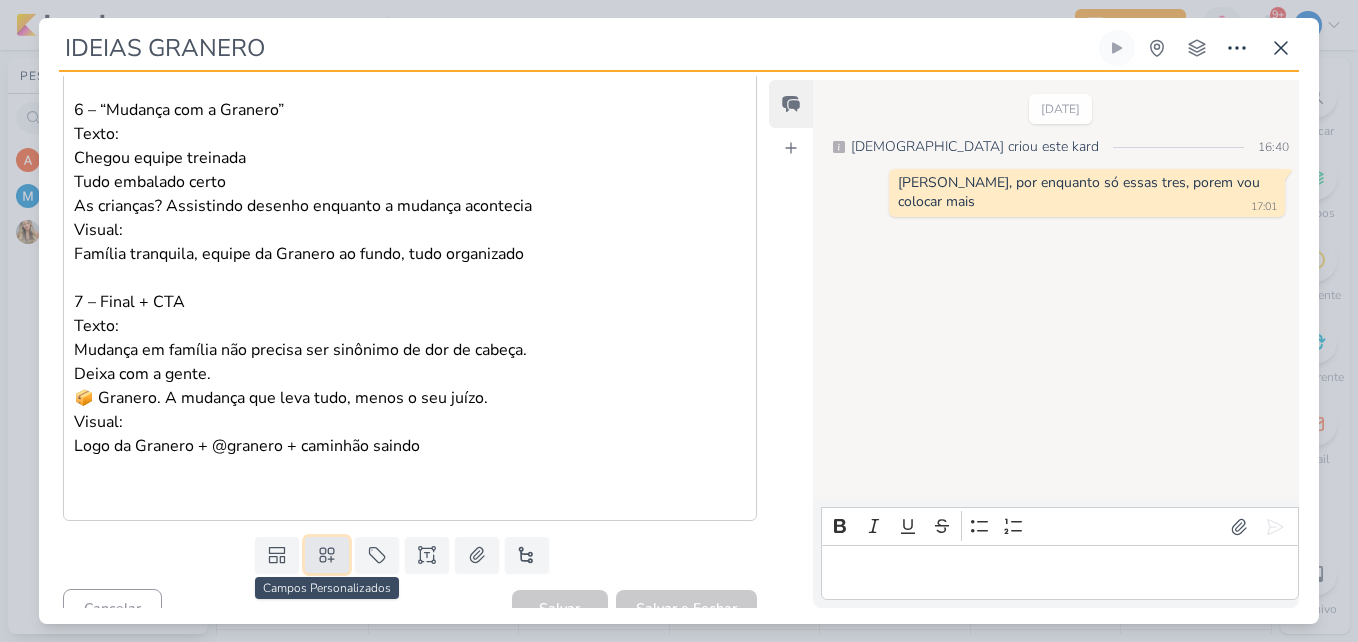 click 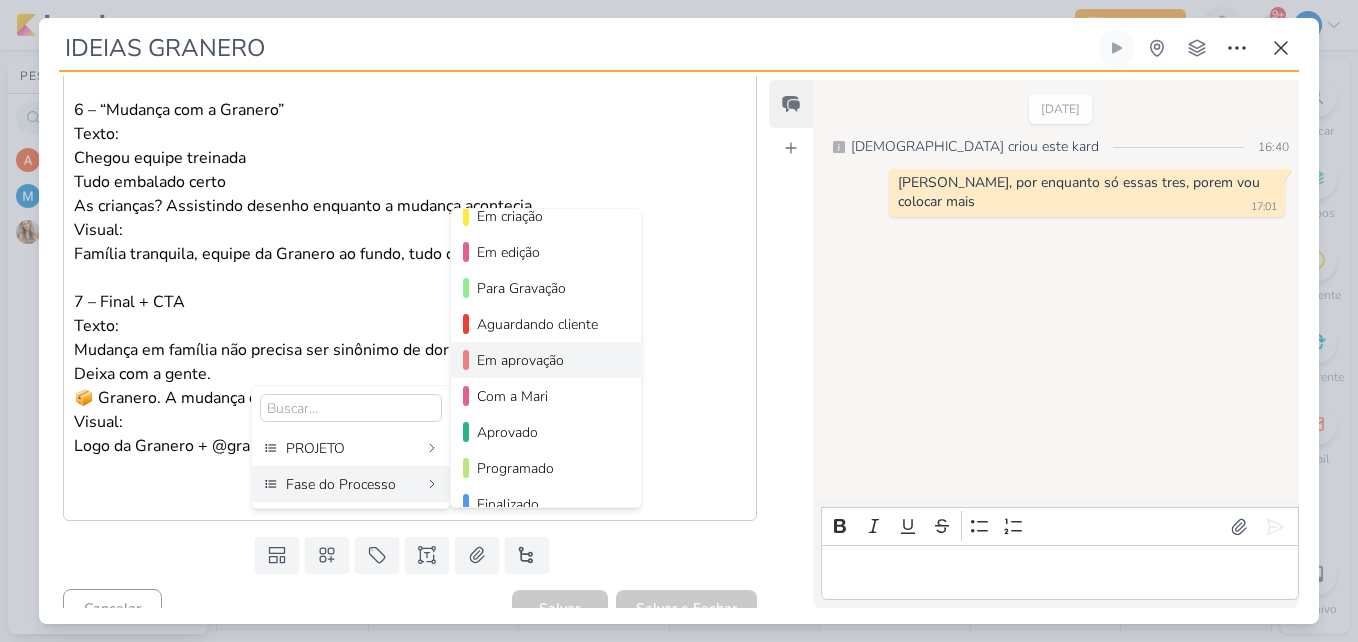 scroll, scrollTop: 146, scrollLeft: 0, axis: vertical 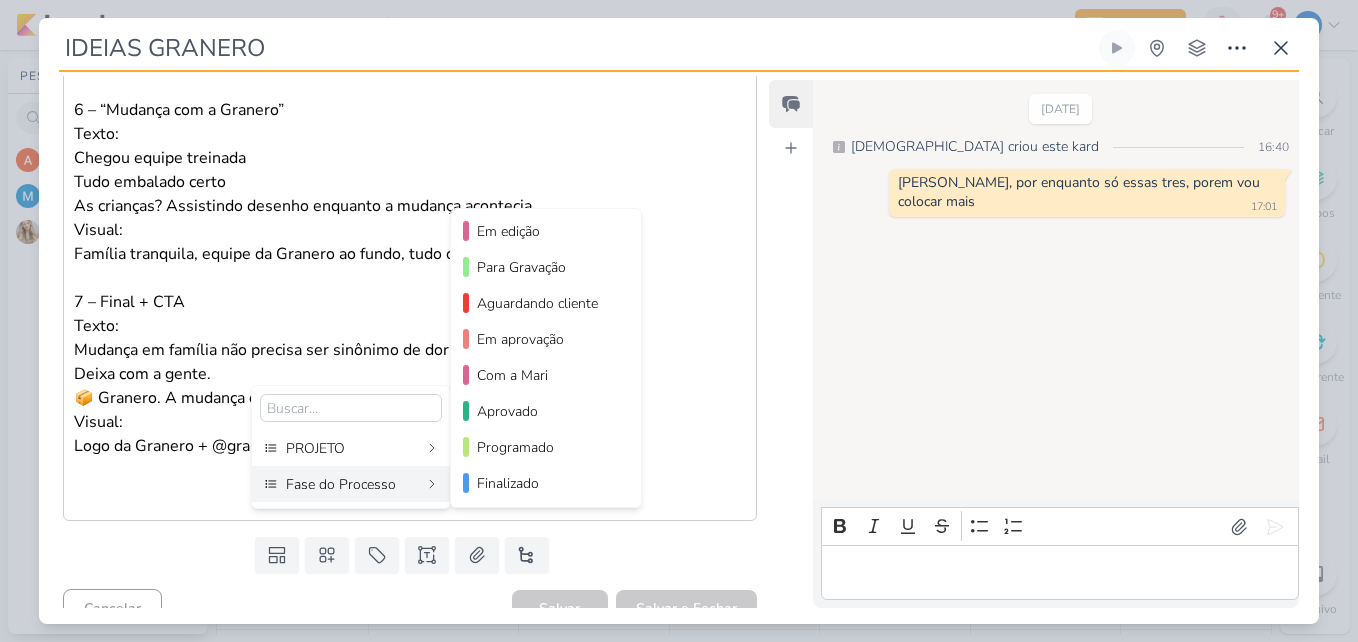 click on "Fase do Processo" at bounding box center [352, 484] 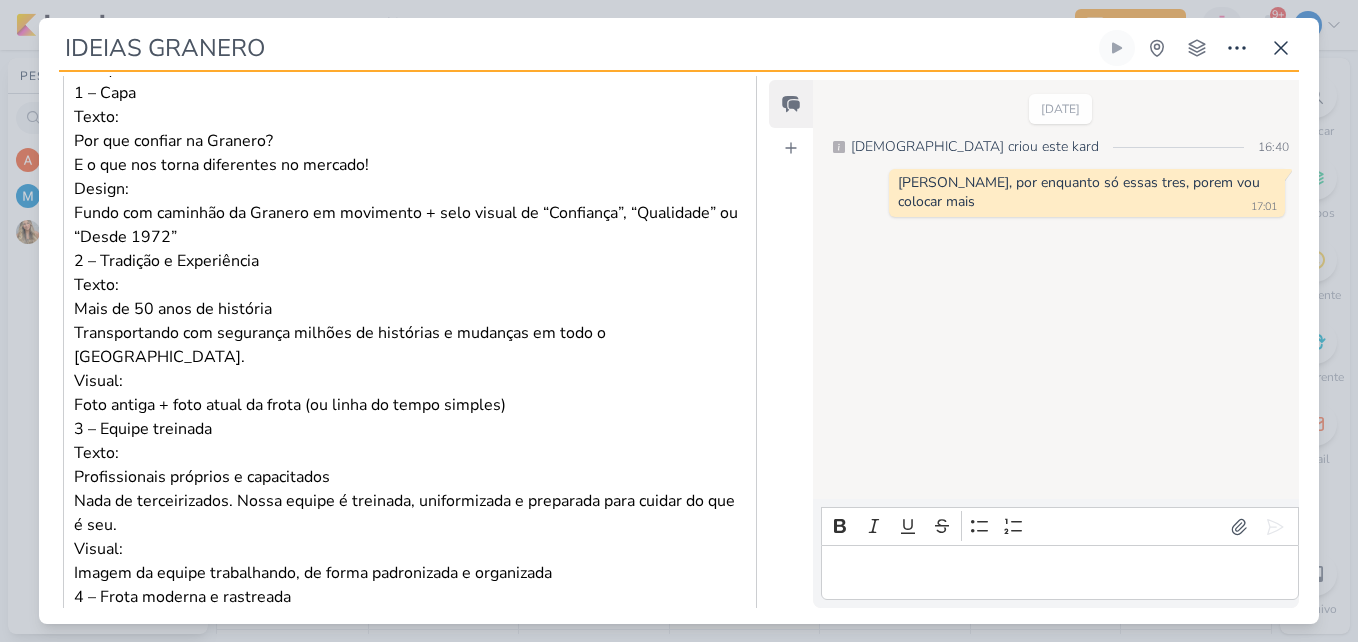 scroll, scrollTop: 0, scrollLeft: 0, axis: both 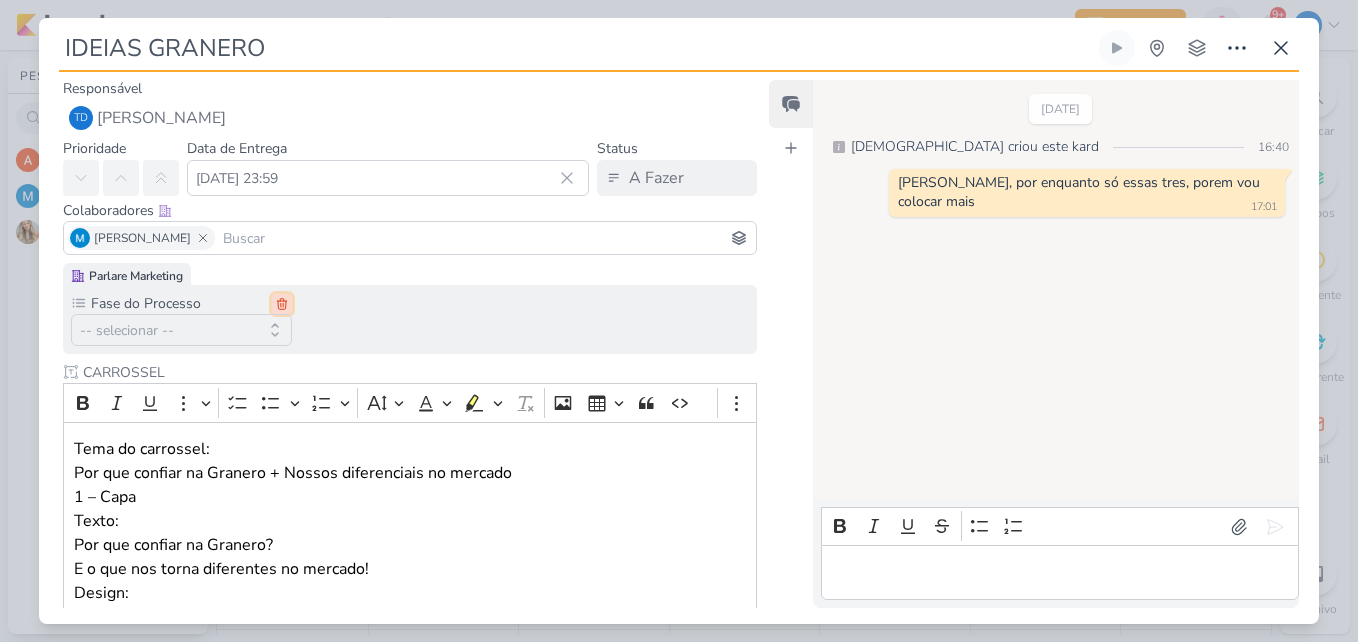 click 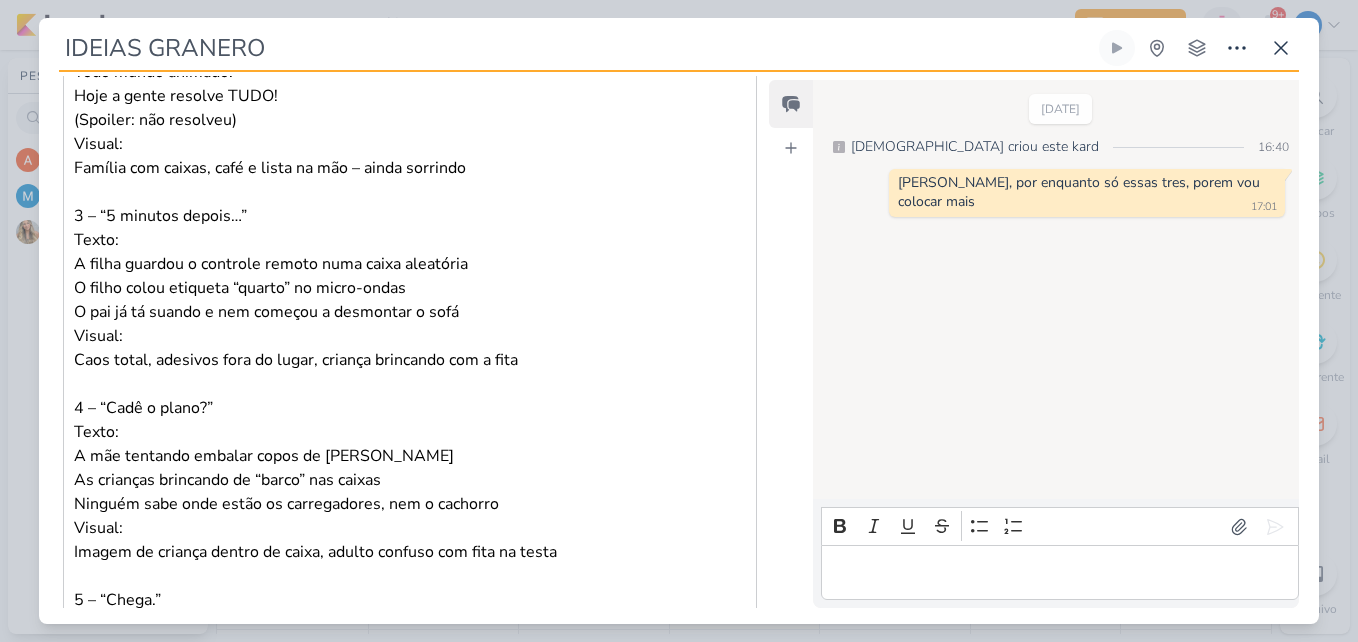 scroll, scrollTop: 3389, scrollLeft: 0, axis: vertical 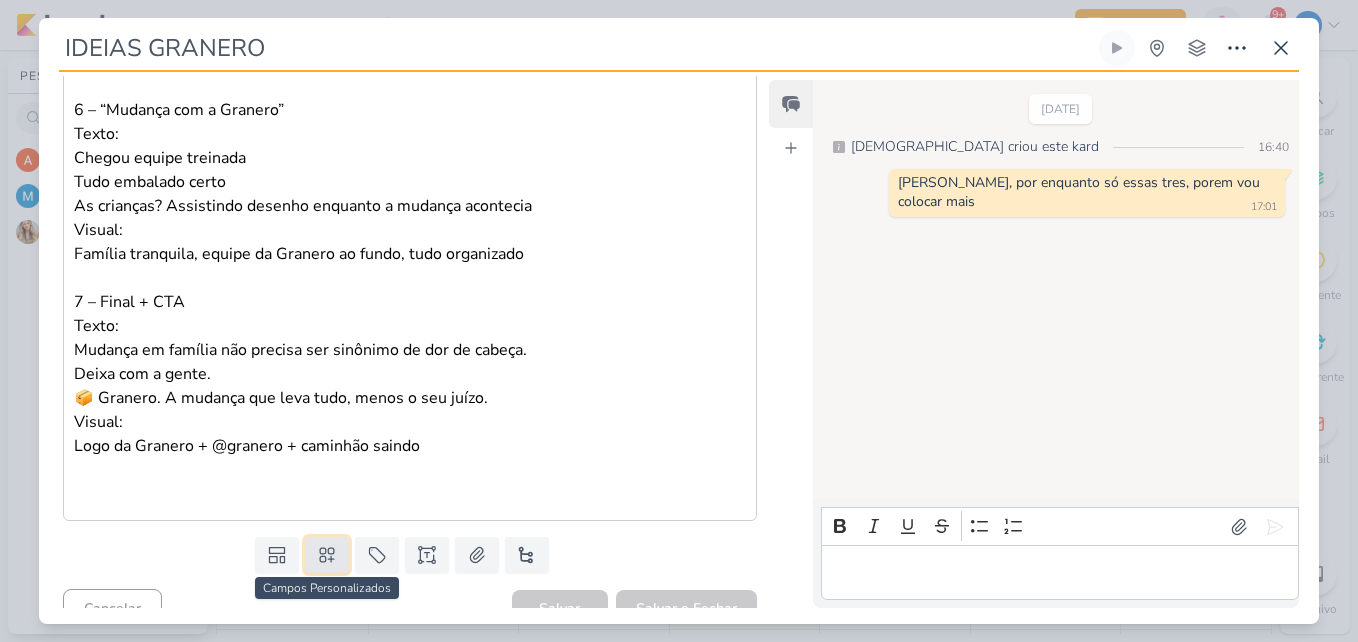 click at bounding box center (327, 555) 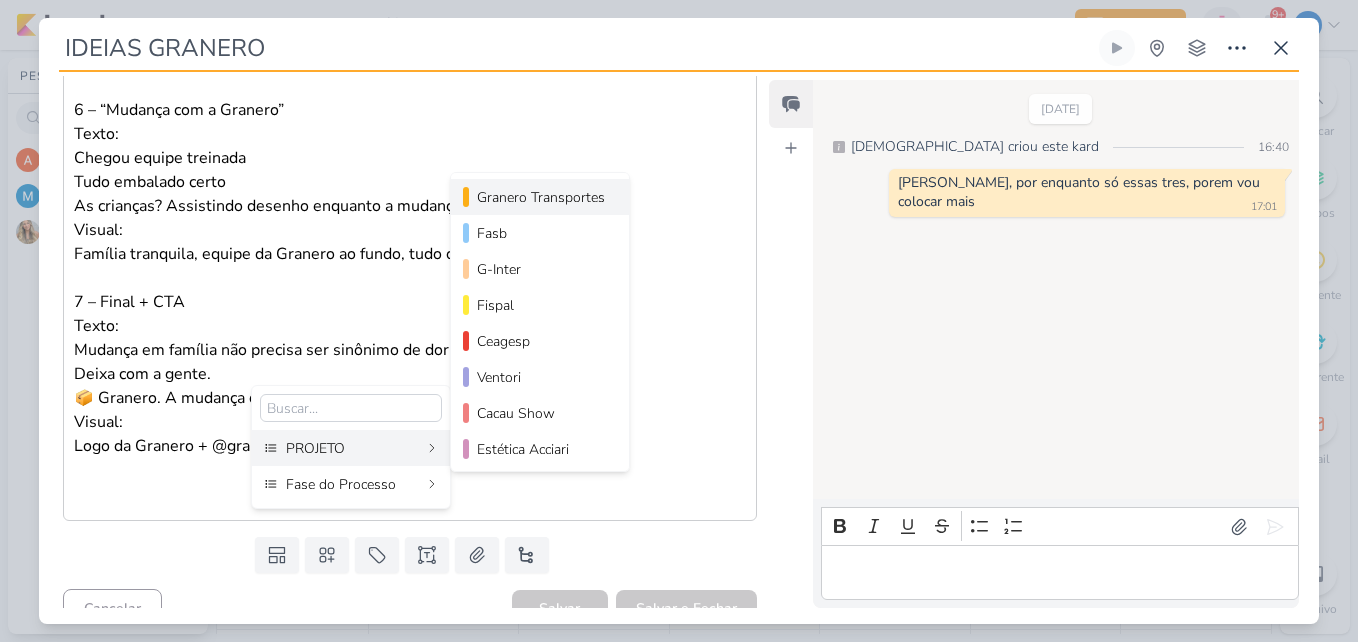 click on "Granero Transportes" at bounding box center [541, 197] 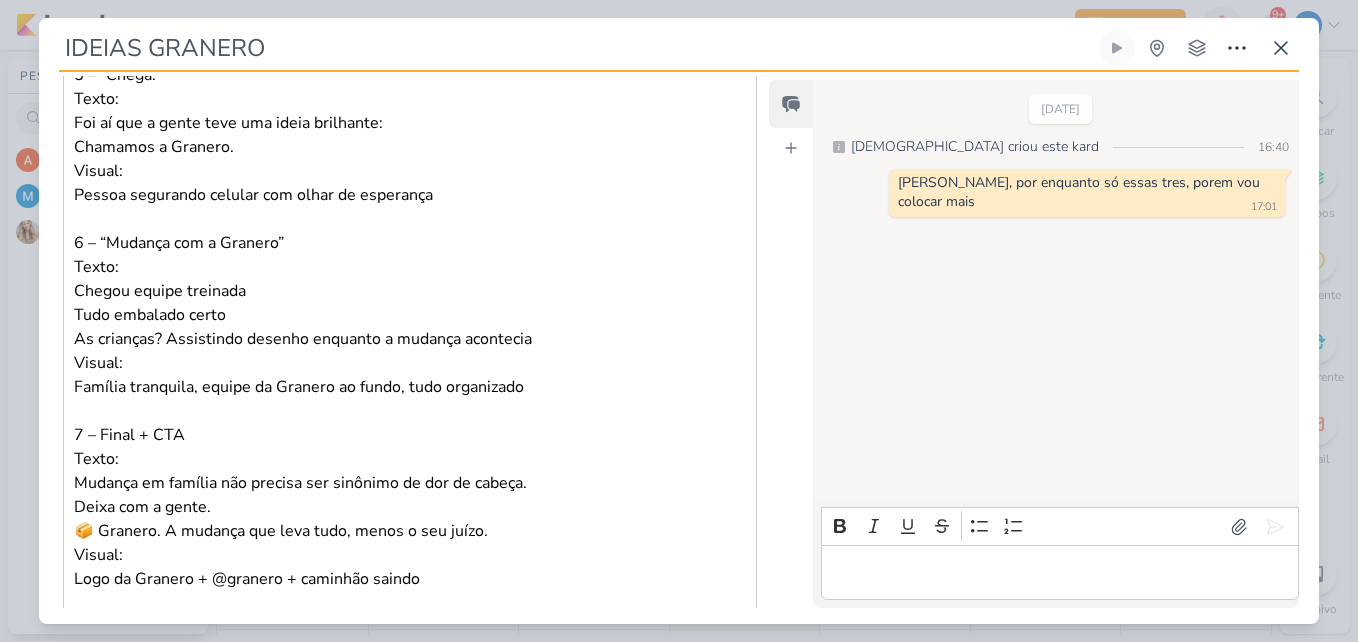scroll, scrollTop: 3488, scrollLeft: 0, axis: vertical 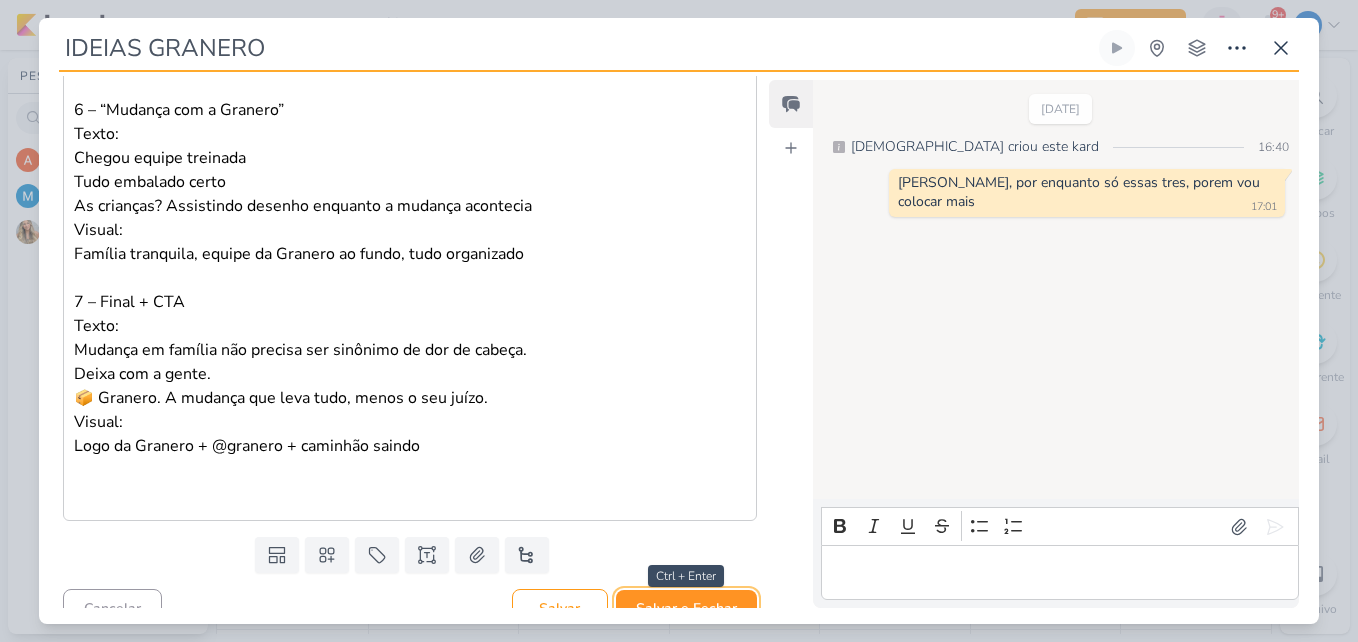 click on "Salvar e Fechar" at bounding box center [686, 608] 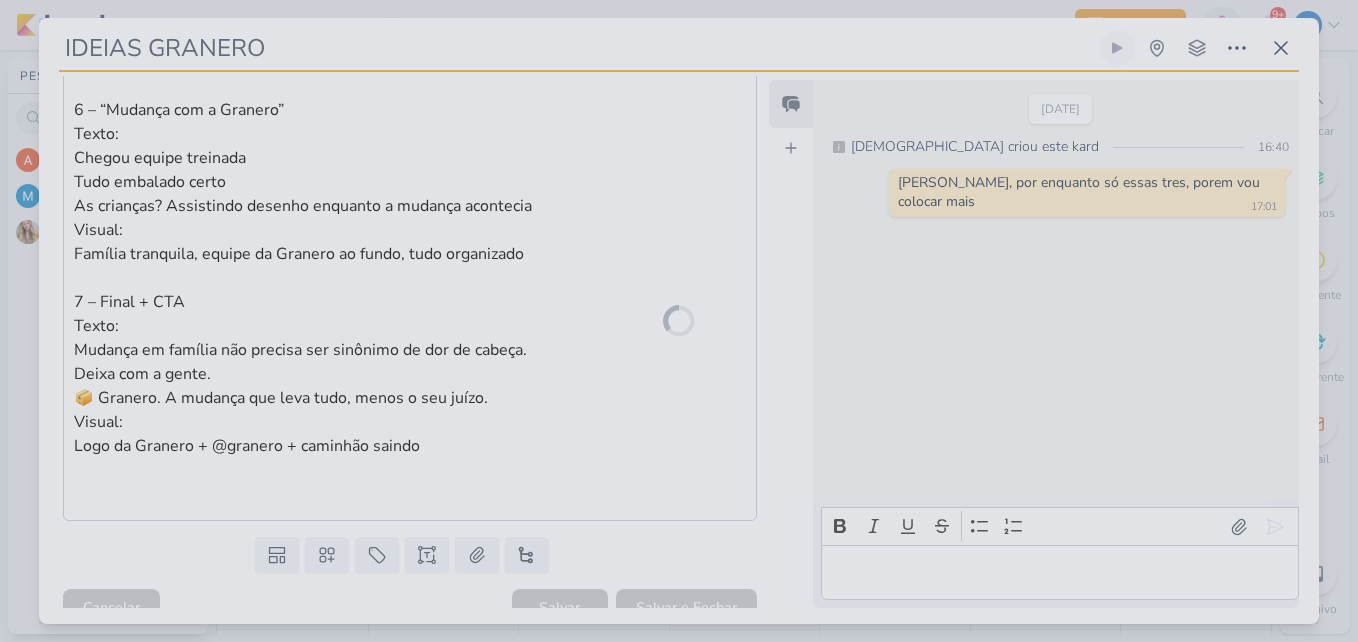 scroll, scrollTop: 3486, scrollLeft: 0, axis: vertical 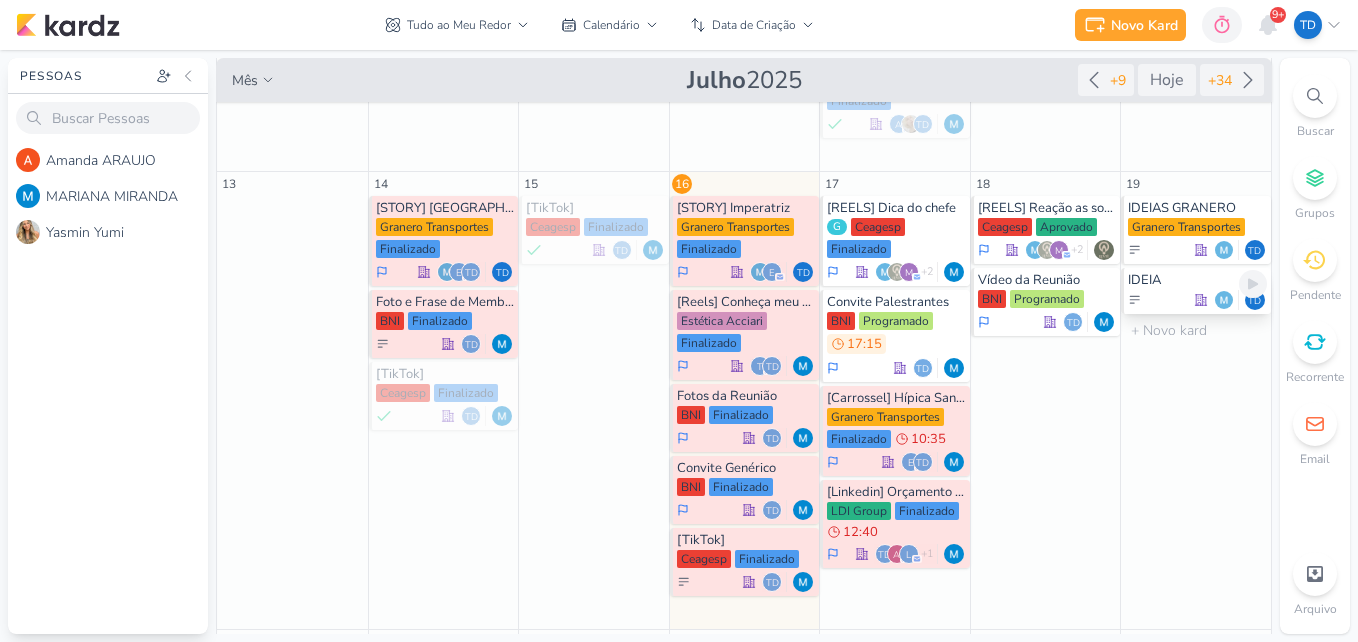 click on "Td" at bounding box center [1197, 300] 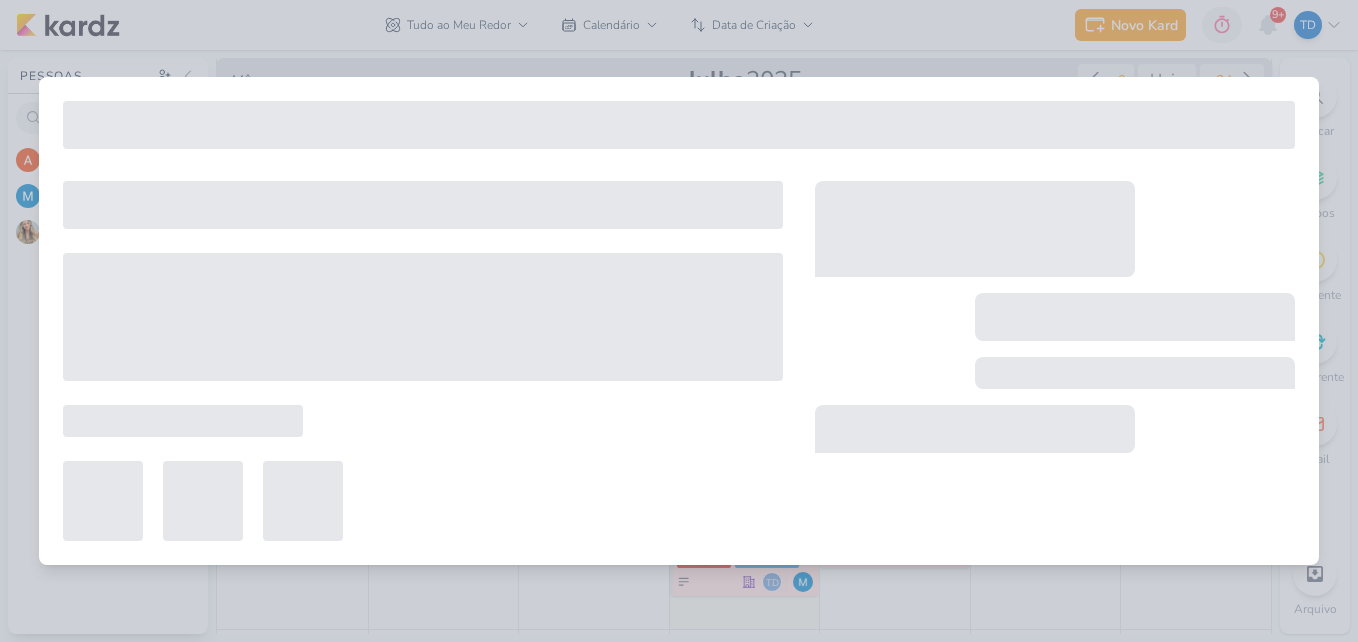 type on "IDEIA" 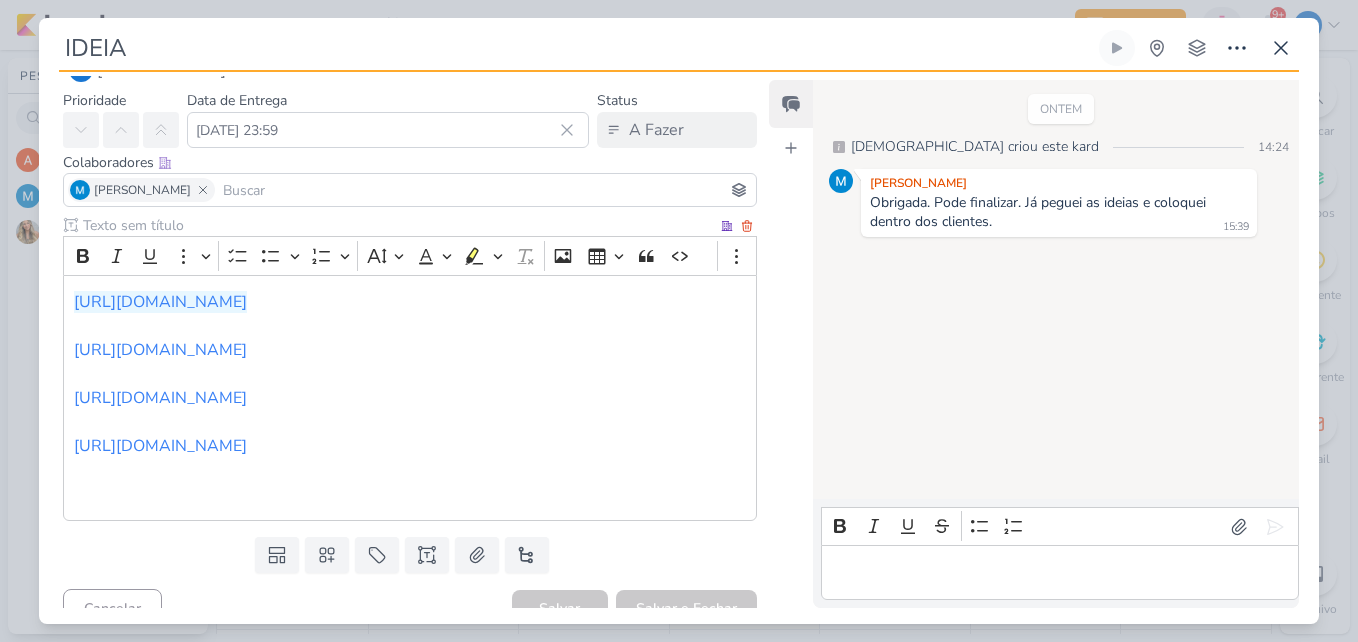 scroll, scrollTop: 72, scrollLeft: 0, axis: vertical 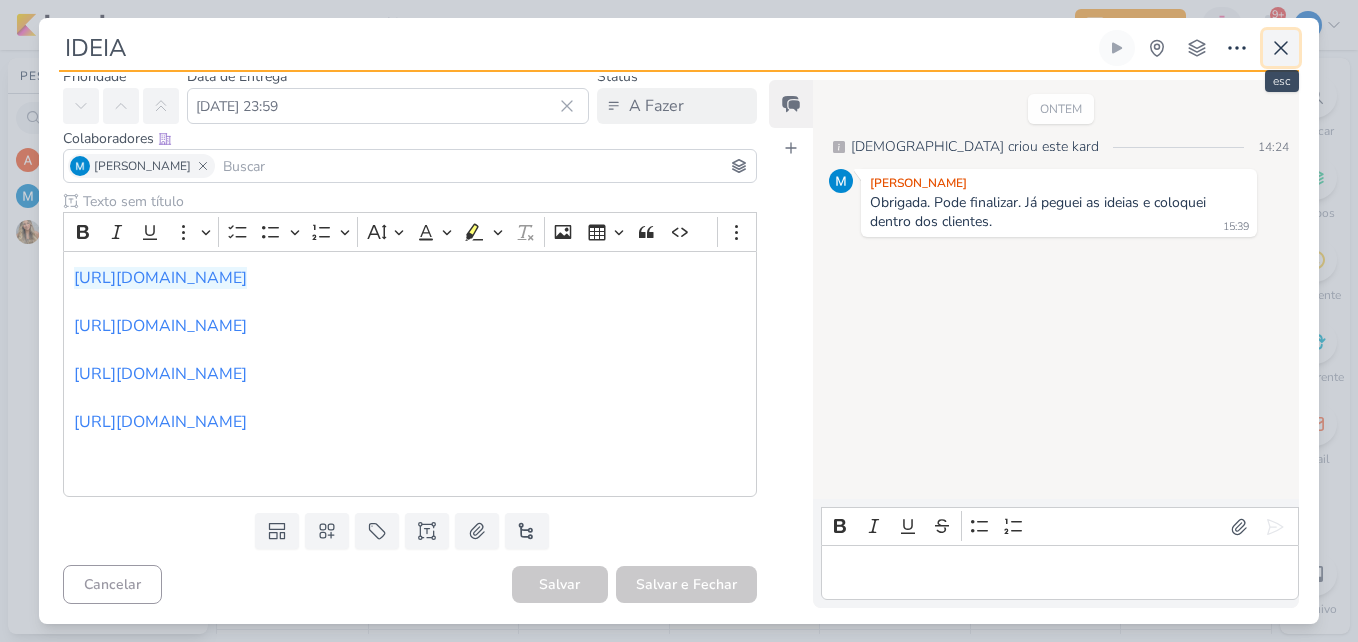 click 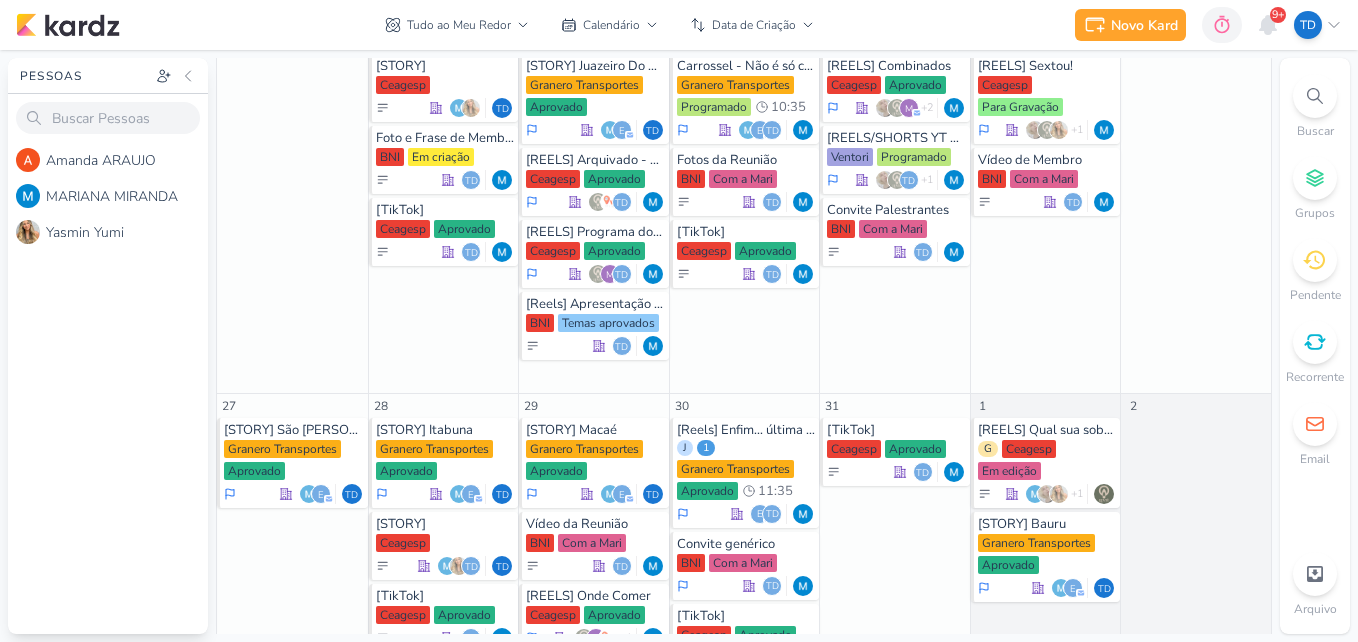 scroll, scrollTop: 1153, scrollLeft: 0, axis: vertical 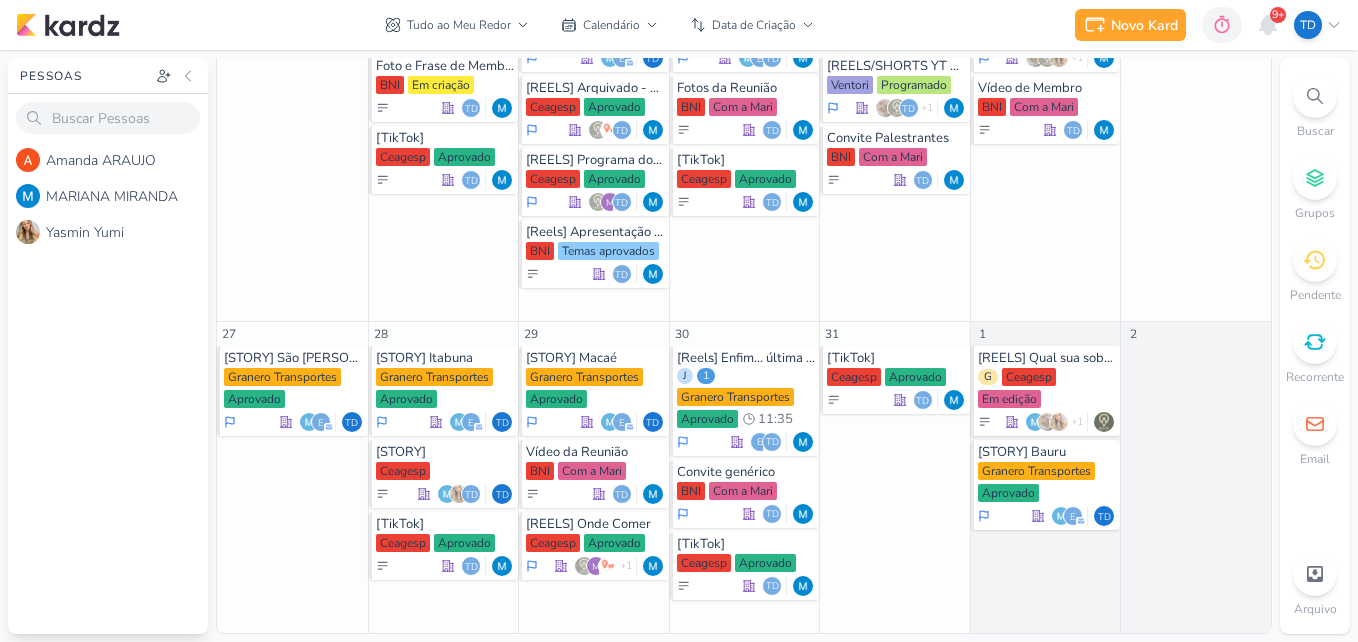 click on "9+" at bounding box center [1278, 15] 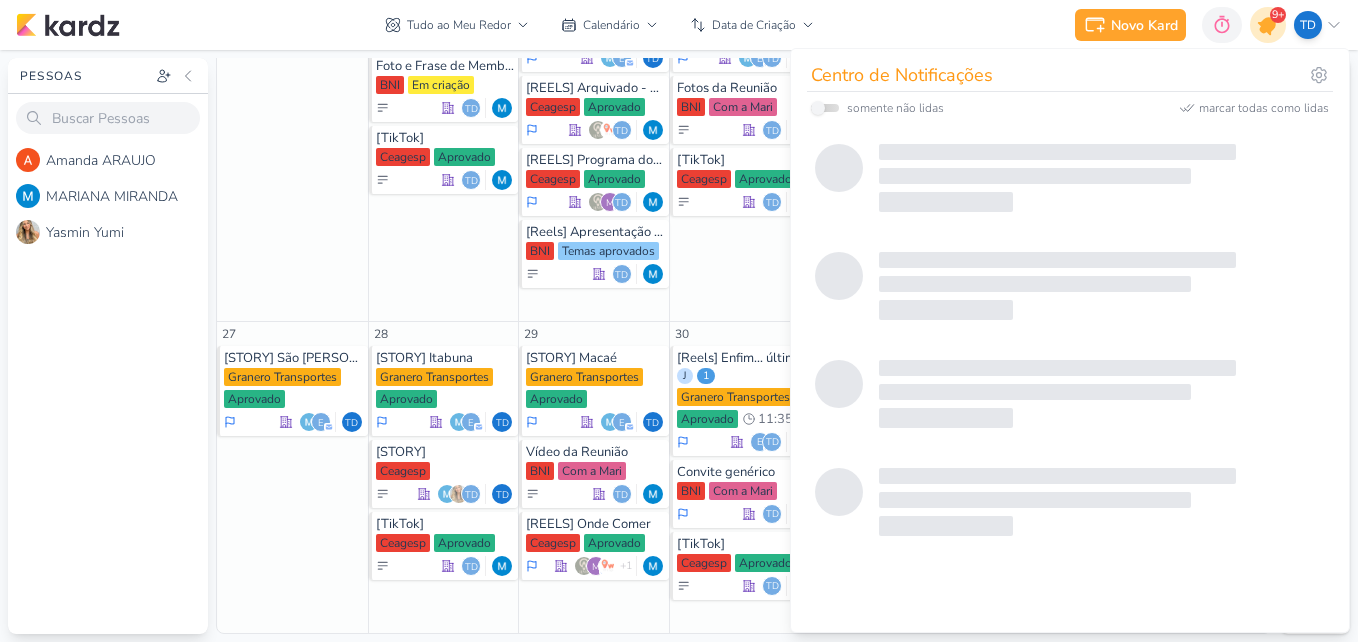 click 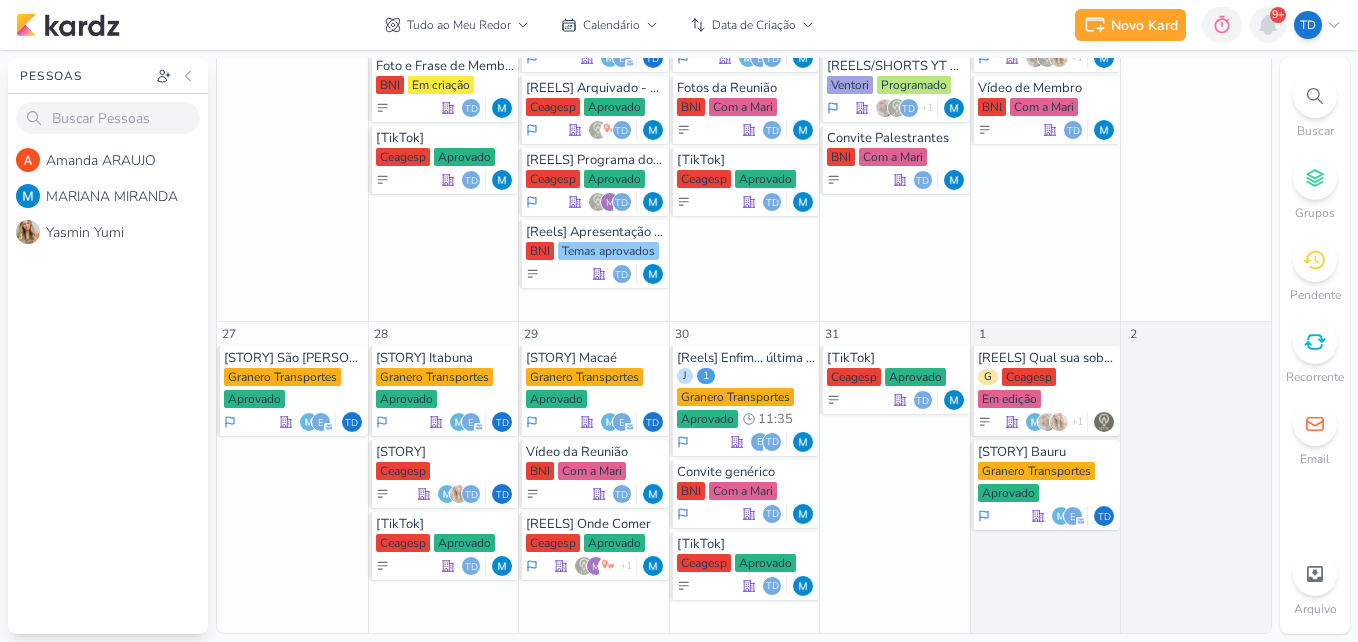 click 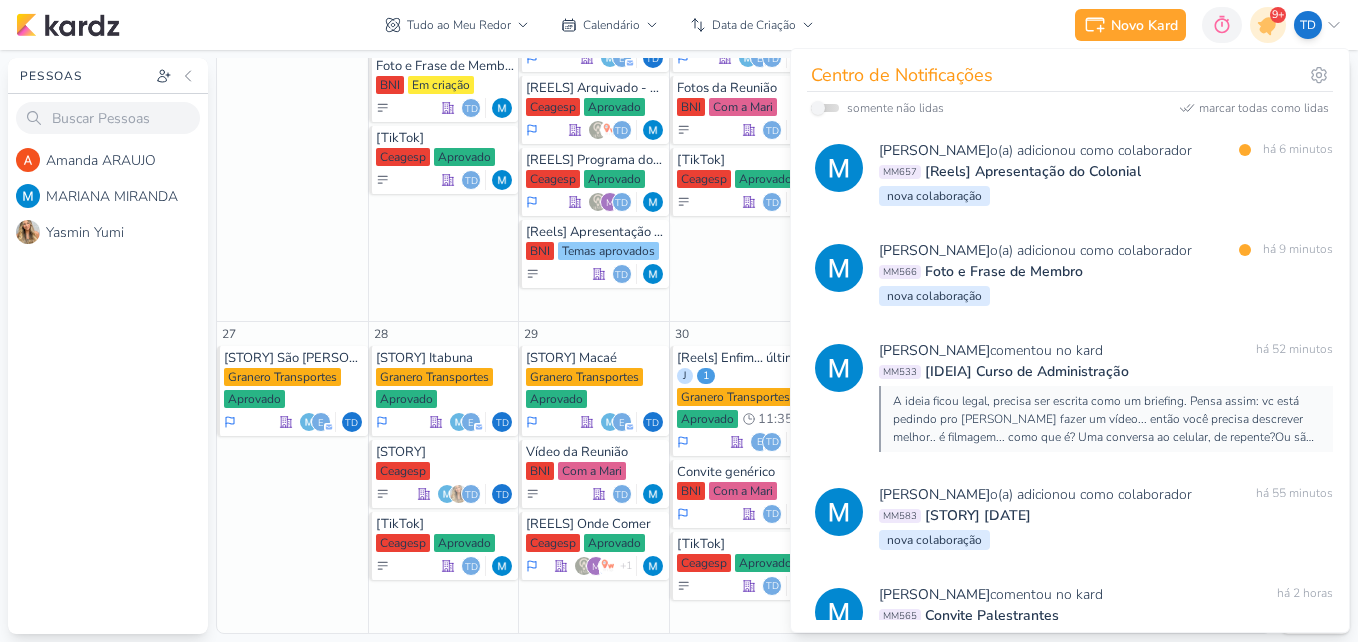 click on "20
O título do kard deve ter menos que 100 caracteres" at bounding box center [292, 140] 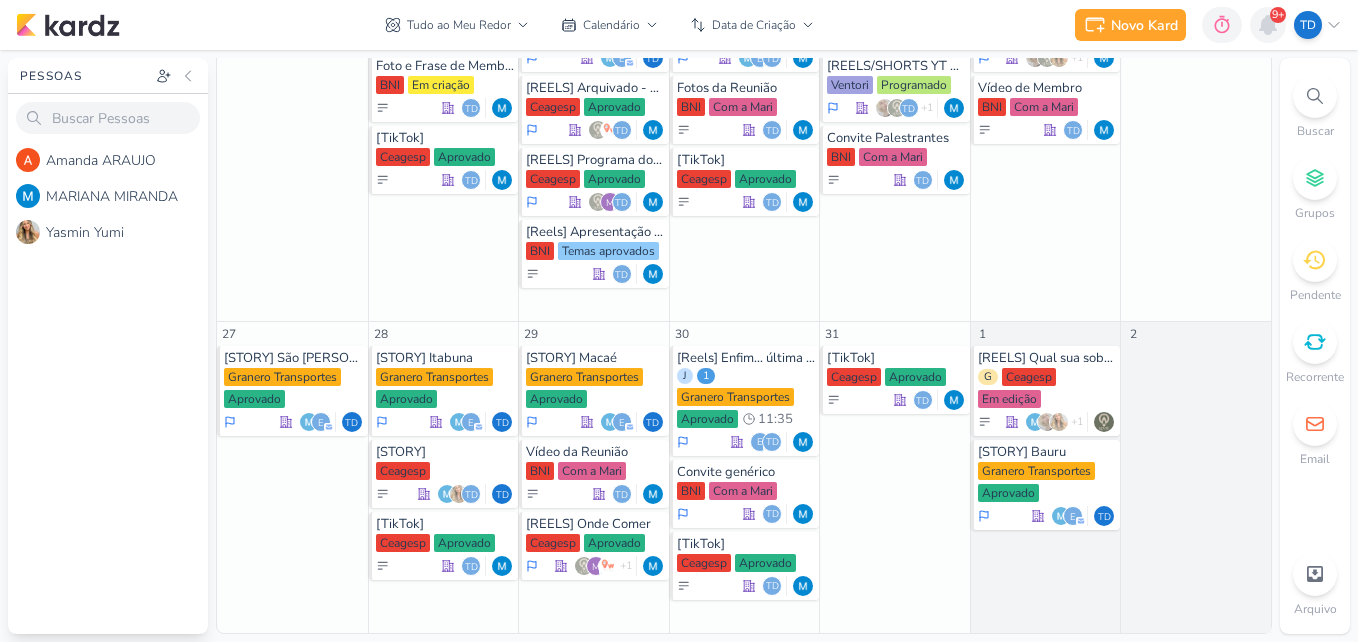 click 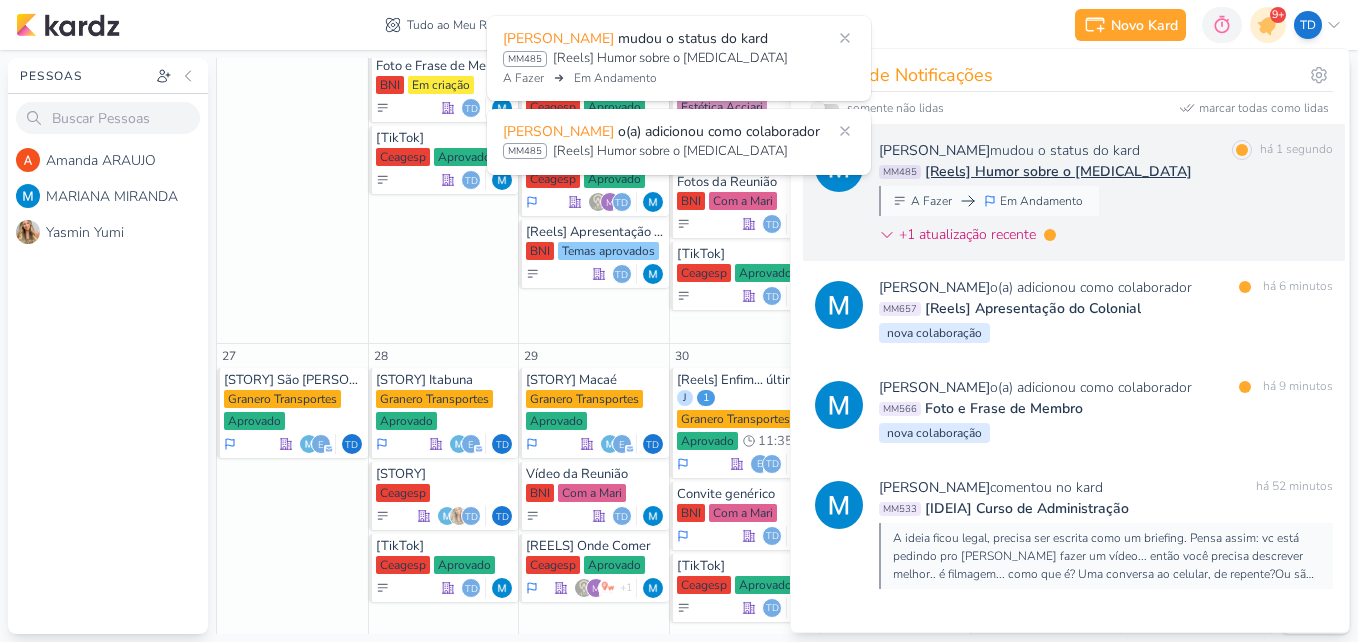 click on "[PERSON_NAME]  mudou o status do kard
marcar como lida
há 1 segundo
MM485
[Reels] Humor sobre o [MEDICAL_DATA]
A Fazer
Em Andamento" at bounding box center (1106, 196) 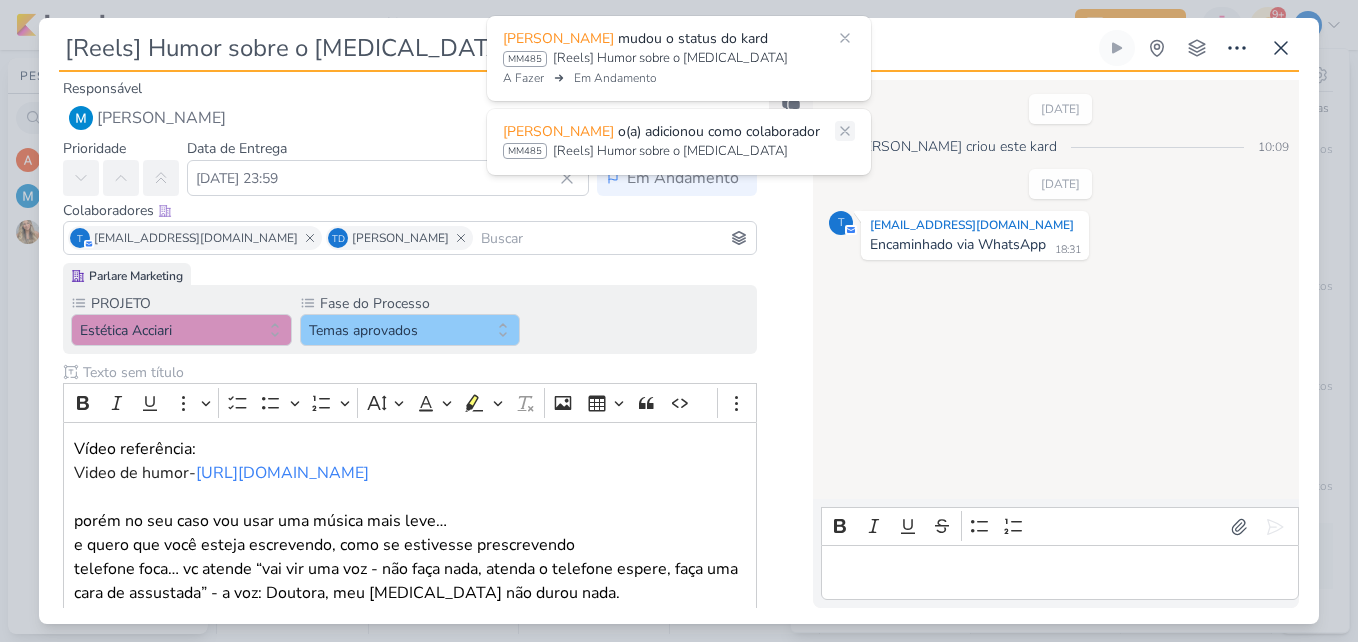 click 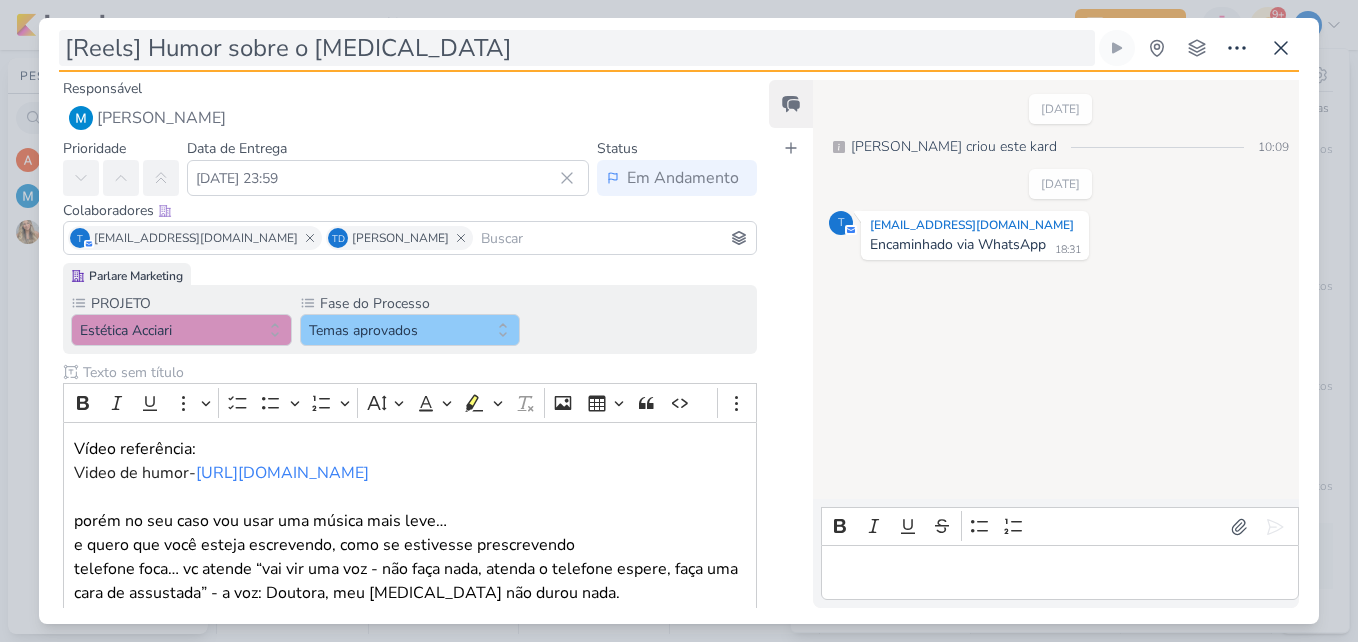 click on "[Reels] Humor sobre o [MEDICAL_DATA]" at bounding box center [577, 48] 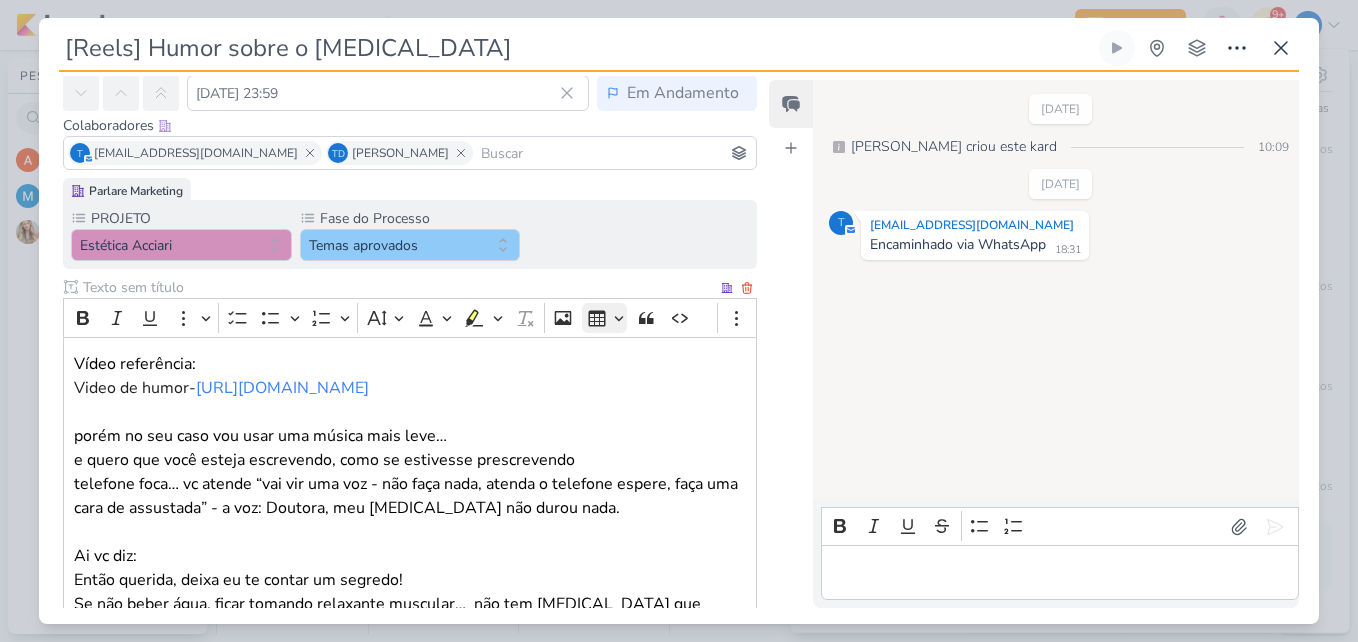 scroll, scrollTop: 390, scrollLeft: 0, axis: vertical 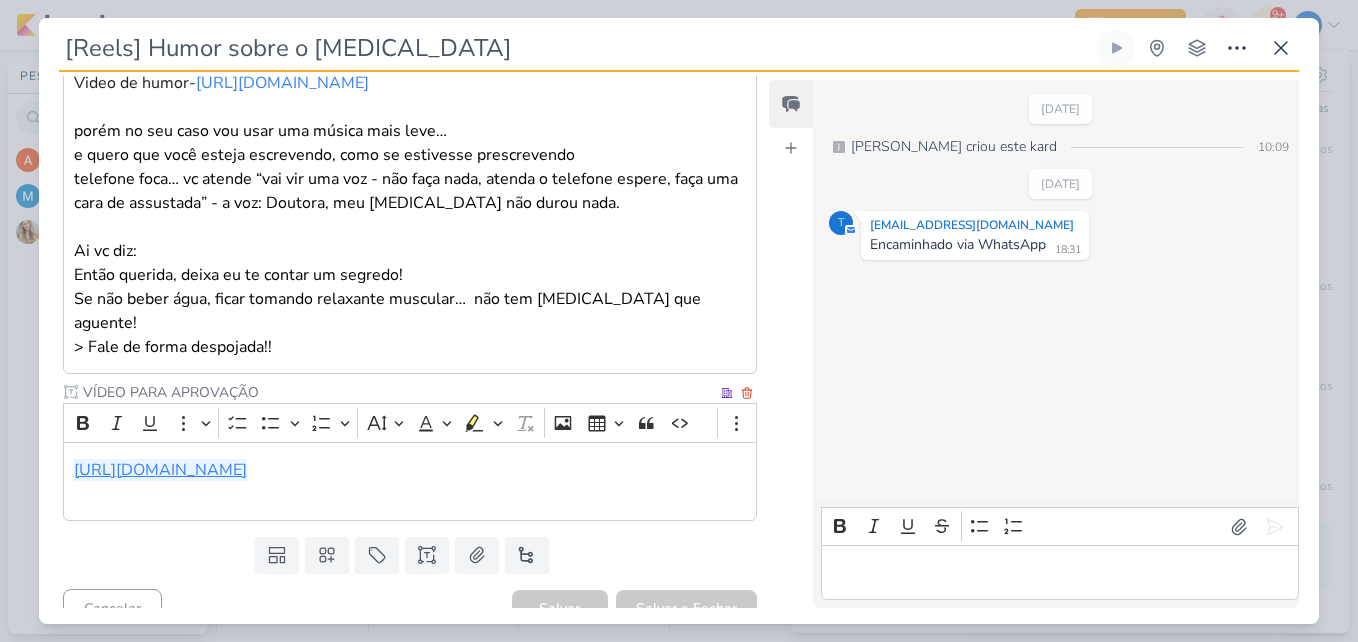 click on "[URL][DOMAIN_NAME]" at bounding box center (160, 470) 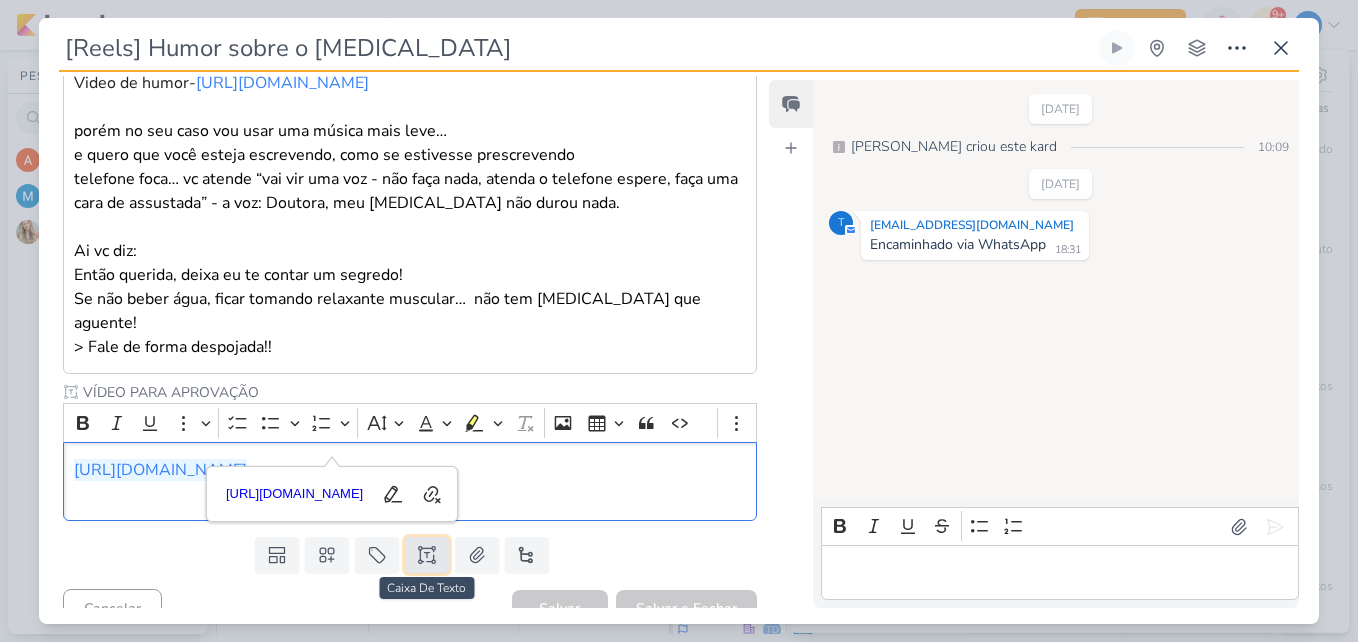 click at bounding box center (427, 555) 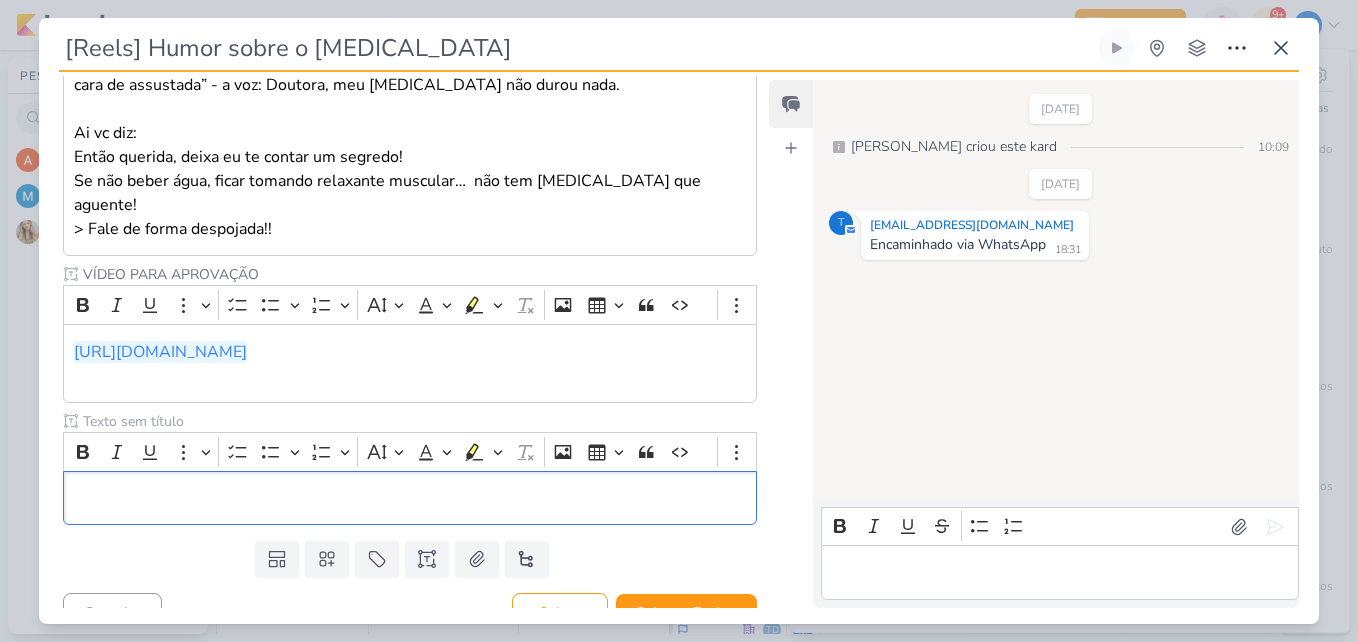 scroll, scrollTop: 512, scrollLeft: 0, axis: vertical 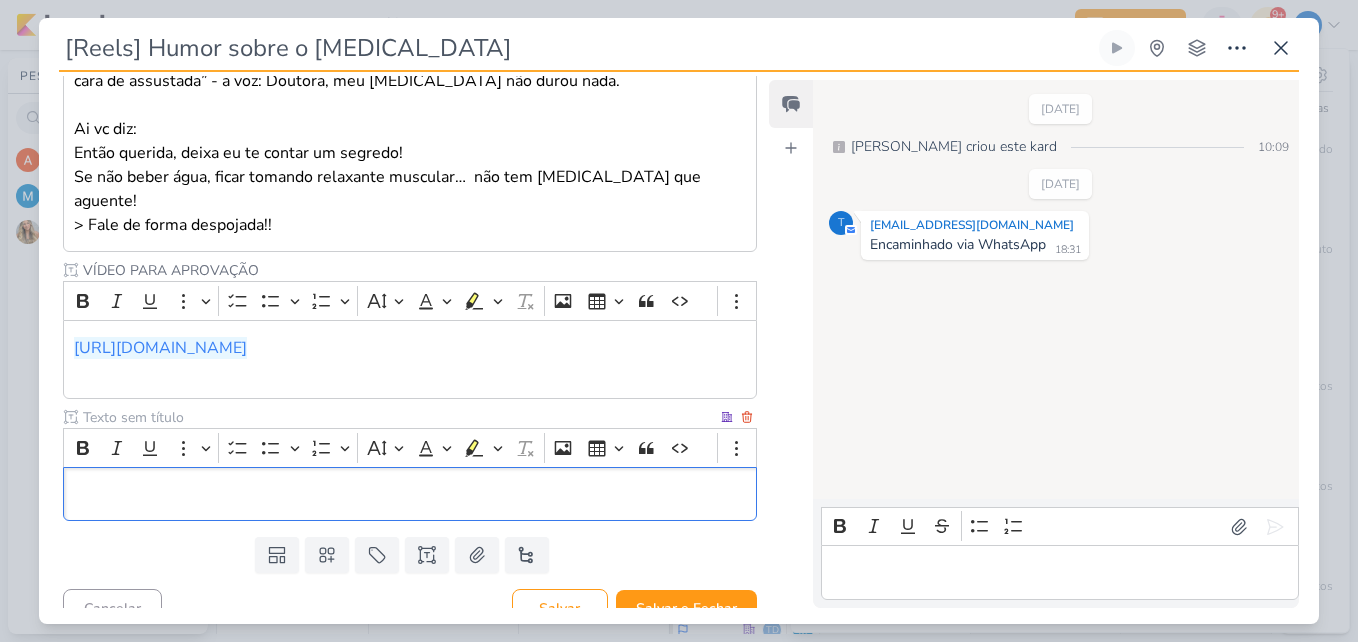 click at bounding box center [410, 494] 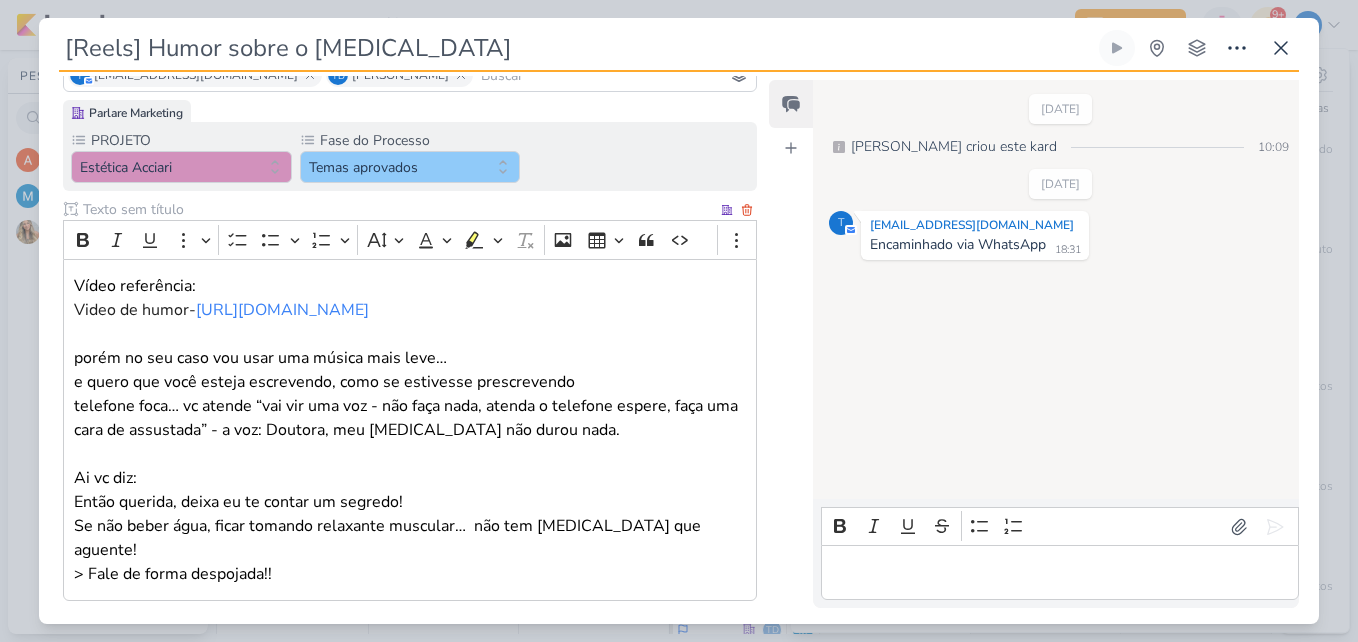 scroll, scrollTop: 200, scrollLeft: 0, axis: vertical 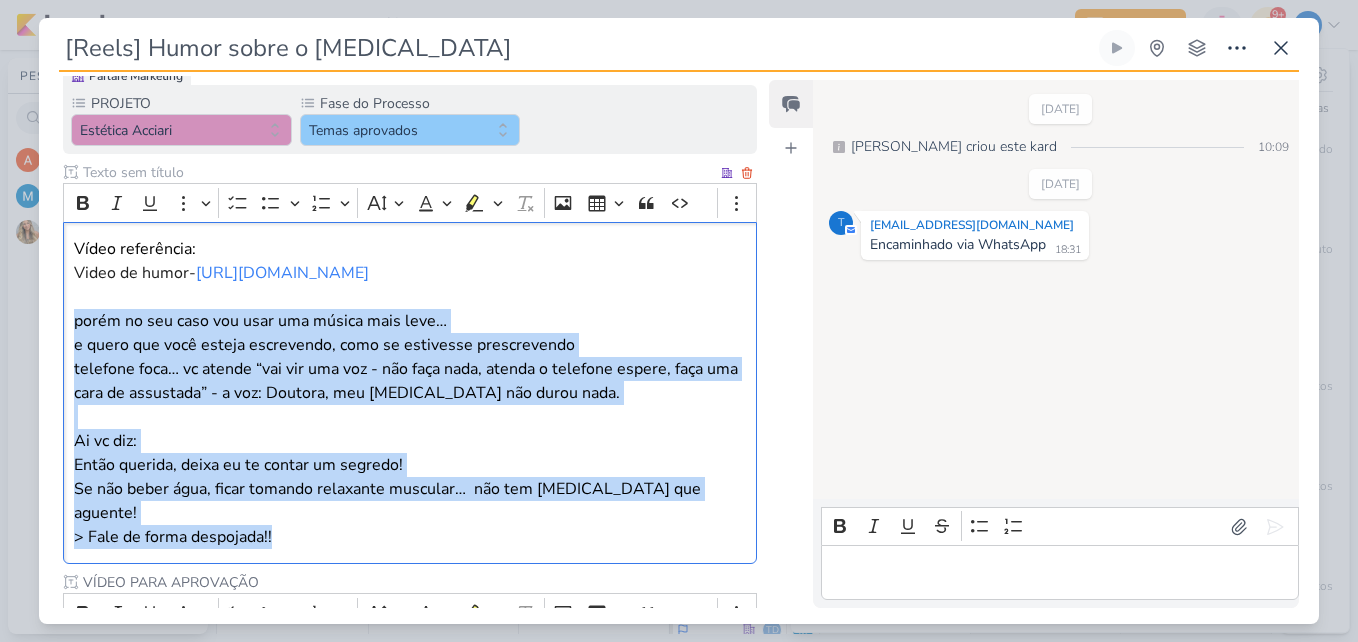 drag, startPoint x: 75, startPoint y: 319, endPoint x: 375, endPoint y: 520, distance: 361.11078 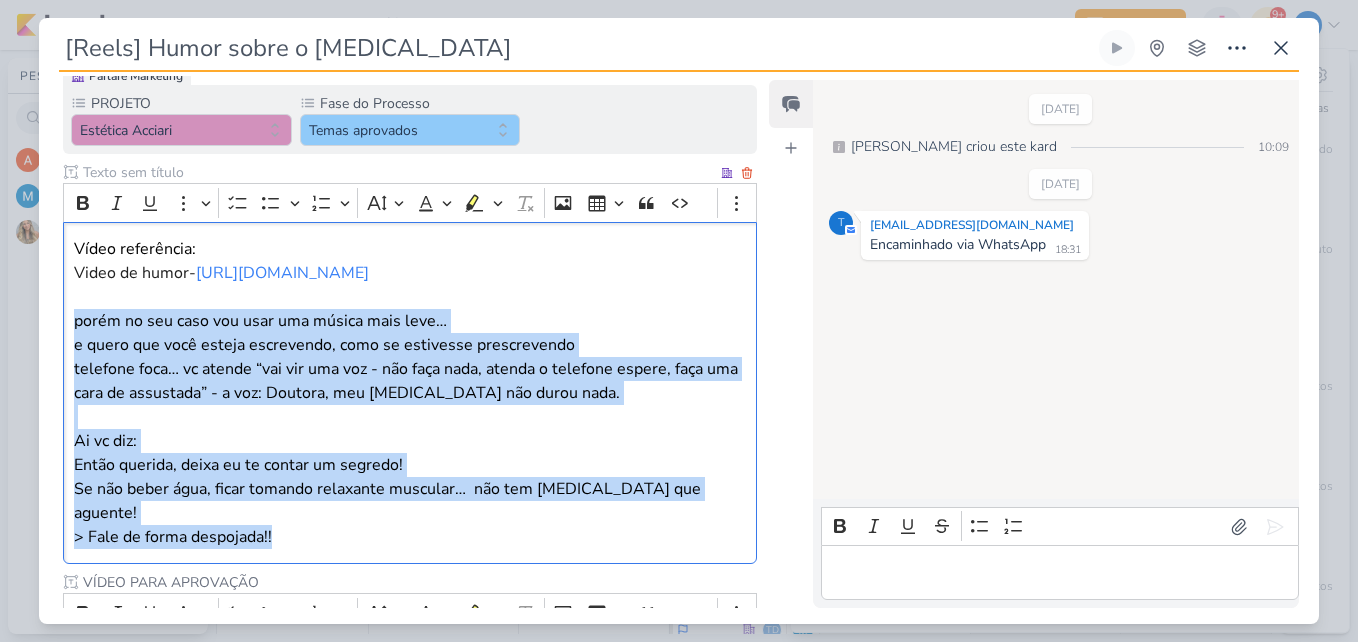 click on "porém no seu caso vou usar uma música mais leve… e quero que você esteja escrevendo, como se estivesse prescrevendo telefone foca… vc atende “vai vir uma voz - não faça nada, atenda o telefone espere, faça uma cara de assustada” - a voz: Doutora, meu [MEDICAL_DATA] não durou nada. Ai vc diz: Então querida, deixa eu te contar um segredo! Se não beber água, ficar tomando relaxante muscular…  não tem [MEDICAL_DATA] que aguente! > Fale de forma despojada!!" at bounding box center (410, 429) 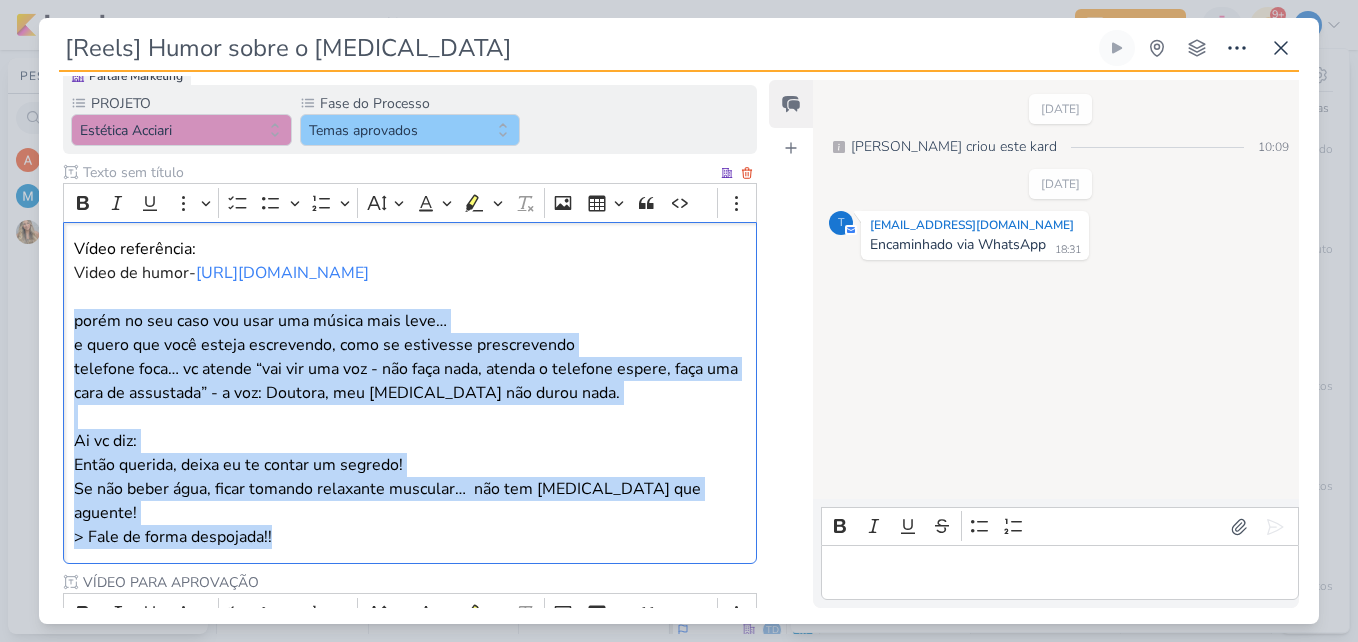 copy on "porém no seu caso vou usar uma música mais leve… e quero que você esteja escrevendo, como se estivesse prescrevendo telefone foca… vc atende “vai vir uma voz - não faça nada, atenda o telefone espere, faça uma cara de assustada” - a voz: Doutora, meu [MEDICAL_DATA] não durou nada. Ai vc diz: Então querida, deixa eu te contar um segredo! Se não beber água, ficar tomando relaxante muscular…  não tem [MEDICAL_DATA] que aguente! > Fale de forma despojada!!" 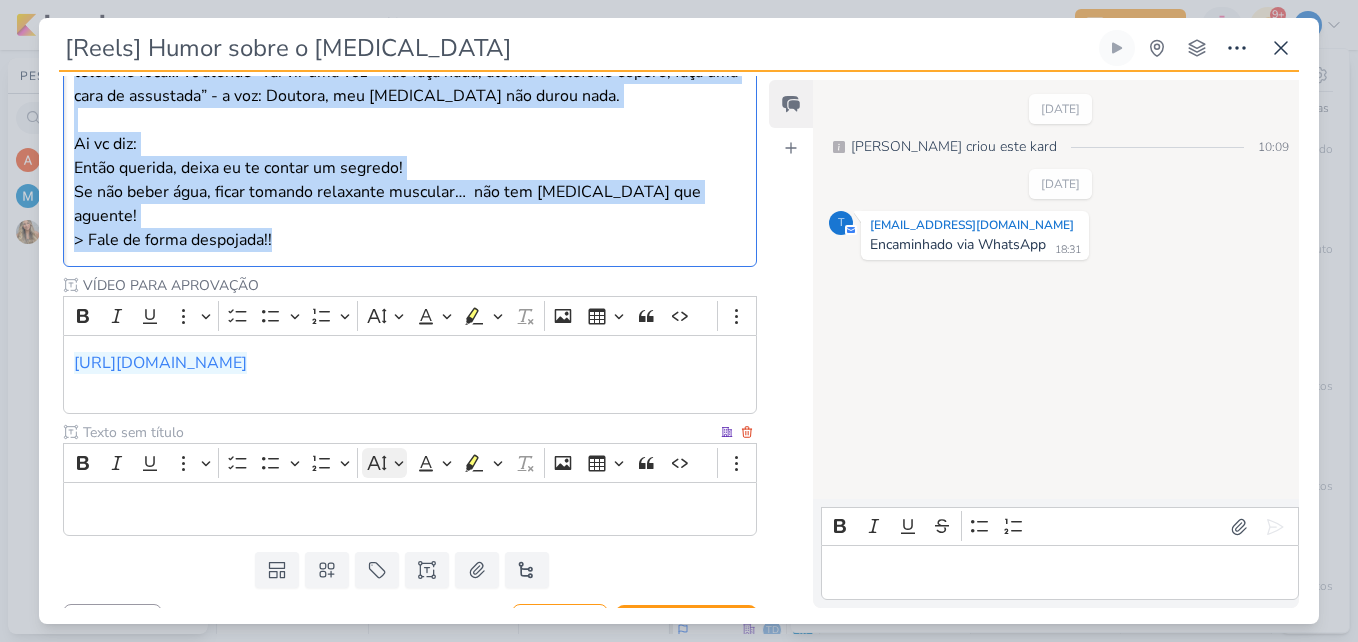 scroll, scrollTop: 500, scrollLeft: 0, axis: vertical 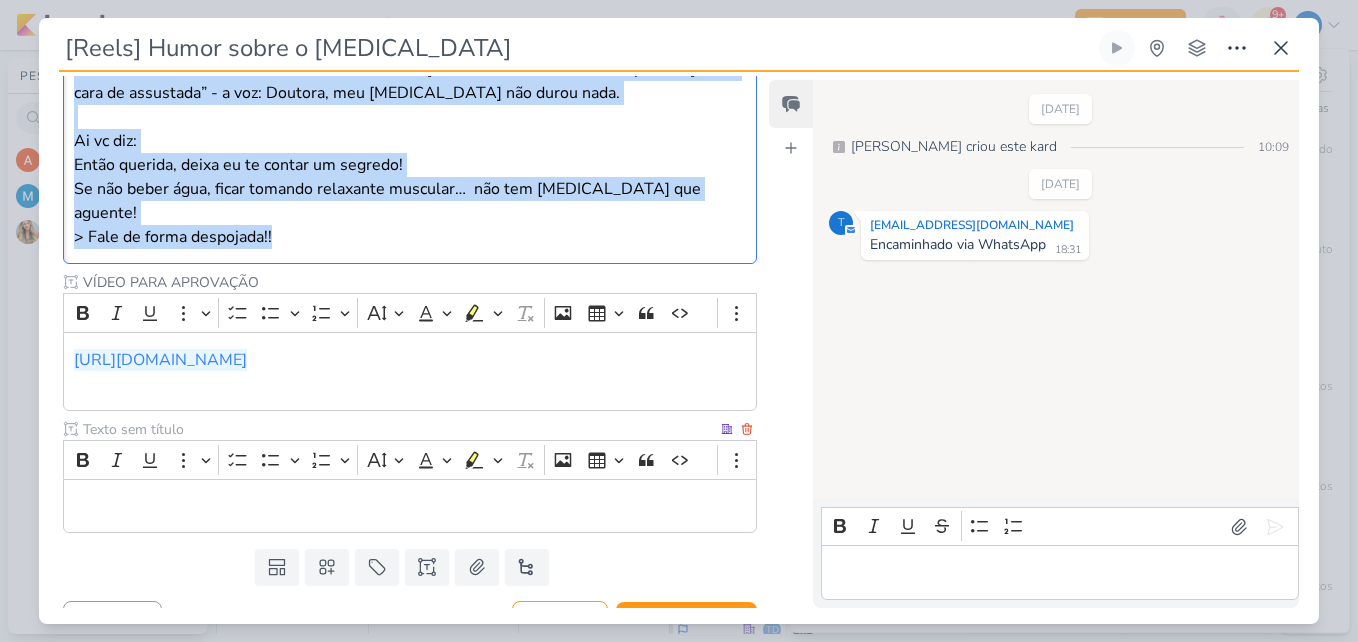 click at bounding box center [410, 506] 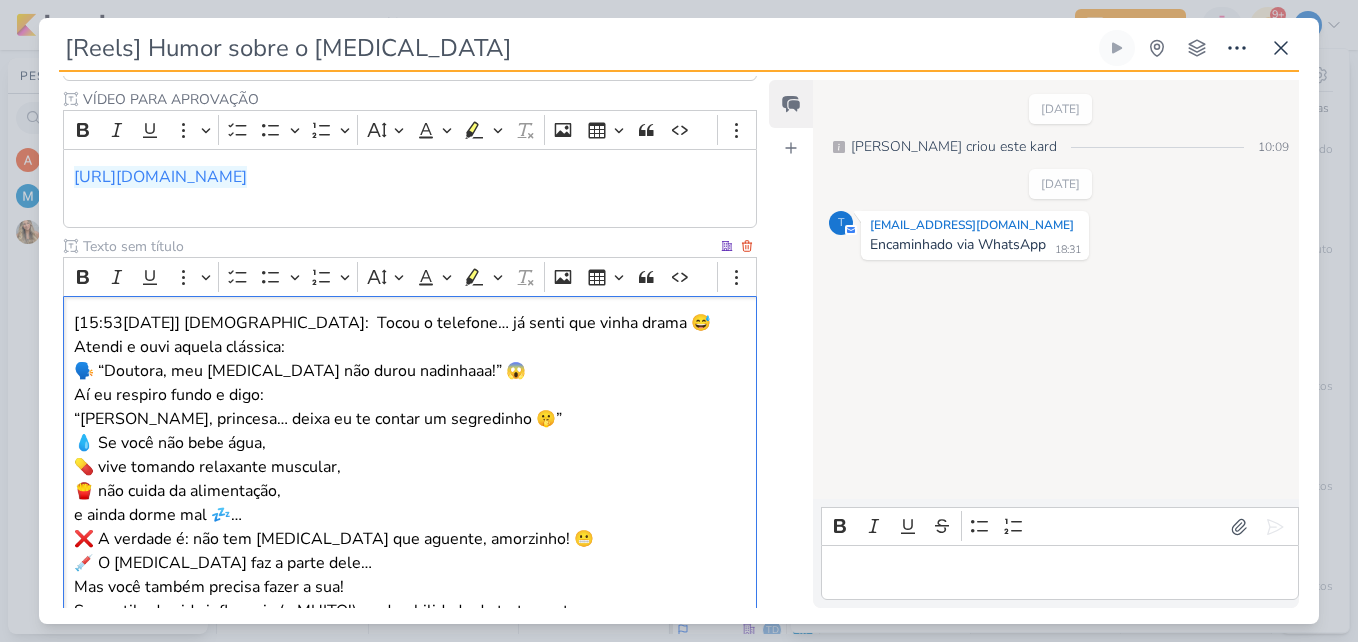 scroll, scrollTop: 681, scrollLeft: 0, axis: vertical 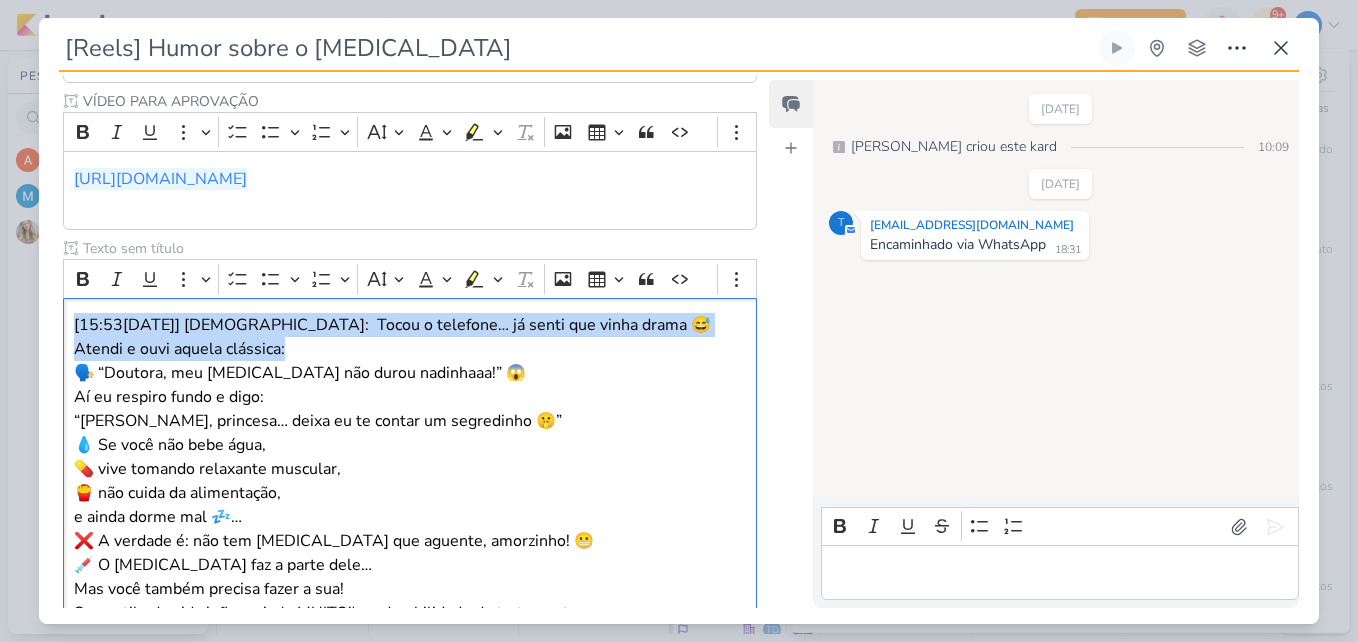 drag, startPoint x: 293, startPoint y: 328, endPoint x: 45, endPoint y: 311, distance: 248.58199 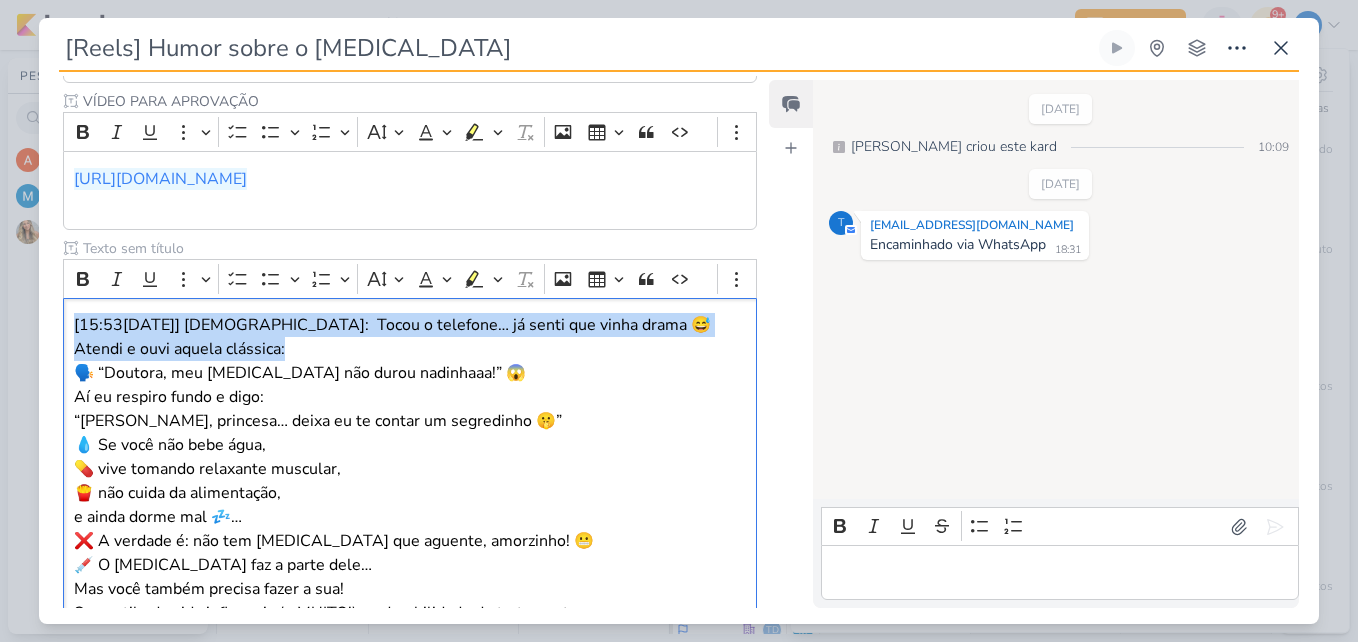 click on "Parlare Marketing
PROJETO
Estética Acciari
Fase do Processo" at bounding box center [402, 319] 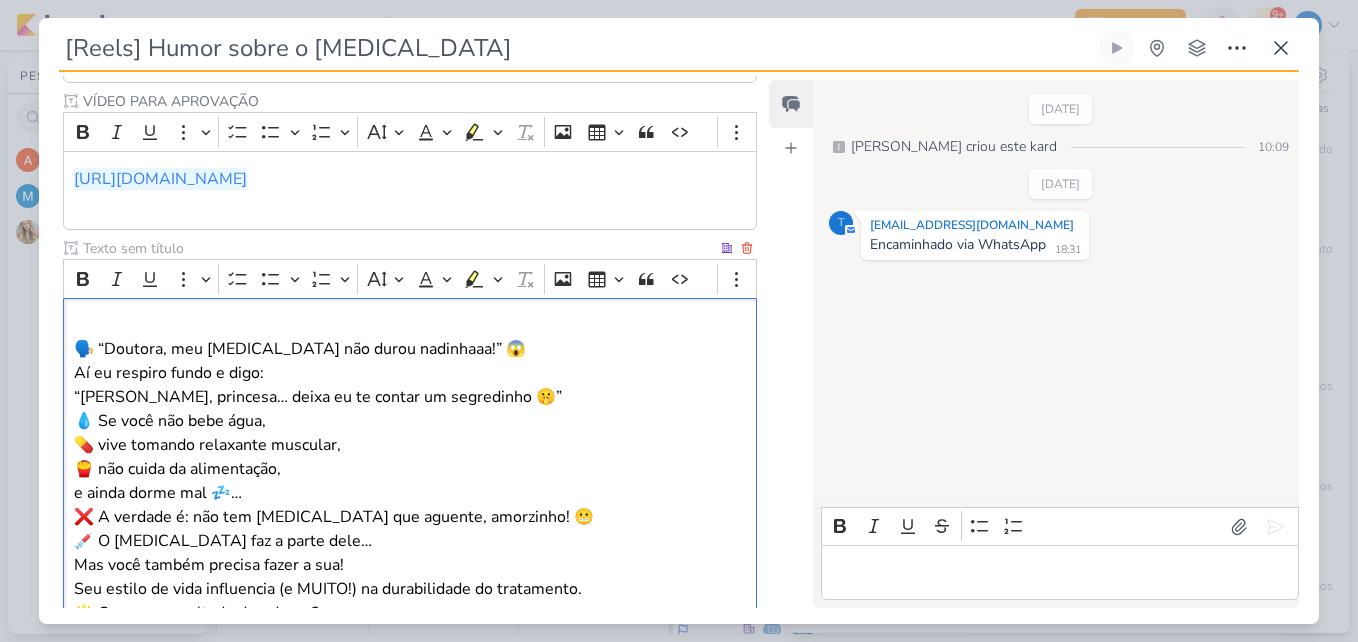 click on "🗣️ “Doutora, meu [MEDICAL_DATA] não durou nadinhaaa!” 😱 Aí eu respiro fundo e digo: “[PERSON_NAME], princesa… deixa eu te contar um segredinho 🤫” 💧 Se você não bebe água, 💊 vive tomando relaxante muscular, 🍟 não cuida da alimentação, e ainda dorme mal 💤… ❌ A verdade é: não tem [MEDICAL_DATA] que aguente, amorzinho! 😬 💉 O [MEDICAL_DATA] faz a parte dele… Mas você também precisa fazer a sua! Seu estilo de vida influencia (e MUITO!) na durabilidade do tratamento. 🌟 Quer um resultado duradouro? Então bora cuidar do todo: corpo, mente e rotina! 🧘‍♀️✨ Com amor, Sua esteta realista e sincera 💕👩🏻‍⚕️ #BotoxComConsciência #DicaDaDoutora #BotoxFofo #BelezaComPropósito #EstéticaComAmor #CuidarÉAmar --- Se quiser, posso fazer uma versão ainda mais divertida ou uma legenda curta para colocar como destaque no início! [15:53[DATE]] [DEMOGRAPHIC_DATA]: Claro! Aqui vai um CTA curto, direto e fofinho pra fechar sua legenda: --- ✨ Quer [MEDICAL_DATA] com resultado de verdade?" at bounding box center (410, 661) 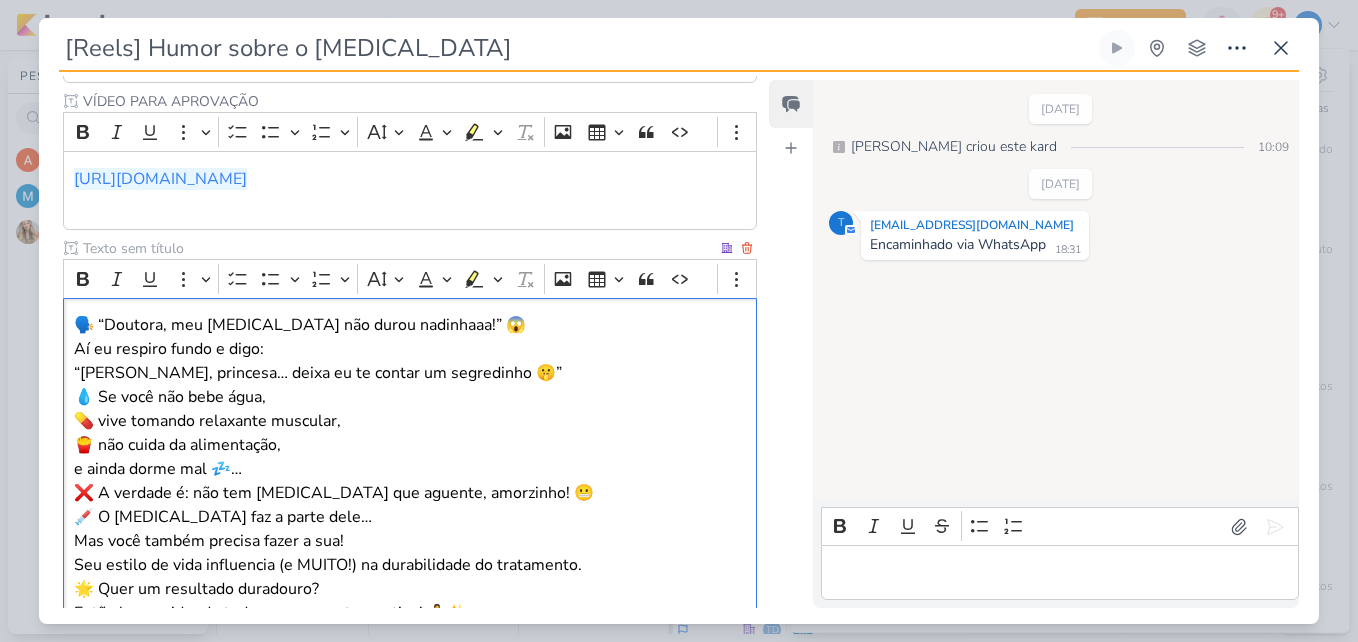 click on "🗣️ “Doutora, meu [MEDICAL_DATA] não durou nadinhaaa!” 😱" at bounding box center (410, 325) 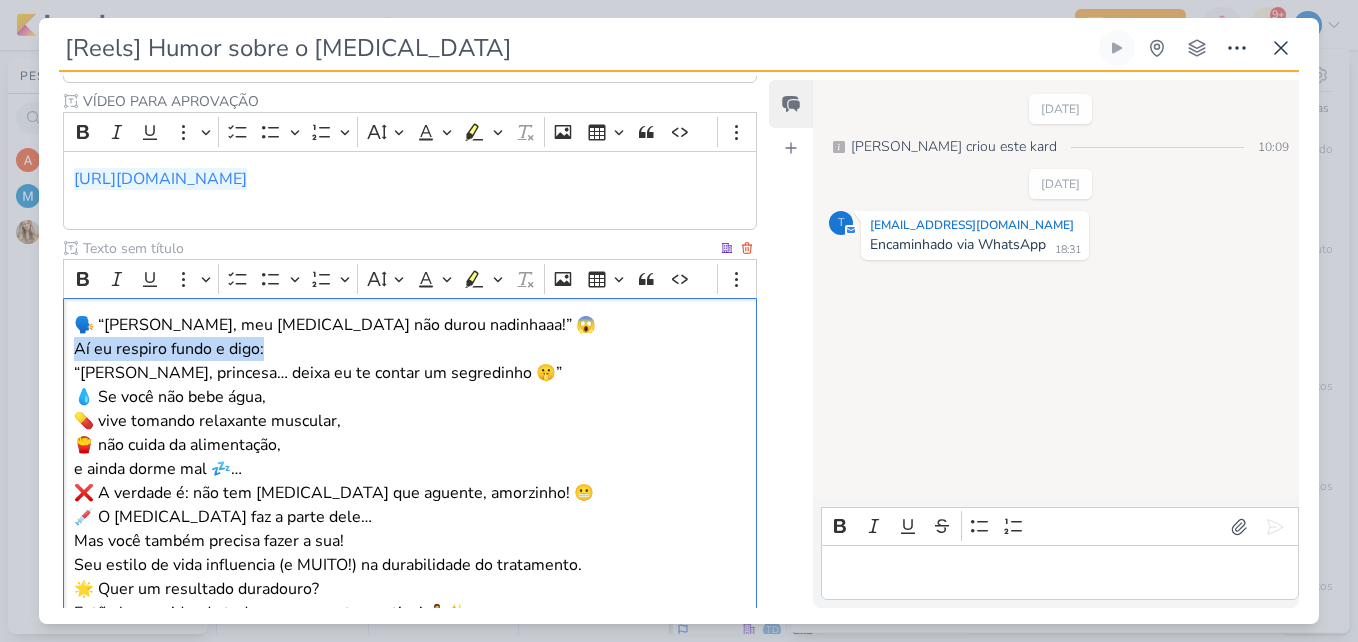 drag, startPoint x: 262, startPoint y: 323, endPoint x: 69, endPoint y: 321, distance: 193.01036 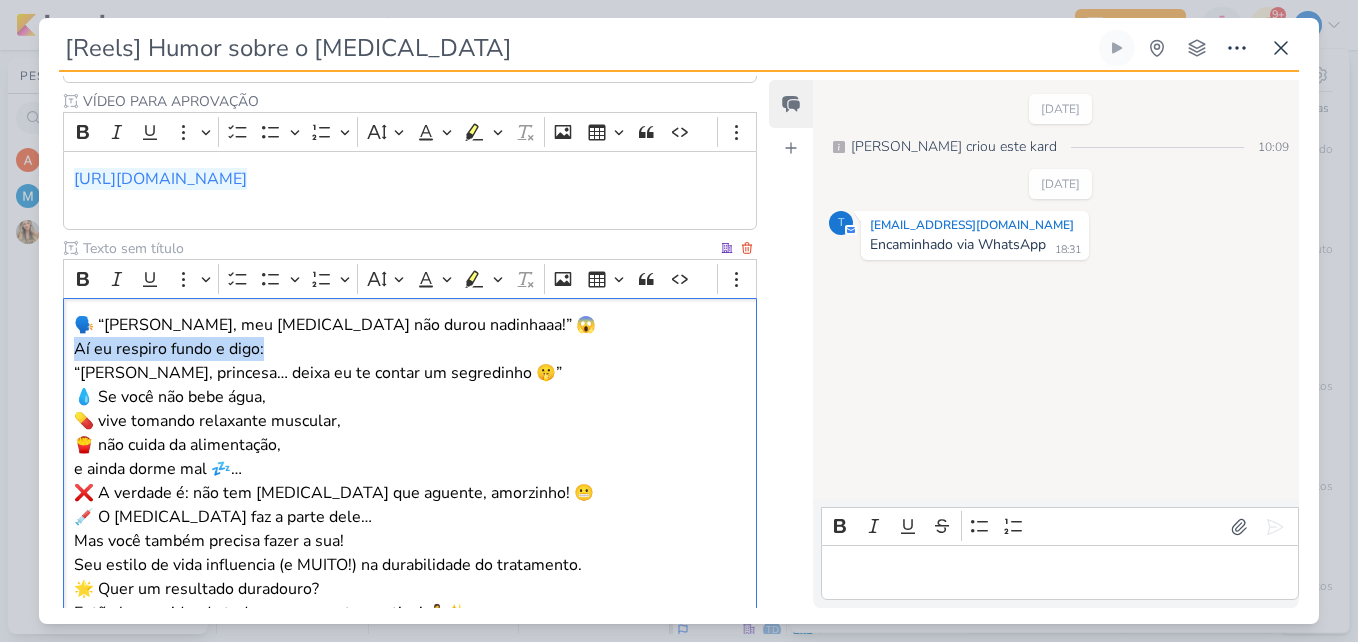 click on "🗣️ “[PERSON_NAME], meu [MEDICAL_DATA] não durou nadinhaaa!” 😱 Aí eu respiro fundo e digo: “[PERSON_NAME], princesa… deixa eu te contar um segredinho 🤫” 💧 Se você não bebe água, 💊 vive tomando relaxante muscular, 🍟 não cuida da alimentação, e ainda dorme mal 💤… ❌ A verdade é: não tem [MEDICAL_DATA] que aguente, amorzinho! 😬 💉 O [MEDICAL_DATA] faz a parte dele… Mas você também precisa fazer a sua! Seu estilo de vida influencia (e MUITO!) na durabilidade do tratamento. 🌟 Quer um resultado duradouro? Então bora cuidar do todo: corpo, mente e rotina! 🧘‍♀️✨ Com amor, Sua esteta realista e sincera 💕👩🏻‍⚕️ #BotoxComConsciência #DicaDaDoutora #BotoxFofo #BelezaComPropósito #EstéticaComAmor #CuidarÉAmar --- Se quiser, posso fazer uma versão ainda mais divertida ou uma legenda curta para colocar como destaque no início! [15:53[DATE]] [DEMOGRAPHIC_DATA]: Claro! Aqui vai um CTA curto, direto e fofinho pra fechar sua legenda: --- ✨ Quer [MEDICAL_DATA] com resultado de verdade?" at bounding box center (410, 649) 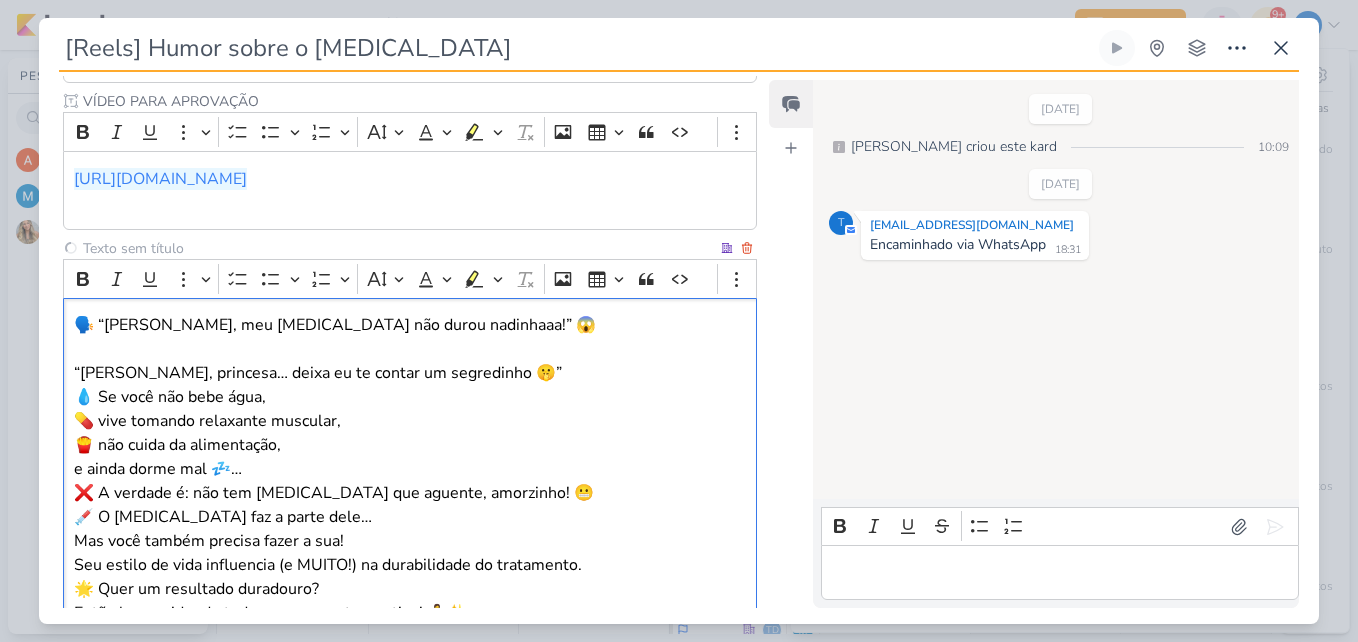click on "⁠⁠⁠⁠⁠⁠⁠ “[PERSON_NAME], princesa… deixa eu te contar um segredinho 🤫”" at bounding box center [410, 361] 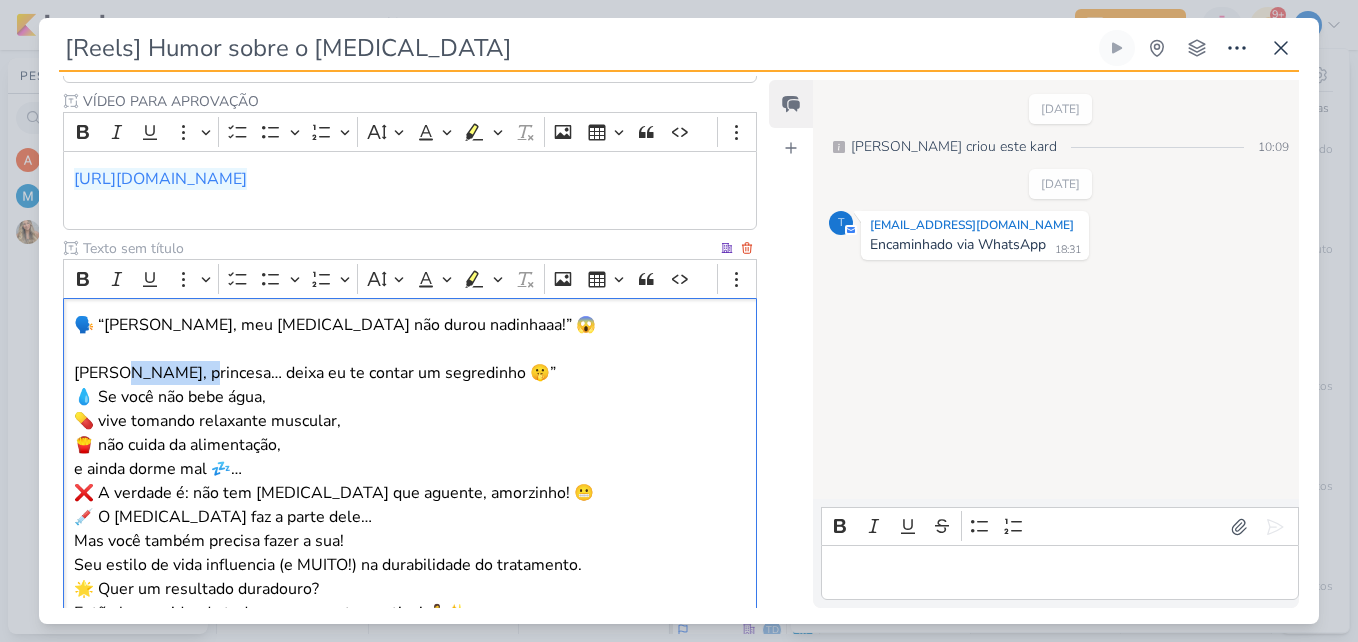 drag, startPoint x: 198, startPoint y: 347, endPoint x: 125, endPoint y: 350, distance: 73.061615 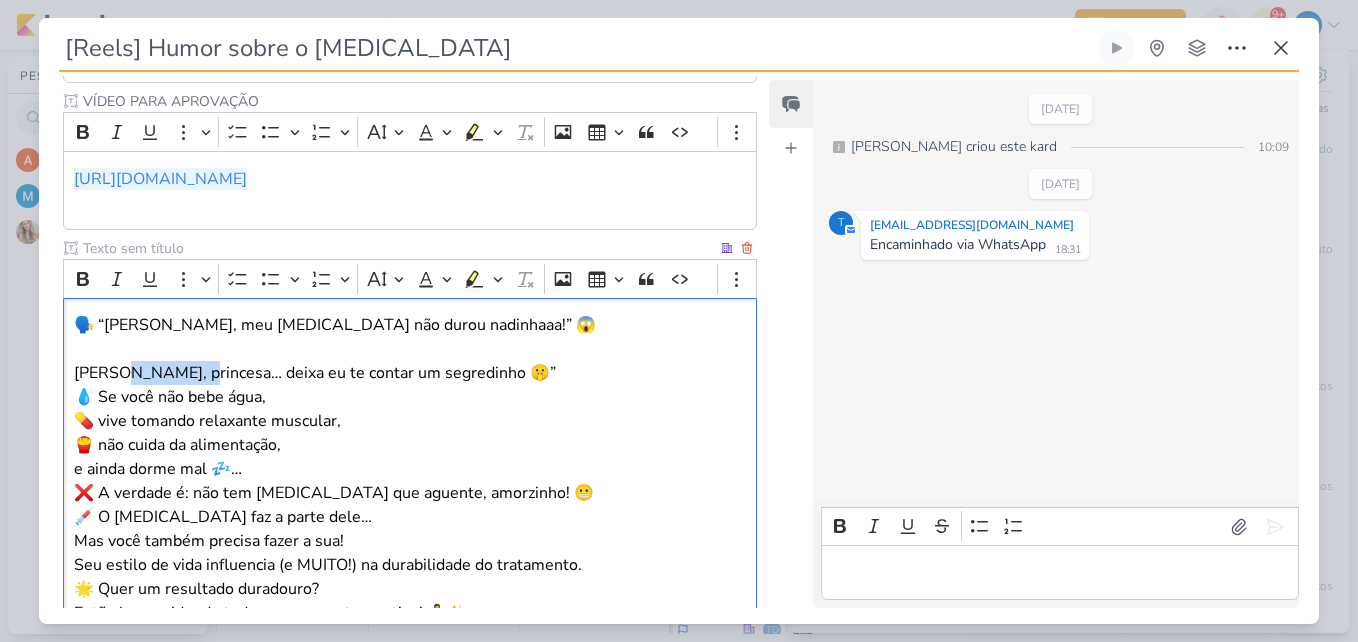 click on "[PERSON_NAME], princesa… deixa eu te contar um segredinho 🤫”" at bounding box center (410, 361) 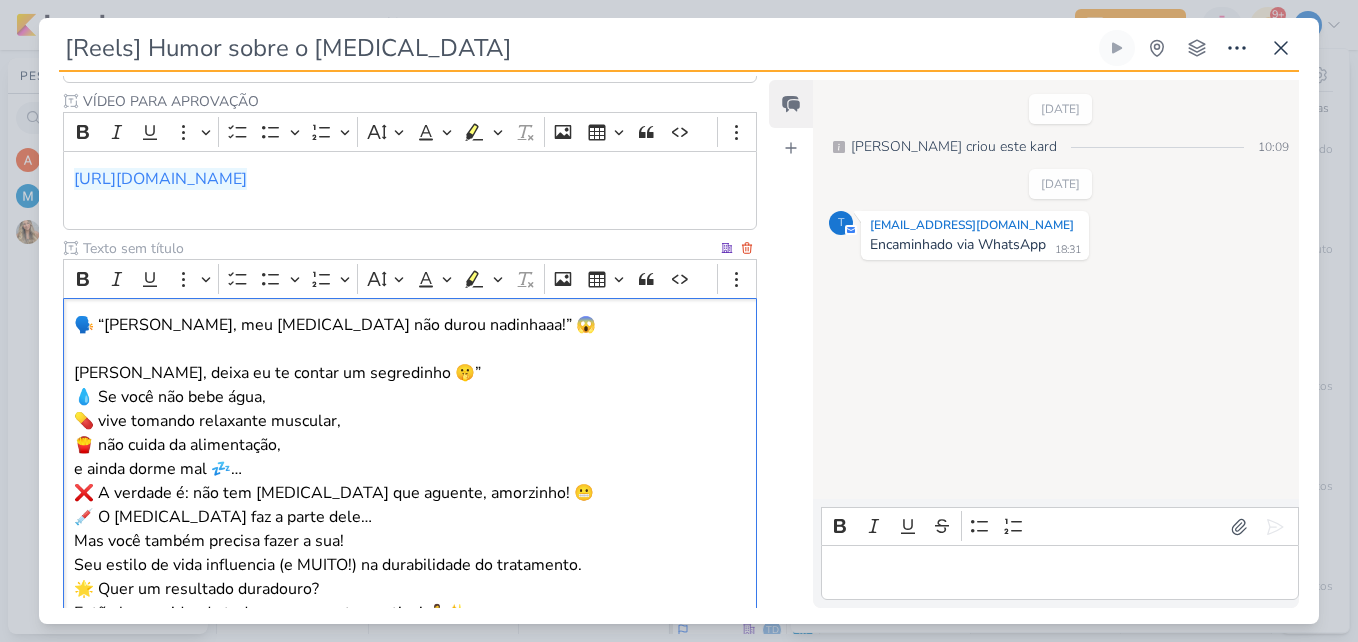click on "[PERSON_NAME], deixa eu te contar um segredinho 🤫”" at bounding box center [410, 361] 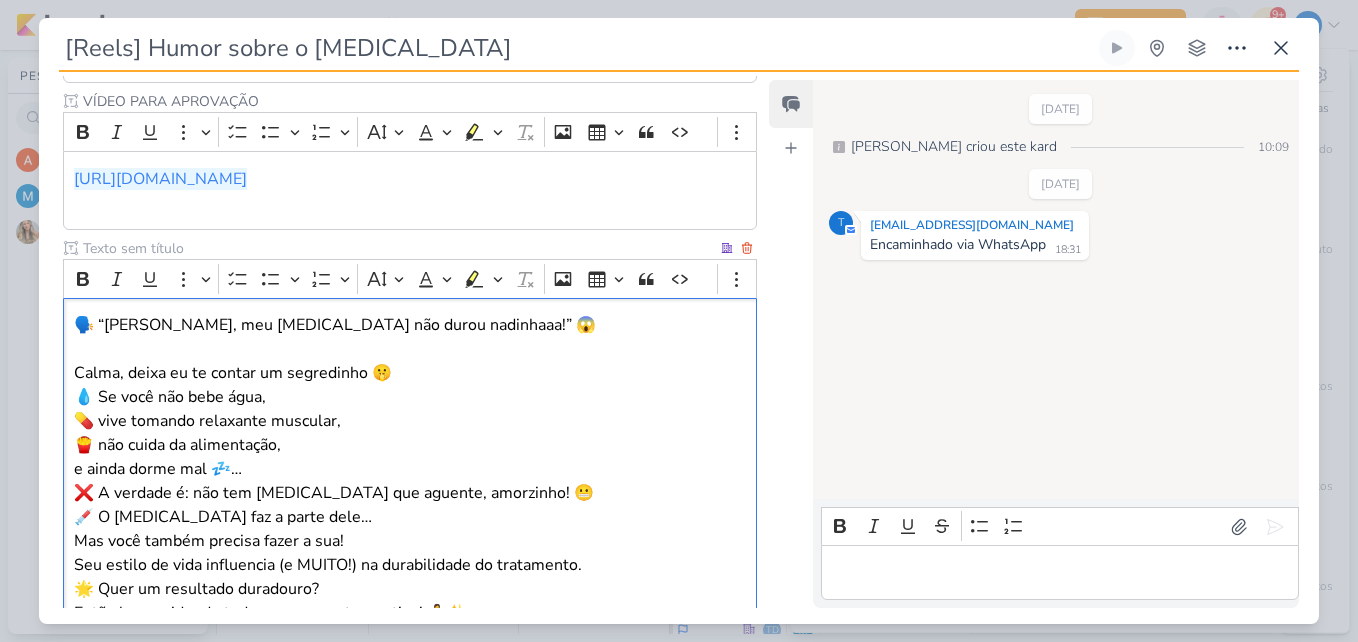 scroll, scrollTop: 781, scrollLeft: 0, axis: vertical 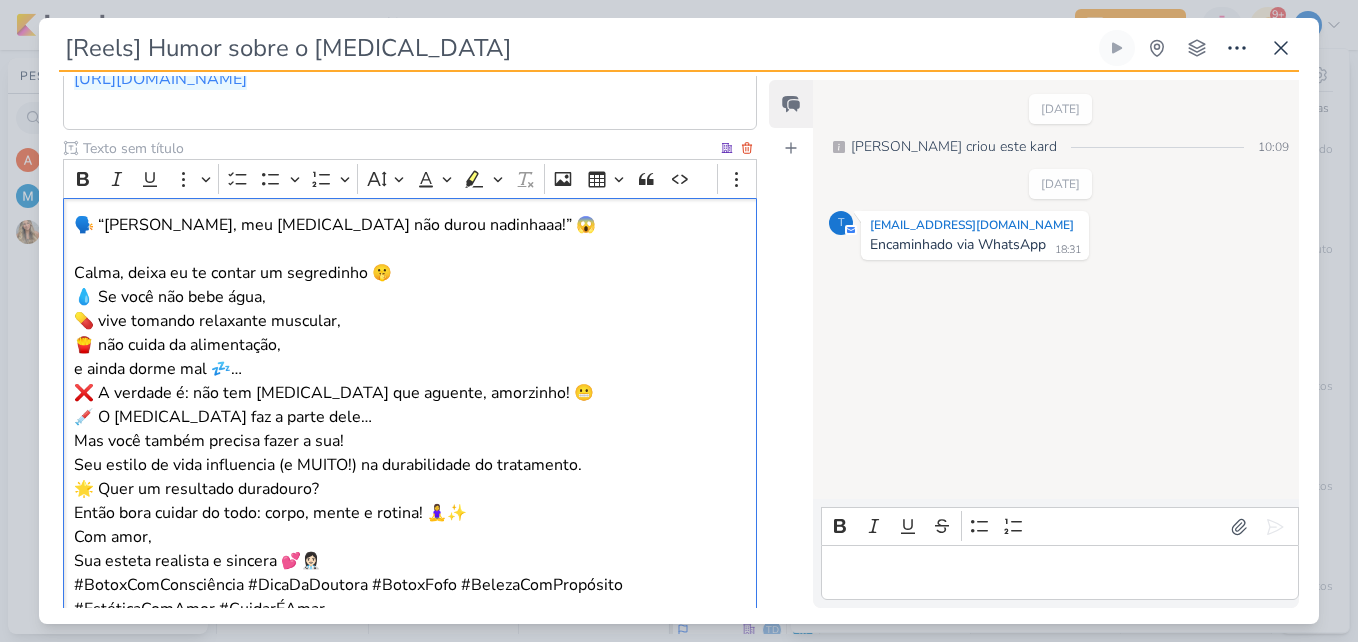 click on "❌ A verdade é: não tem [MEDICAL_DATA] que aguente, amorzinho! 😬" at bounding box center (410, 393) 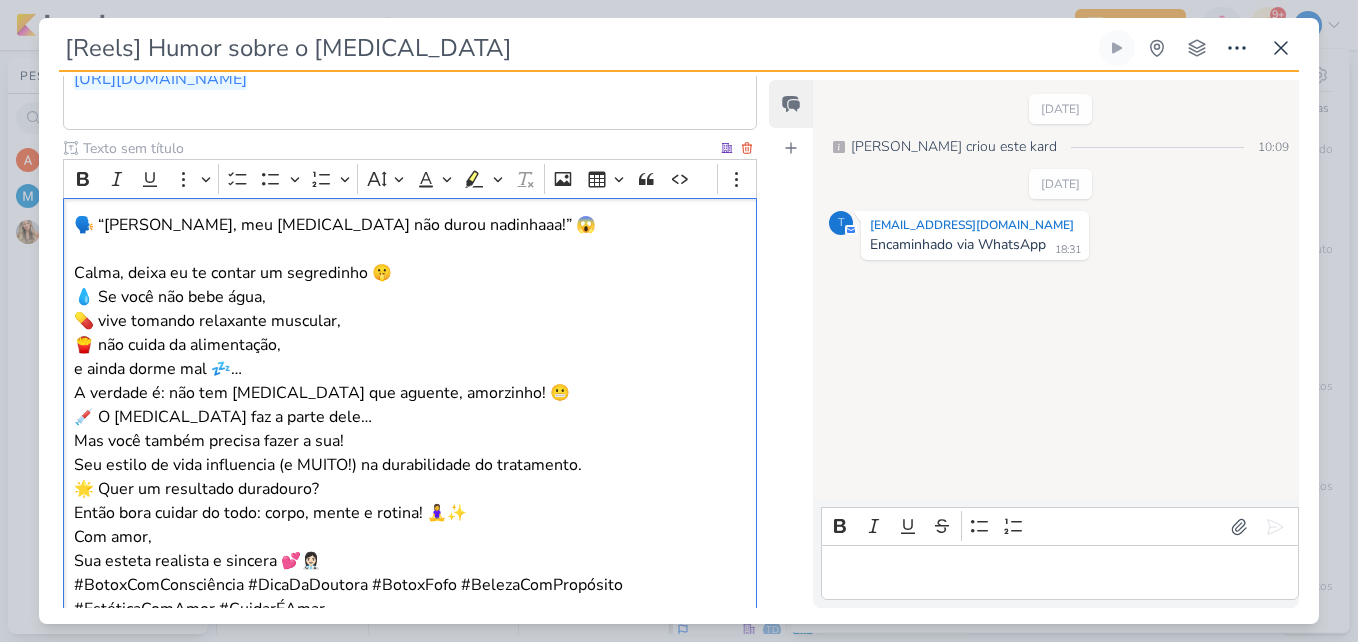 click on "A verdade é: não tem [MEDICAL_DATA] que aguente, amorzinho! 😬" at bounding box center (410, 393) 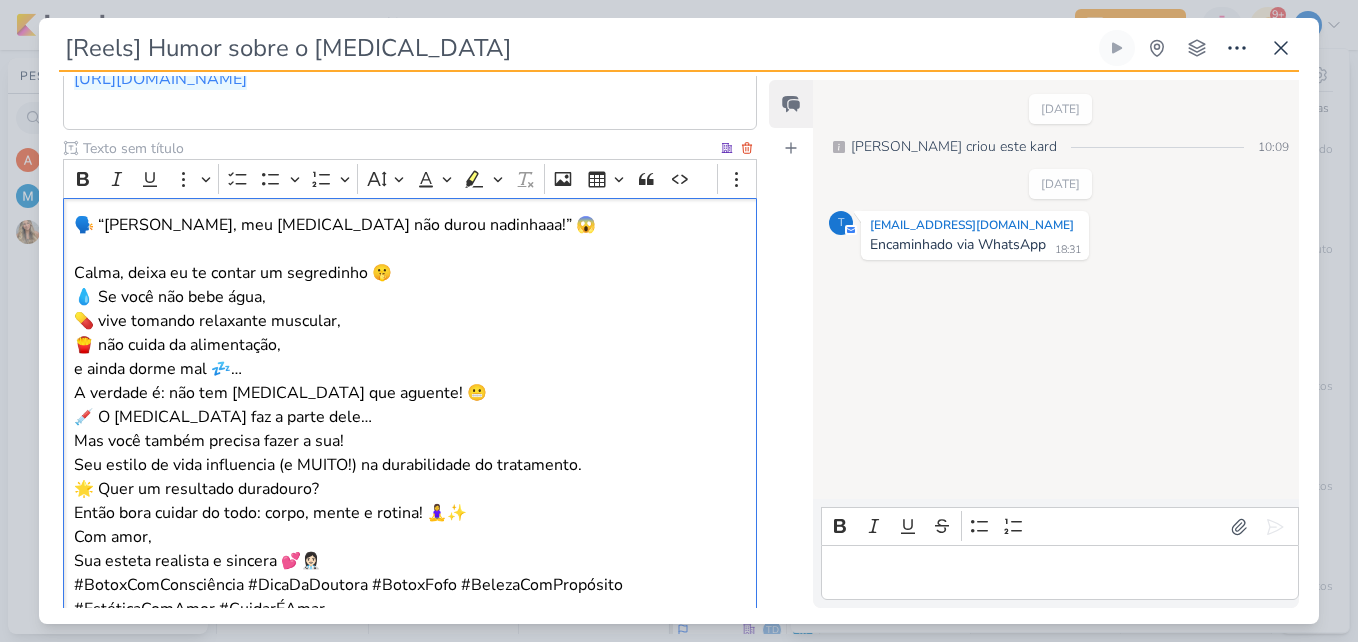 scroll, scrollTop: 881, scrollLeft: 0, axis: vertical 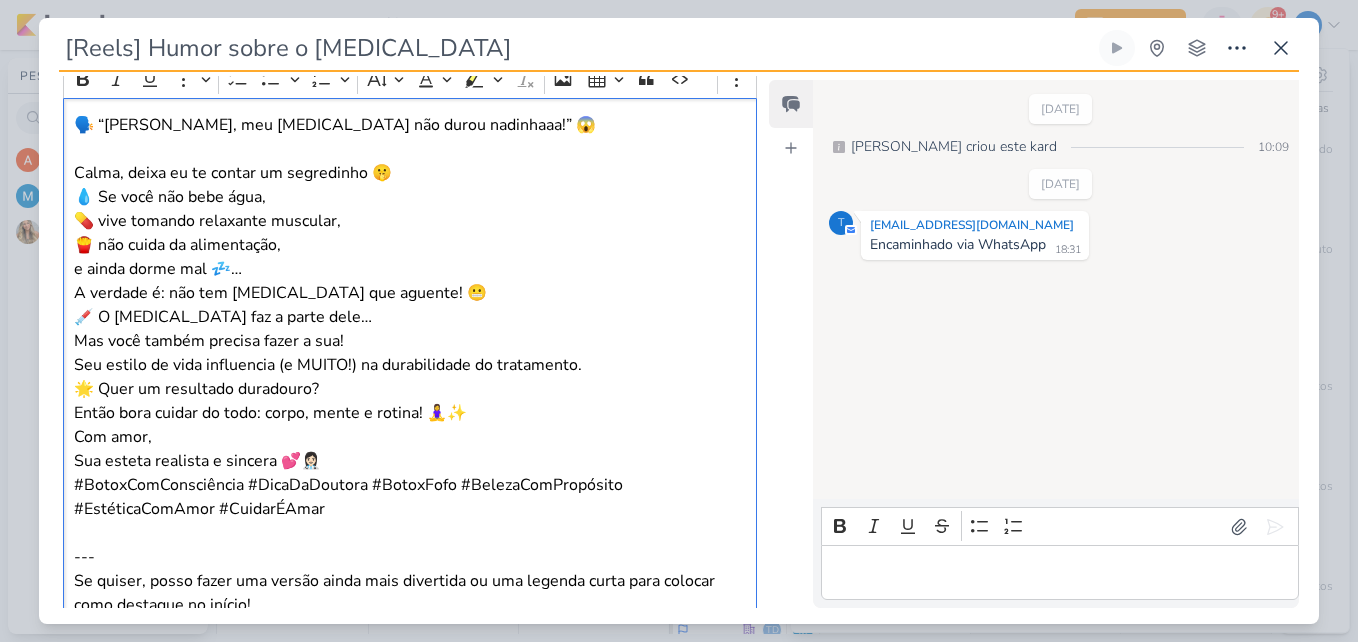 click on "Com amor, Sua esteta realista e sincera 💕👩🏻‍⚕️" at bounding box center (410, 449) 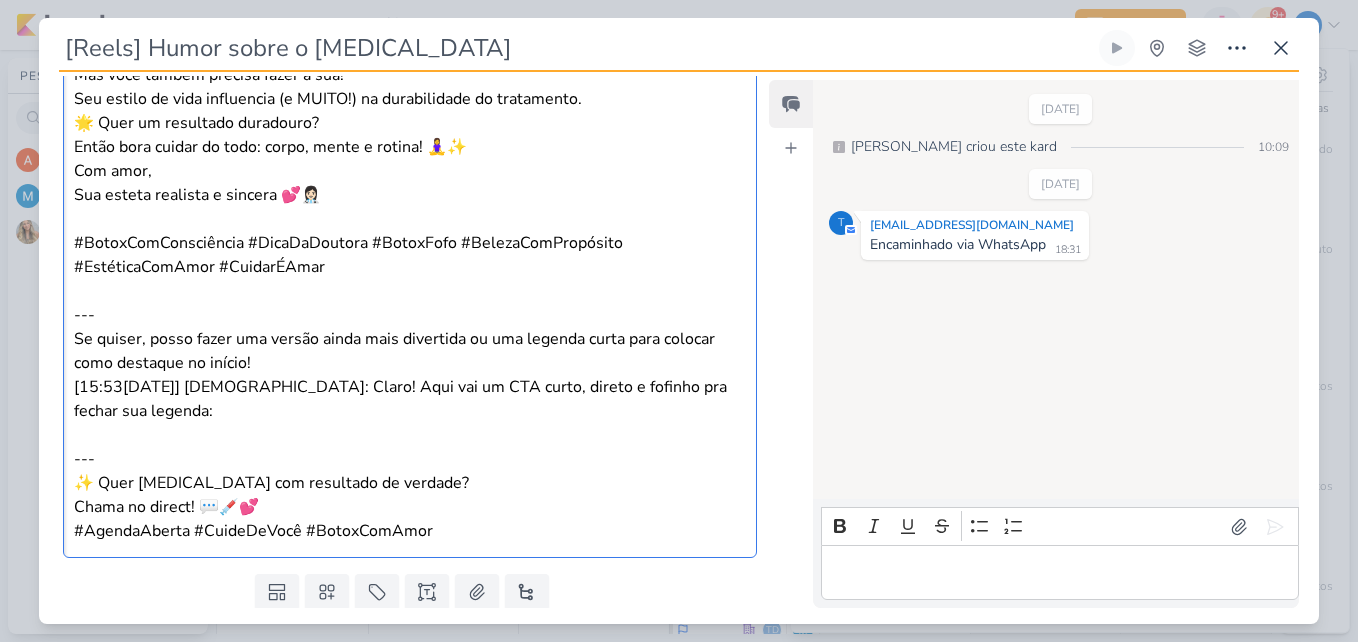 scroll, scrollTop: 1181, scrollLeft: 0, axis: vertical 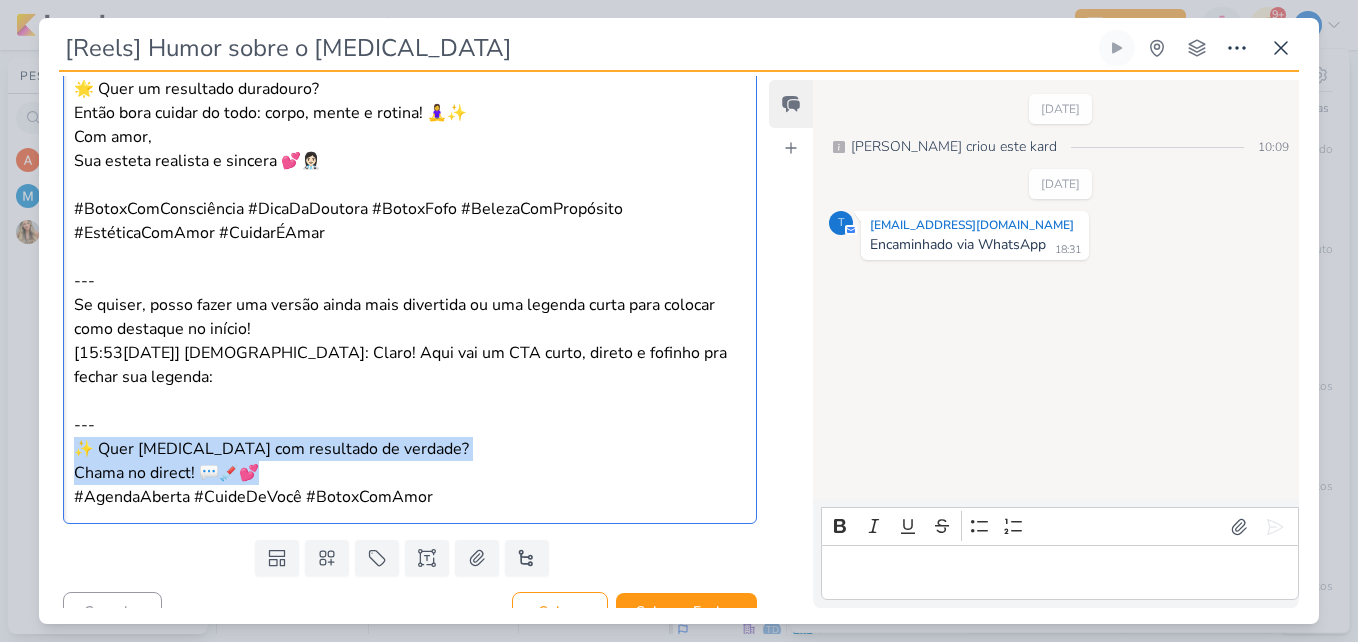 drag, startPoint x: 77, startPoint y: 420, endPoint x: 376, endPoint y: 453, distance: 300.81555 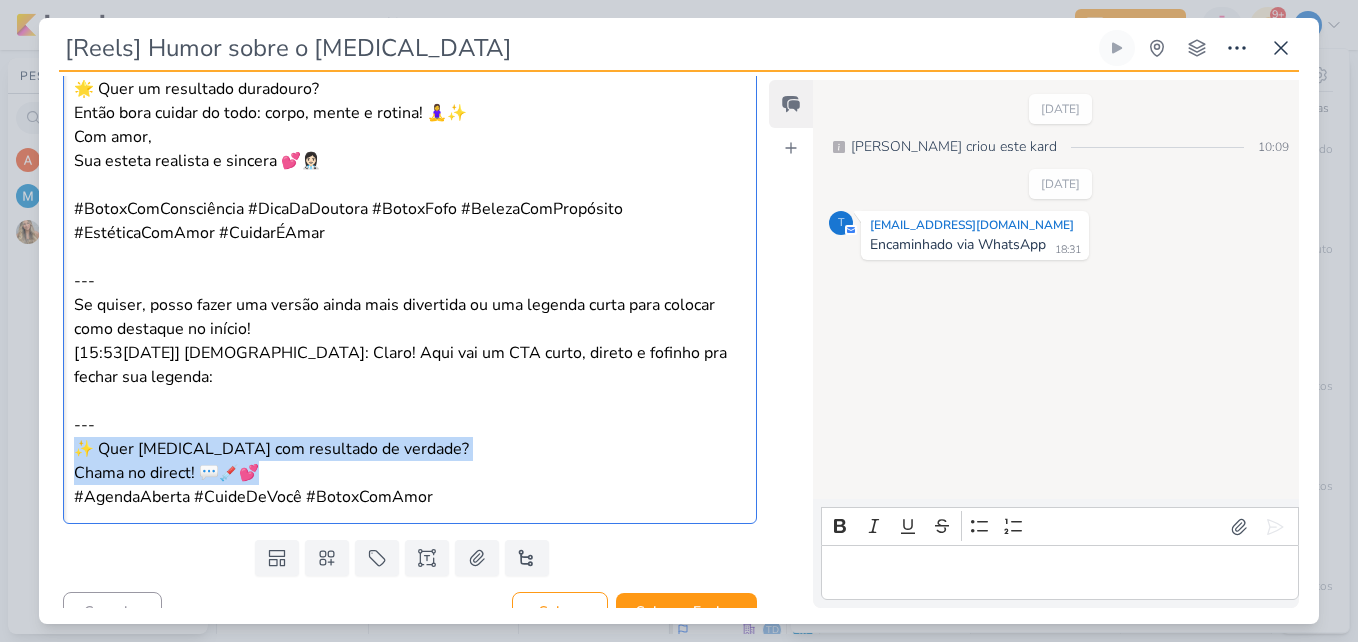 scroll, scrollTop: 1081, scrollLeft: 0, axis: vertical 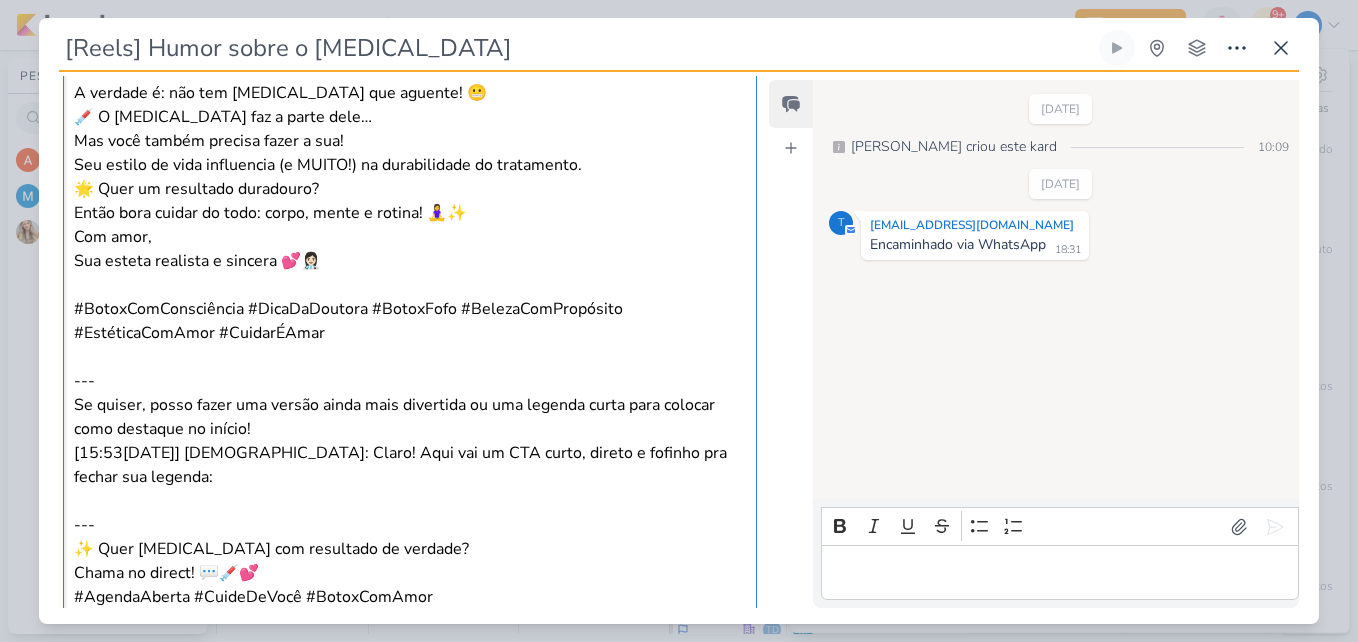 click at bounding box center (410, 285) 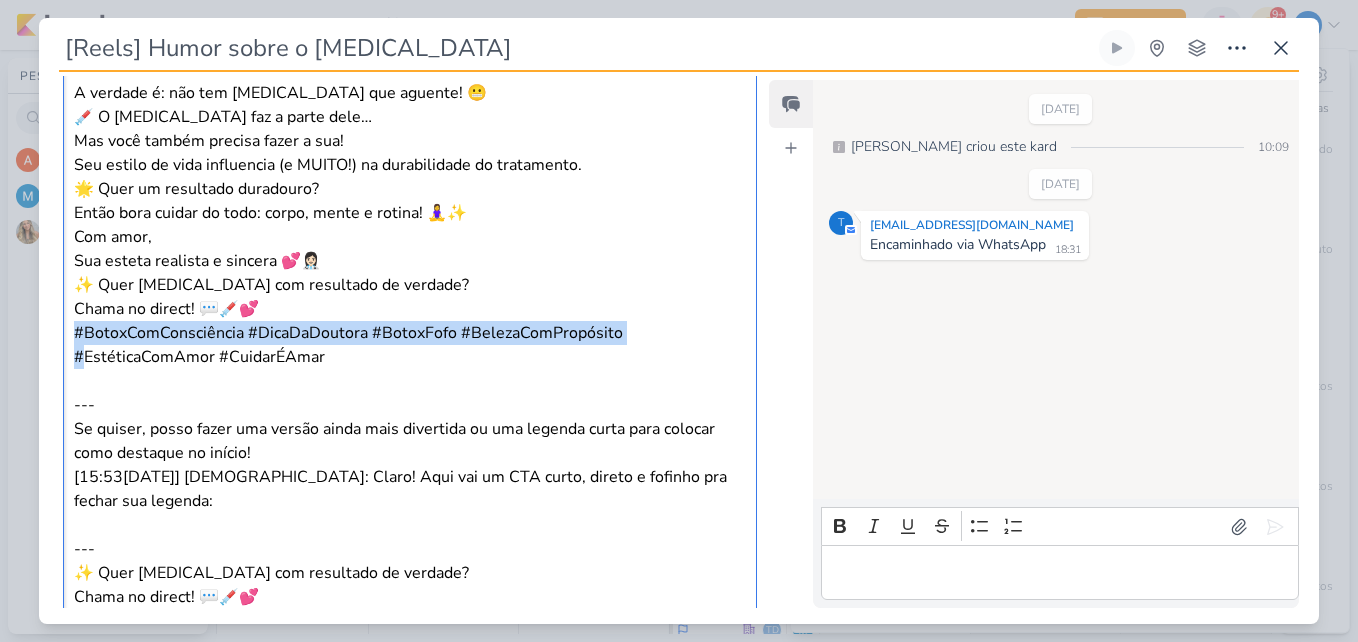 drag, startPoint x: 70, startPoint y: 311, endPoint x: 81, endPoint y: 344, distance: 34.785053 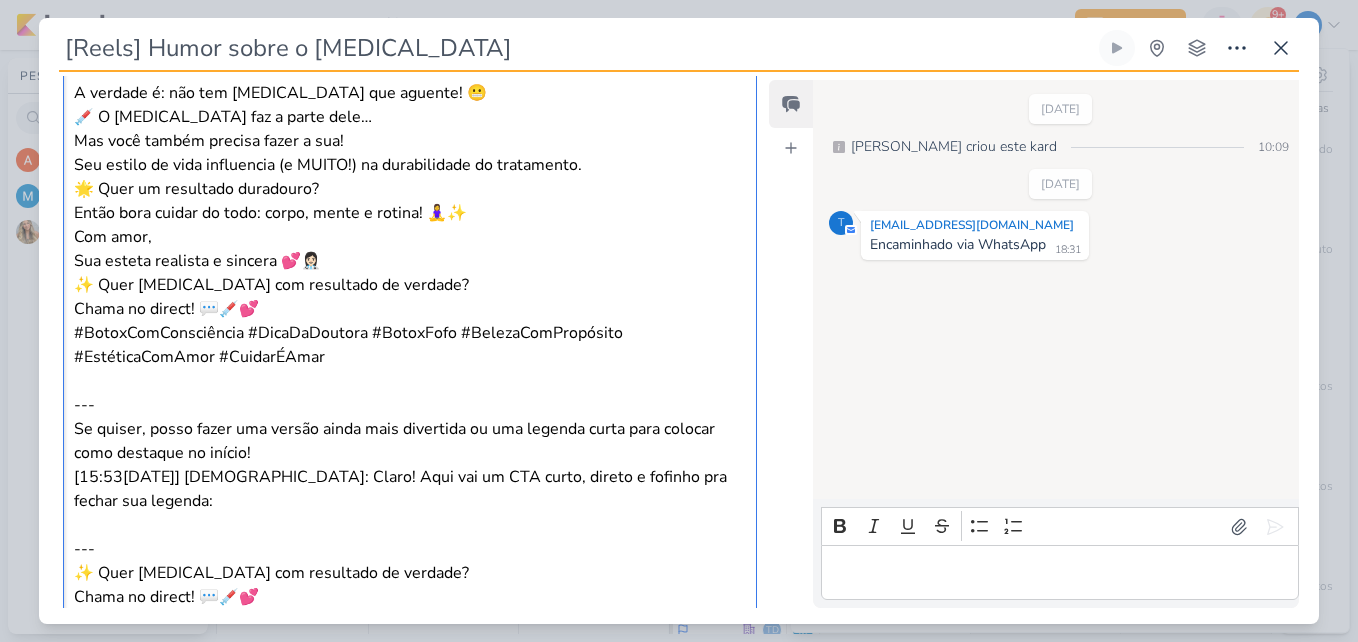 click on "---" at bounding box center [410, 393] 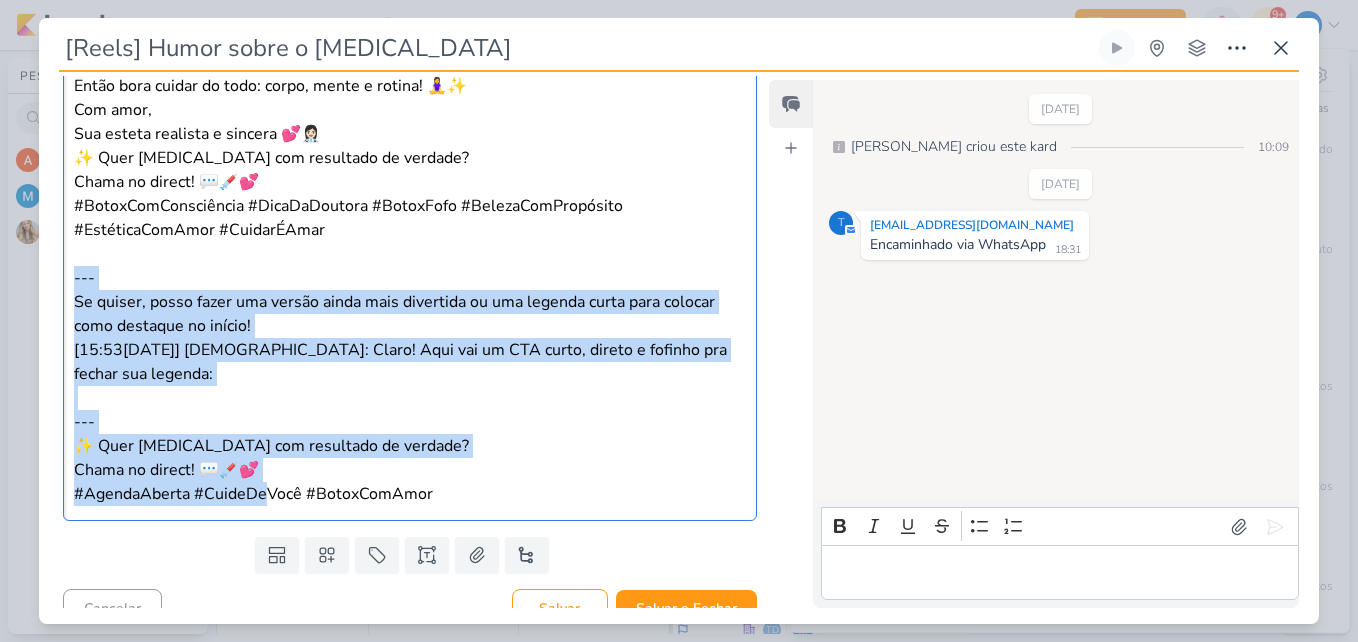 drag, startPoint x: 75, startPoint y: 382, endPoint x: 261, endPoint y: 643, distance: 320.49493 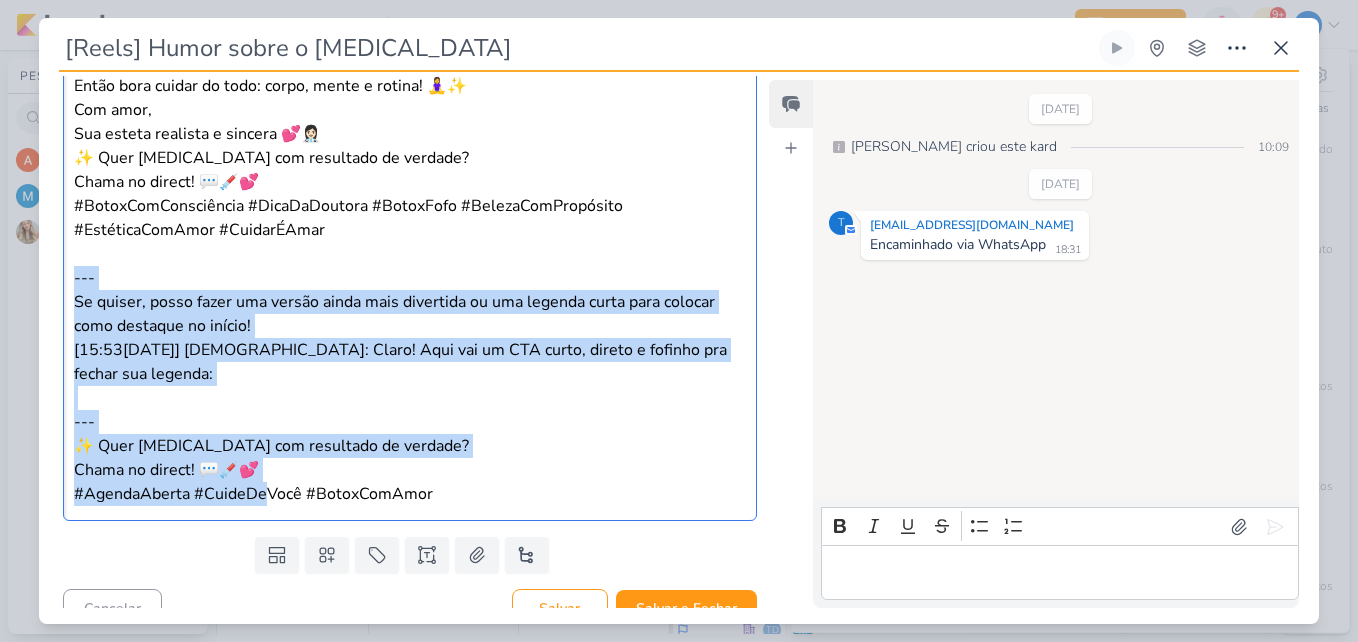 click on "1.99.0
[GEOGRAPHIC_DATA]
Ctrl + k
0h0m
Sessão desligada...
Hoje
0h0m
Semana 0h0m" at bounding box center (679, 321) 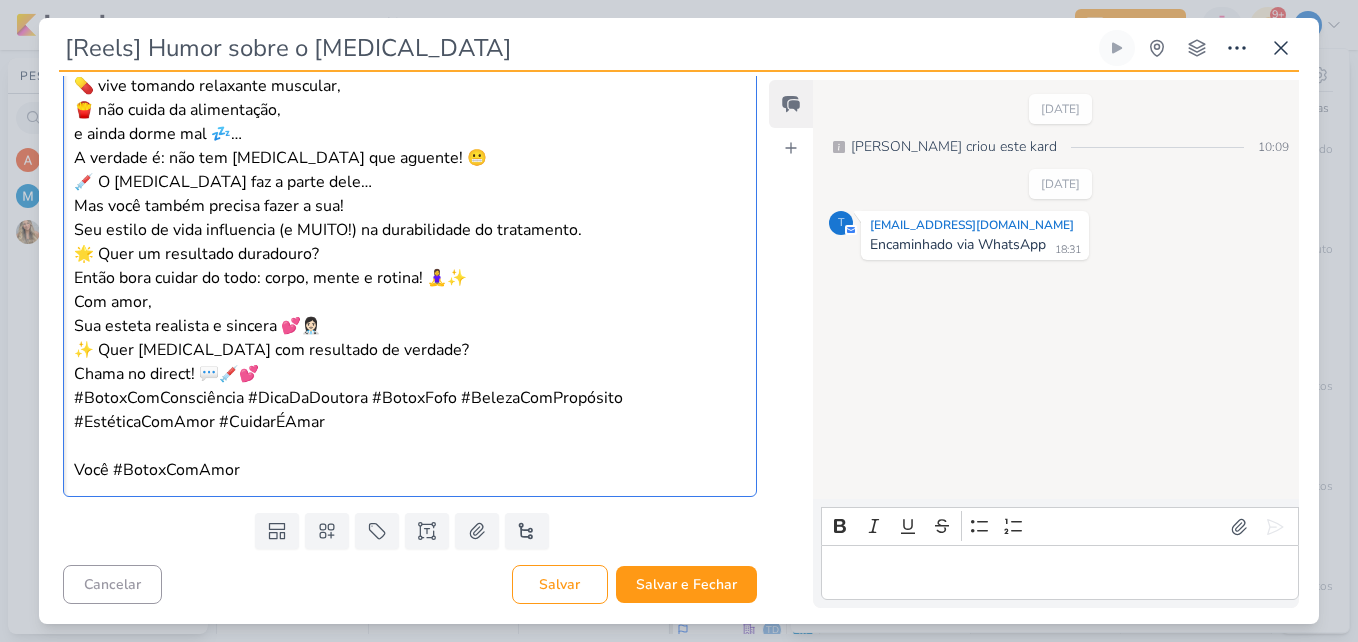 scroll, scrollTop: 992, scrollLeft: 0, axis: vertical 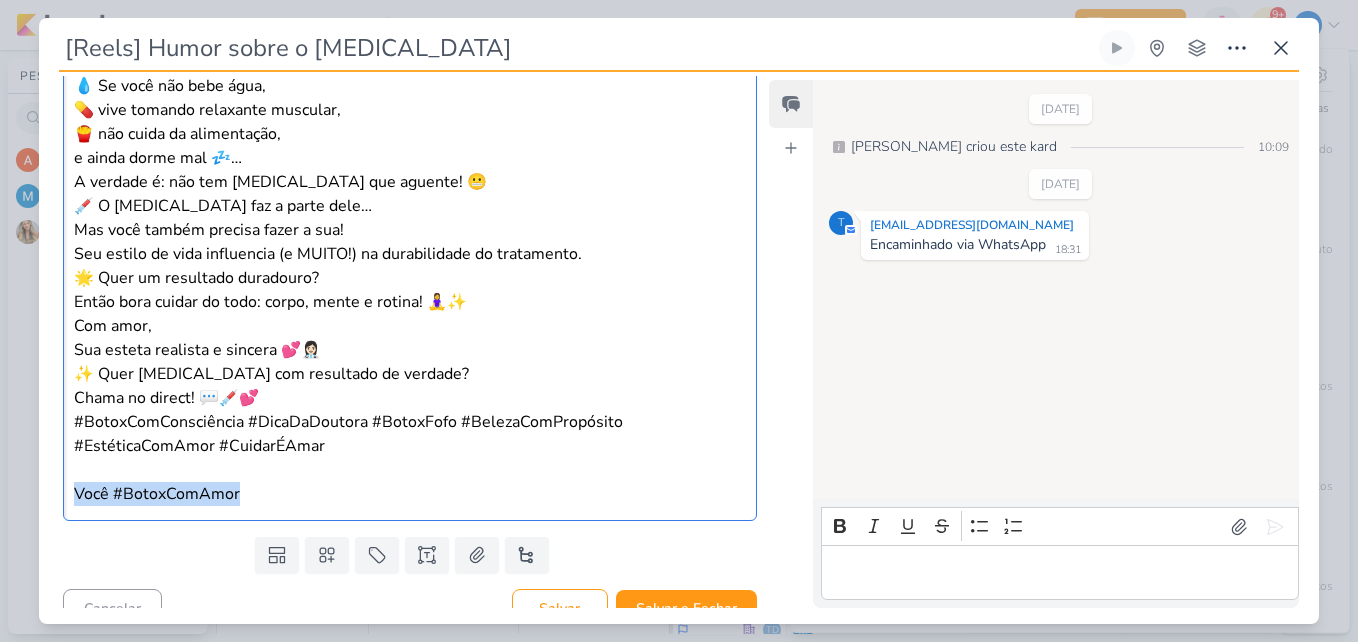 drag, startPoint x: 257, startPoint y: 460, endPoint x: 66, endPoint y: 459, distance: 191.00262 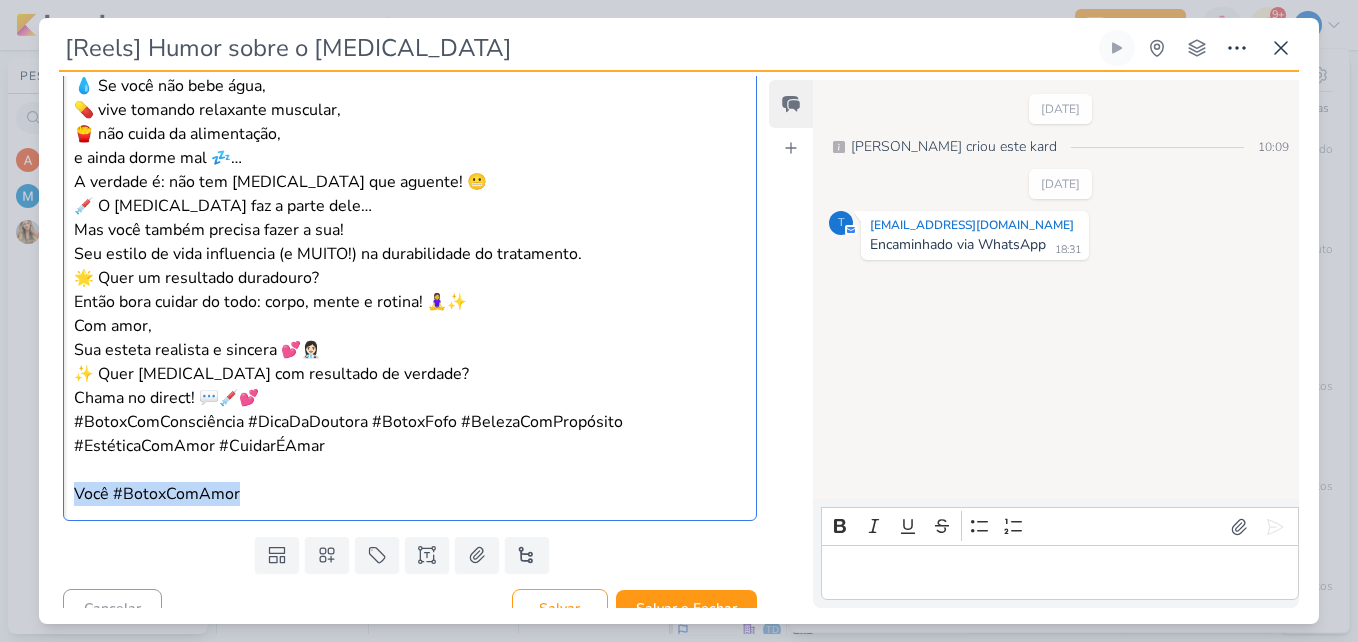 click on "🗣️ “Tati, meu [MEDICAL_DATA] não durou nadinhaaa!” 😱 [PERSON_NAME], deixa eu te contar um segredinho 🤫 💧 Se você não bebe água, 💊 vive tomando relaxante muscular, 🍟 não cuida da alimentação, e ainda dorme mal 💤… A verdade é: não tem [MEDICAL_DATA] que aguente! 😬 💉 O [MEDICAL_DATA] faz a parte dele… Mas você também precisa fazer a sua! Seu estilo de vida influencia (e MUITO!) na durabilidade do tratamento. 🌟 Quer um resultado duradouro? Então bora cuidar do todo: corpo, mente e rotina! 🧘‍♀️✨ Com amor, Sua esteta realista e sincera 💕👩🏻‍⚕️ ✨ Quer [MEDICAL_DATA] com resultado de verdade? Chama no direct! 💬💉💕 #BotoxComConsciência #DicaDaDoutora #BotoxFofo #BelezaComPropósito #EstéticaComAmor #CuidarÉAmar Você #BotoxComAmor" at bounding box center [410, 254] 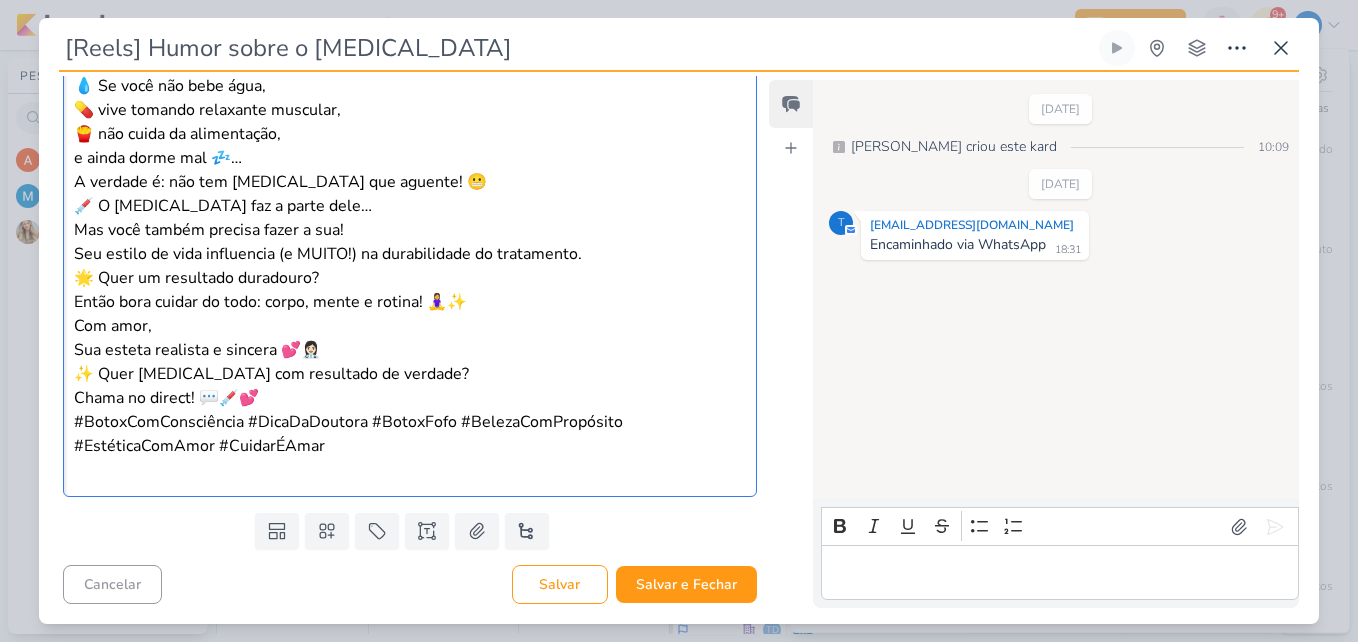 scroll, scrollTop: 968, scrollLeft: 0, axis: vertical 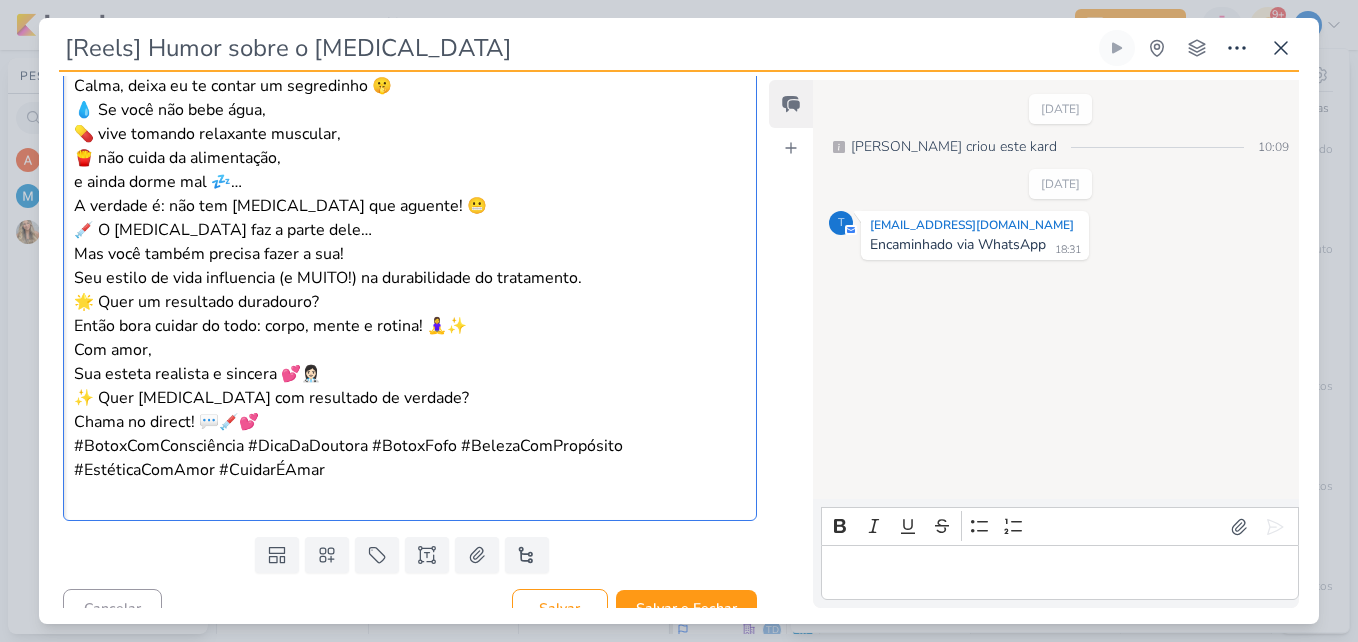 click on "✨ Quer [MEDICAL_DATA] com resultado de verdade? Chama no direct! 💬💉💕" at bounding box center (410, 410) 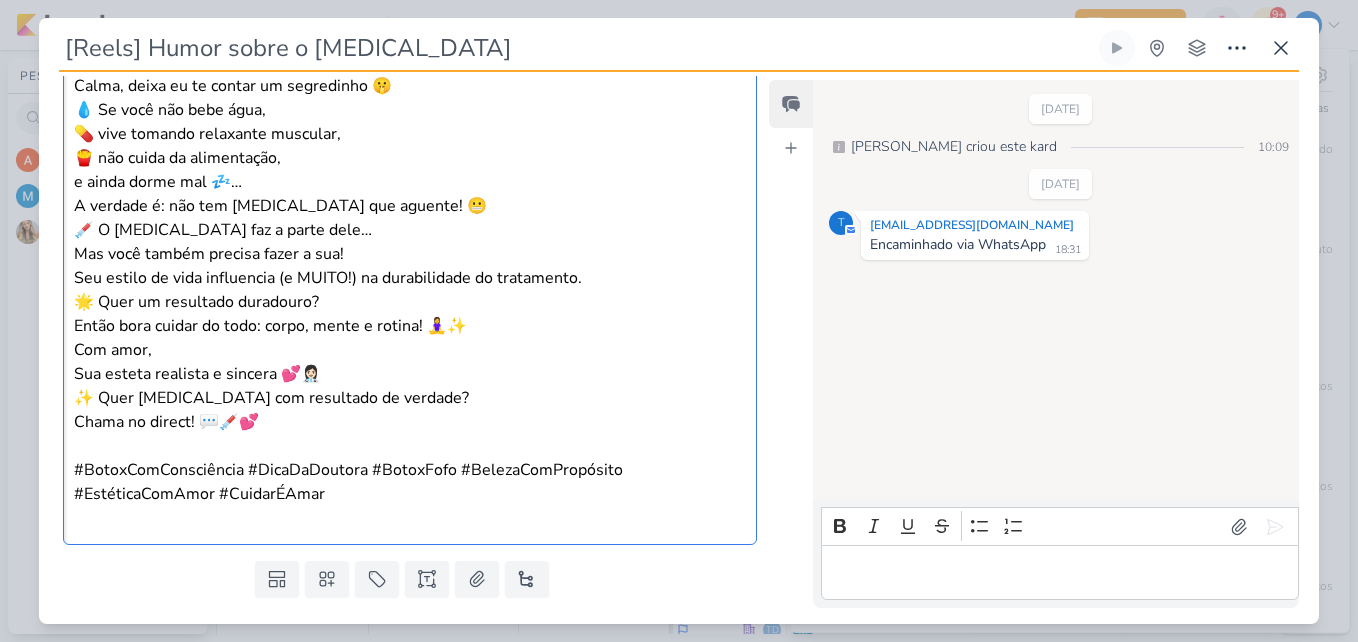 scroll, scrollTop: 992, scrollLeft: 0, axis: vertical 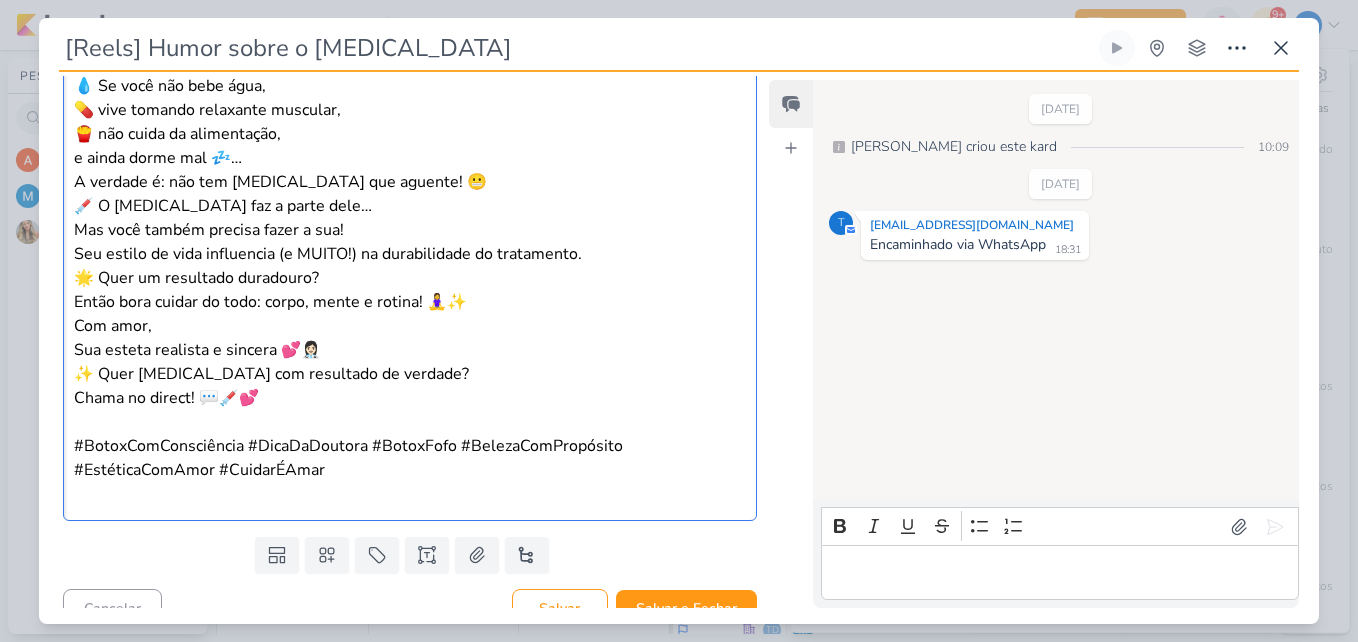 click on "Com amor, Sua esteta realista e sincera 💕👩🏻‍⚕️" at bounding box center (410, 338) 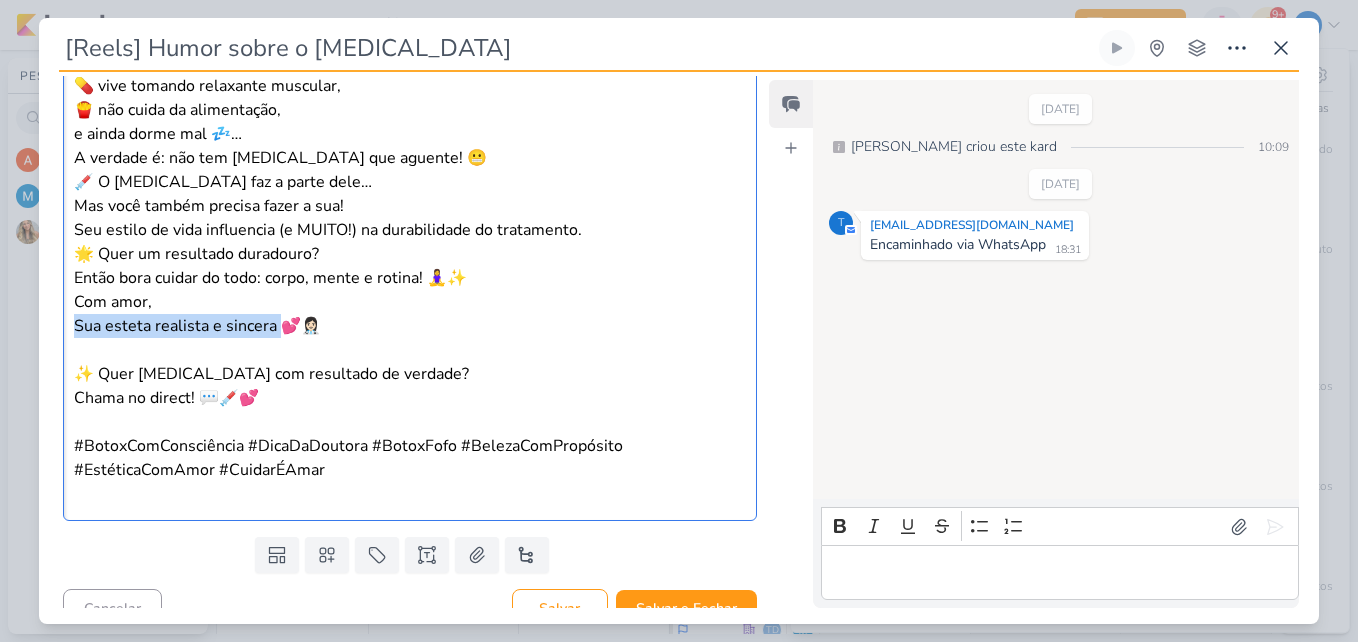 drag, startPoint x: 277, startPoint y: 305, endPoint x: 59, endPoint y: 311, distance: 218.08255 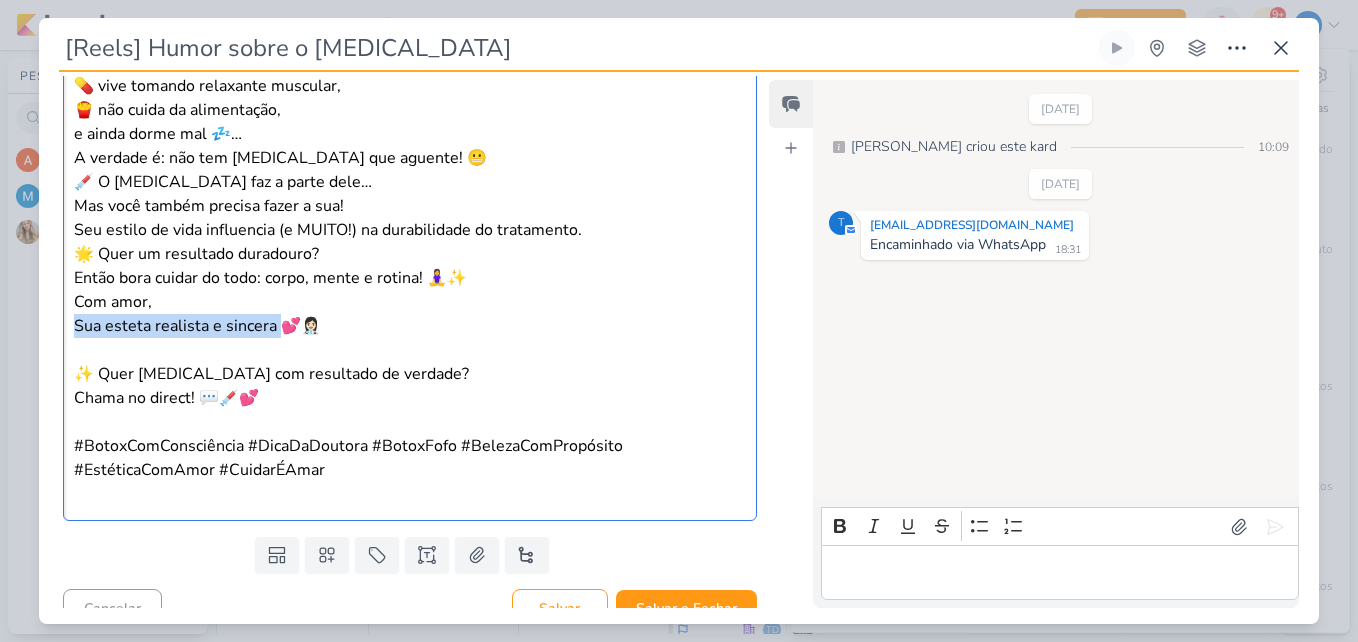 click on "Parlare Marketing
PROJETO
Estética Acciari
Fase do Processo" at bounding box center (402, -112) 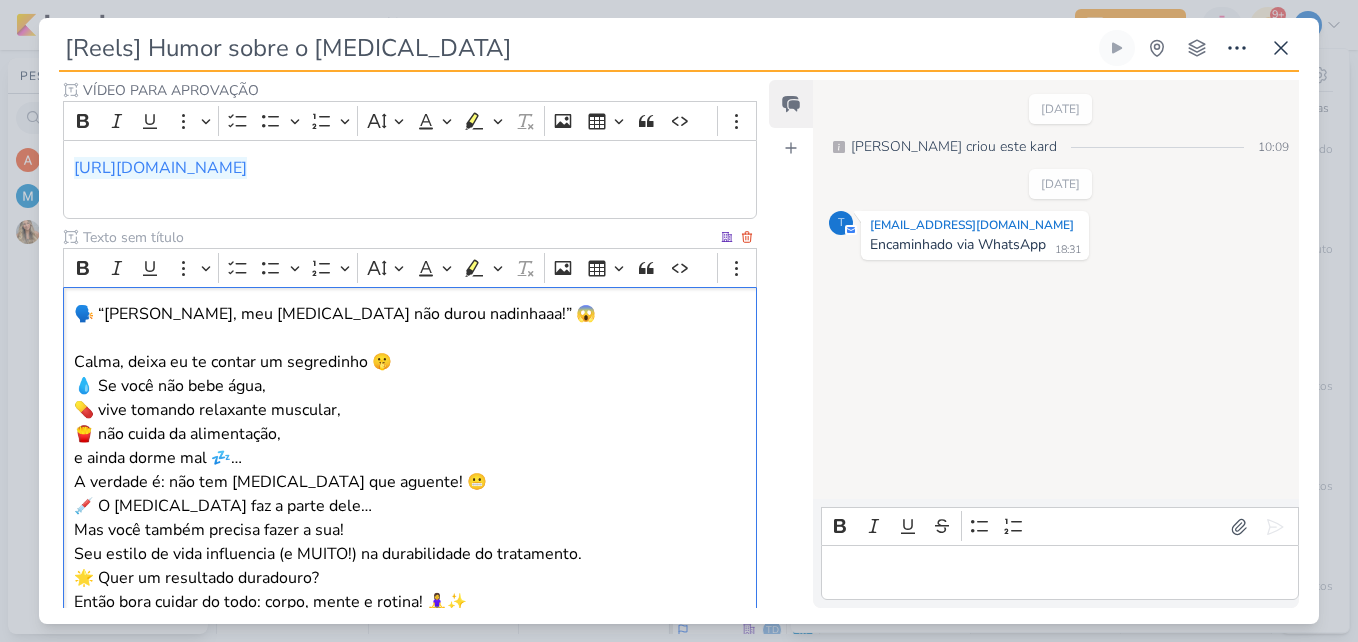 scroll, scrollTop: 792, scrollLeft: 0, axis: vertical 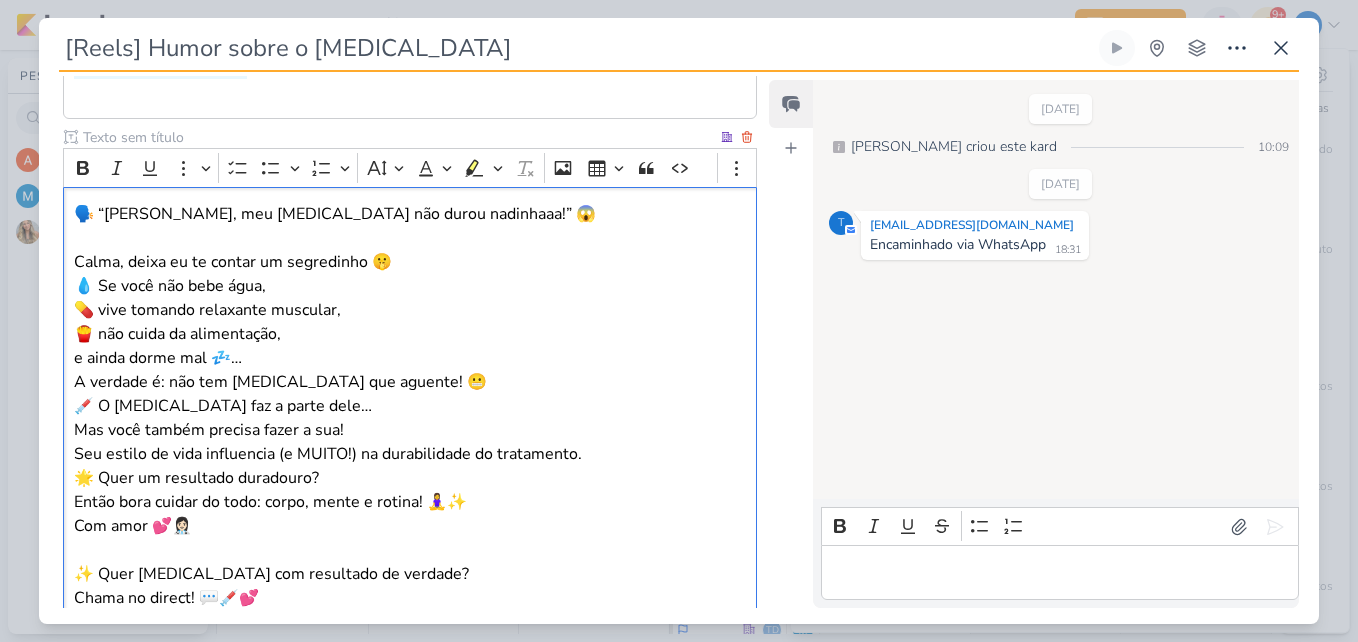 click on "💧 Se você não bebe água, 💊 vive tomando relaxante muscular, 🍟 não cuida da alimentação, e ainda dorme mal 💤…" at bounding box center (410, 322) 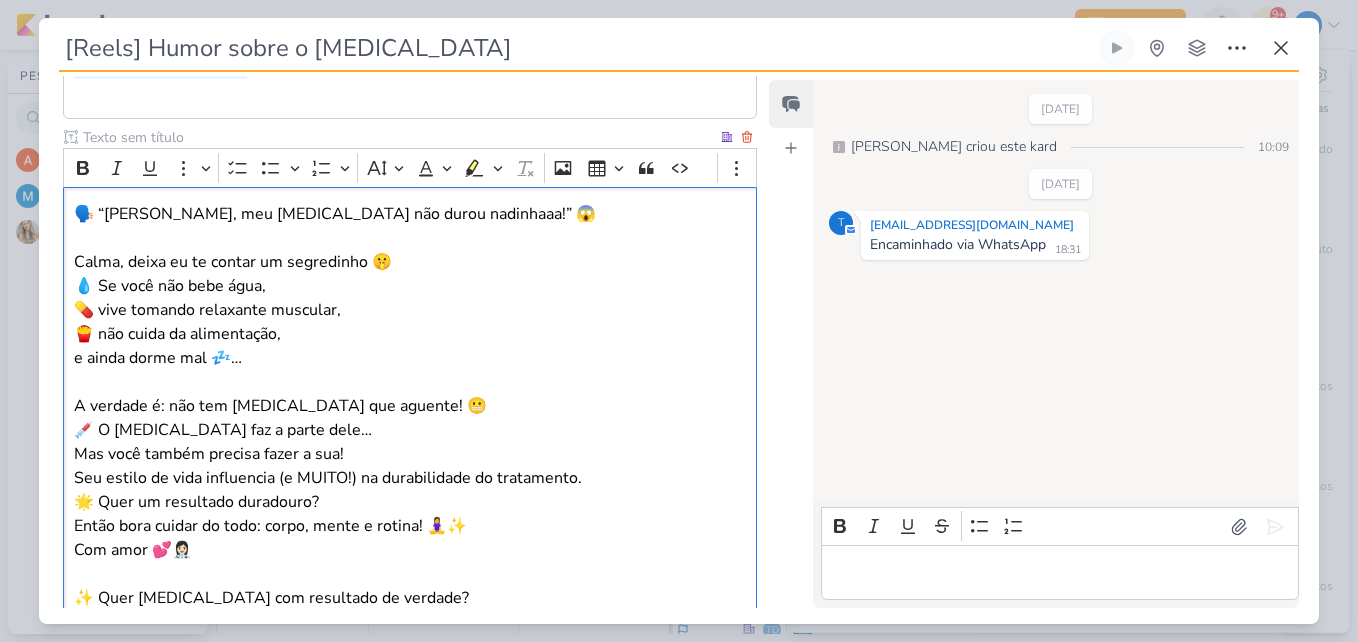 click on "💉 O [MEDICAL_DATA] faz a parte dele… Mas você também precisa fazer a sua! Seu estilo de vida influencia (e MUITO!) na durabilidade do tratamento." at bounding box center [410, 454] 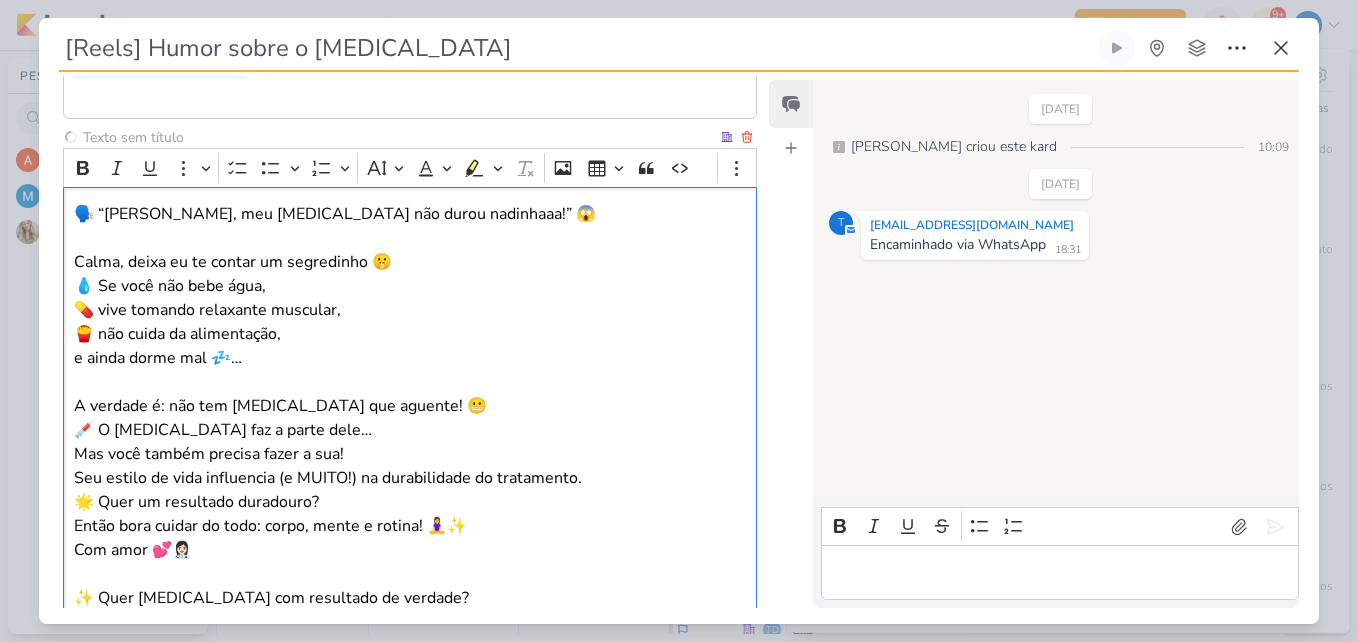 click on "A verdade é: não tem [MEDICAL_DATA] que aguente! 😬" at bounding box center [410, 406] 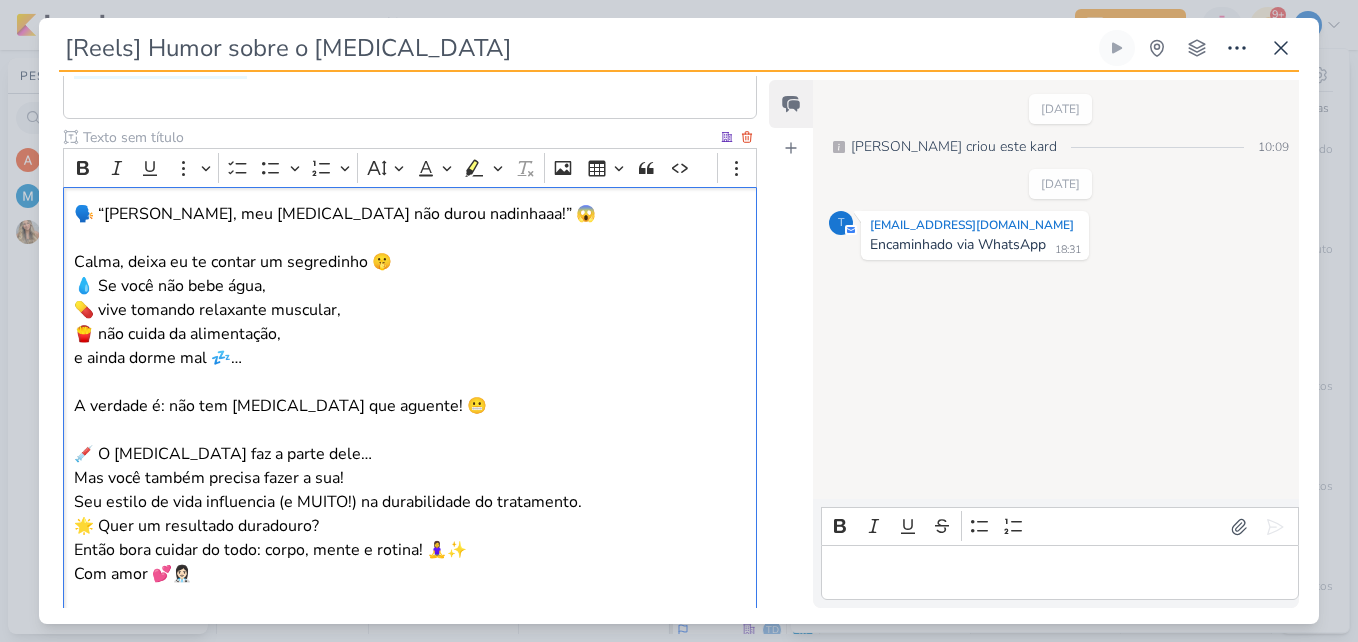 click on "💉 O [MEDICAL_DATA] faz a parte dele… Mas você também precisa fazer a sua! Seu estilo de vida influencia (e MUITO!) na durabilidade do tratamento." at bounding box center [410, 478] 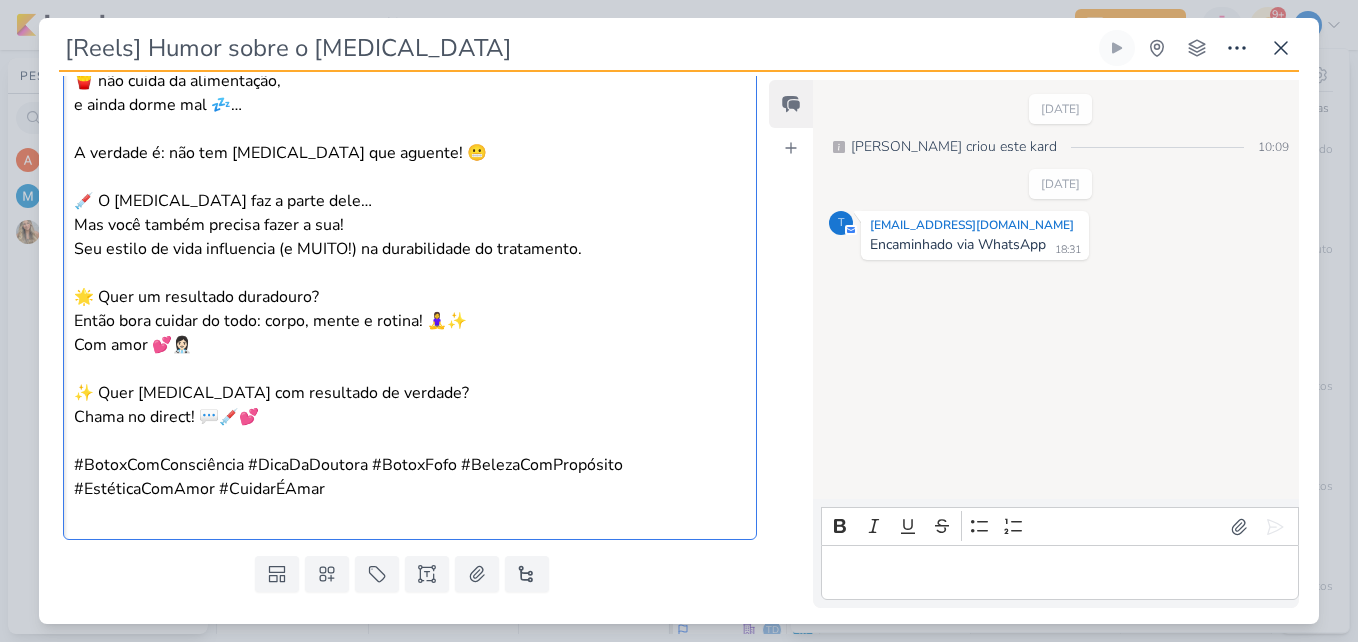 scroll, scrollTop: 1064, scrollLeft: 0, axis: vertical 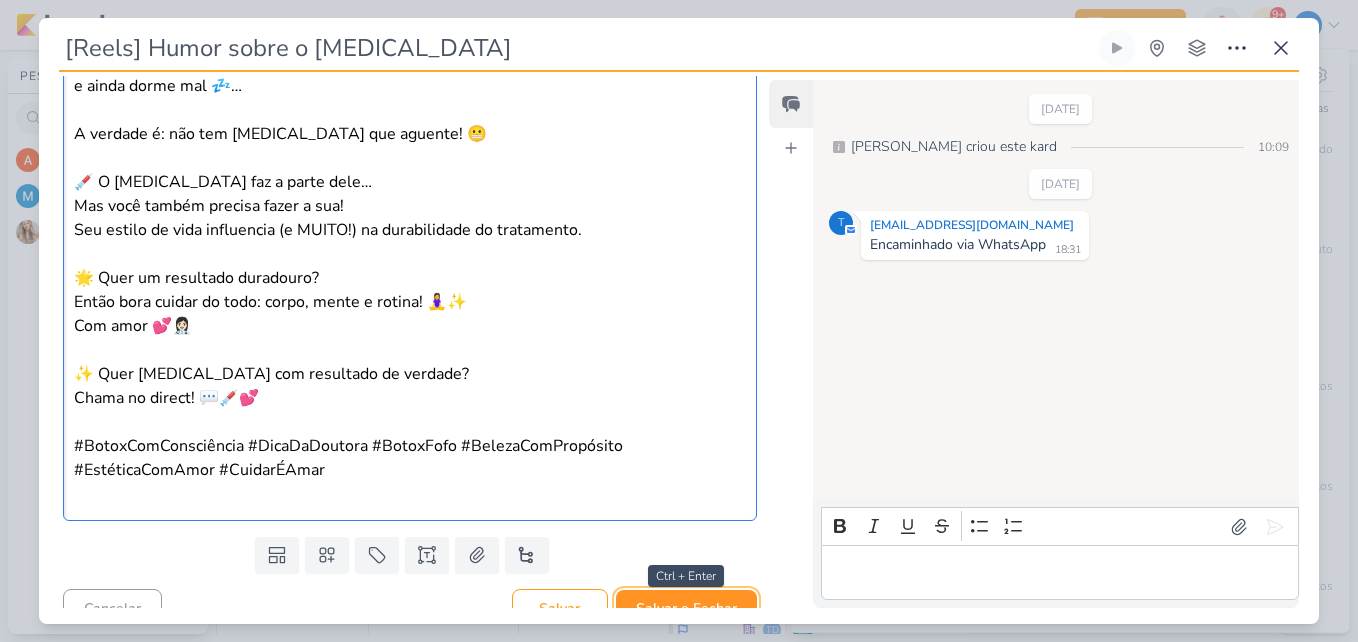 click on "Salvar e Fechar" at bounding box center [686, 608] 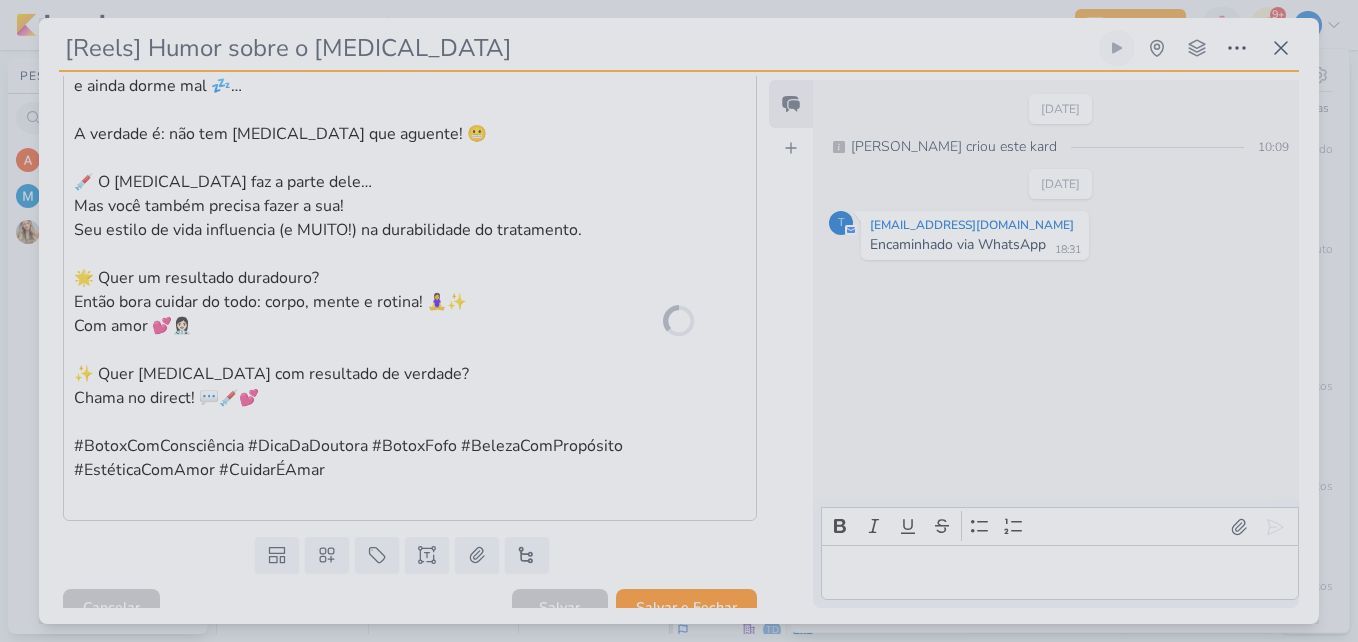 scroll, scrollTop: 1062, scrollLeft: 0, axis: vertical 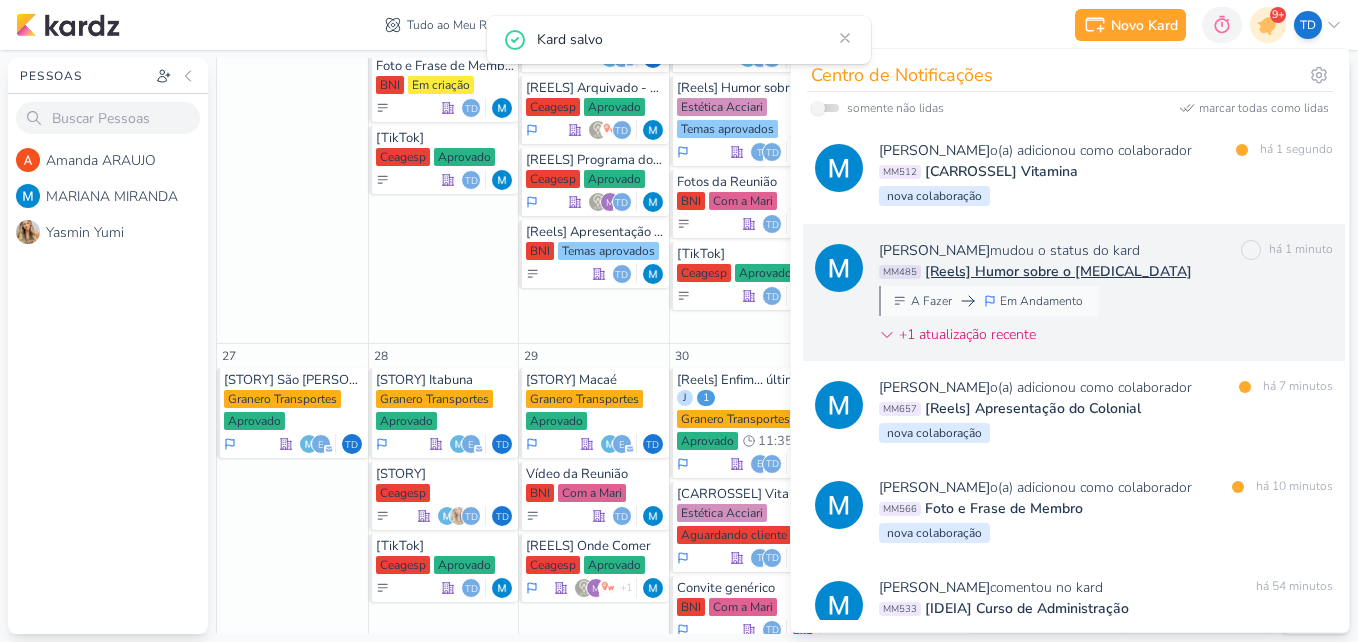 click on "MM485
[Reels] Humor sobre o [MEDICAL_DATA]" at bounding box center (1106, 271) 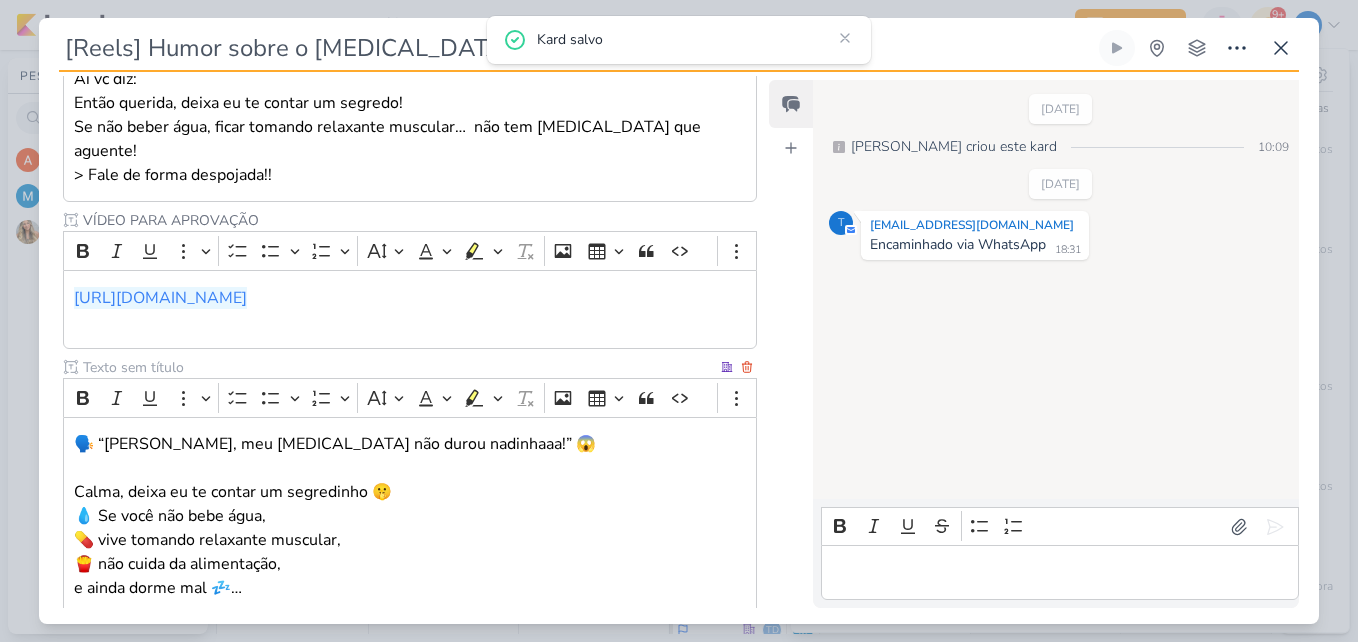 scroll, scrollTop: 62, scrollLeft: 0, axis: vertical 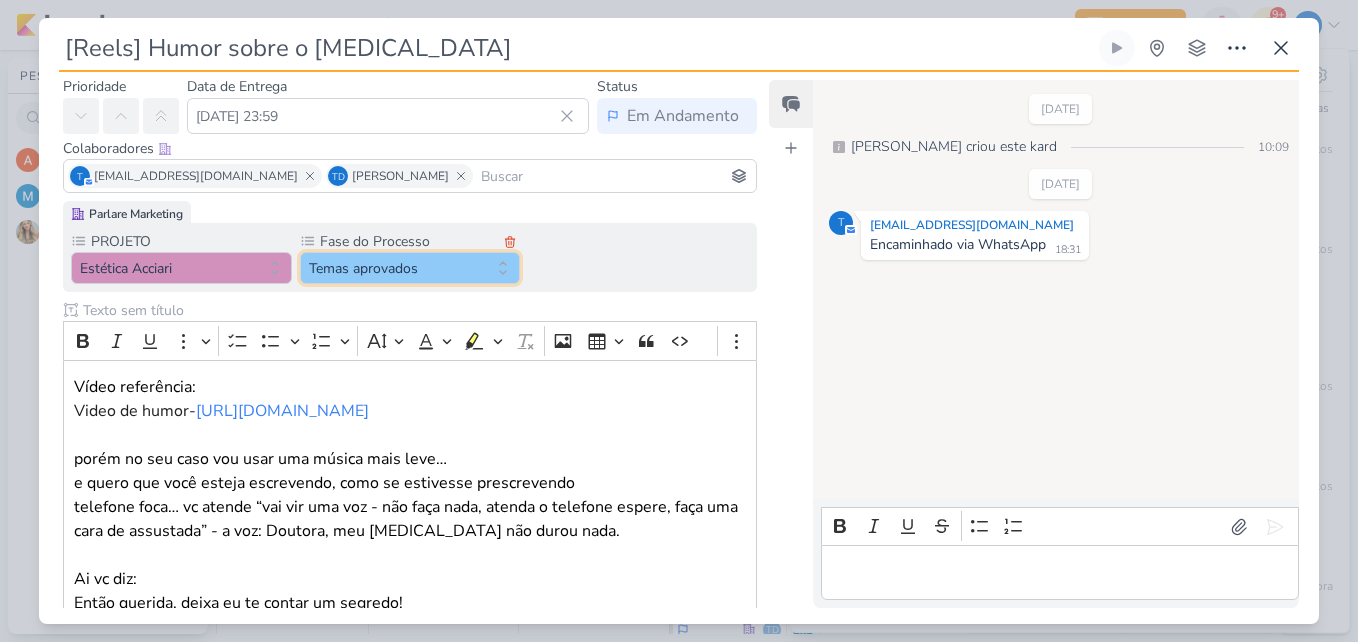 click on "Temas aprovados" at bounding box center [410, 268] 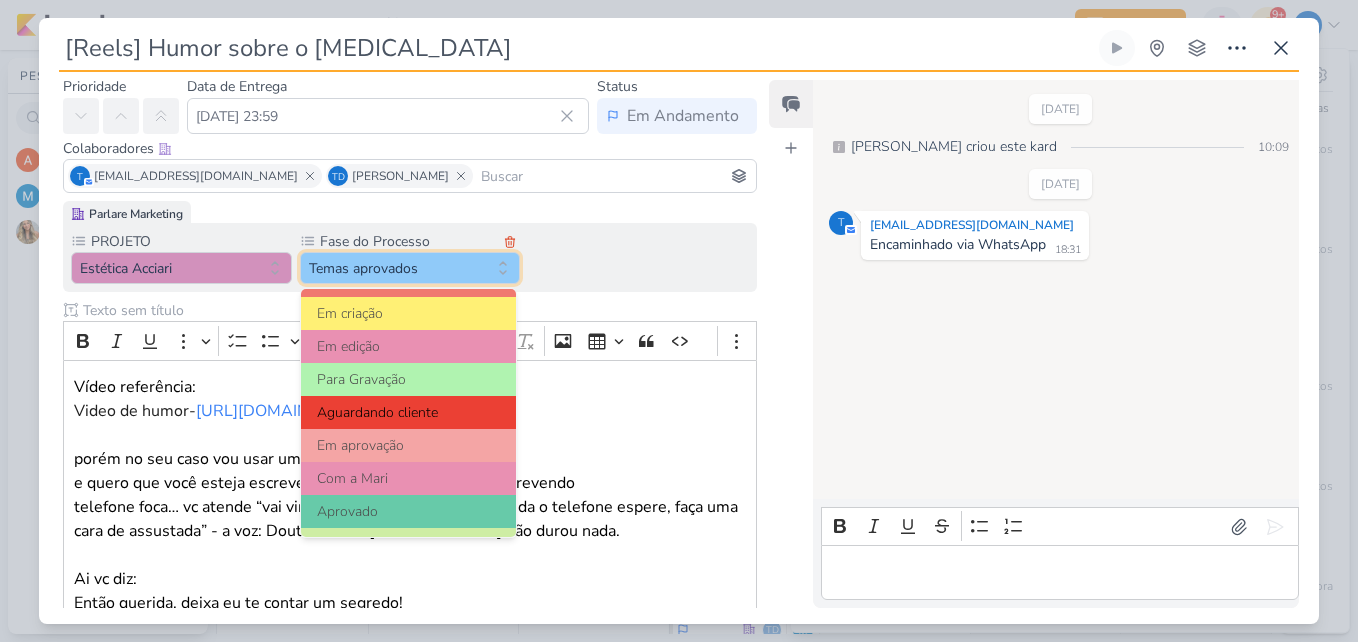 scroll, scrollTop: 193, scrollLeft: 0, axis: vertical 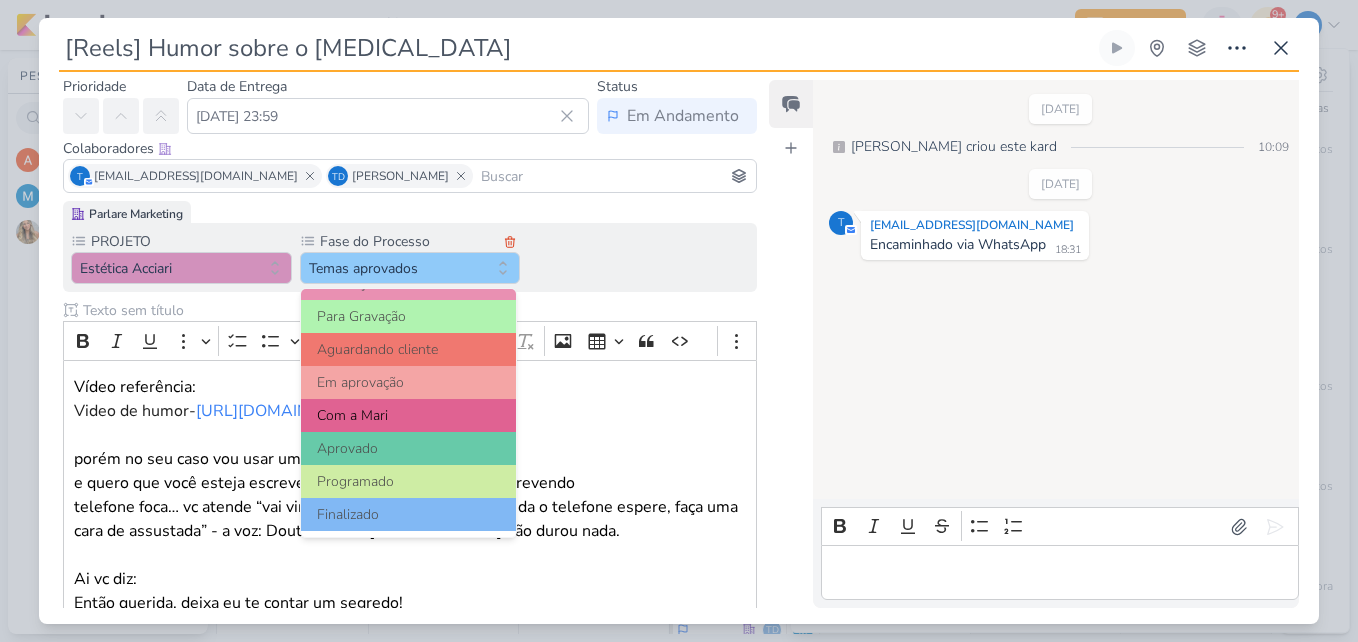 click on "Com a Mari" at bounding box center [409, 415] 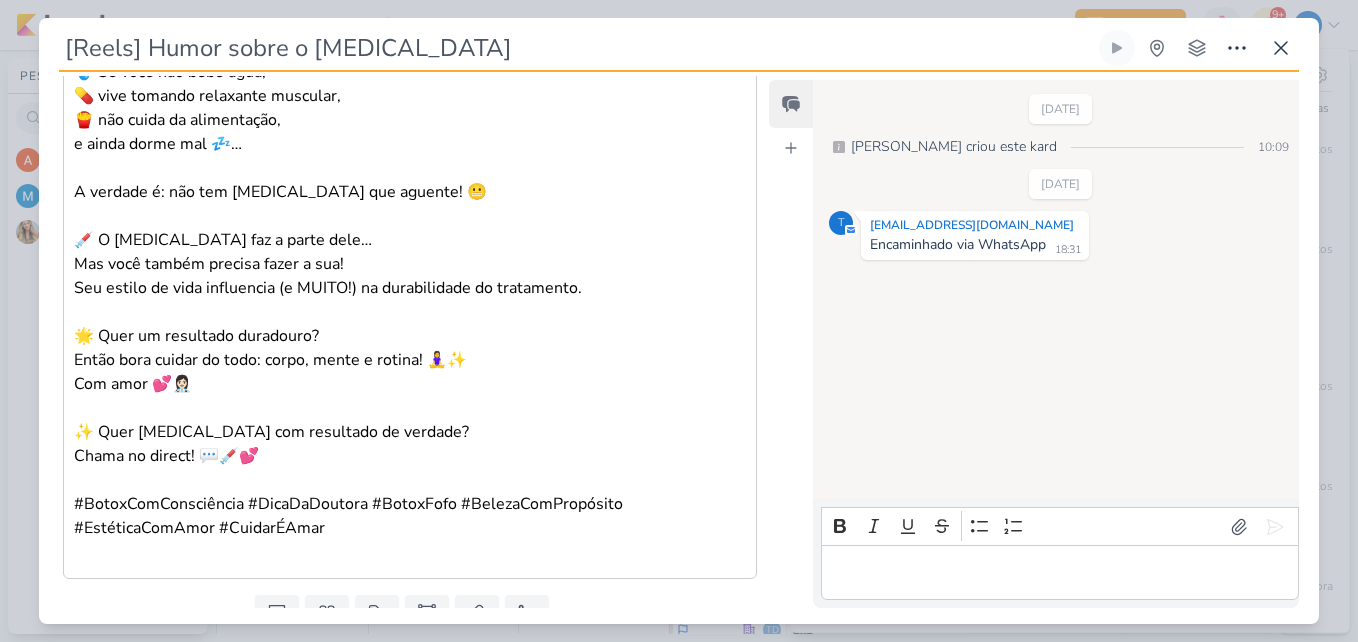 scroll, scrollTop: 1064, scrollLeft: 0, axis: vertical 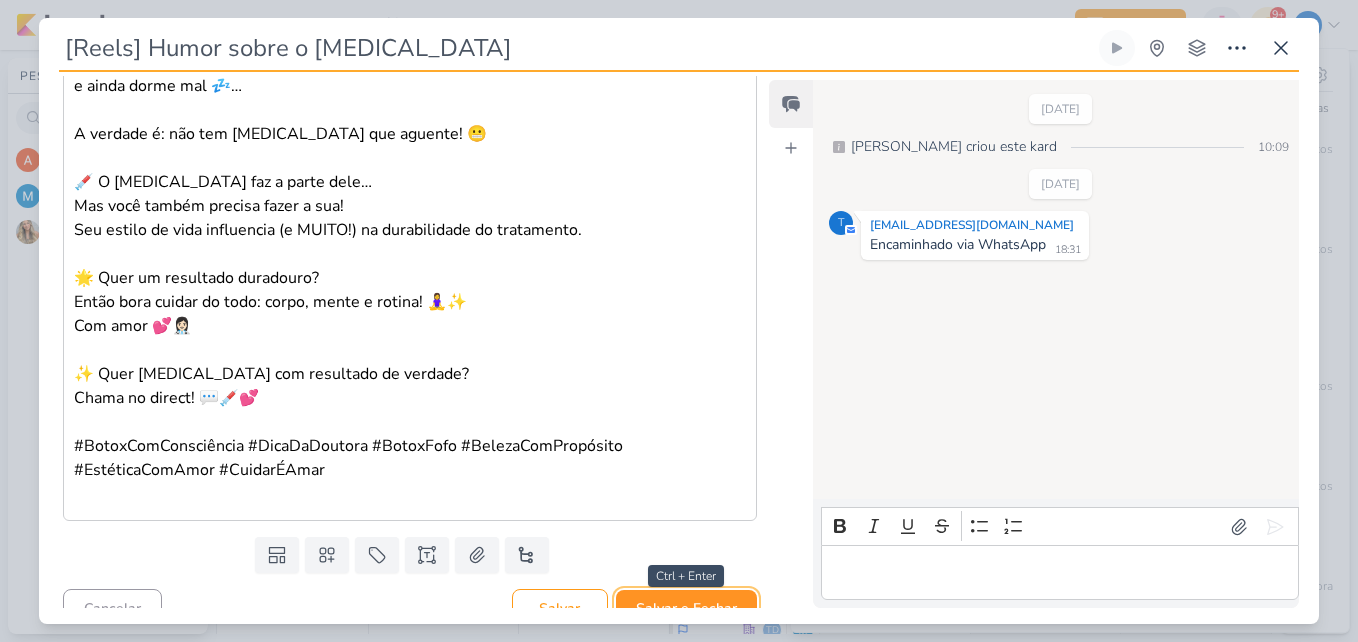 click on "Salvar e Fechar" at bounding box center [686, 608] 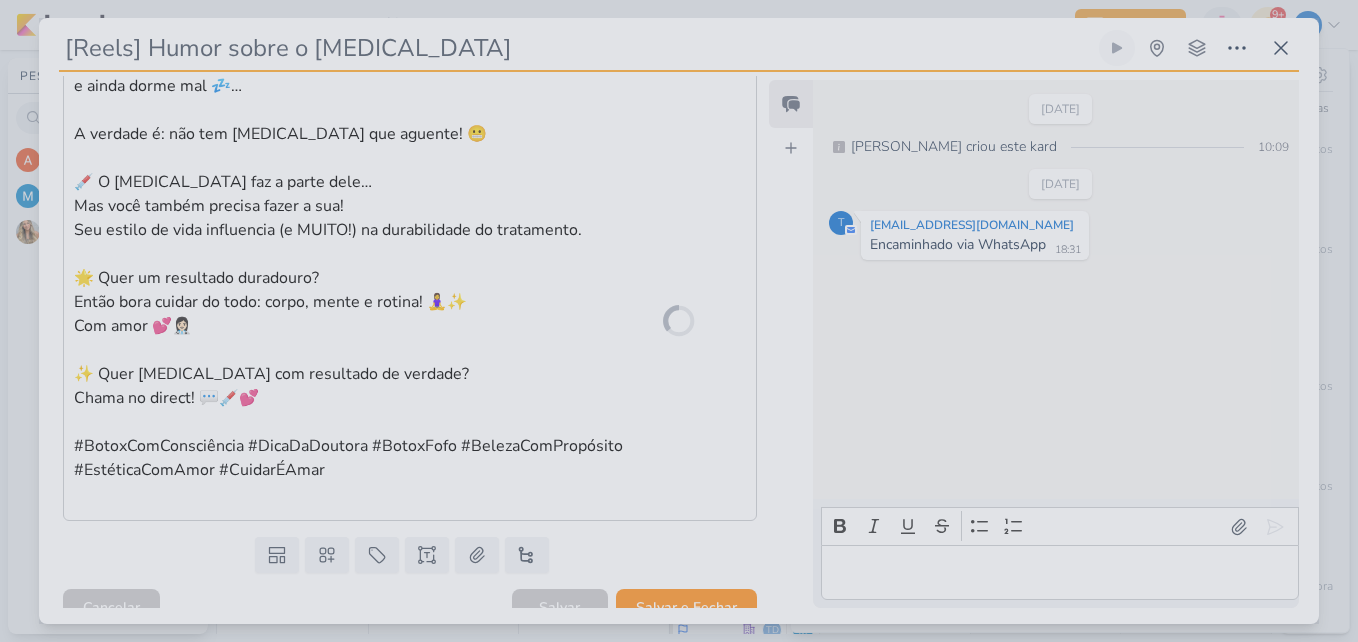scroll, scrollTop: 1062, scrollLeft: 0, axis: vertical 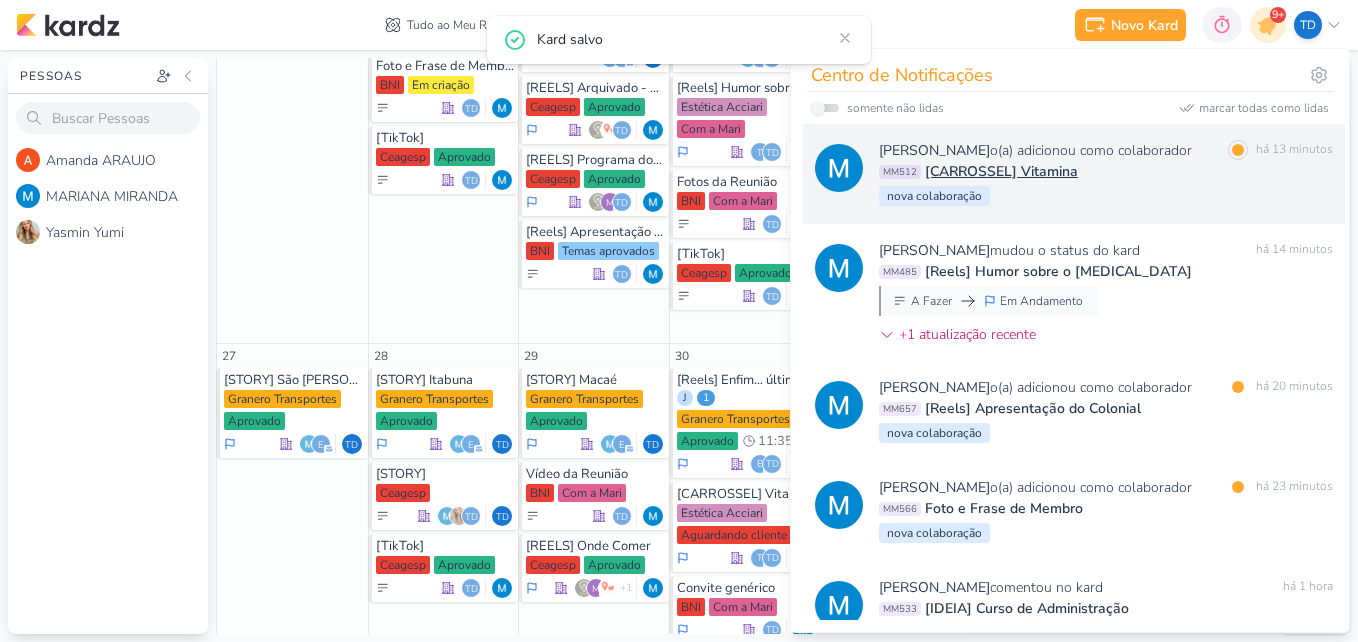click on "[PERSON_NAME]  o(a) adicionou como colaborador
marcar como lida
há 13 minutos
MM512
[CARROSSEL] Vitamina
[GEOGRAPHIC_DATA]" at bounding box center (1106, 174) 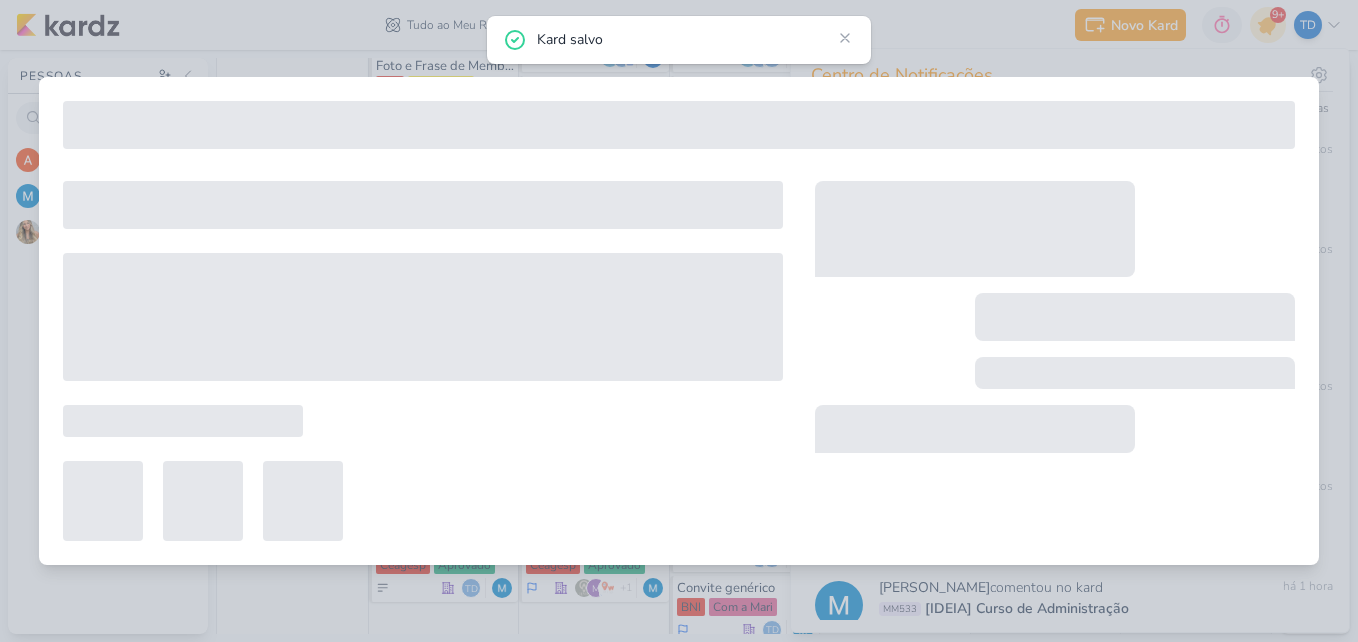 type on "[CARROSSEL] Vitamina" 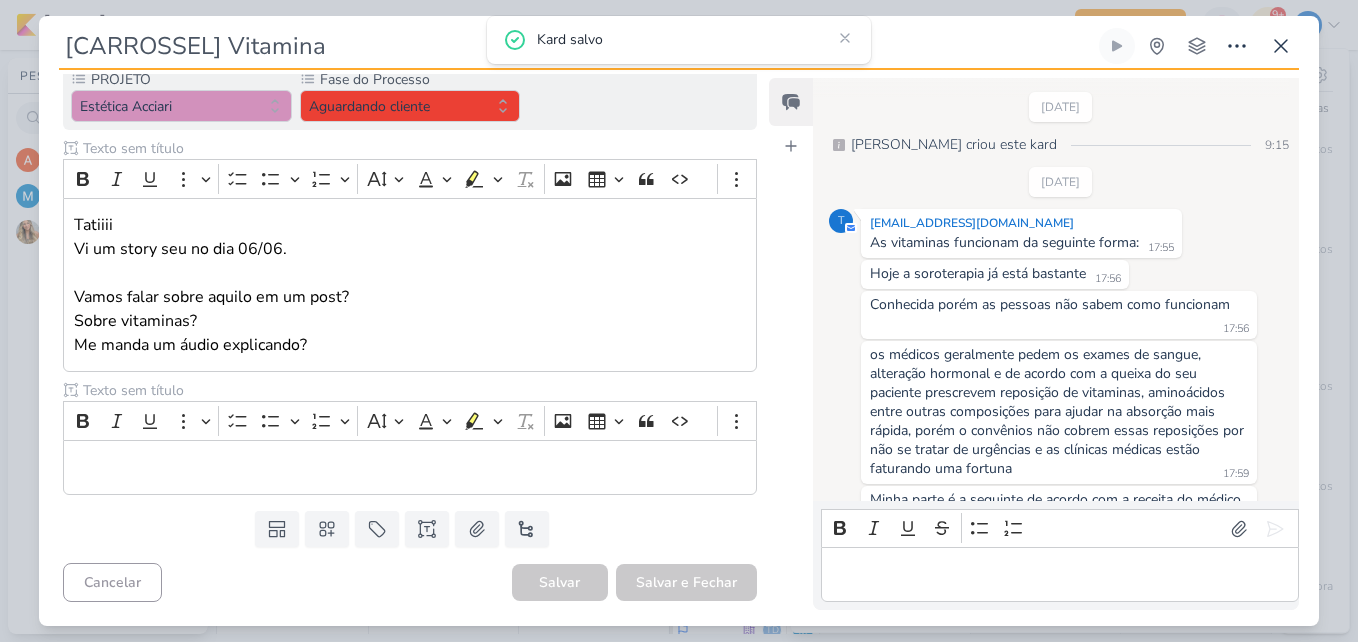 scroll, scrollTop: 0, scrollLeft: 0, axis: both 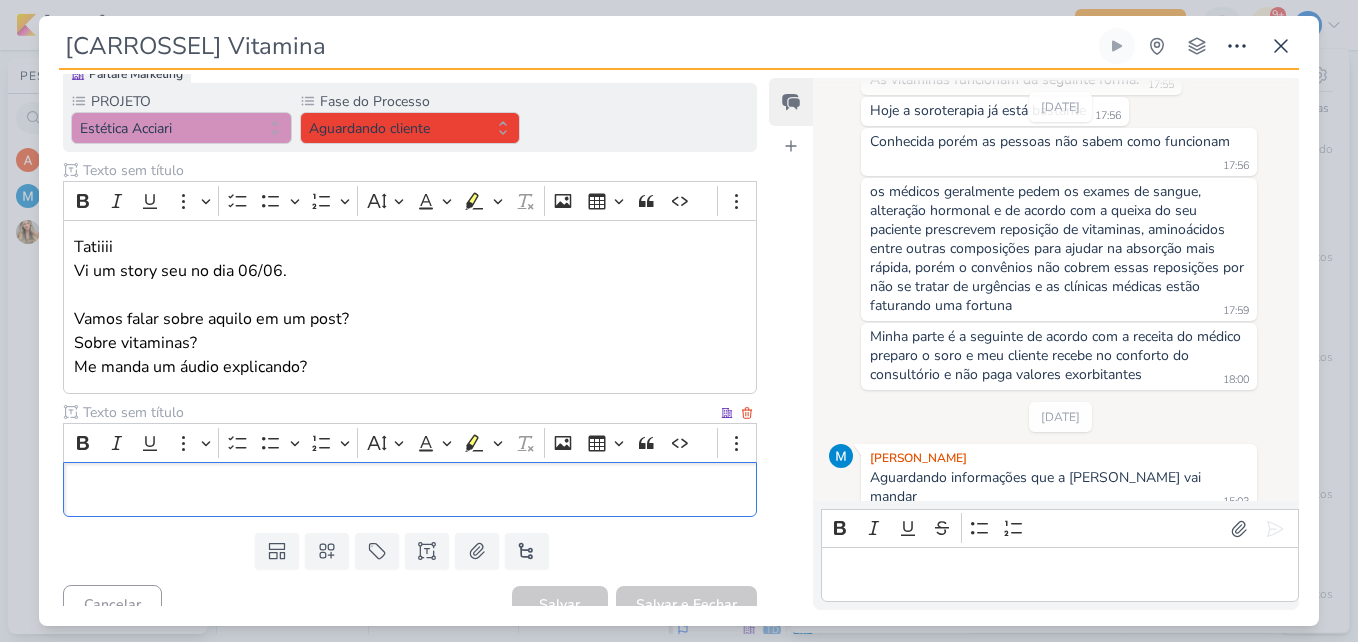 click at bounding box center (410, 489) 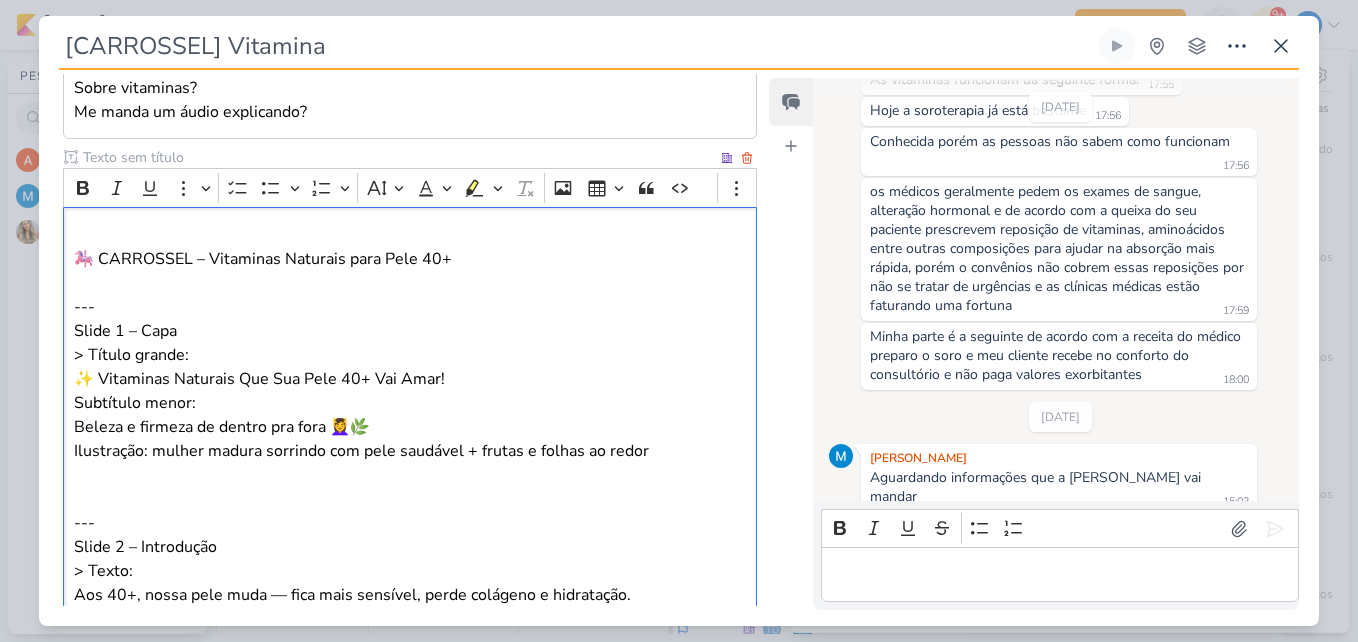 scroll, scrollTop: 504, scrollLeft: 0, axis: vertical 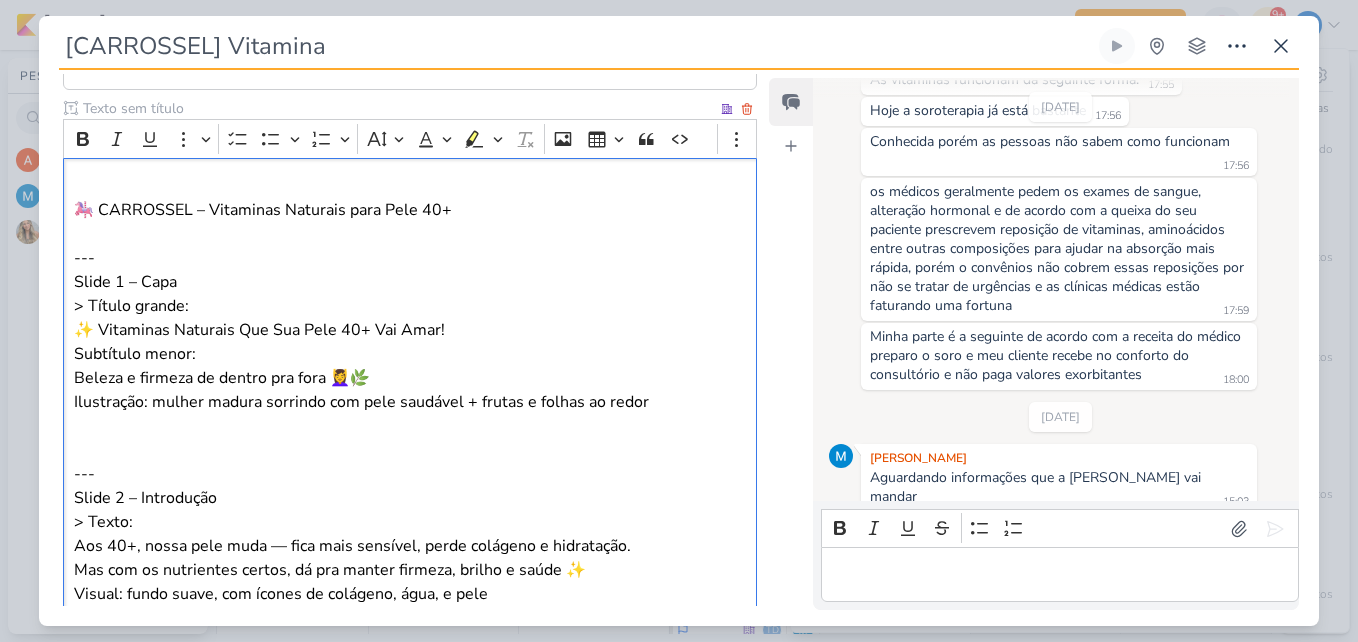 click on "🎠 CARROSSEL – Vitaminas Naturais para Pele 40+" at bounding box center [410, 210] 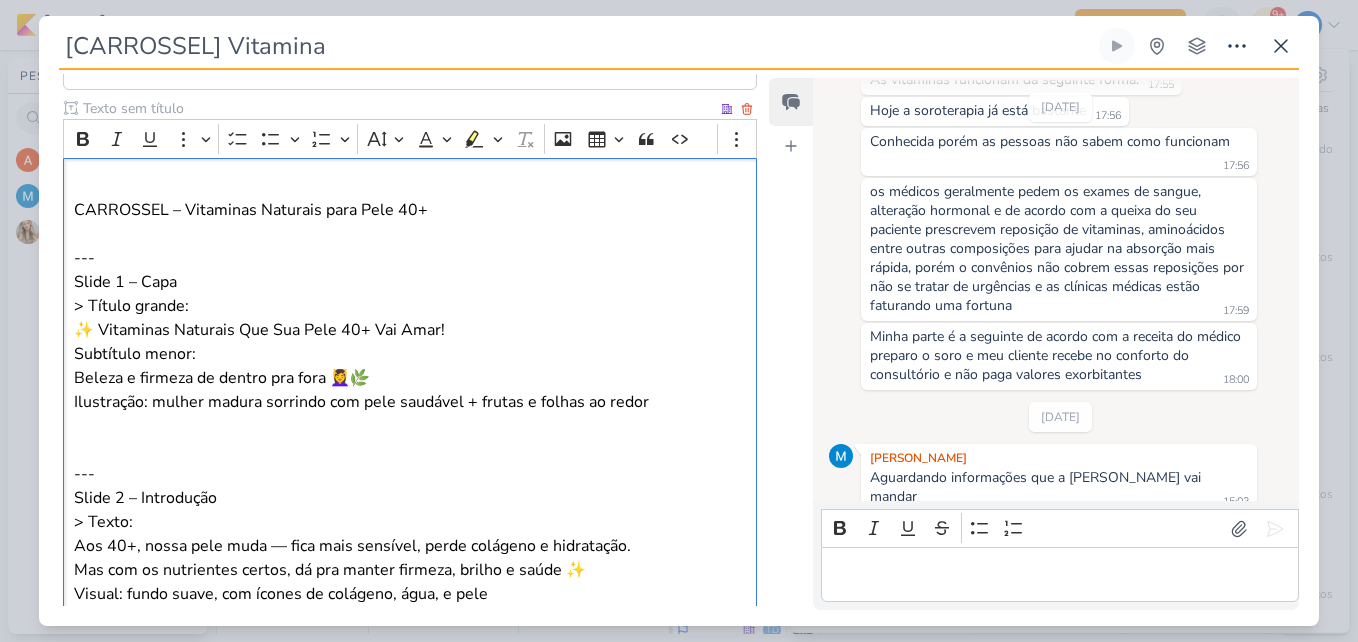 click on "CARROSSEL – Vitaminas Naturais para Pele 40+" at bounding box center (410, 210) 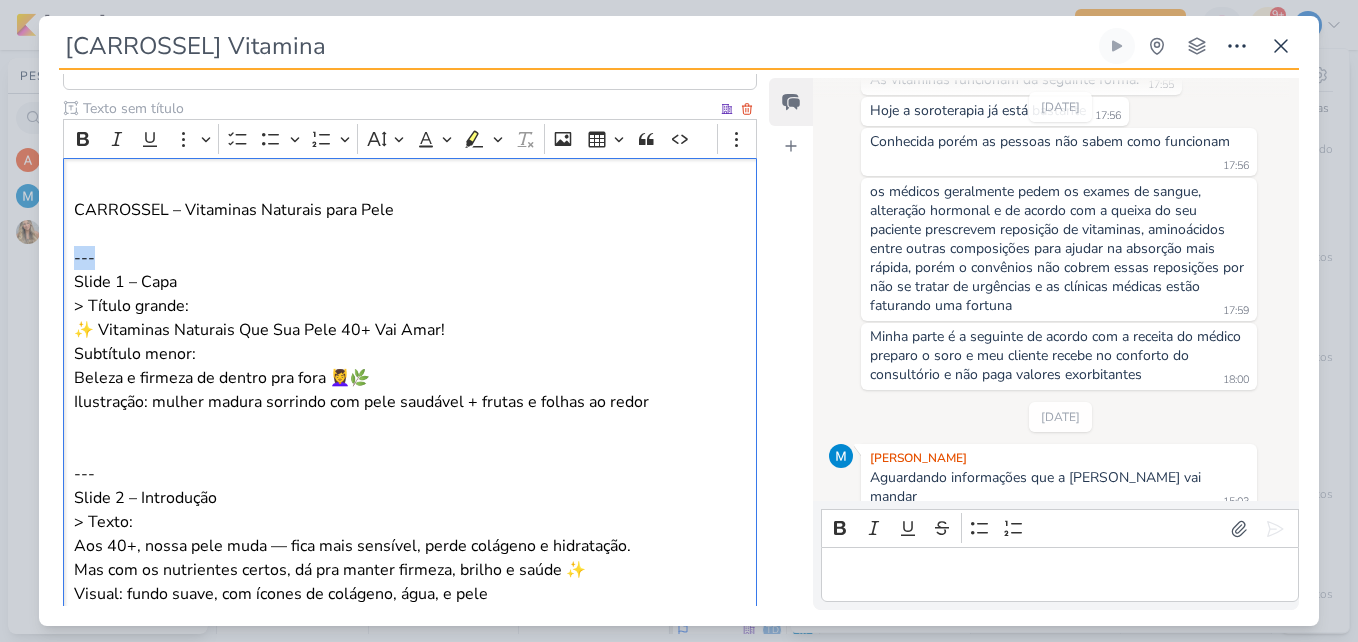 drag, startPoint x: 127, startPoint y: 255, endPoint x: 73, endPoint y: 263, distance: 54.589375 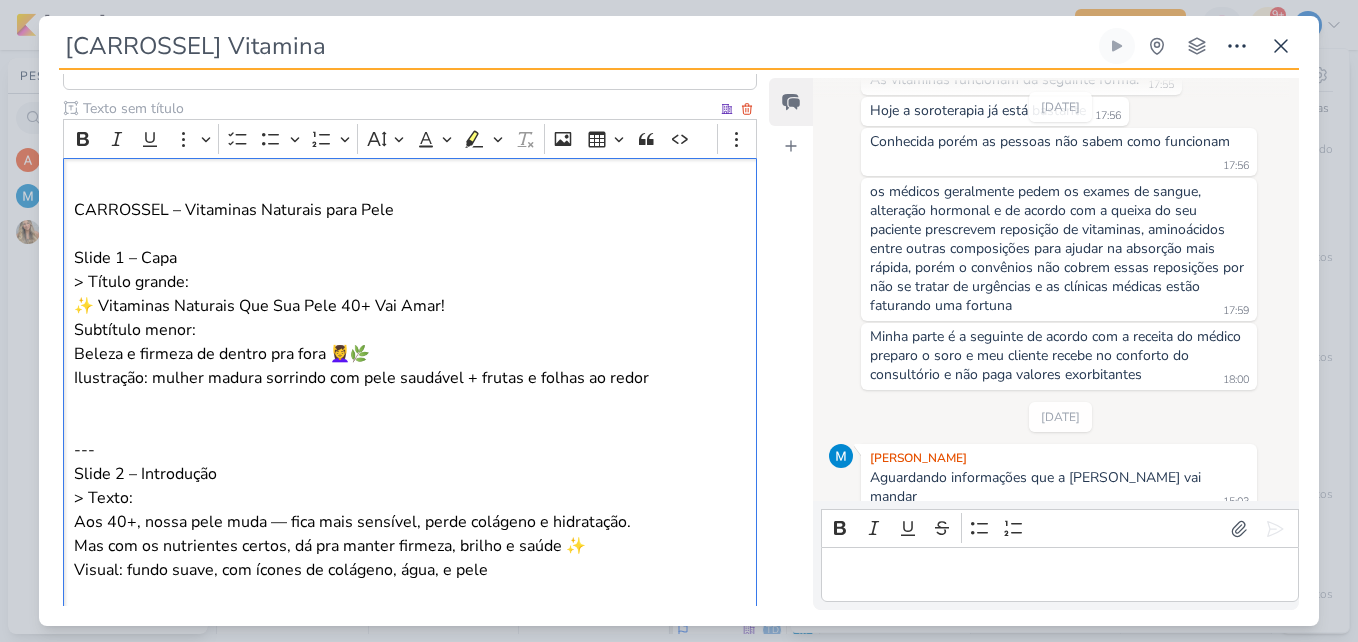 click on "> Título grande: ✨ Vitaminas Naturais Que Sua Pele 40+ Vai Amar! Subtítulo menor: Beleza e firmeza de dentro pra fora 💆‍♀️🌿 Ilustração: mulher madura sorrindo com pele saudável + frutas e folhas ao redor" at bounding box center (410, 330) 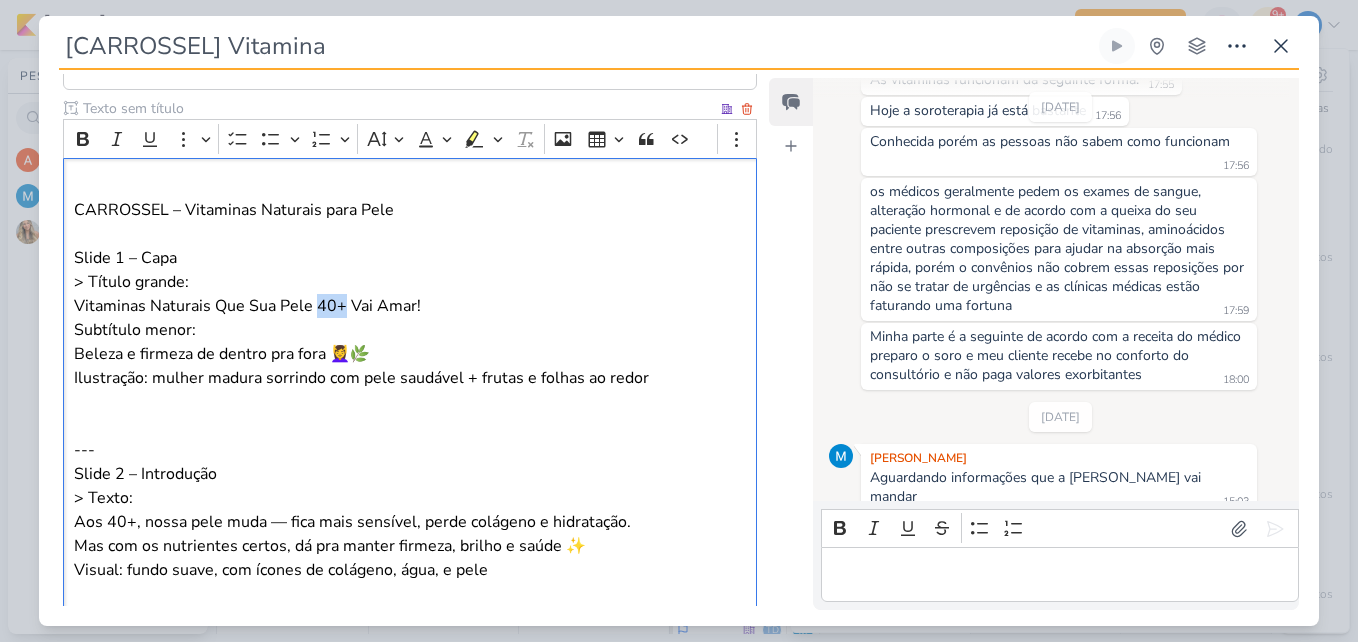 drag, startPoint x: 343, startPoint y: 306, endPoint x: 314, endPoint y: 307, distance: 29.017237 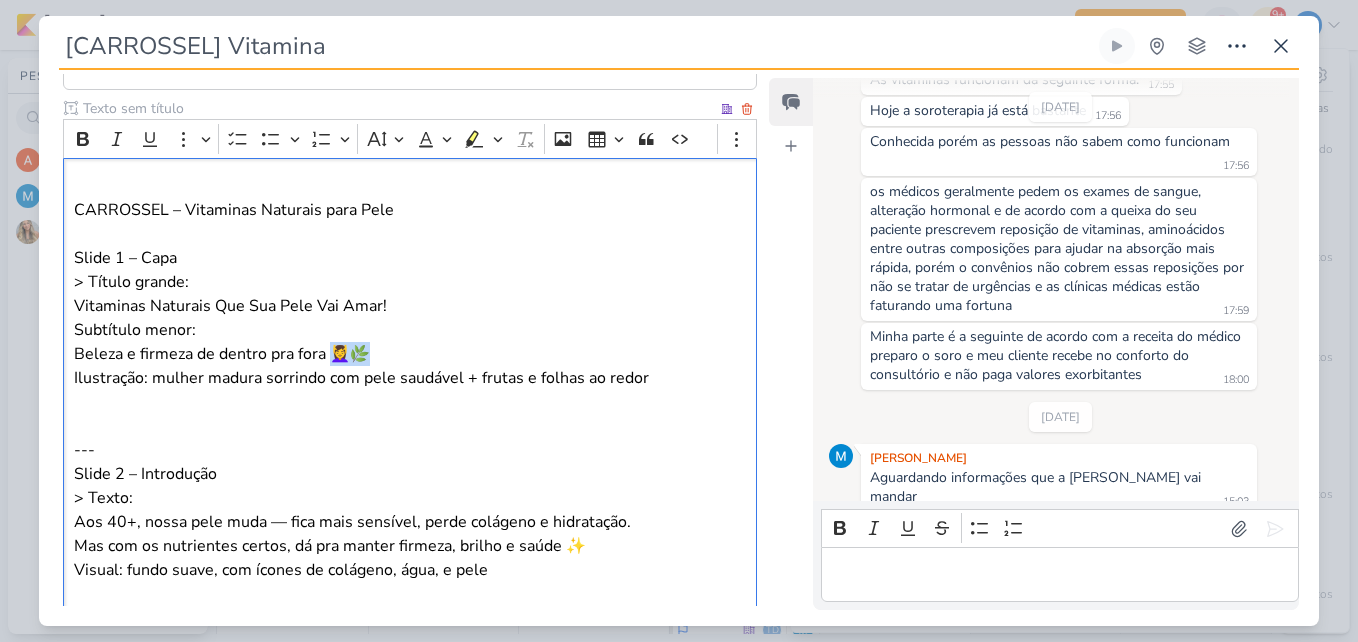 drag, startPoint x: 376, startPoint y: 358, endPoint x: 335, endPoint y: 362, distance: 41.19466 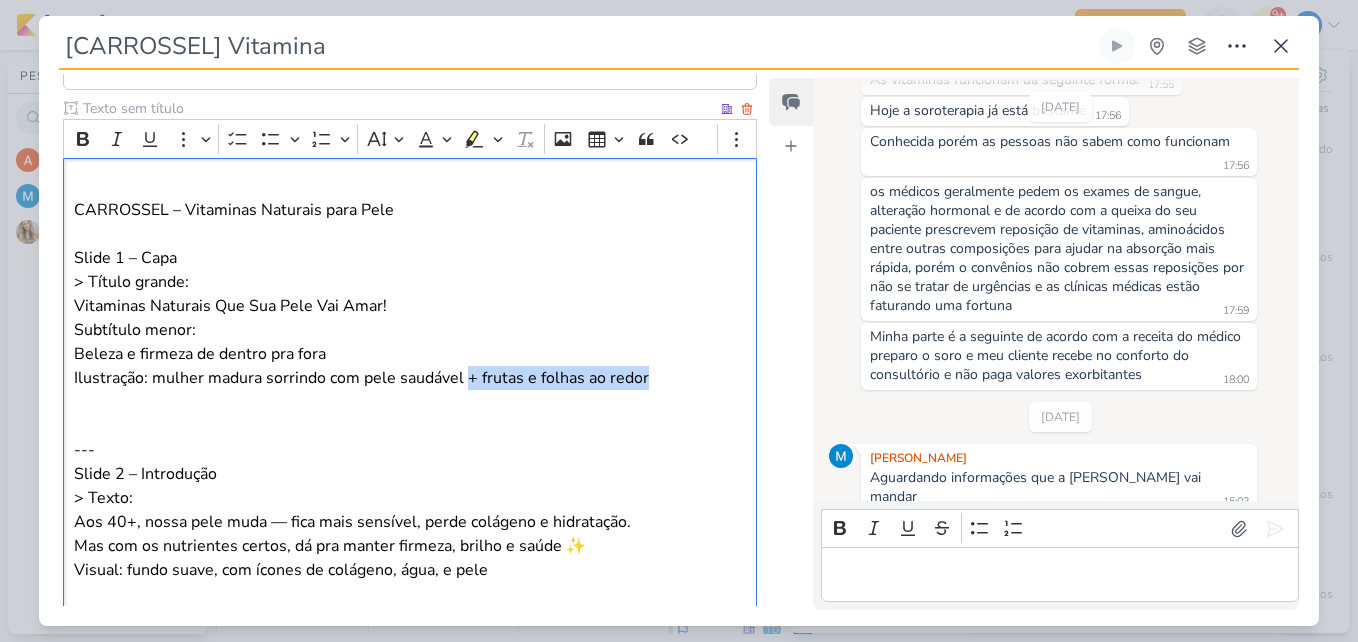 drag, startPoint x: 653, startPoint y: 381, endPoint x: 466, endPoint y: 385, distance: 187.04277 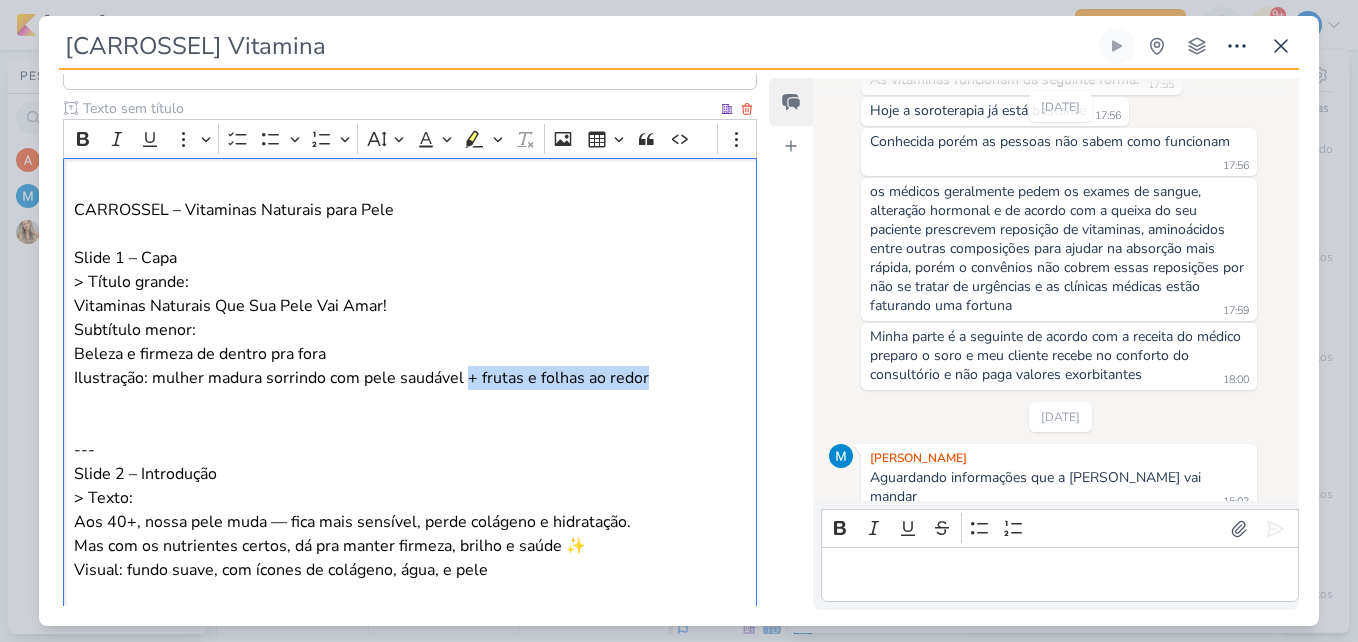 click on "> Título grande: Vitaminas Naturais Que Sua Pele Vai Amar! Subtítulo menor: [PERSON_NAME] e firmeza de dentro pra fora  Ilustração: mulher madura sorrindo com pele saudável + frutas e folhas ao redor" at bounding box center [410, 330] 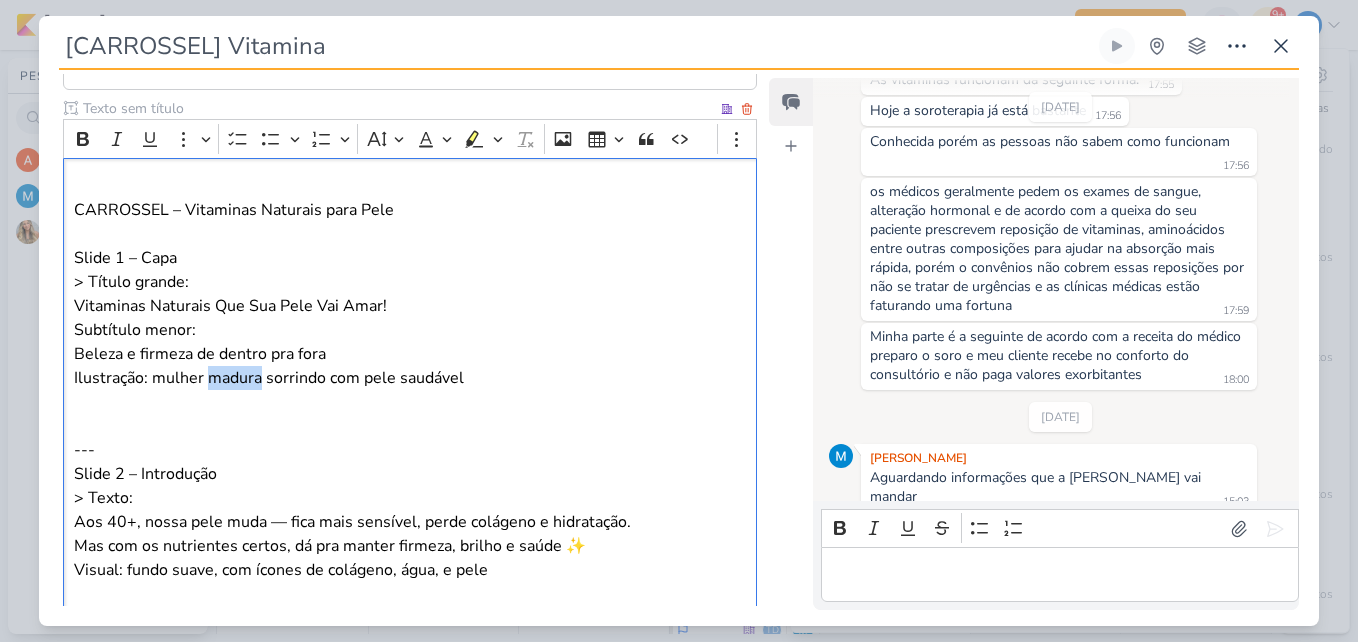 drag, startPoint x: 258, startPoint y: 378, endPoint x: 209, endPoint y: 382, distance: 49.162994 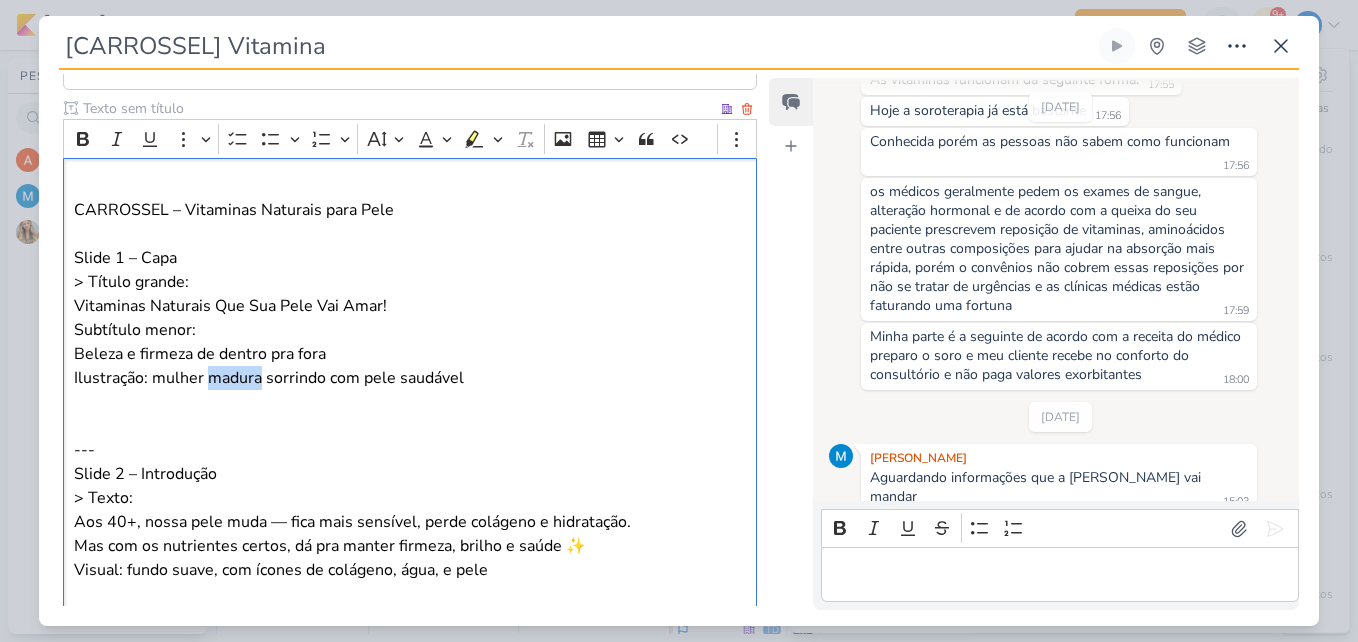 click on "> Título grande: Vitaminas Naturais Que Sua Pele Vai Amar! Subtítulo menor: [PERSON_NAME] e firmeza de dentro pra fora  Ilustração: mulher madura sorrindo com pele saudável" at bounding box center (410, 330) 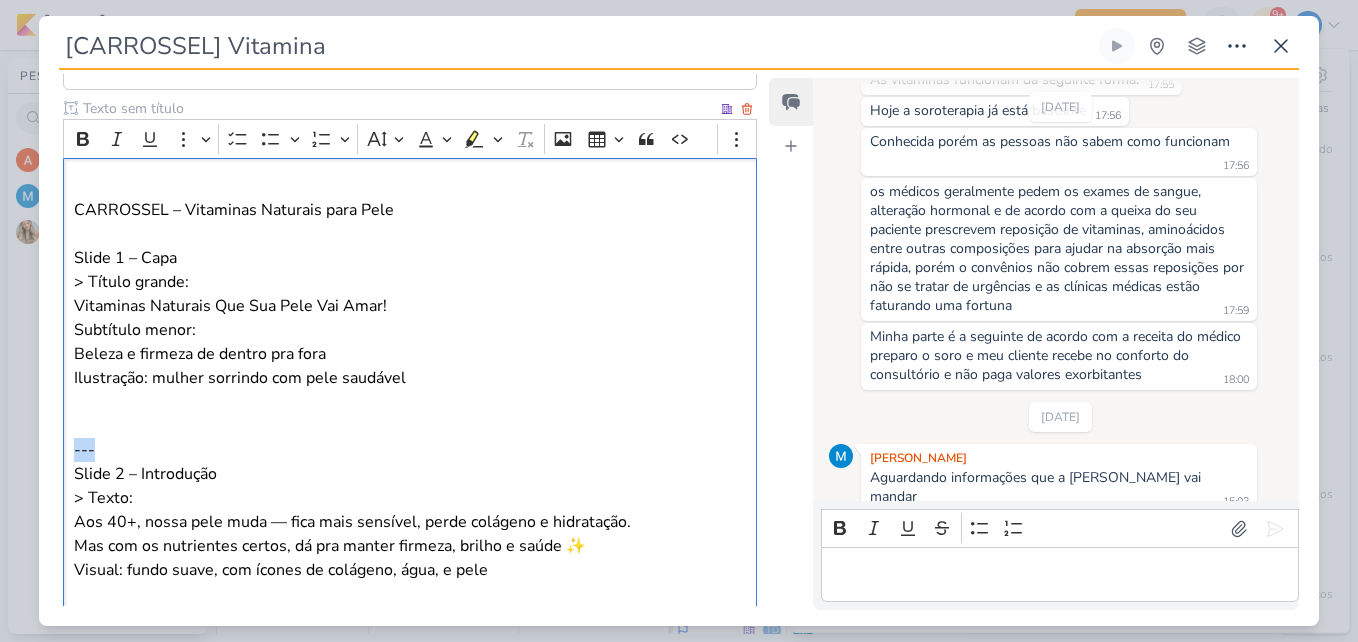 drag, startPoint x: 103, startPoint y: 449, endPoint x: 62, endPoint y: 450, distance: 41.01219 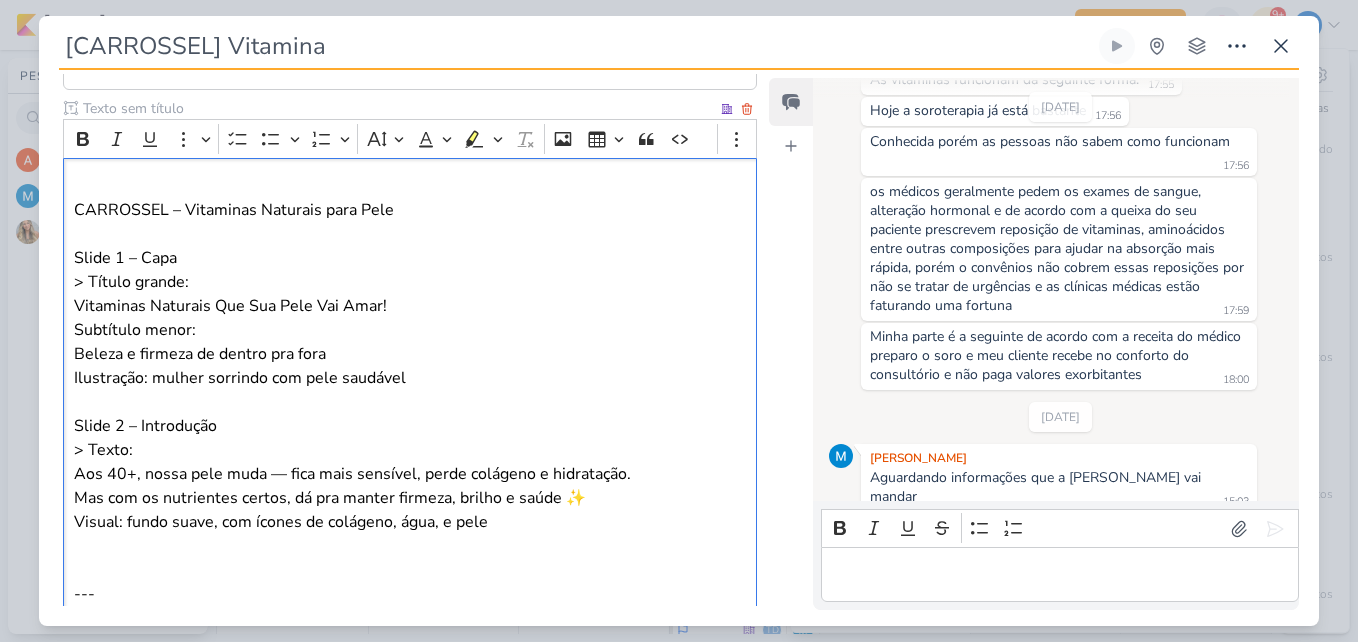 scroll, scrollTop: 604, scrollLeft: 0, axis: vertical 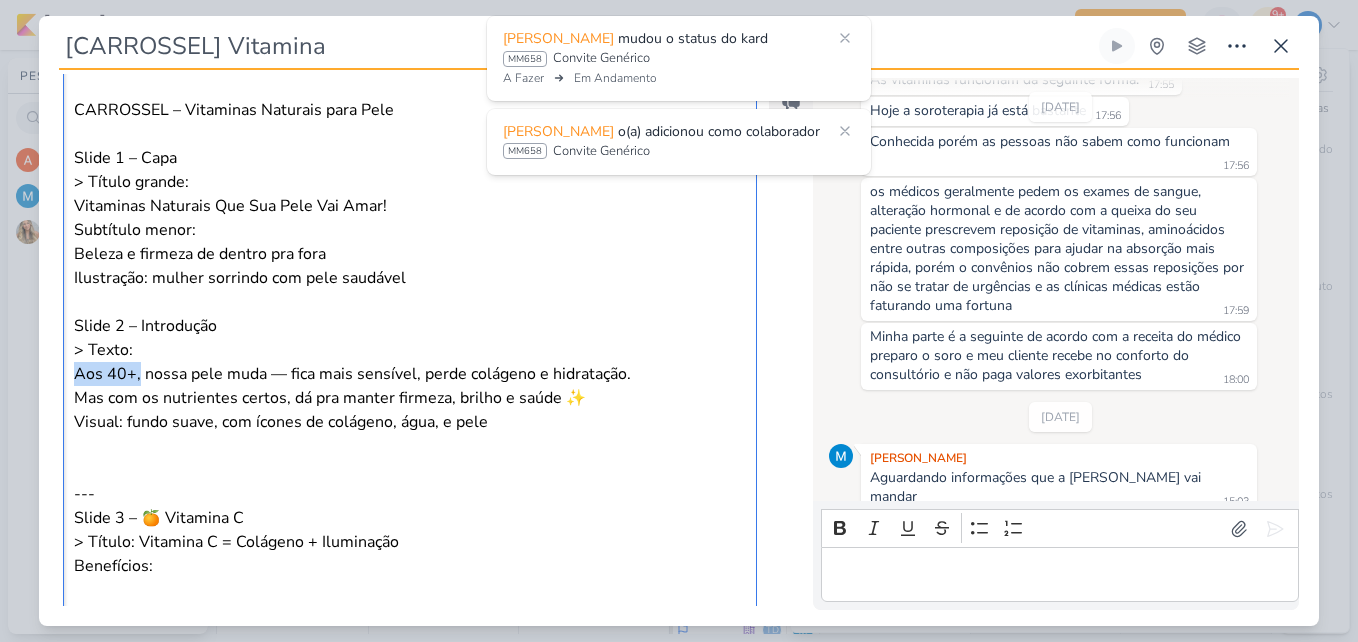 drag, startPoint x: 139, startPoint y: 375, endPoint x: 68, endPoint y: 371, distance: 71.11259 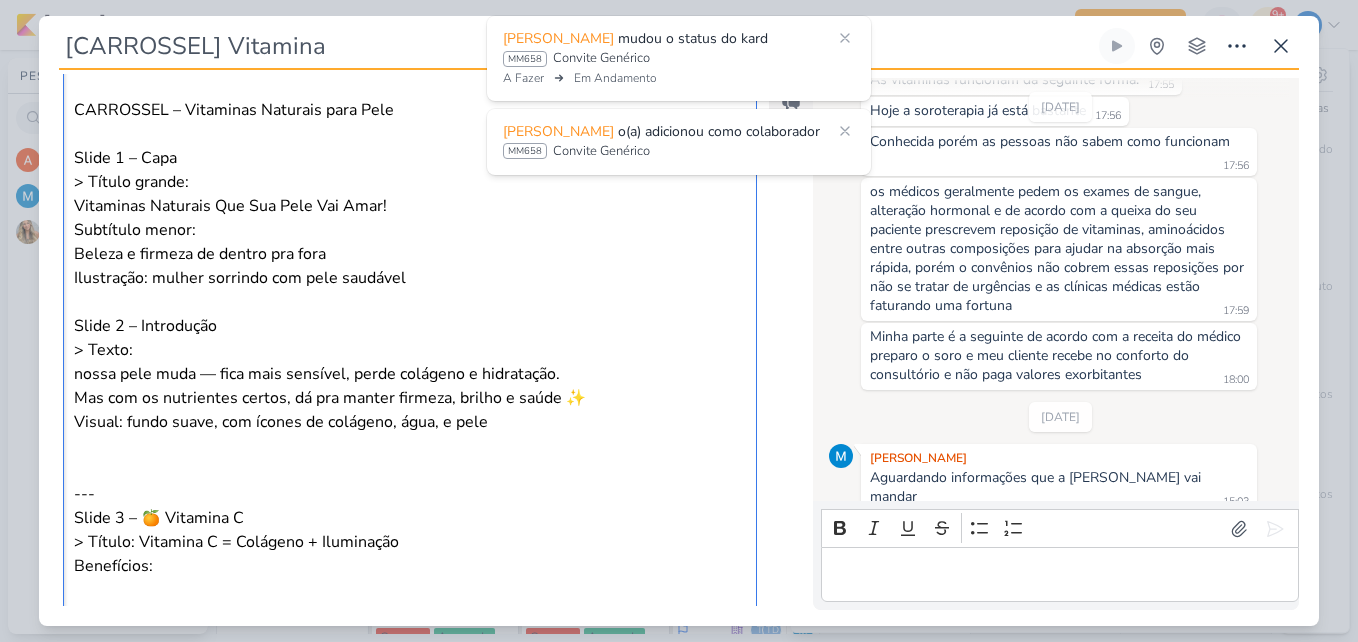 click on "> Texto:  nossa pele muda — fica mais sensível, perde colágeno e hidratação. Mas com os nutrientes certos, dá pra manter firmeza, brilho e saúde ✨ Visual: fundo suave, com ícones de colágeno, água, e pele" at bounding box center (410, 386) 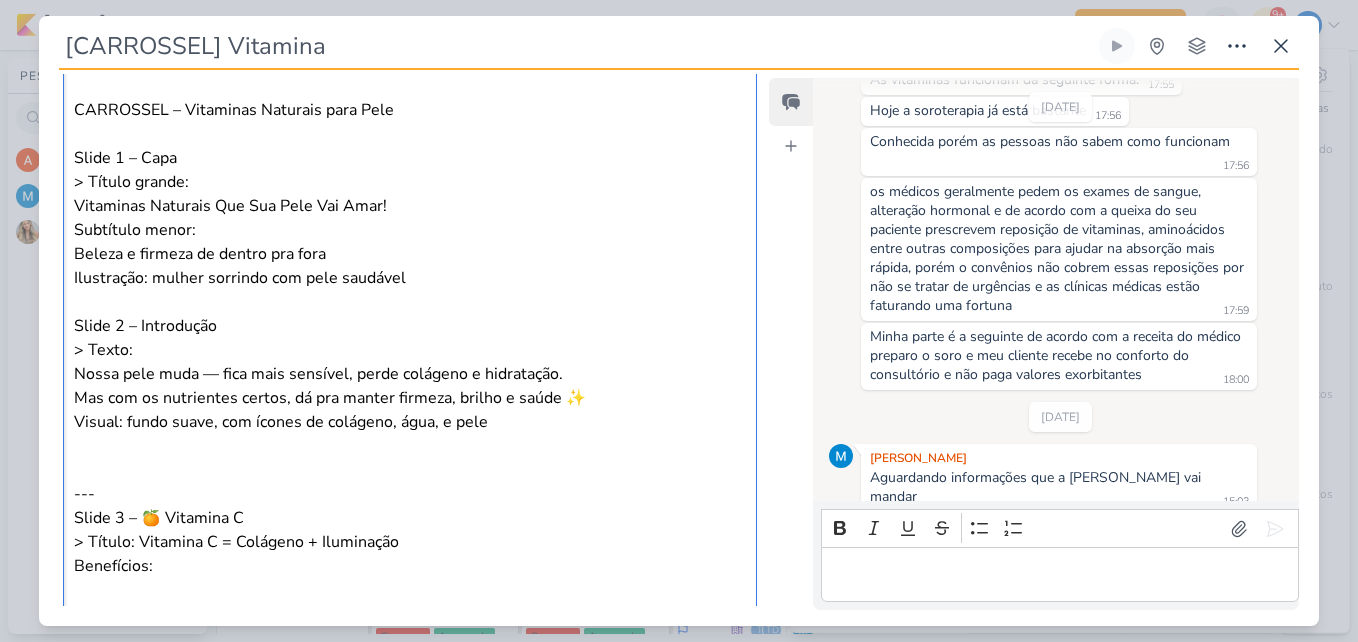 click on "> Texto:  Nossa pele muda — fica mais sensível, perde colágeno e hidratação. Mas com os nutrientes certos, dá pra manter firmeza, brilho e saúde ✨ Visual: fundo suave, com ícones de colágeno, água, e pele" at bounding box center (410, 386) 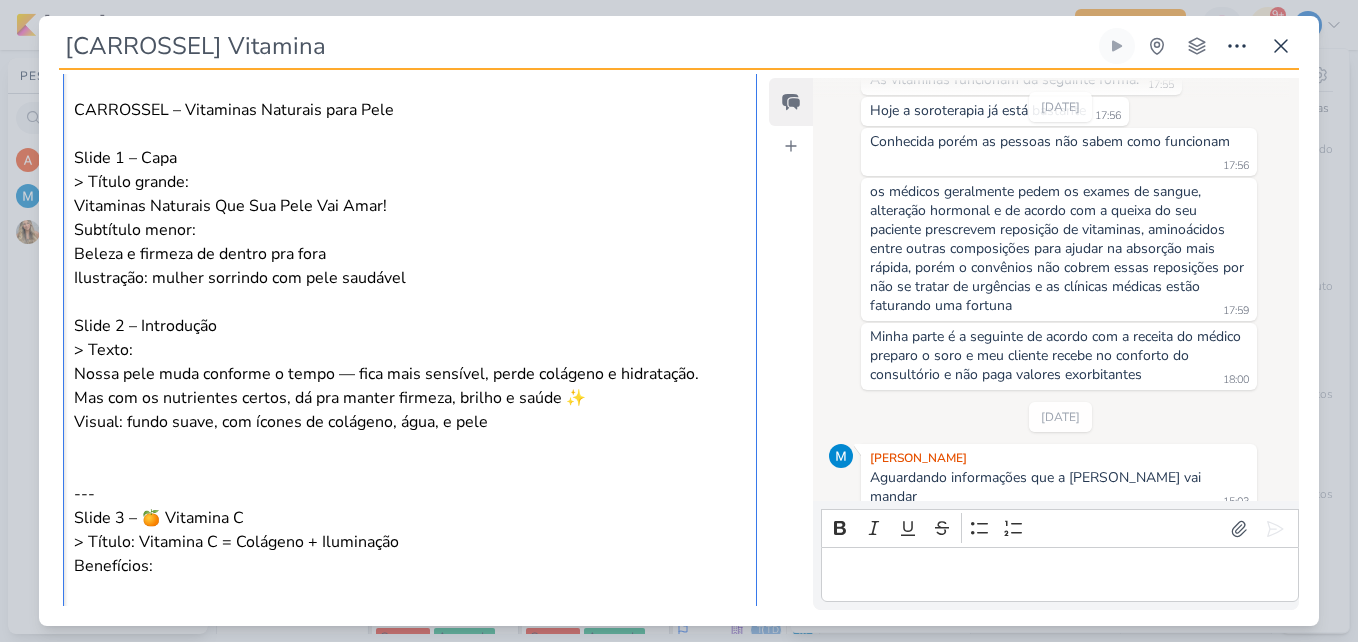 click on "> Texto:  Nossa pele muda conforme o tempo — fica mais sensível, perde colágeno e hidratação. Mas com os nutrientes certos, dá pra manter firmeza, brilho e saúde ✨ Visual: fundo suave, com ícones de colágeno, água, e pele" at bounding box center [410, 386] 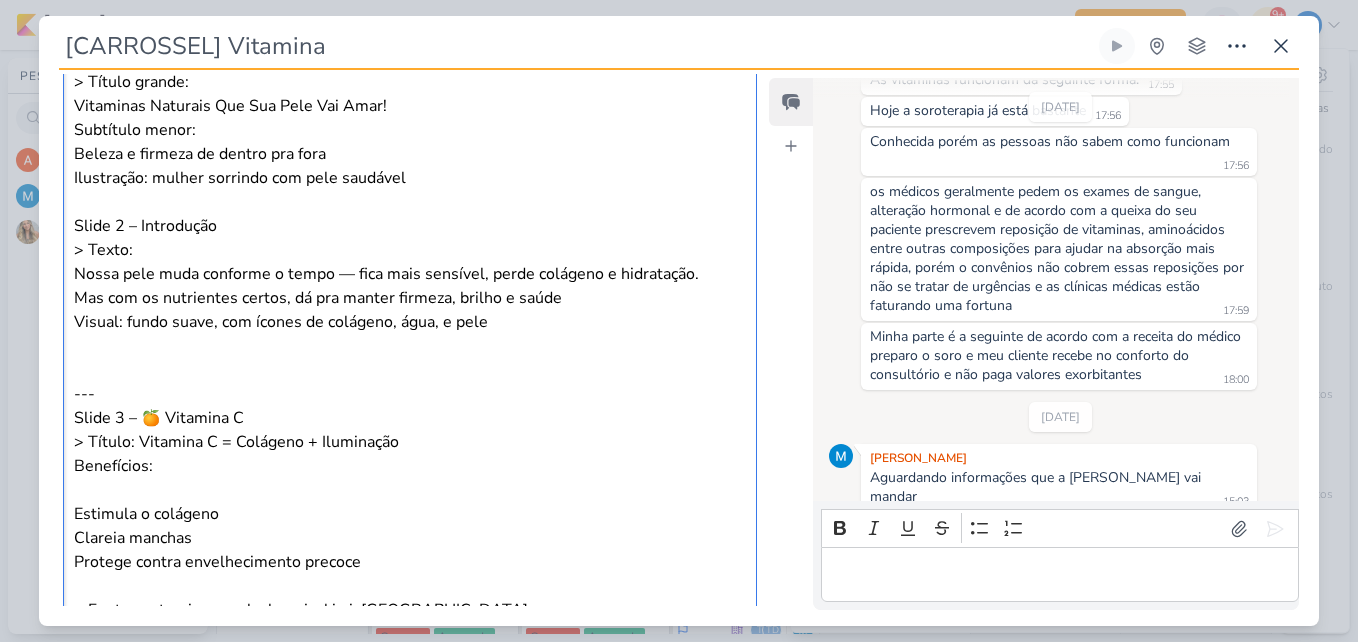 scroll, scrollTop: 804, scrollLeft: 0, axis: vertical 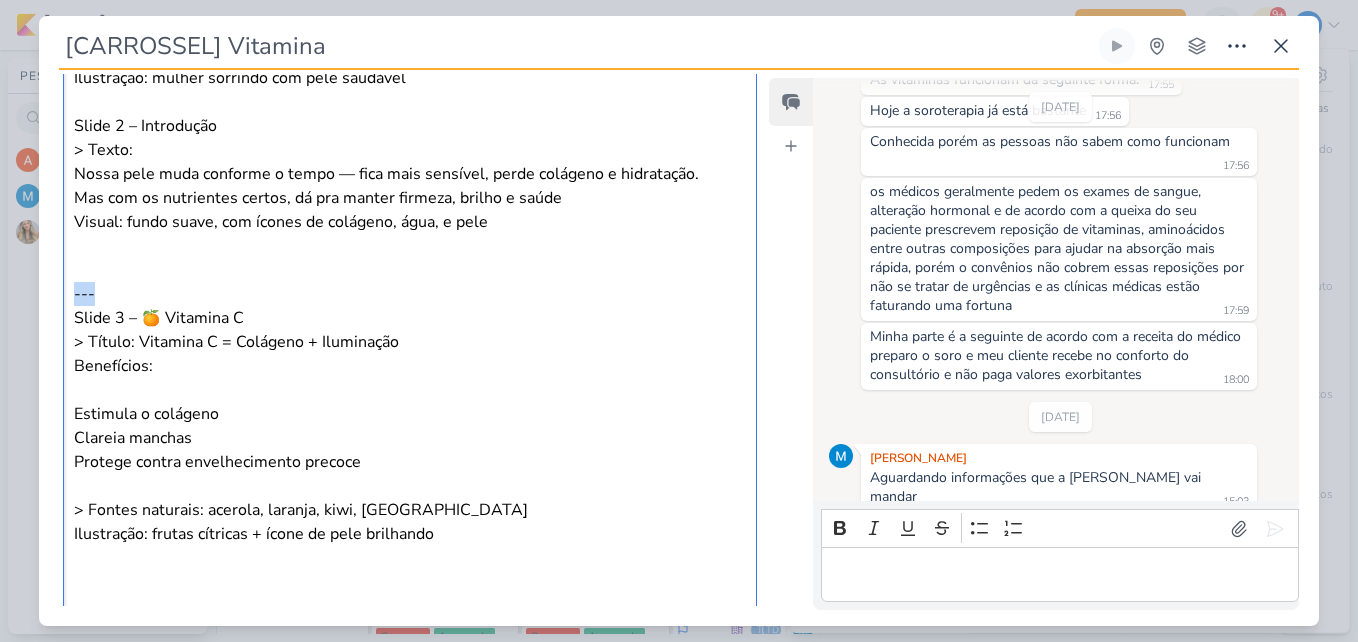 click on "CARROSSEL – Vitaminas Naturais para Pele  Slide 1 – Capa > Título grande: Vitaminas Naturais Que Sua Pele Vai Amar! Subtítulo menor: [PERSON_NAME] e firmeza de dentro pra fora  Ilustração: mulher sorrindo com pele saudável  Slide 2 – Introdução > Texto:  Nossa pele muda conforme o tempo — fica mais sensível, perde colágeno e hidratação. Mas com os nutrientes certos, dá pra manter firmeza, brilho e saúde Visual: fundo suave, com ícones de colágeno, água, e pele --- Slide 3 – 🍊 Vitamina C > Título: Vitamina C = Colágeno + Iluminação Benefícios: Estimula o colágeno Clareia manchas Protege contra envelhecimento precoce > Fontes naturais: acerola, laranja, kiwi, brócolis Ilustração: frutas cítricas + ícone de pele brilhando --- Slide 4 – 🥑 Vitamina E > Título: A vitamina da pele hidratada e protegida Benefícios: Antioxidante poderosa Mantém a pele macia e firme Previne linhas finas > Fontes: abacate, nozes, azeite Visual: ícones de coração e pele hidratada --- ---" at bounding box center (410, 1253) 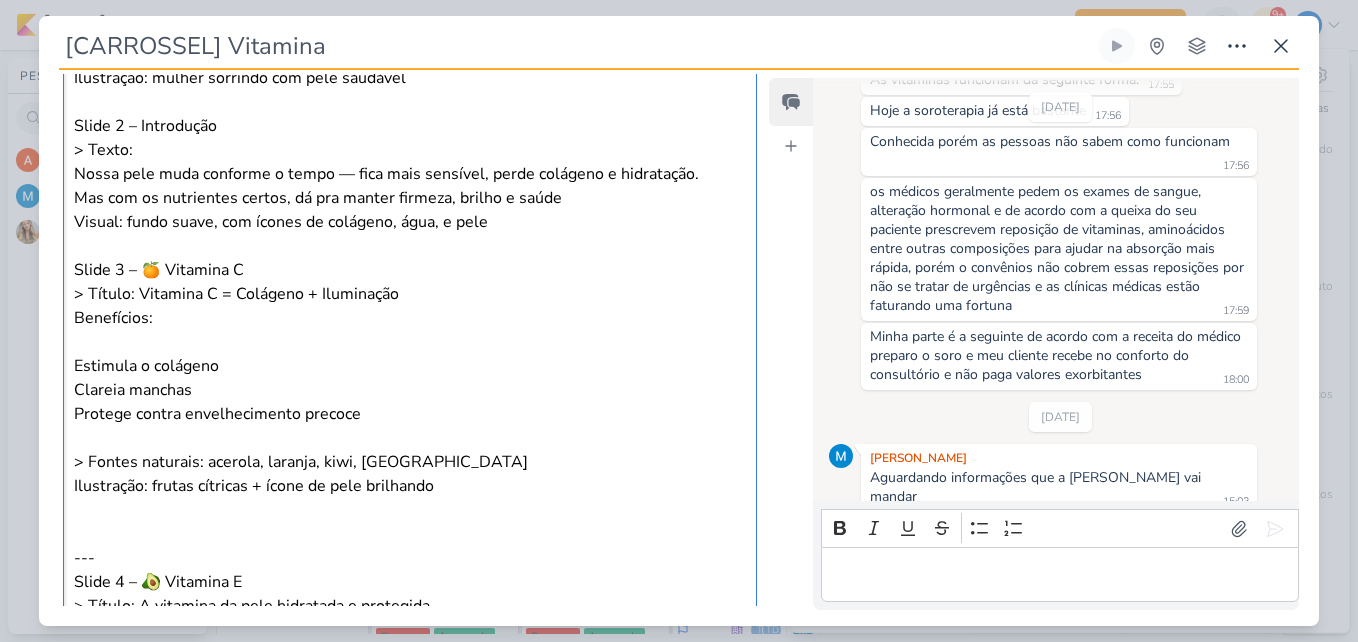 click on "Slide 3 – 🍊 Vitamina C" at bounding box center [410, 270] 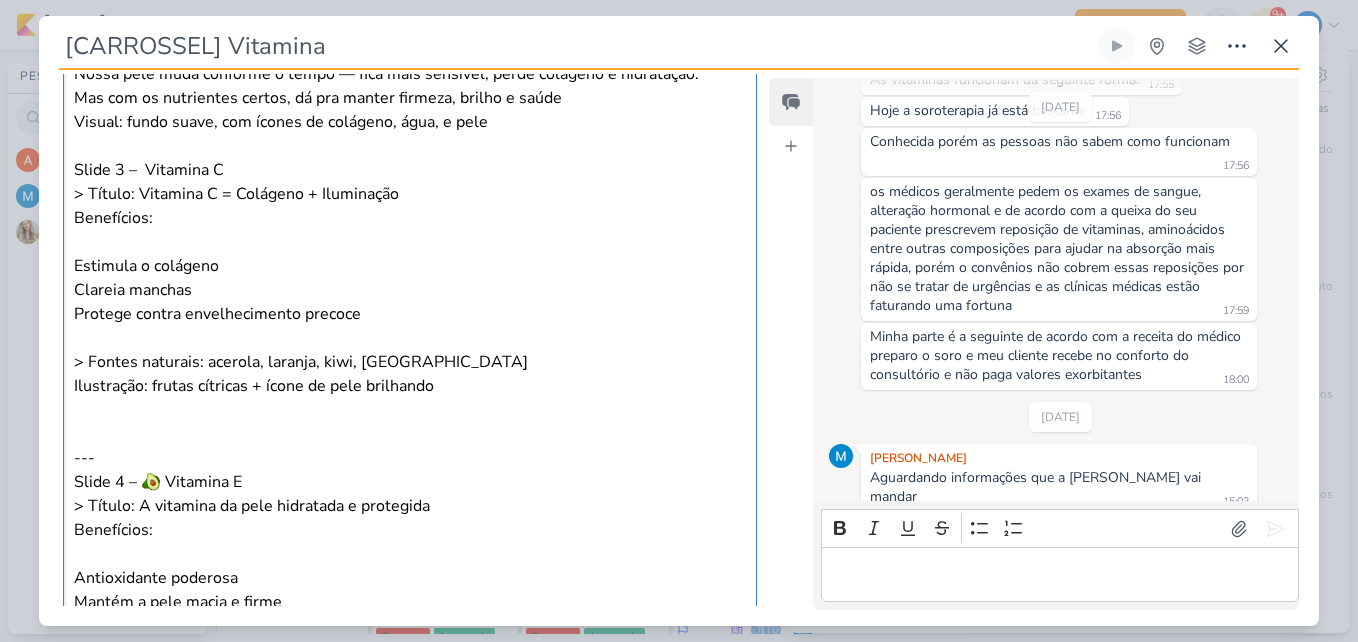 scroll, scrollTop: 1004, scrollLeft: 0, axis: vertical 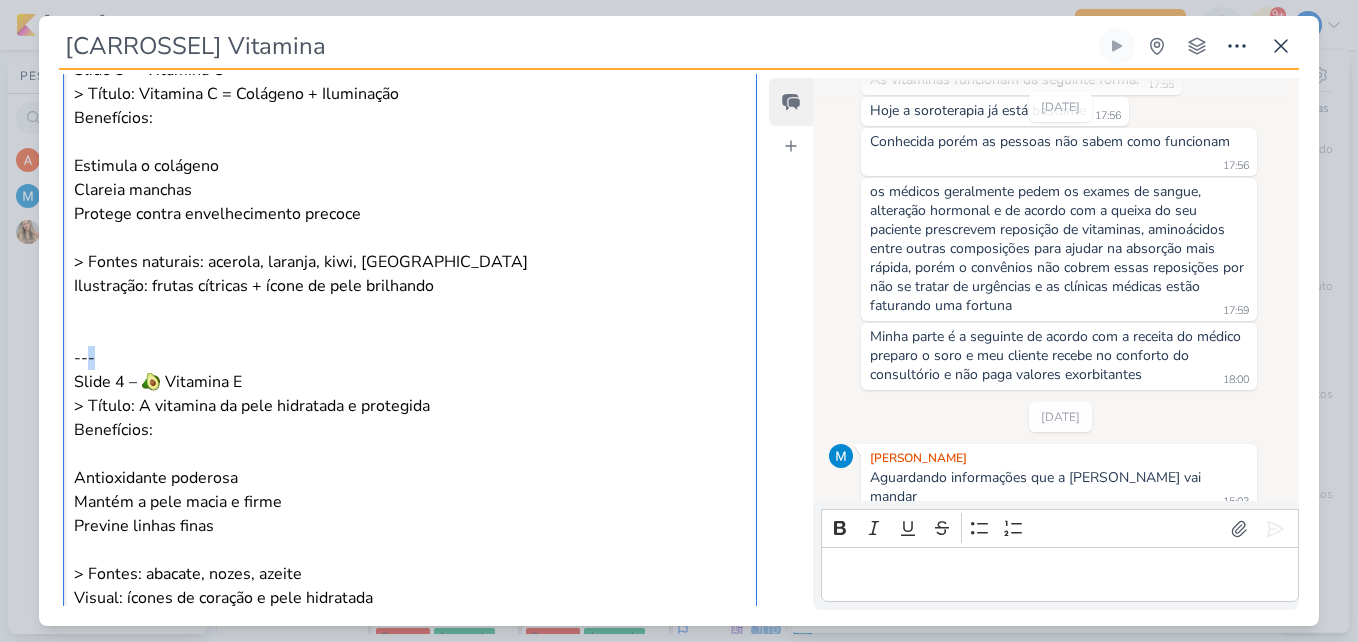drag, startPoint x: 102, startPoint y: 361, endPoint x: 84, endPoint y: 361, distance: 18 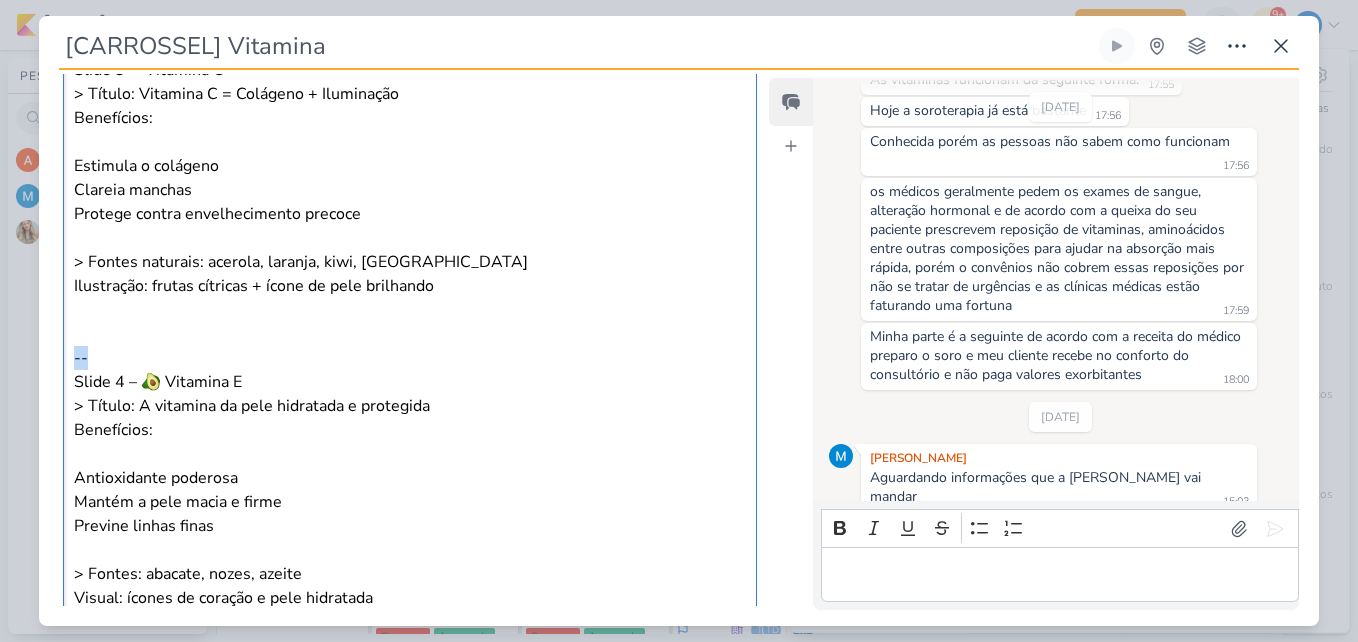 drag, startPoint x: 93, startPoint y: 355, endPoint x: 73, endPoint y: 352, distance: 20.22375 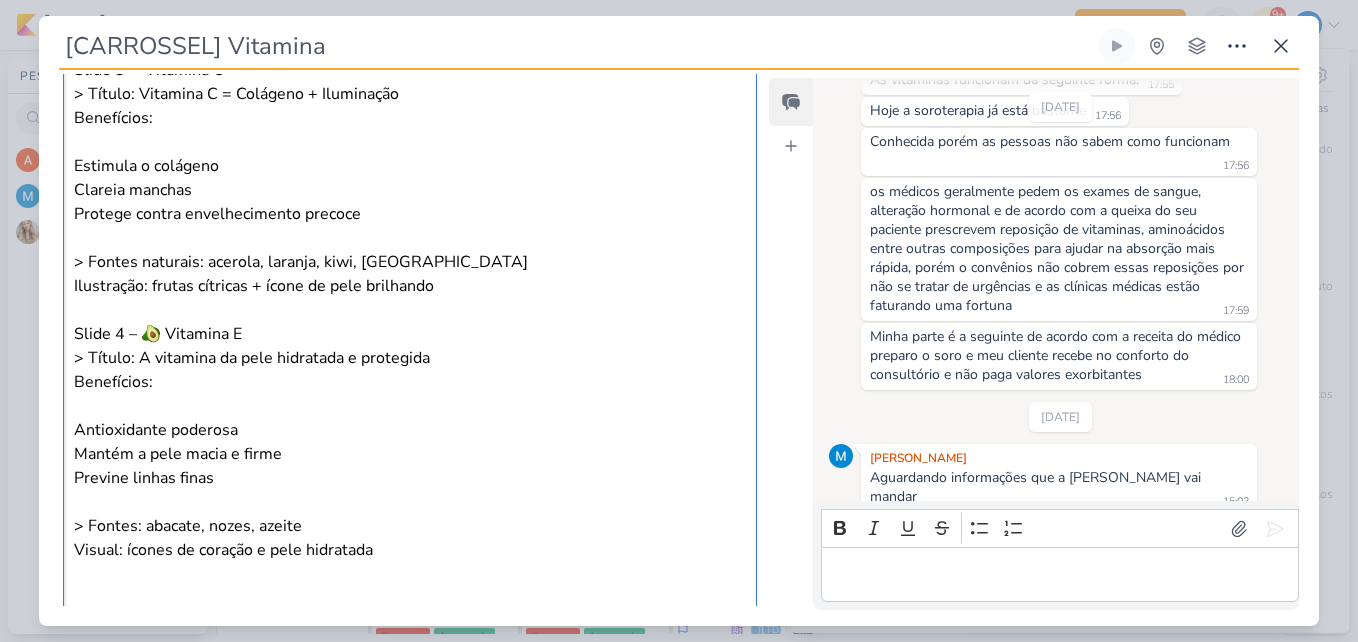 click on "Slide 4 – 🥑 Vitamina E" at bounding box center (410, 334) 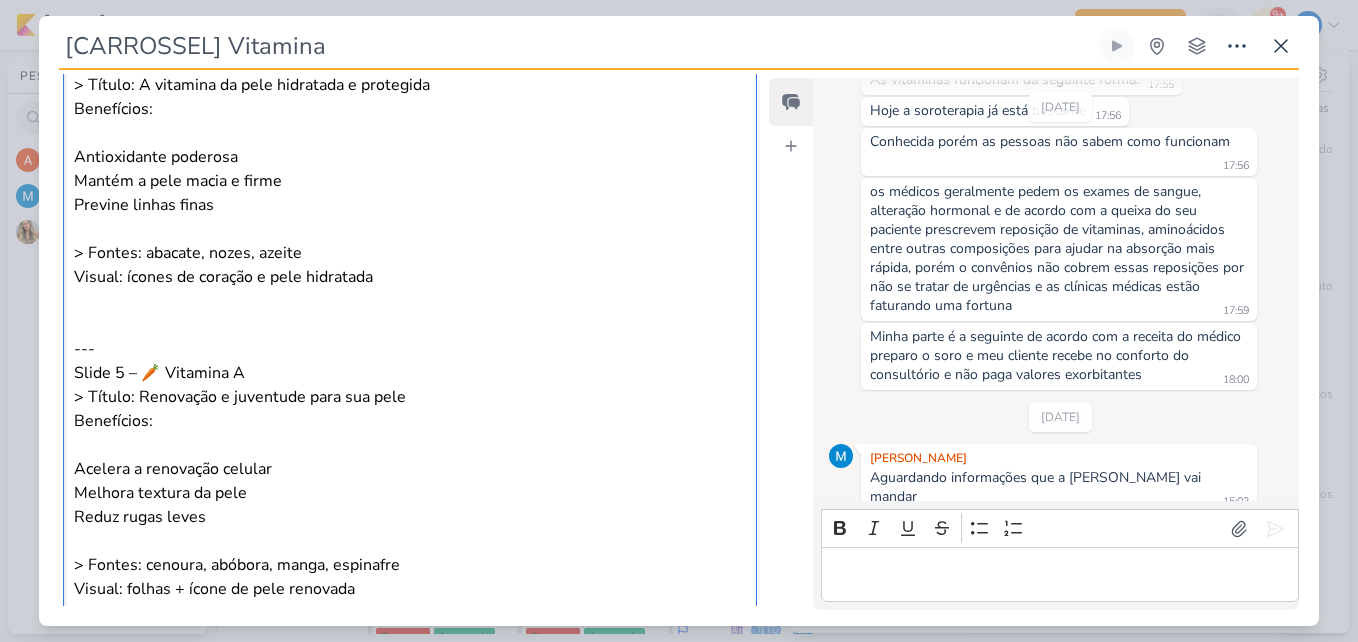 scroll, scrollTop: 1304, scrollLeft: 0, axis: vertical 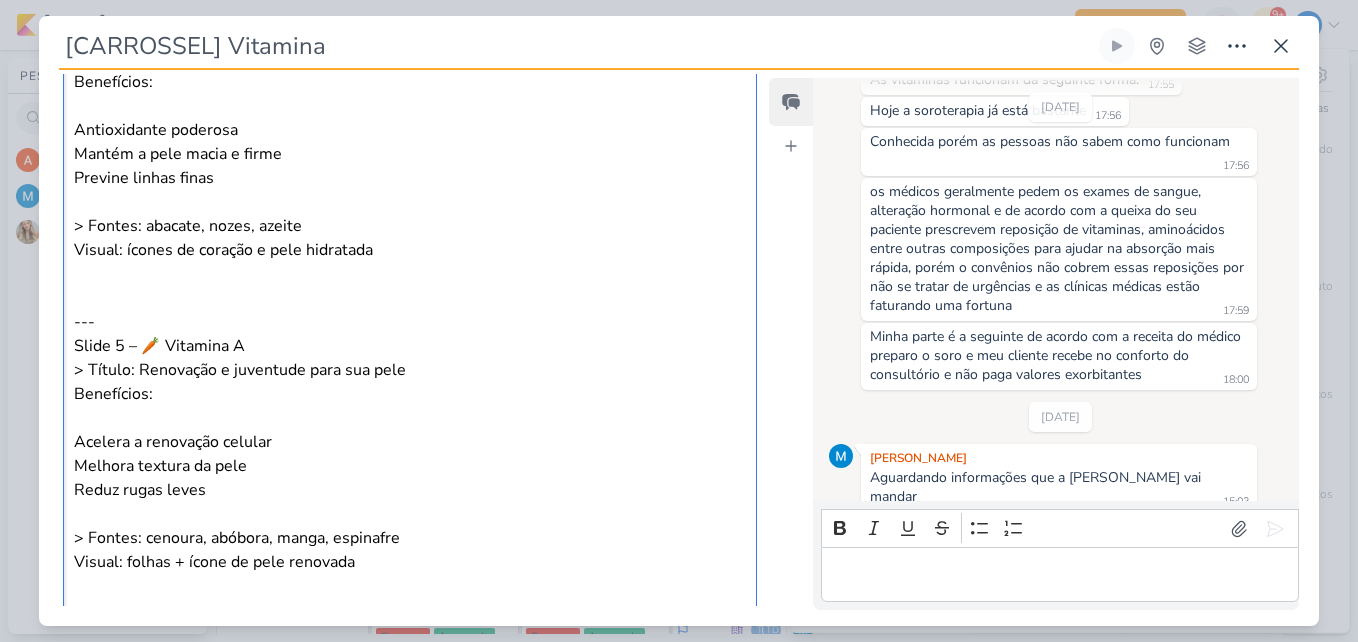 click on "Slide 5 – 🥕 Vitamina A" at bounding box center [410, 346] 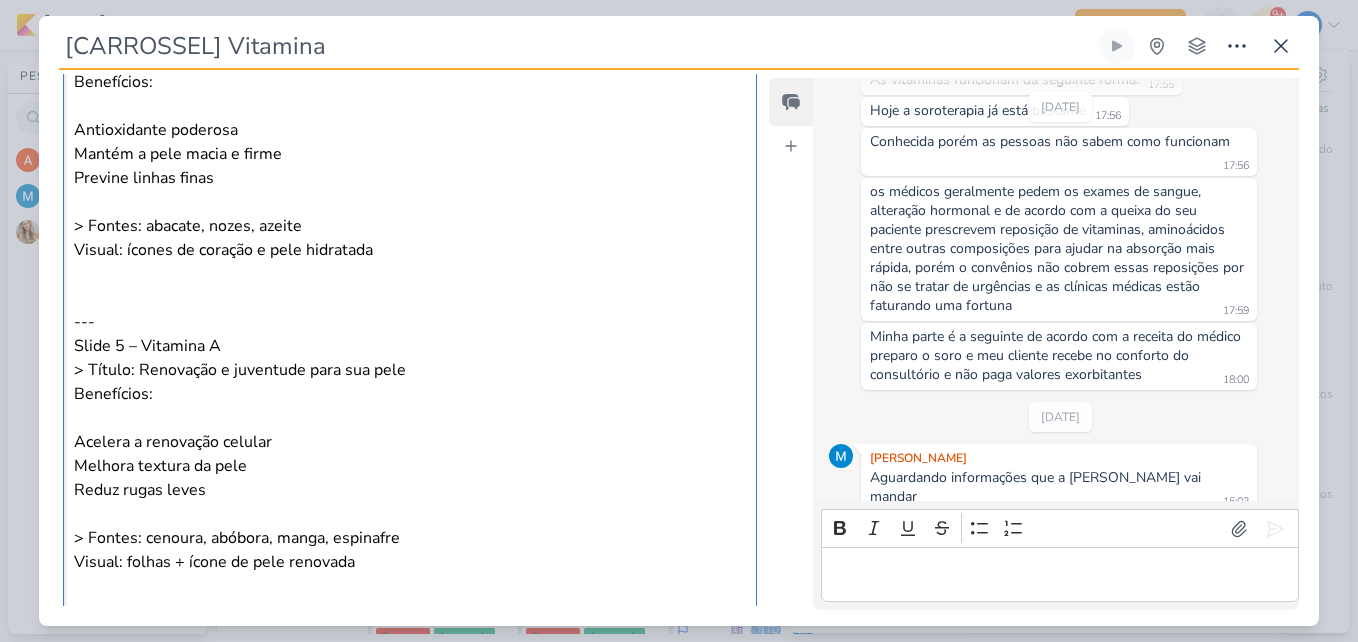 click on "Slide 5 – Vitamina A" at bounding box center (410, 346) 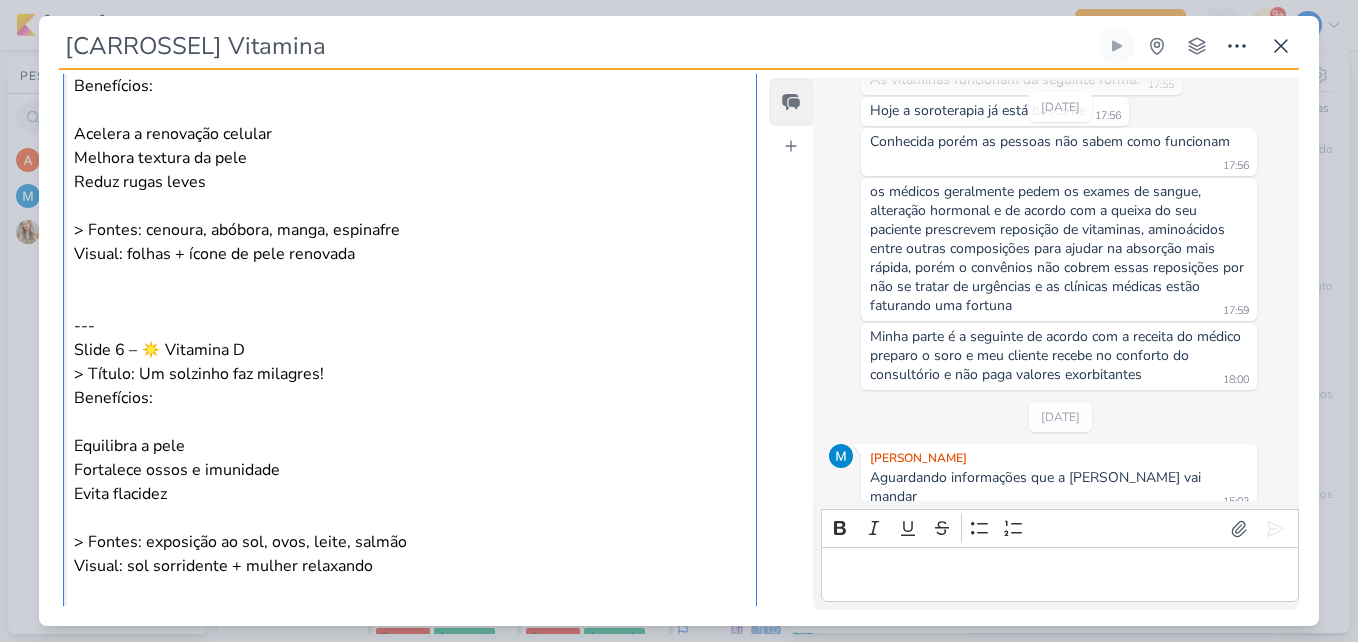 scroll, scrollTop: 1604, scrollLeft: 0, axis: vertical 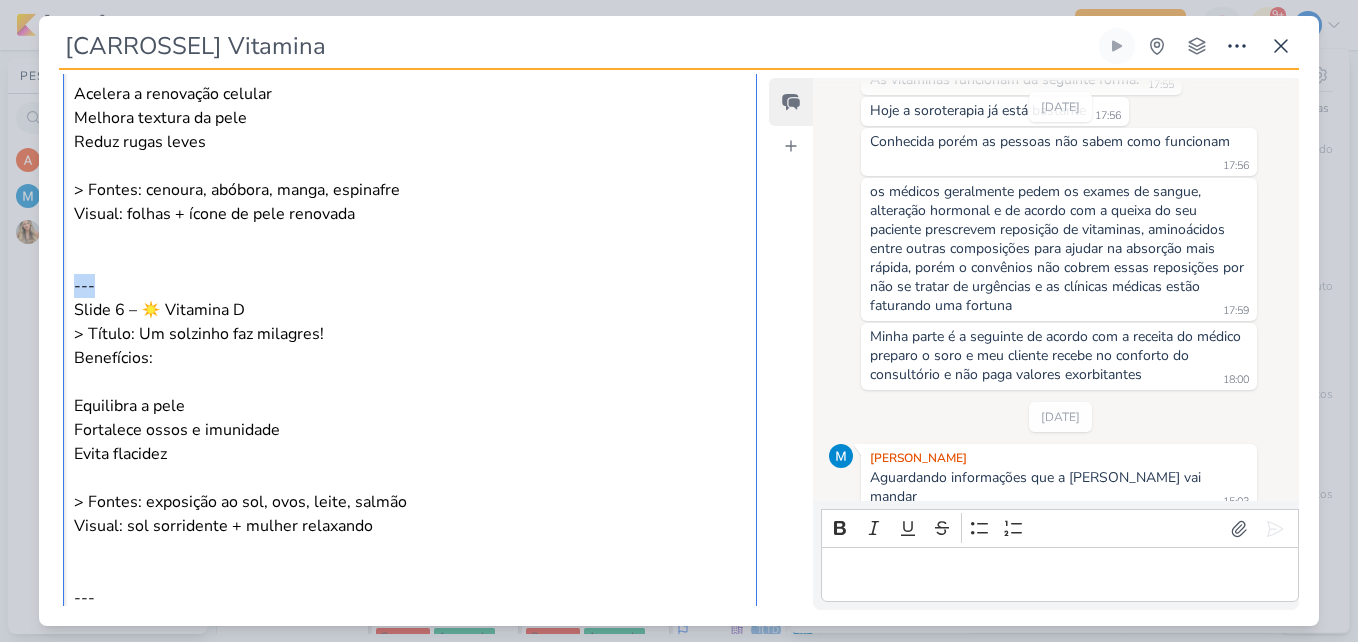 drag, startPoint x: 112, startPoint y: 289, endPoint x: 53, endPoint y: 288, distance: 59.008472 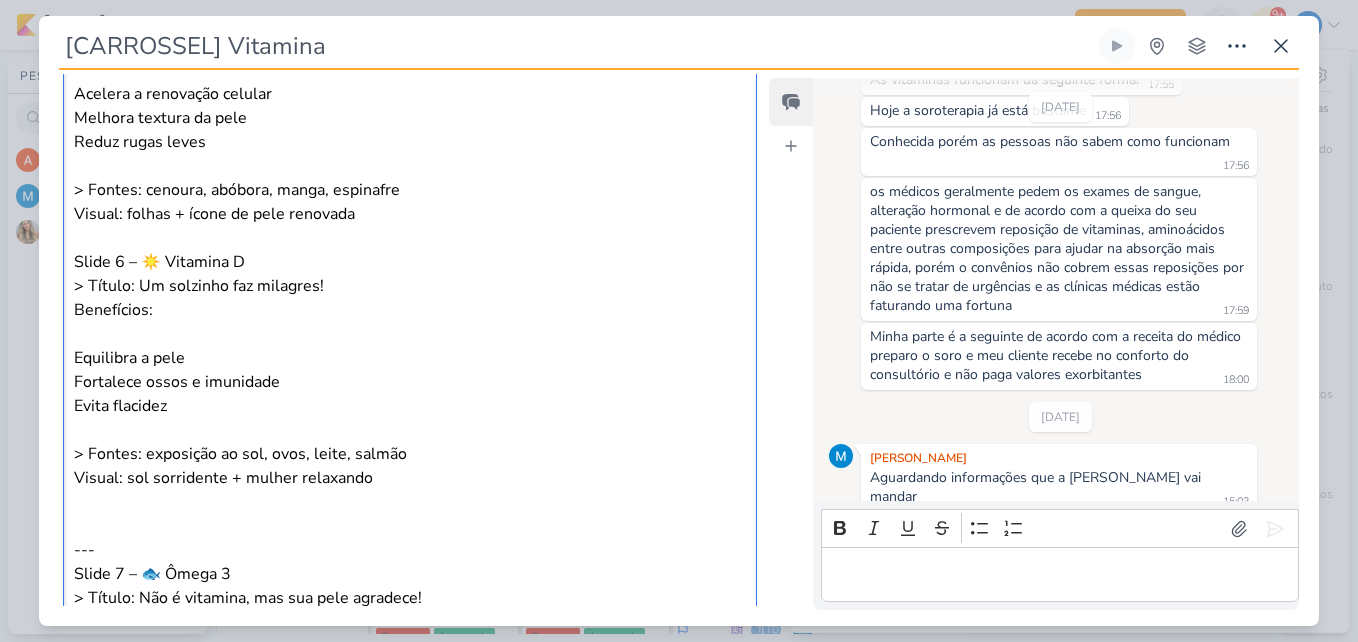 click on "Slide 6 – ☀️ Vitamina D" at bounding box center (410, 262) 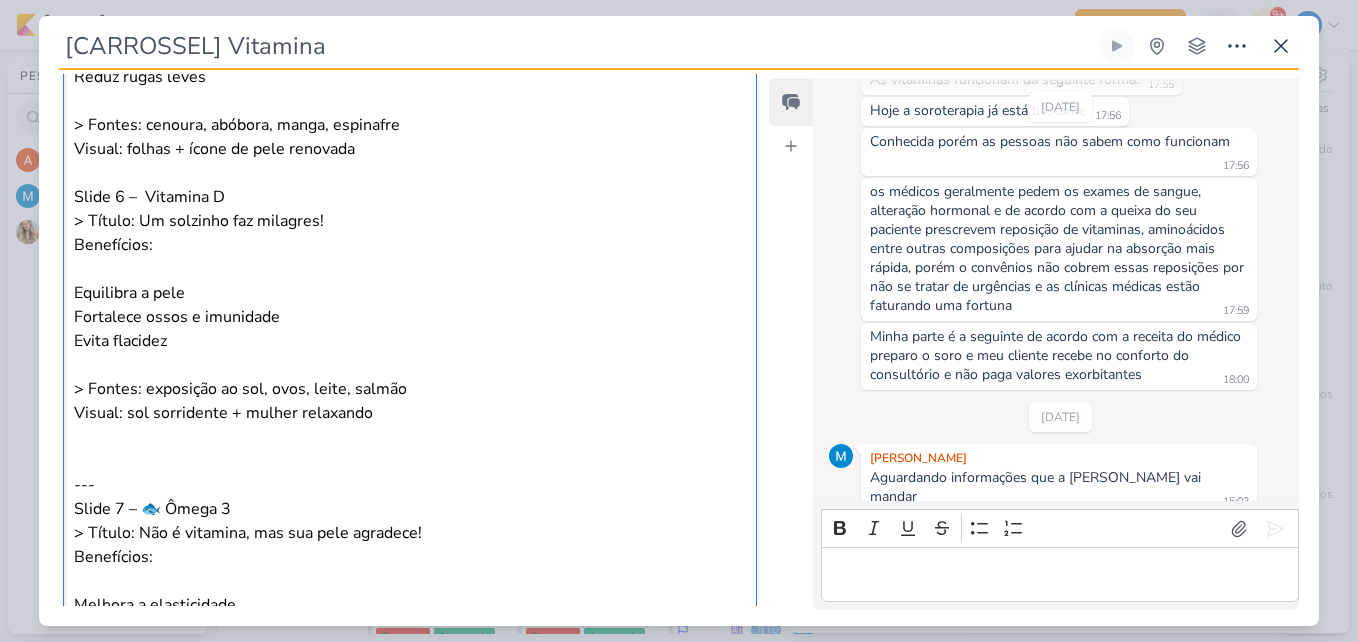 scroll, scrollTop: 1704, scrollLeft: 0, axis: vertical 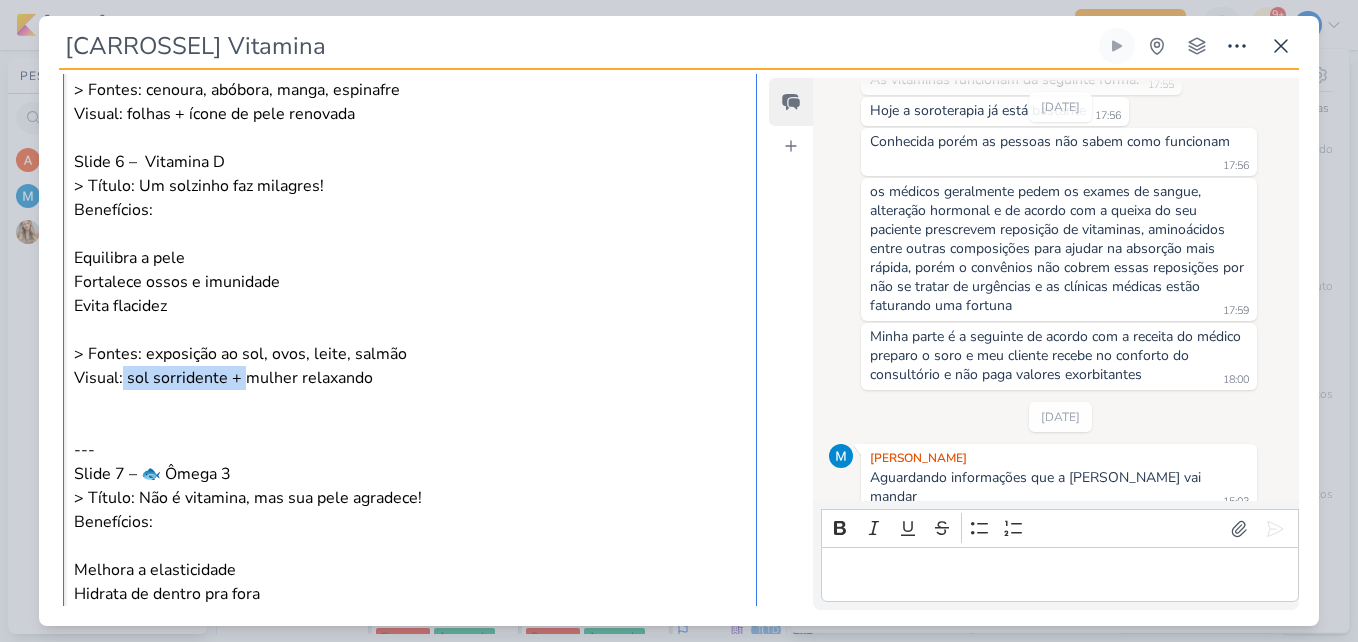 drag, startPoint x: 240, startPoint y: 380, endPoint x: 122, endPoint y: 378, distance: 118.016945 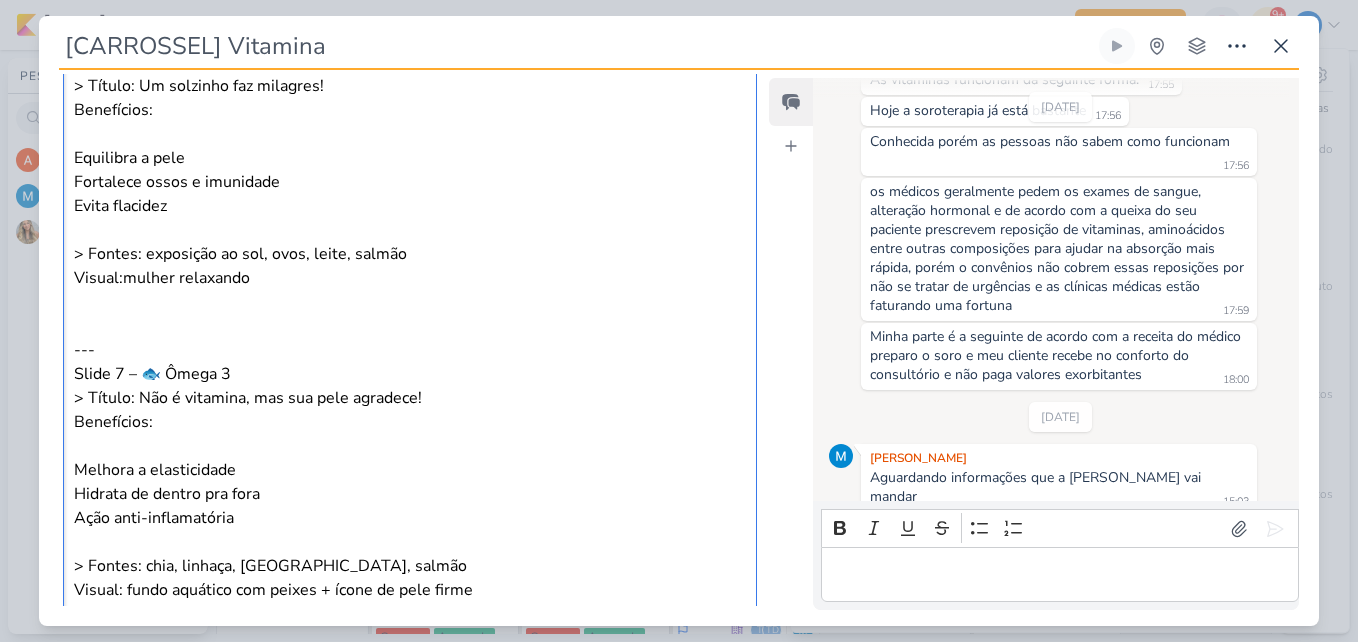 scroll, scrollTop: 1904, scrollLeft: 0, axis: vertical 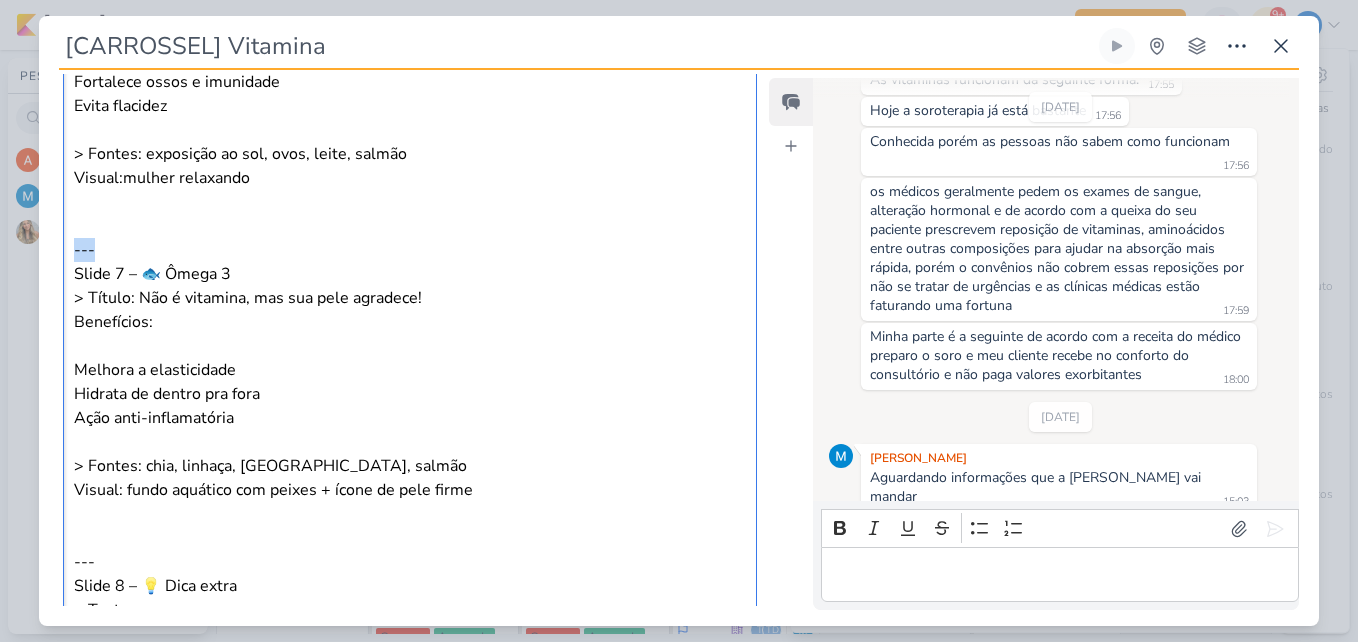 drag, startPoint x: 128, startPoint y: 257, endPoint x: 57, endPoint y: 246, distance: 71.84706 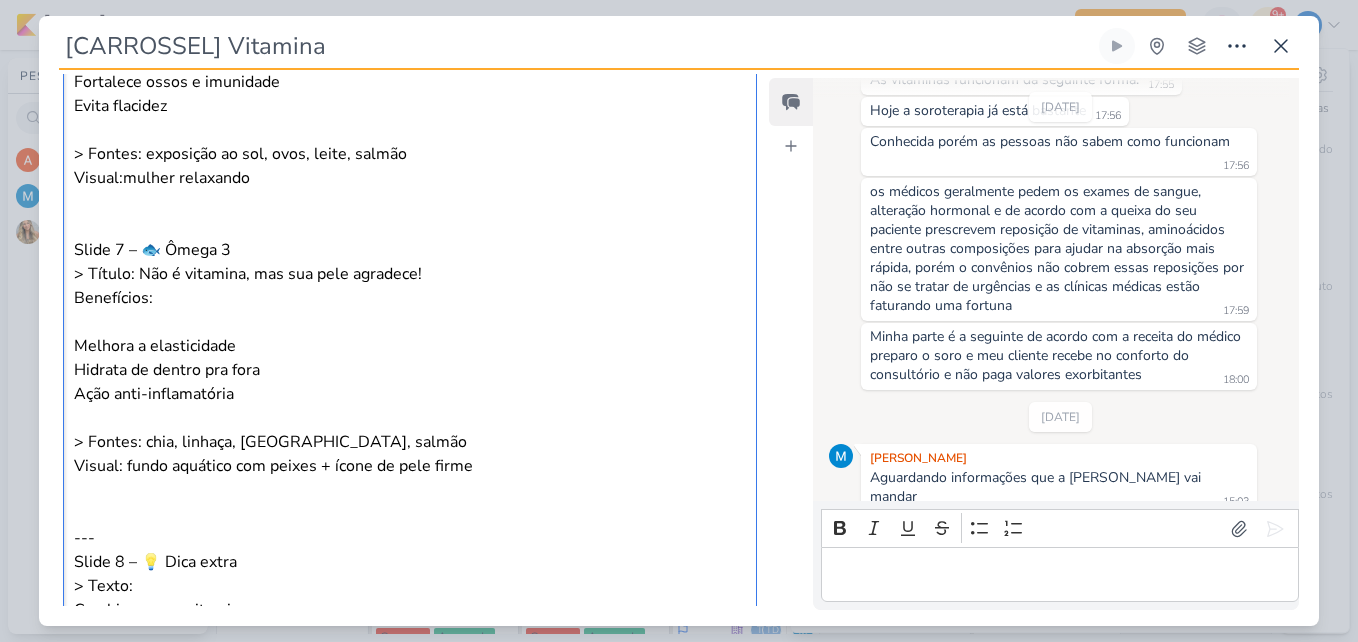 click on "Slide 7 – 🐟 Ômega 3" at bounding box center [410, 250] 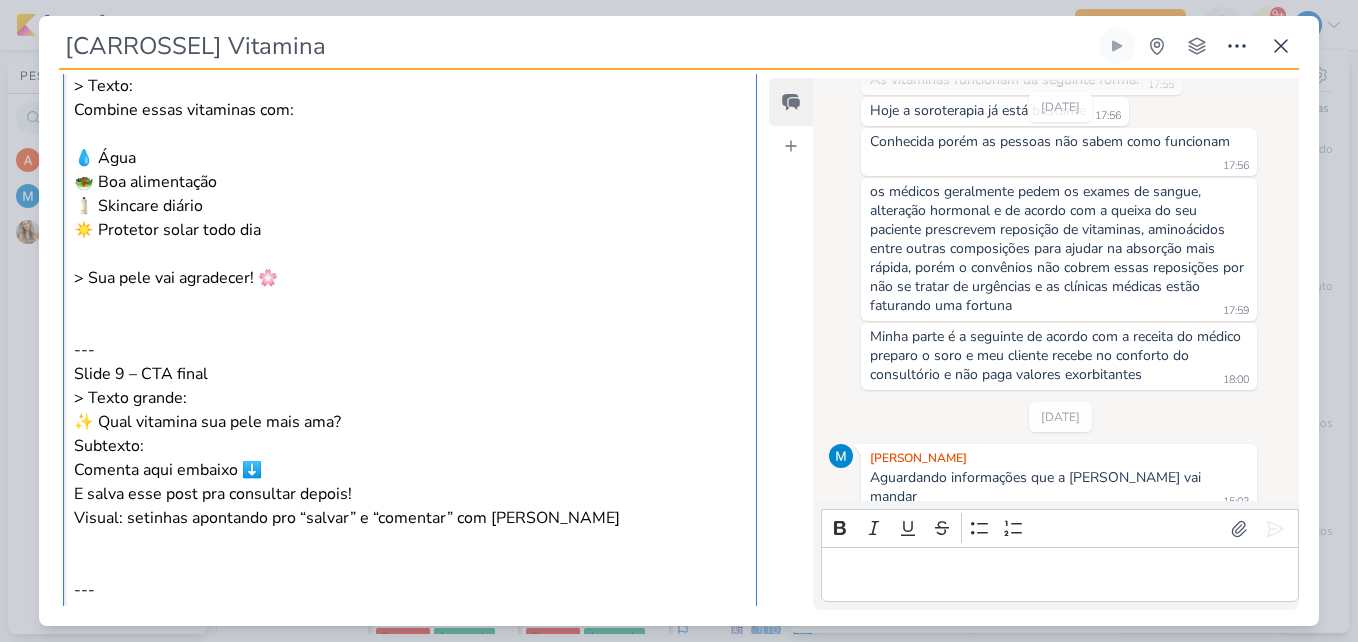 scroll, scrollTop: 2504, scrollLeft: 0, axis: vertical 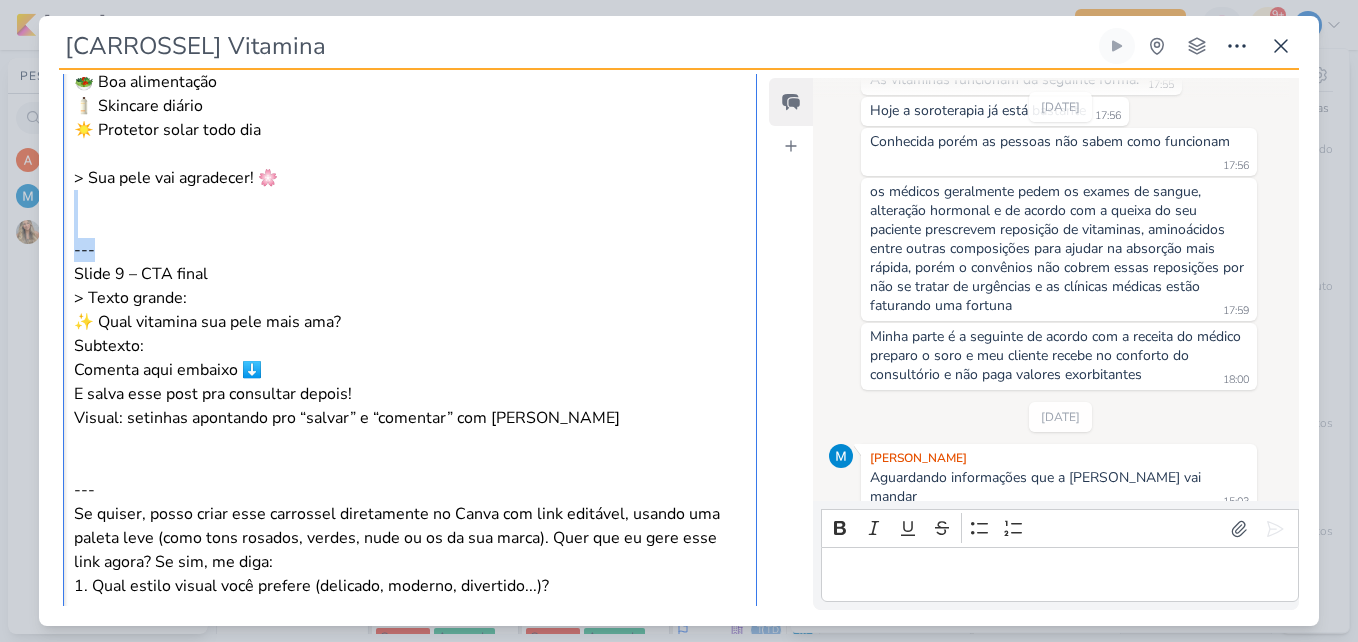 drag, startPoint x: 102, startPoint y: 247, endPoint x: 64, endPoint y: 208, distance: 54.451813 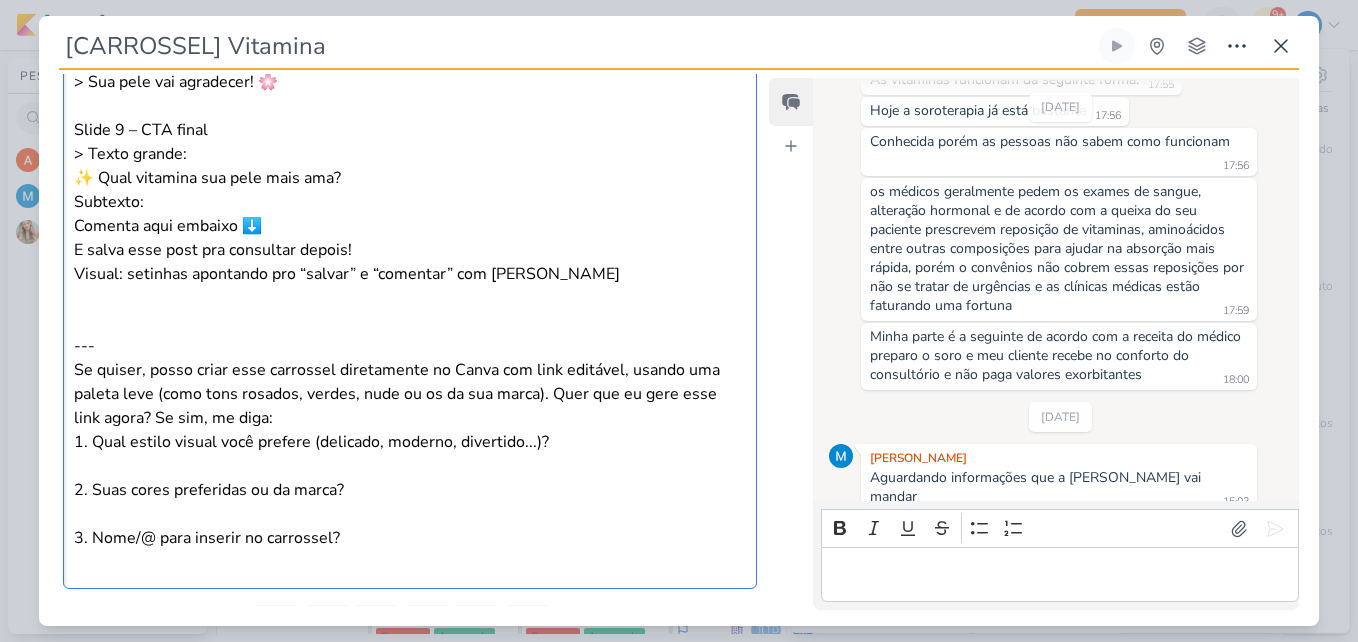 scroll, scrollTop: 2604, scrollLeft: 0, axis: vertical 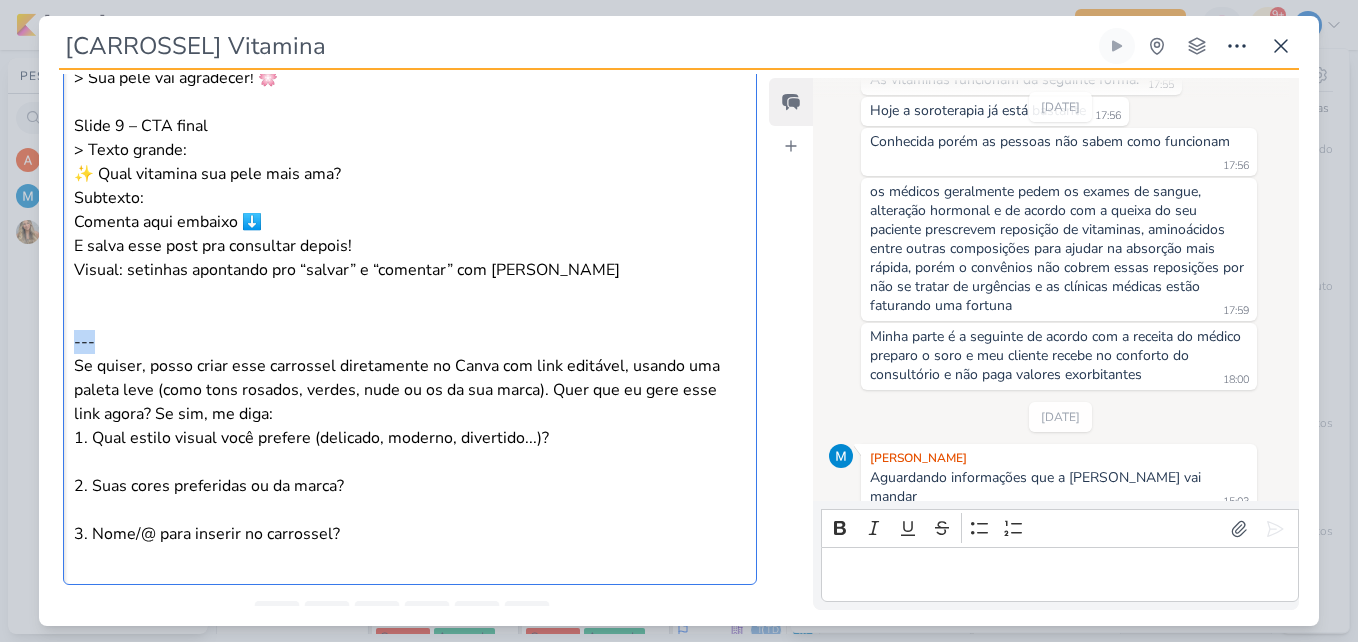 drag, startPoint x: 102, startPoint y: 345, endPoint x: 64, endPoint y: 349, distance: 38.209946 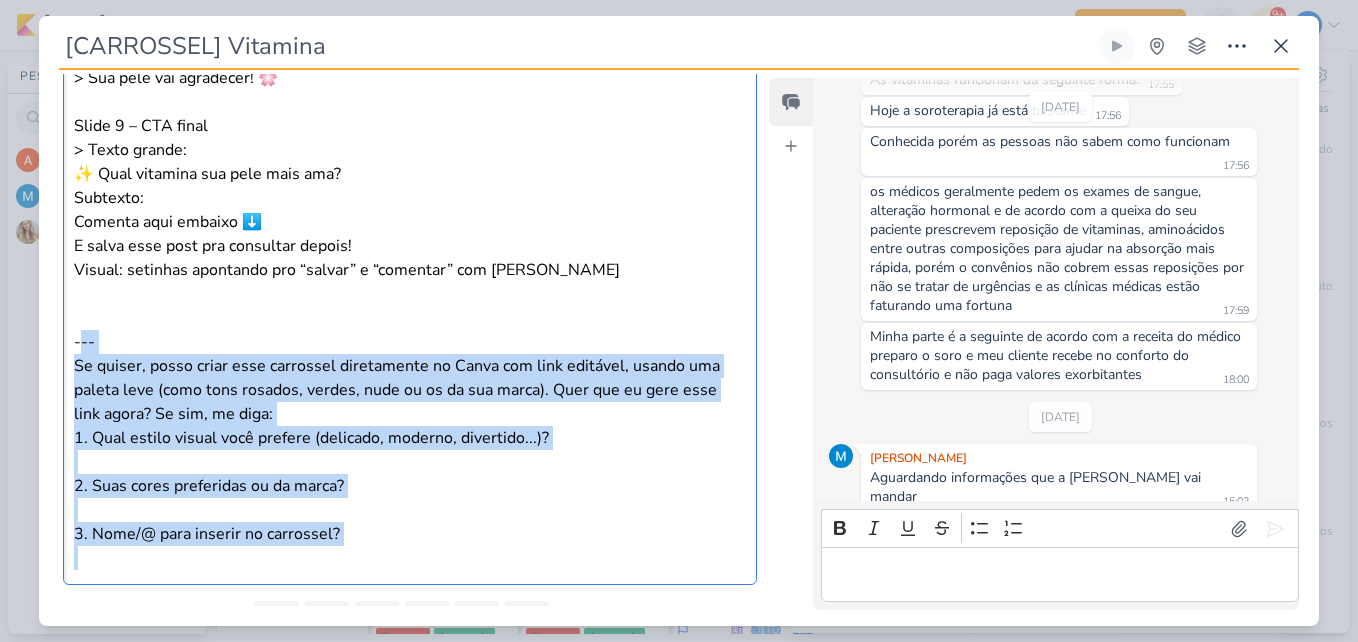 drag, startPoint x: 77, startPoint y: 342, endPoint x: 339, endPoint y: 557, distance: 338.9233 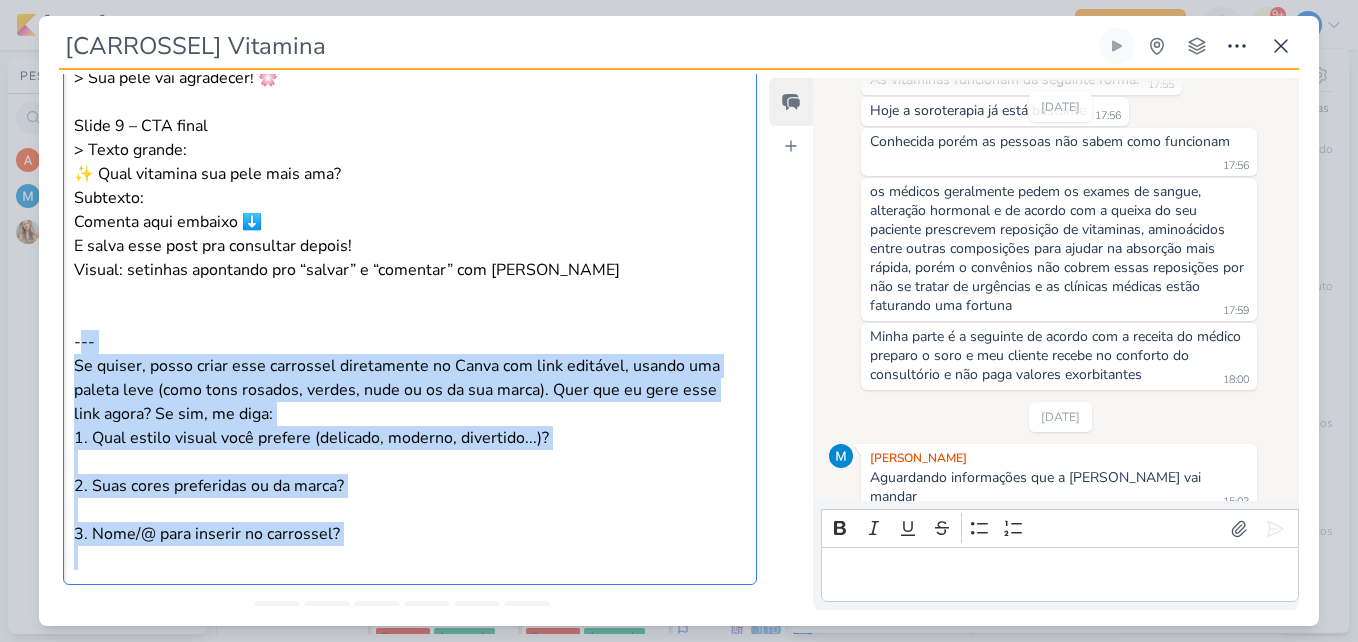 click on "CARROSSEL – Vitaminas Naturais para Pele  Slide 1 – Capa > Título grande: Vitaminas Naturais Que Sua Pele Vai Amar! Subtítulo menor: [PERSON_NAME] e firmeza de dentro pra fora  Ilustração: mulher sorrindo com pele saudável  Slide 2 – Introdução > Texto:  Nossa pele muda conforme o tempo — fica mais sensível, perde colágeno e hidratação. Mas com os nutrientes certos, dá pra manter firmeza, brilho e saúde Visual: fundo suave, com ícones de colágeno, água, e pele Slide 3 –  Vitamina C > Título: Vitamina C = Colágeno + Iluminação Benefícios: Estimula o colágeno Clareia manchas Protege contra envelhecimento precoce > Fontes naturais: acerola, laranja, kiwi, brócolis Ilustração: frutas cítricas + ícone de pele brilhando Slide 4 – Vitamina E > Título: A vitamina da pele hidratada e protegida Benefícios: Antioxidante poderosa Mantém a pele macia e firme Previne linhas finas > Fontes: abacate, nozes, azeite Visual: ícones de coração e pele hidratada Slide 5 – Vitamina A" at bounding box center [410, -679] 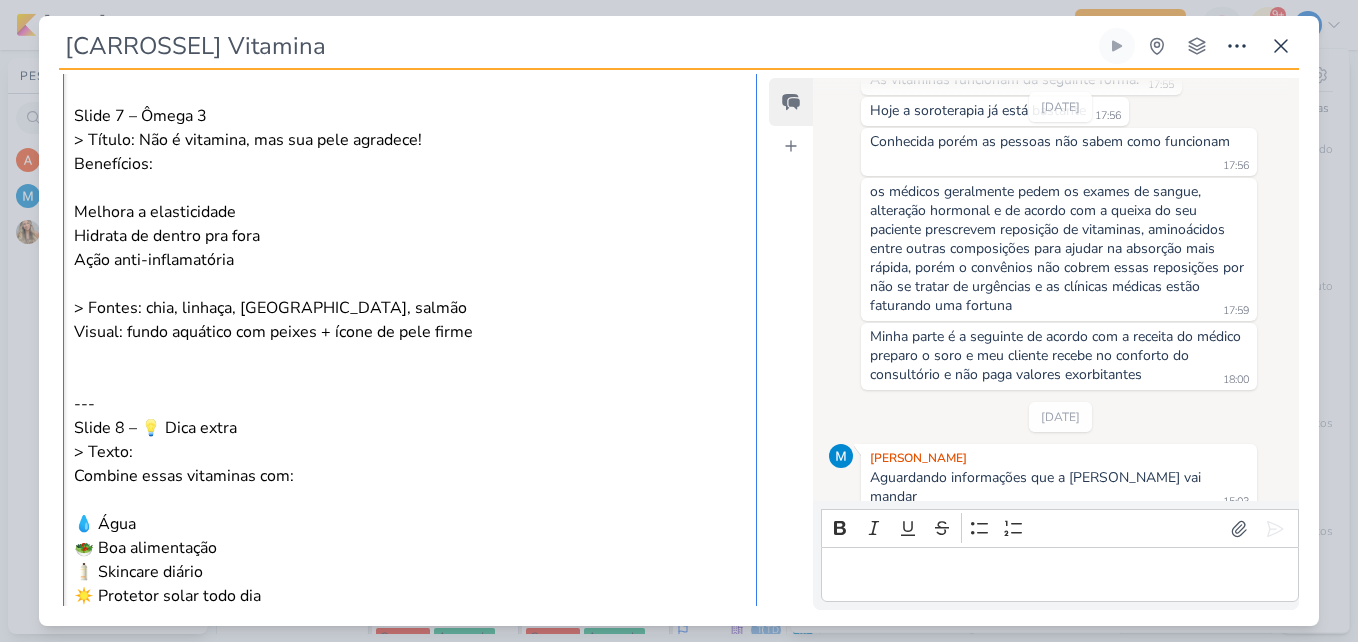 scroll, scrollTop: 2154, scrollLeft: 0, axis: vertical 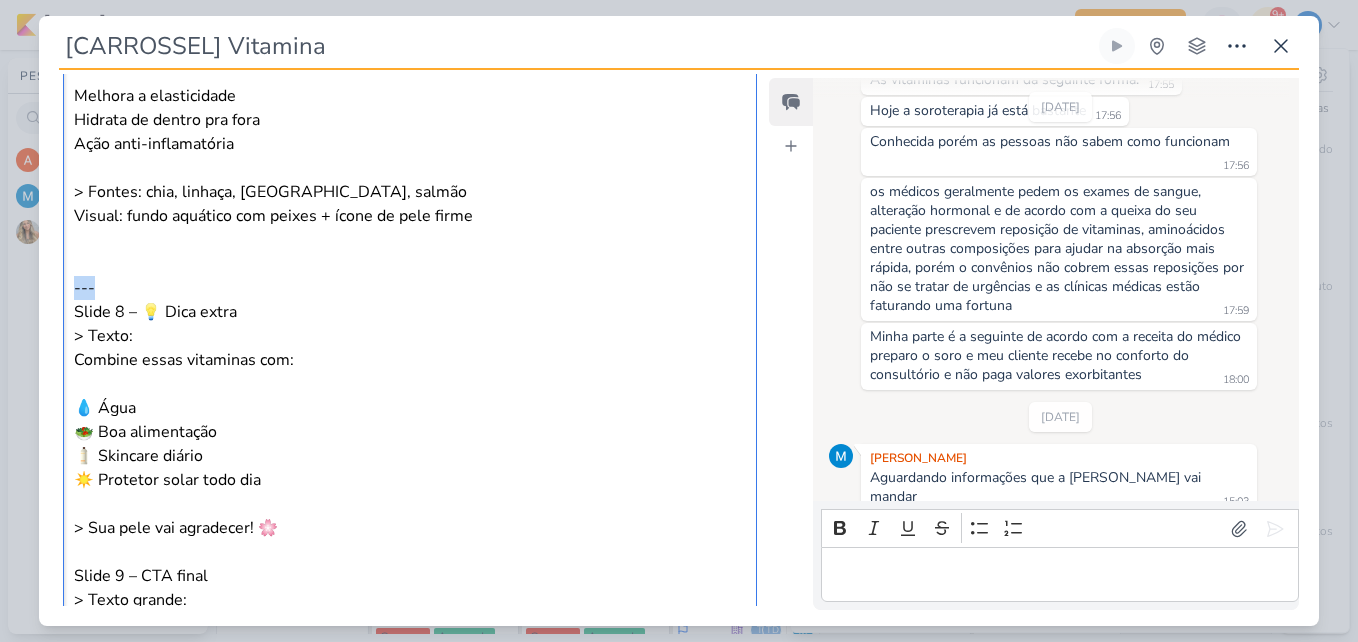drag, startPoint x: 123, startPoint y: 280, endPoint x: 22, endPoint y: 282, distance: 101.0198 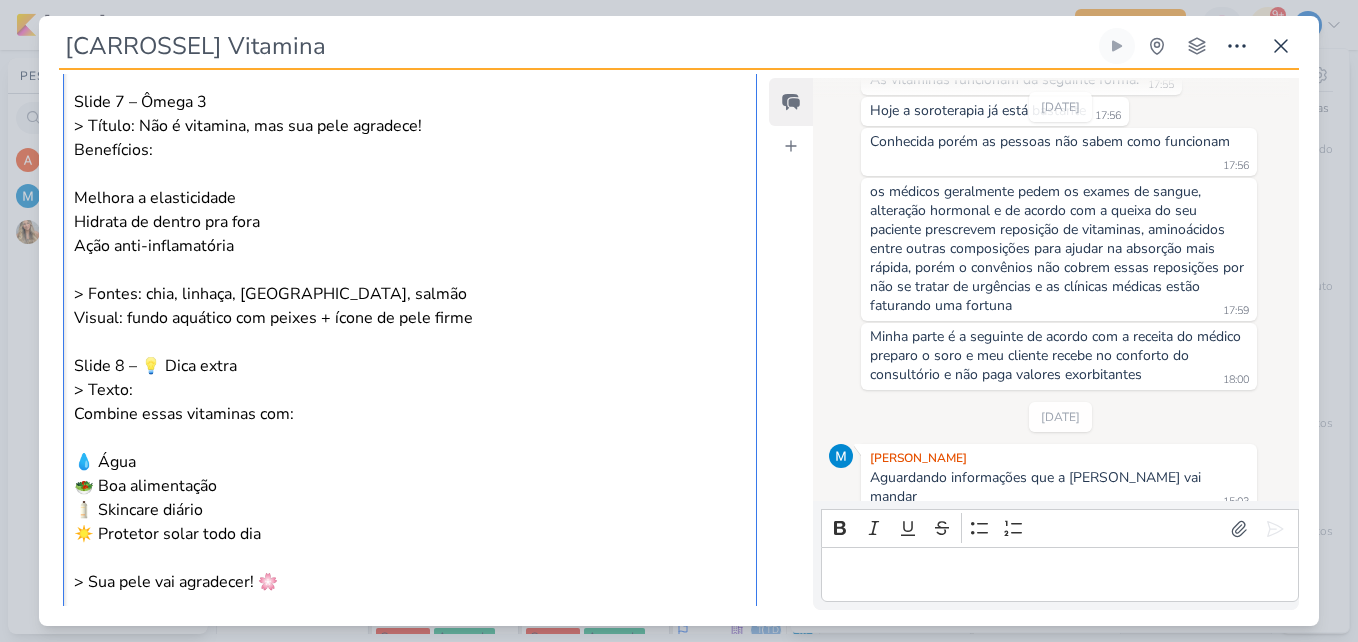 scroll, scrollTop: 2054, scrollLeft: 0, axis: vertical 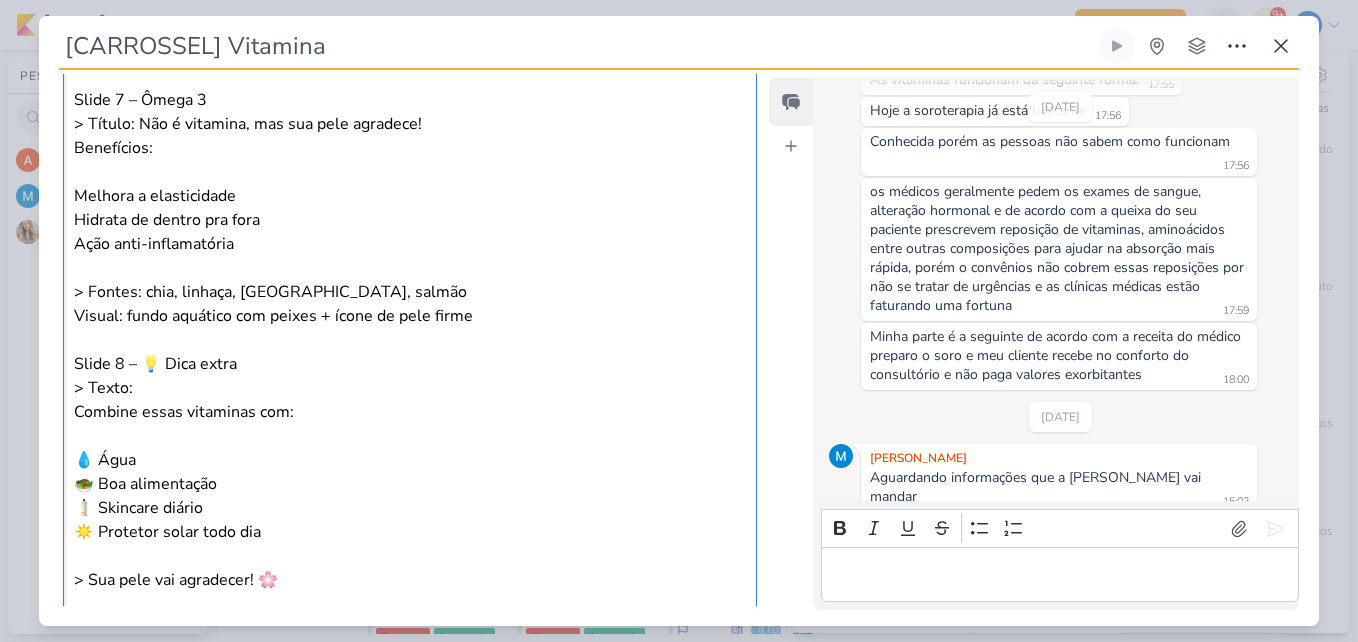 click on "Slide 8 – 💡 Dica extra" at bounding box center (410, 364) 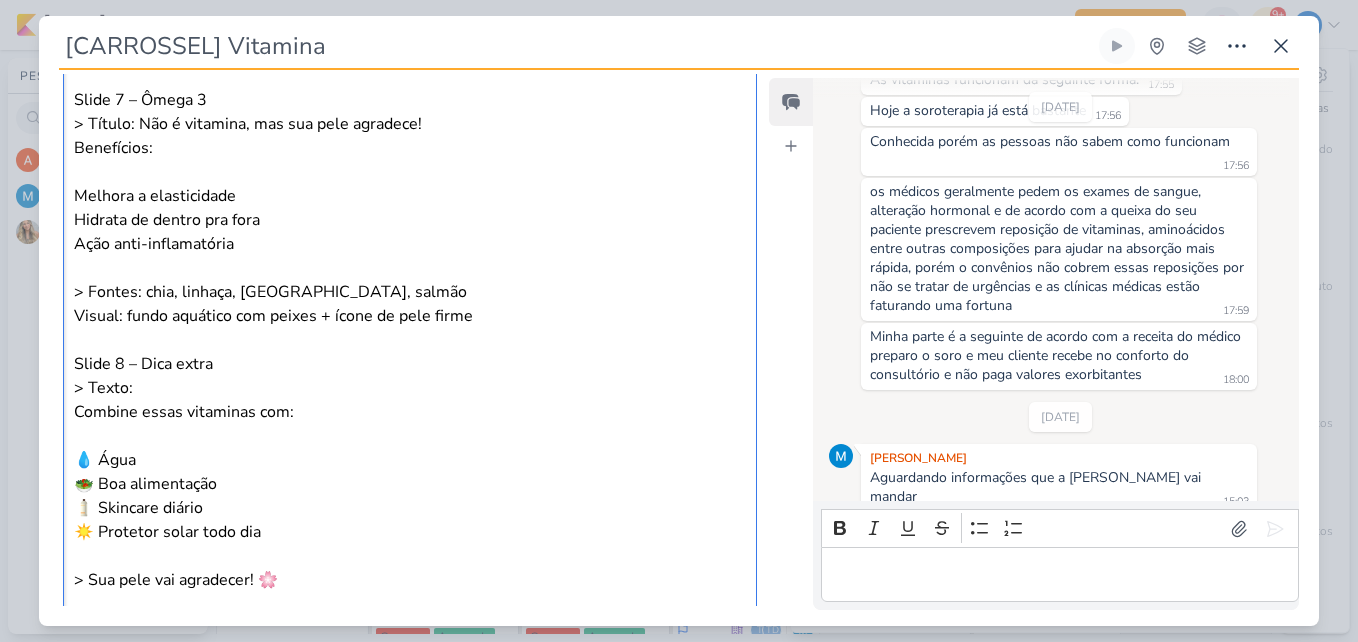 scroll, scrollTop: 2154, scrollLeft: 0, axis: vertical 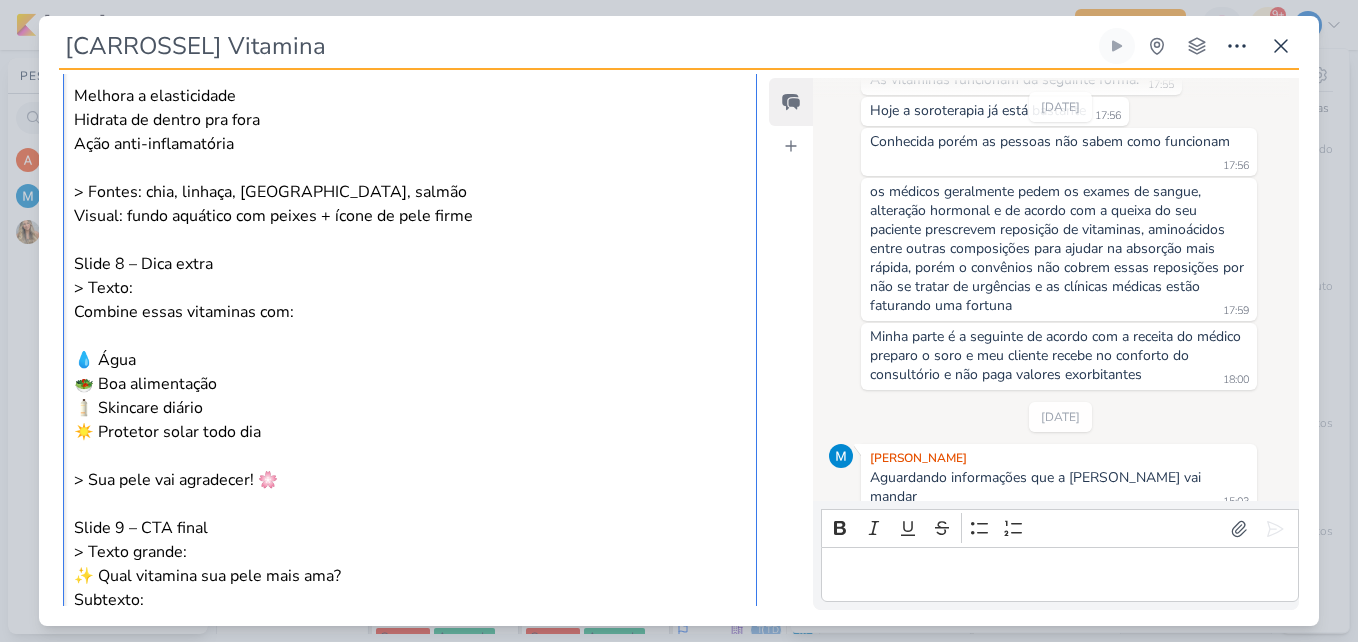 click on "💧 Água" at bounding box center [410, 360] 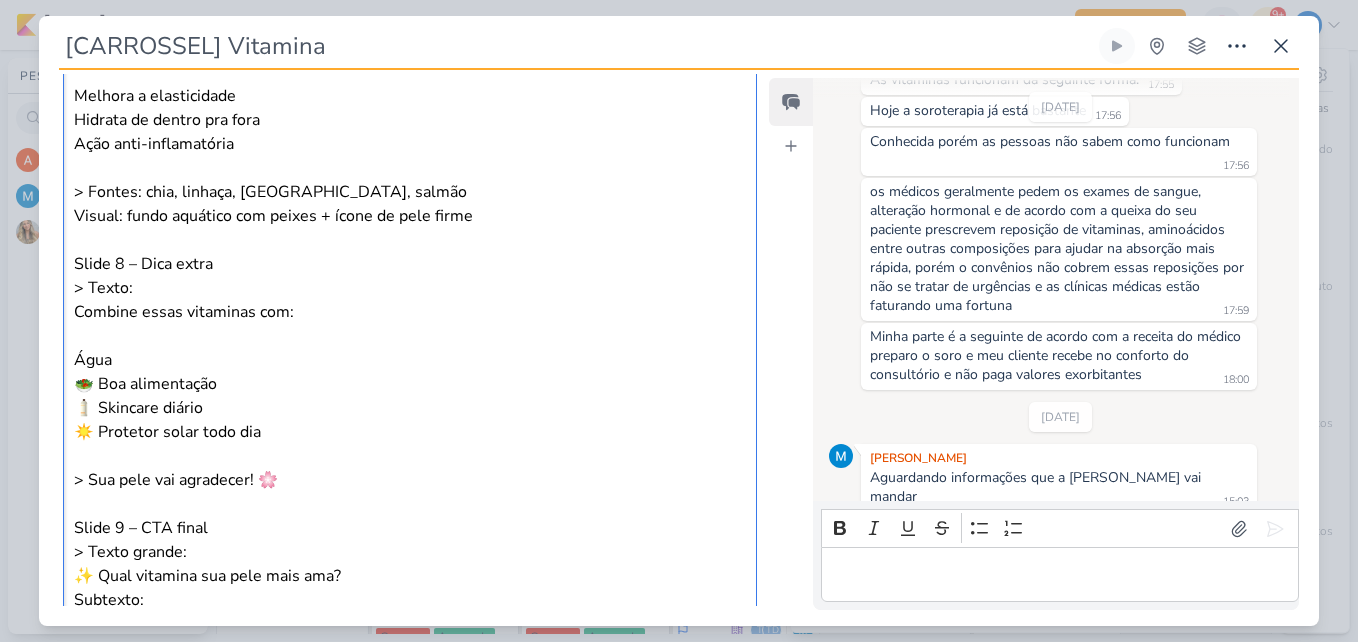 click on "🥗 Boa alimentação" at bounding box center [410, 384] 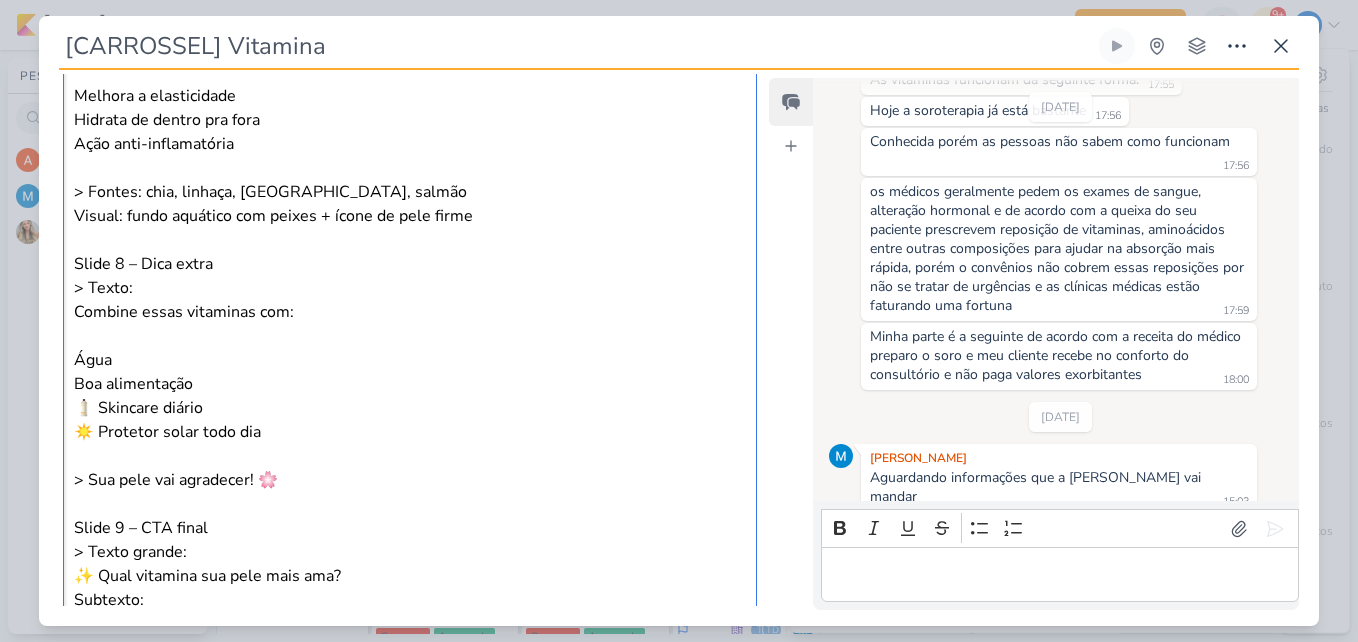 click on "🧴 Skincare diário" at bounding box center (410, 408) 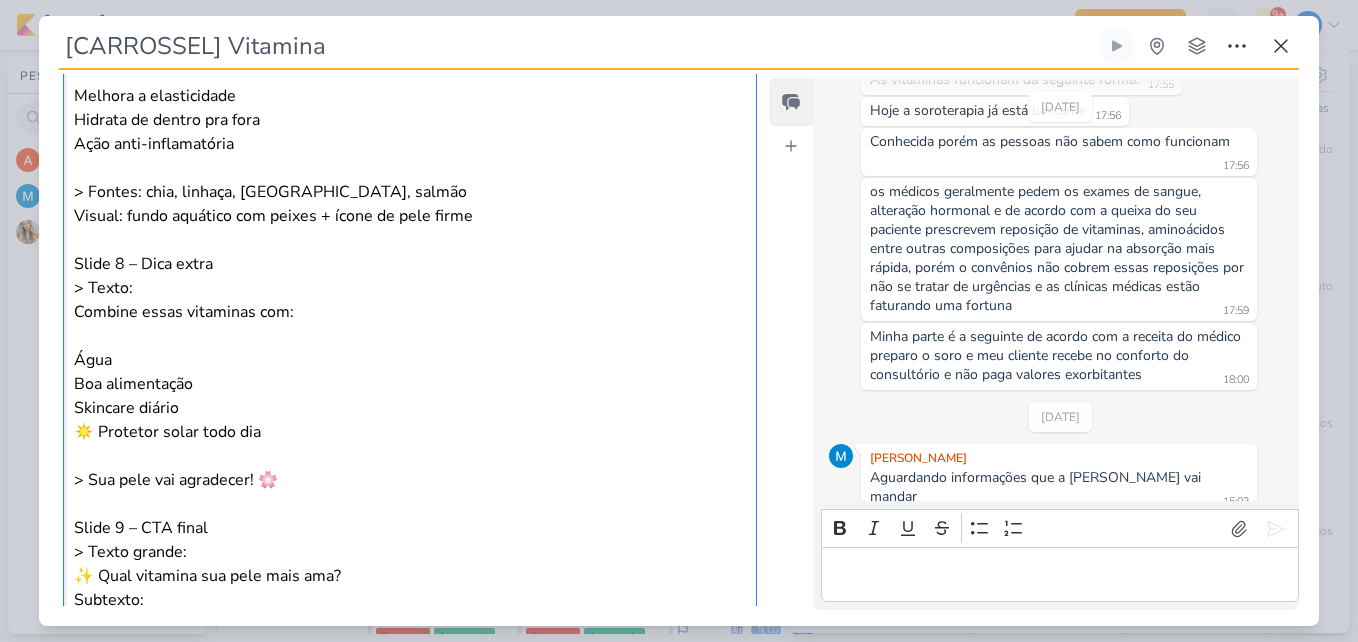 click on "☀️ Protetor solar todo dia" at bounding box center (410, 432) 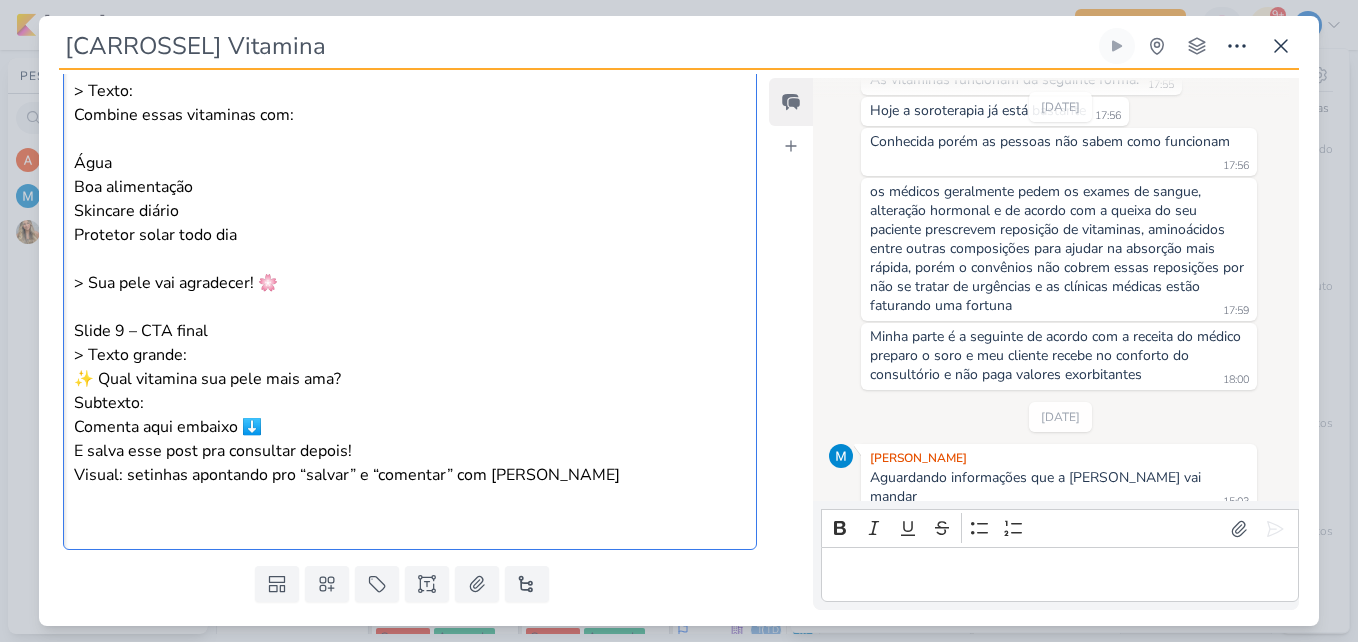 scroll, scrollTop: 2354, scrollLeft: 0, axis: vertical 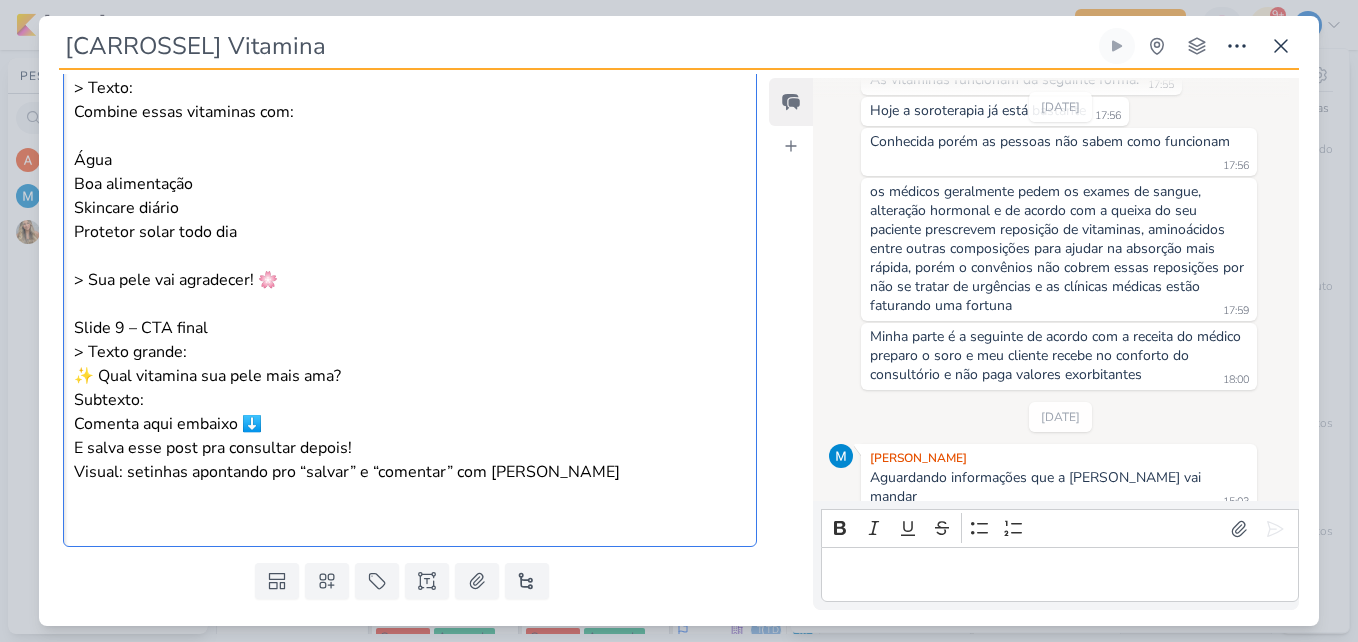 click on "> Sua pele vai agradecer! 🌸" at bounding box center [410, 268] 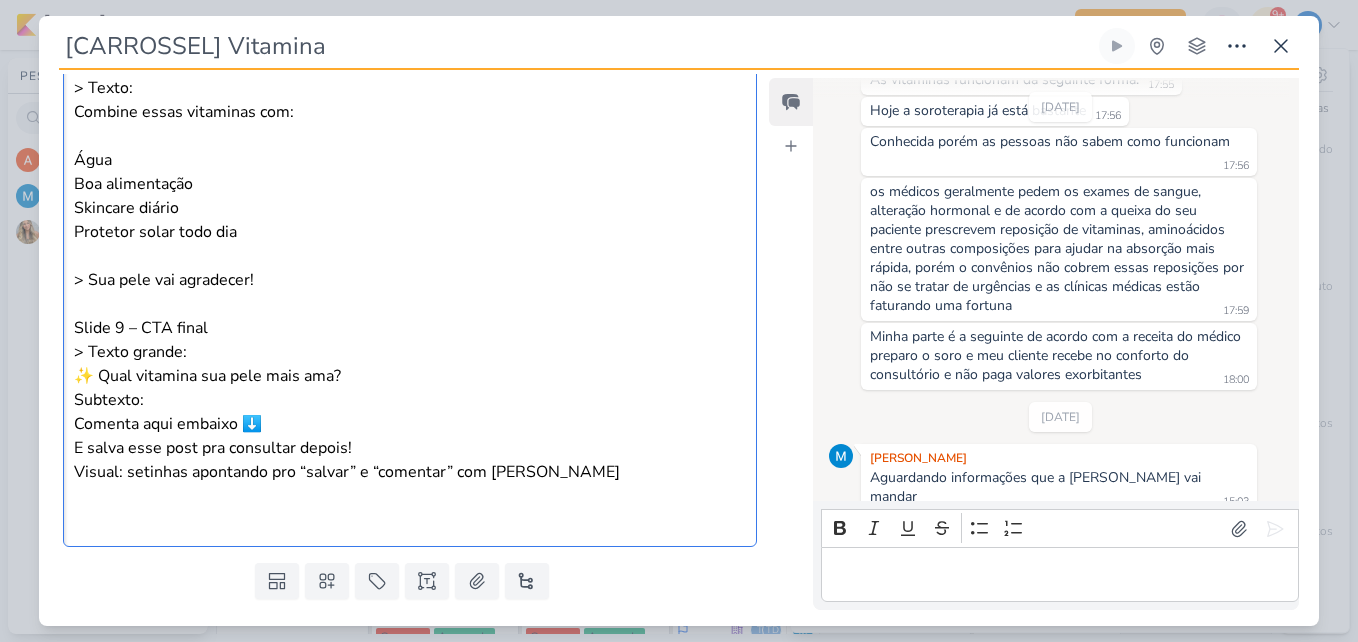 click on "> Texto grande: ✨ Qual vitamina sua pele mais ama? Subtexto: Comenta aqui embaixo ⬇️ E salva esse post pra consultar depois! Visual: setinhas apontando pro “salvar” e “comentar” com tom divertido" at bounding box center [410, 412] 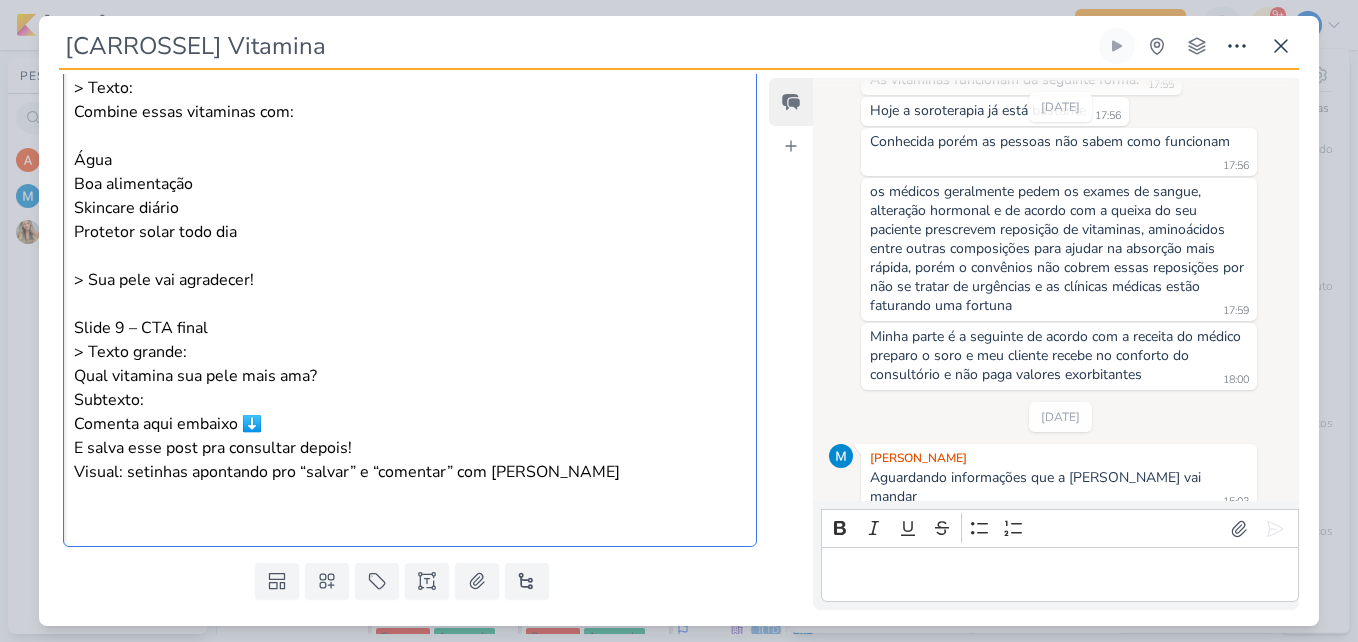 click on "> Texto grande: Qual vitamina sua pele mais ama? Subtexto: Comenta aqui embaixo ⬇️ E salva esse post pra consultar depois! Visual: setinhas apontando pro “salvar” e “comentar” com tom divertido" at bounding box center [410, 412] 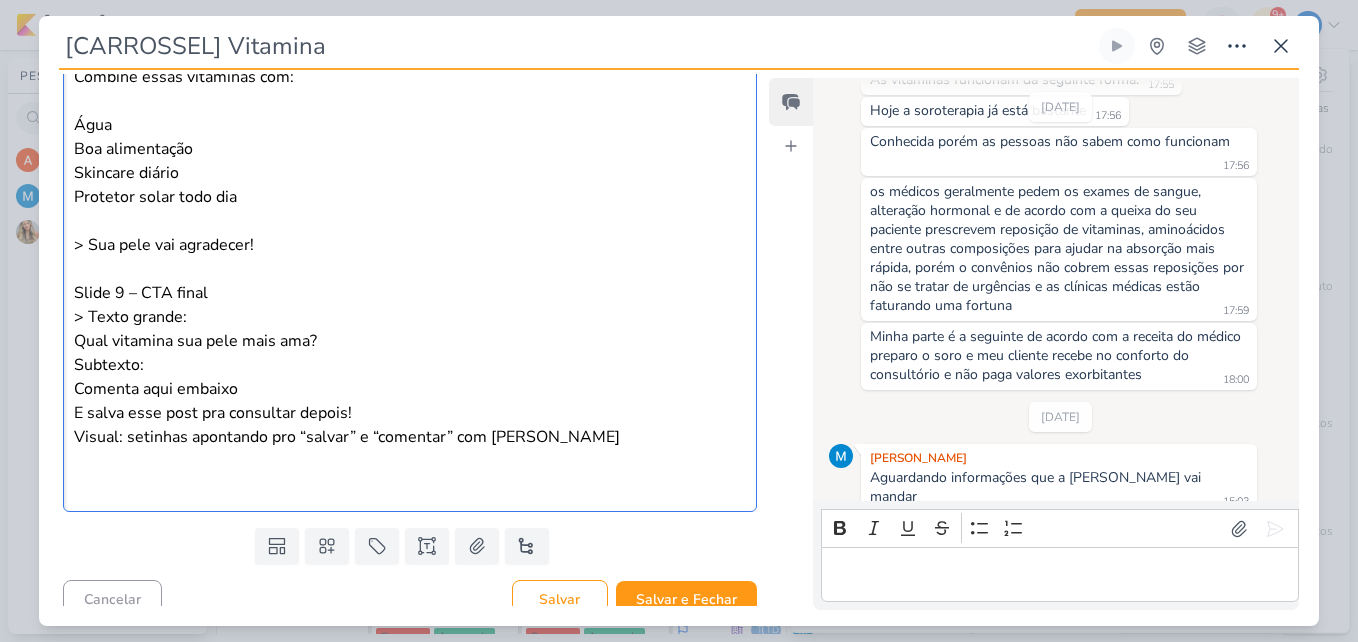 scroll, scrollTop: 2406, scrollLeft: 0, axis: vertical 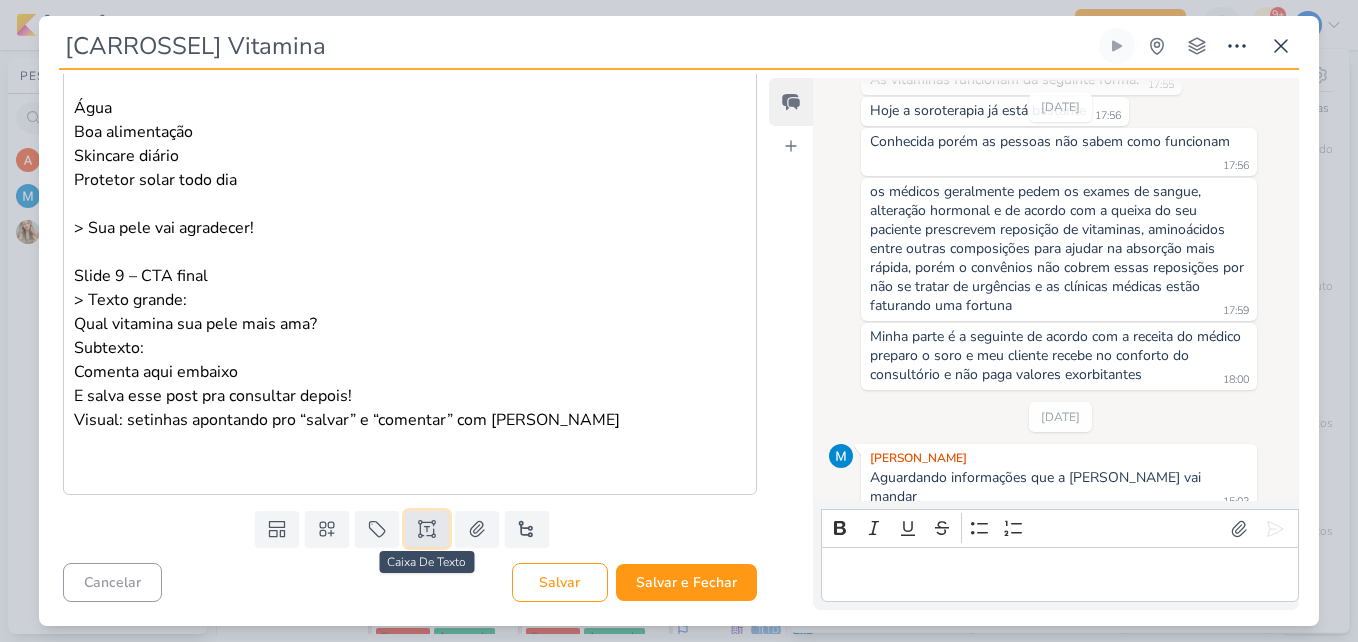 click 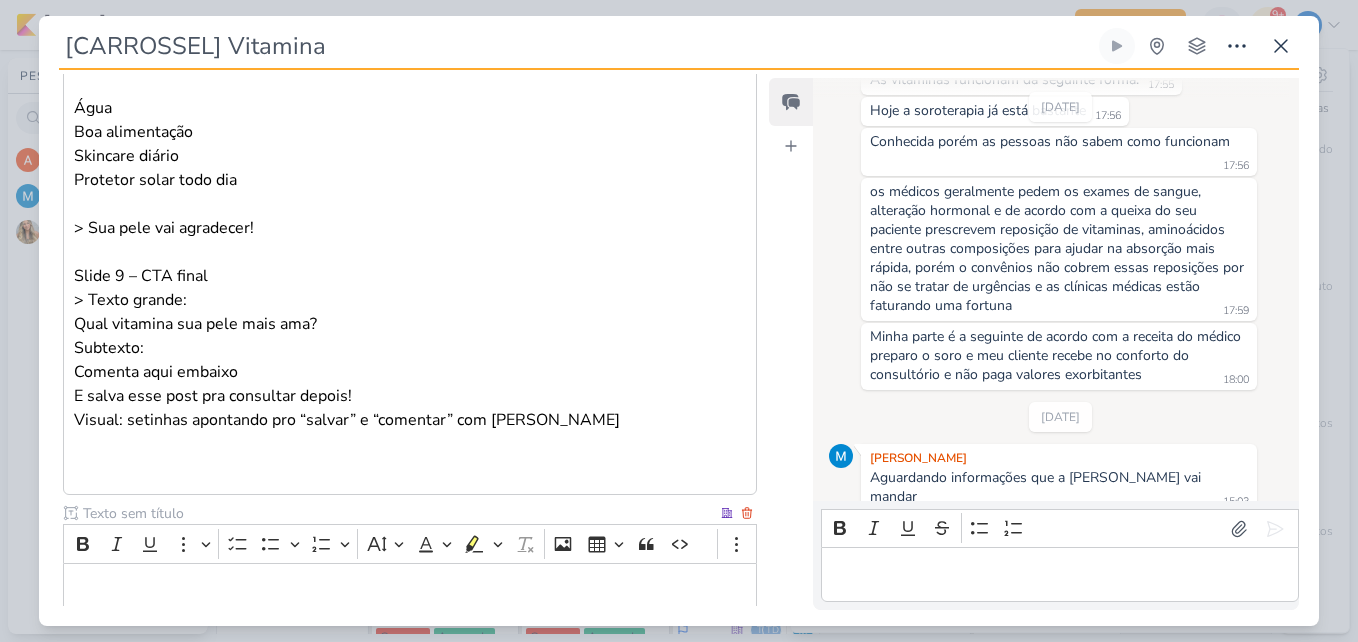 click at bounding box center [398, 513] 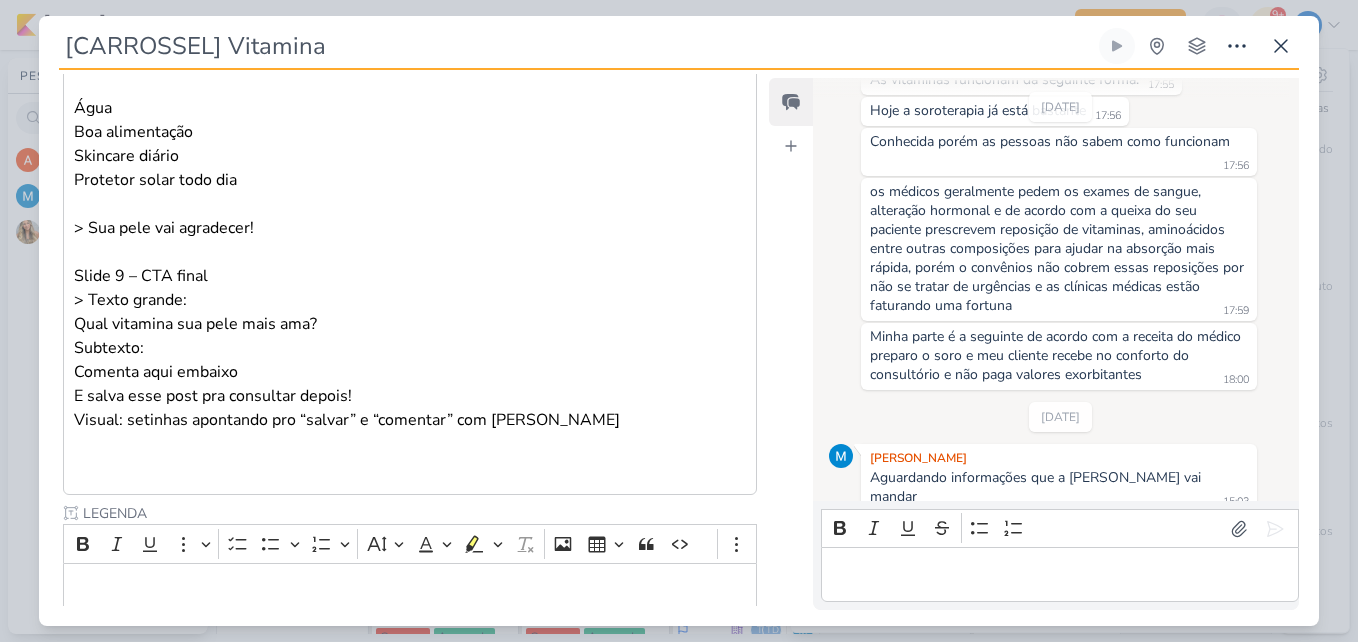 type on "LEGENDA" 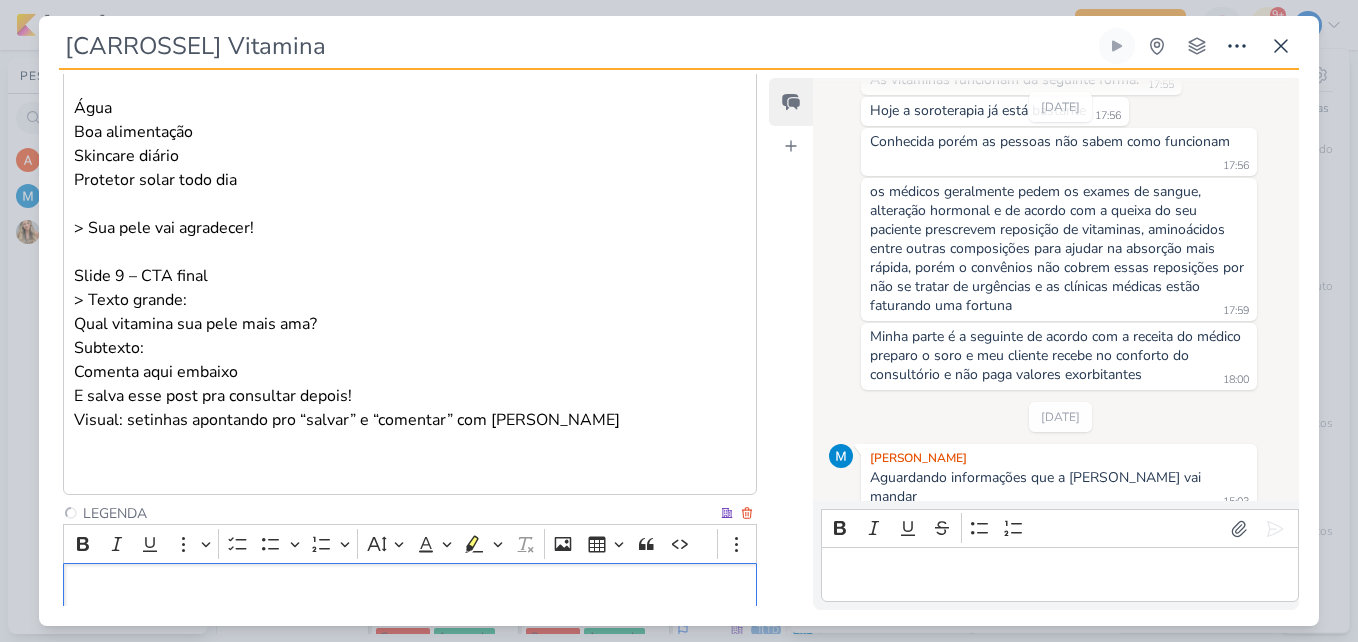 click at bounding box center (410, 590) 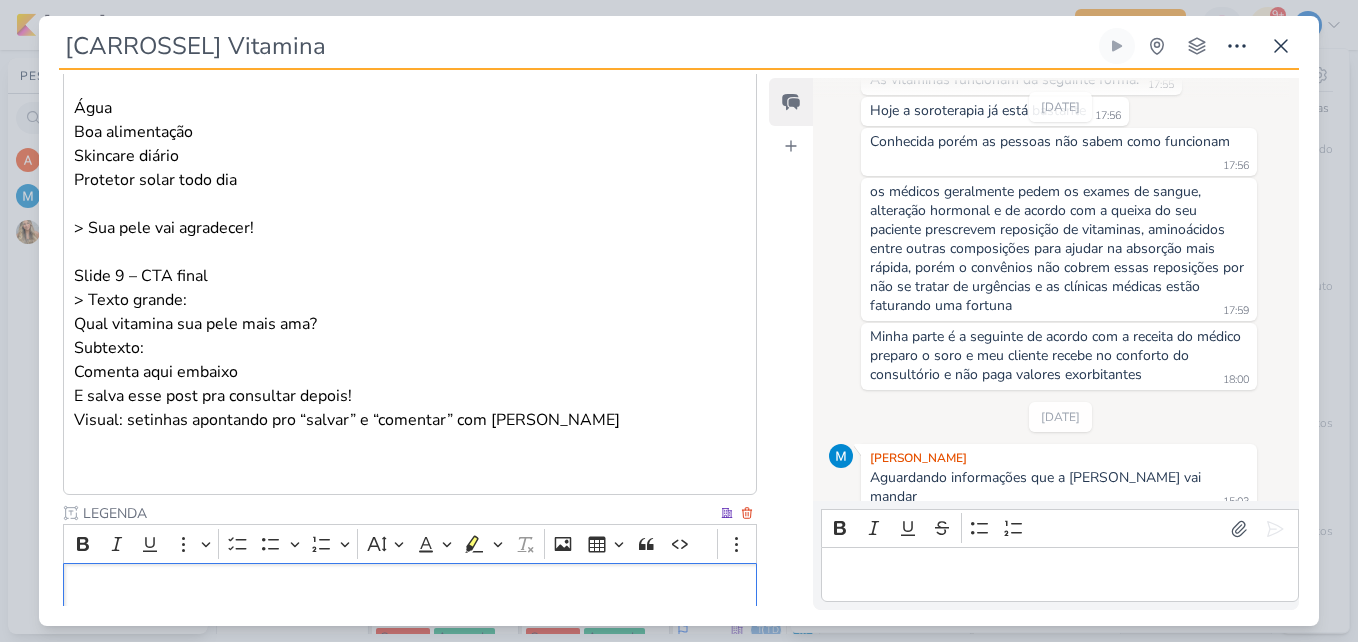 scroll, scrollTop: 2761, scrollLeft: 0, axis: vertical 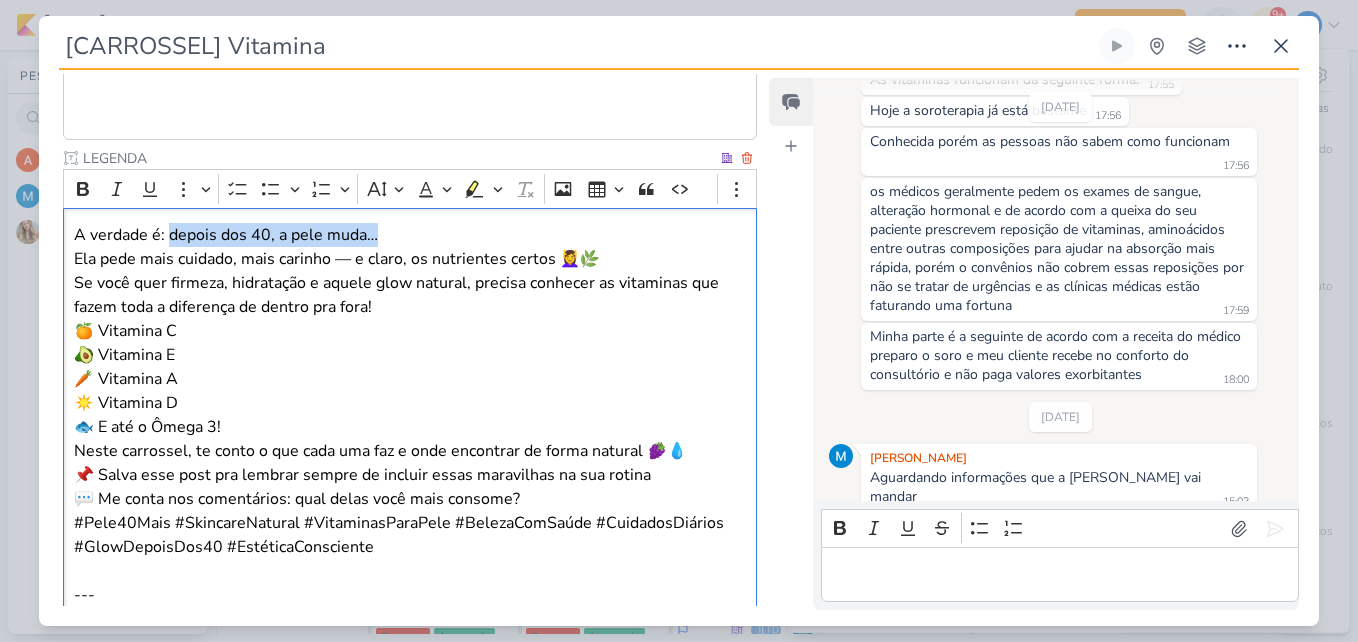 drag, startPoint x: 381, startPoint y: 234, endPoint x: 171, endPoint y: 232, distance: 210.00952 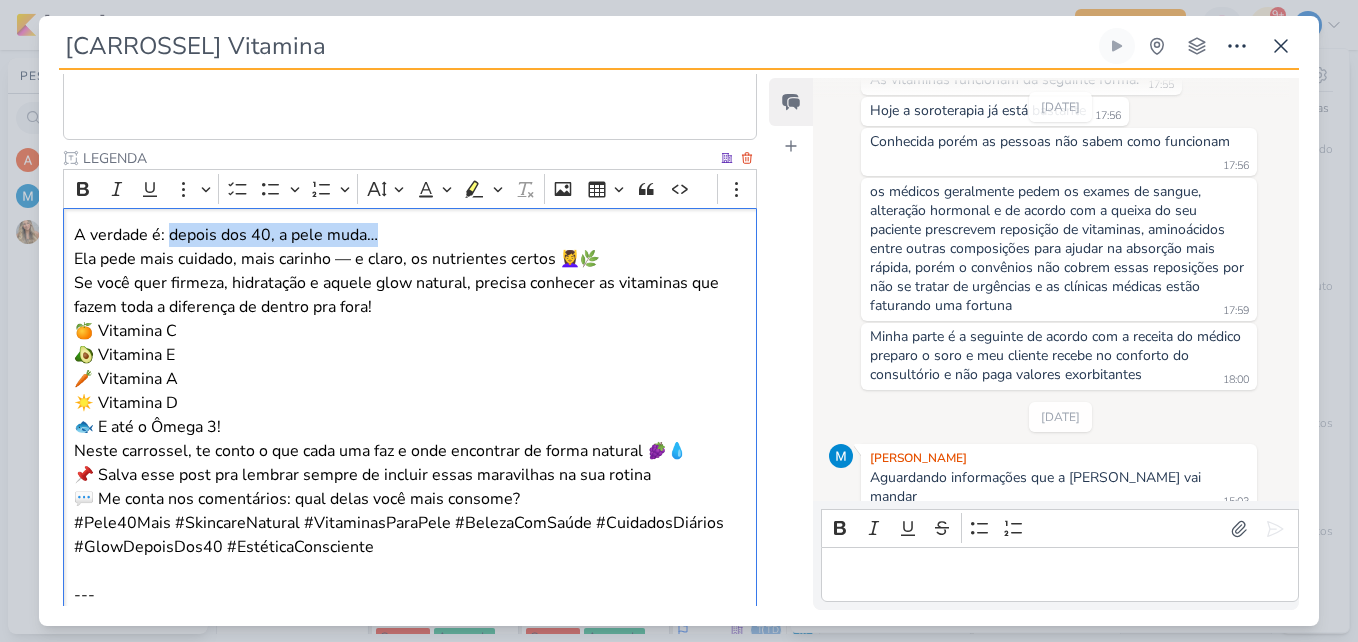 click on "A verdade é: depois dos 40, a pele muda… Ela pede mais cuidado, mais carinho — e claro, os nutrientes certos 💆‍♀️🌿" at bounding box center [410, 247] 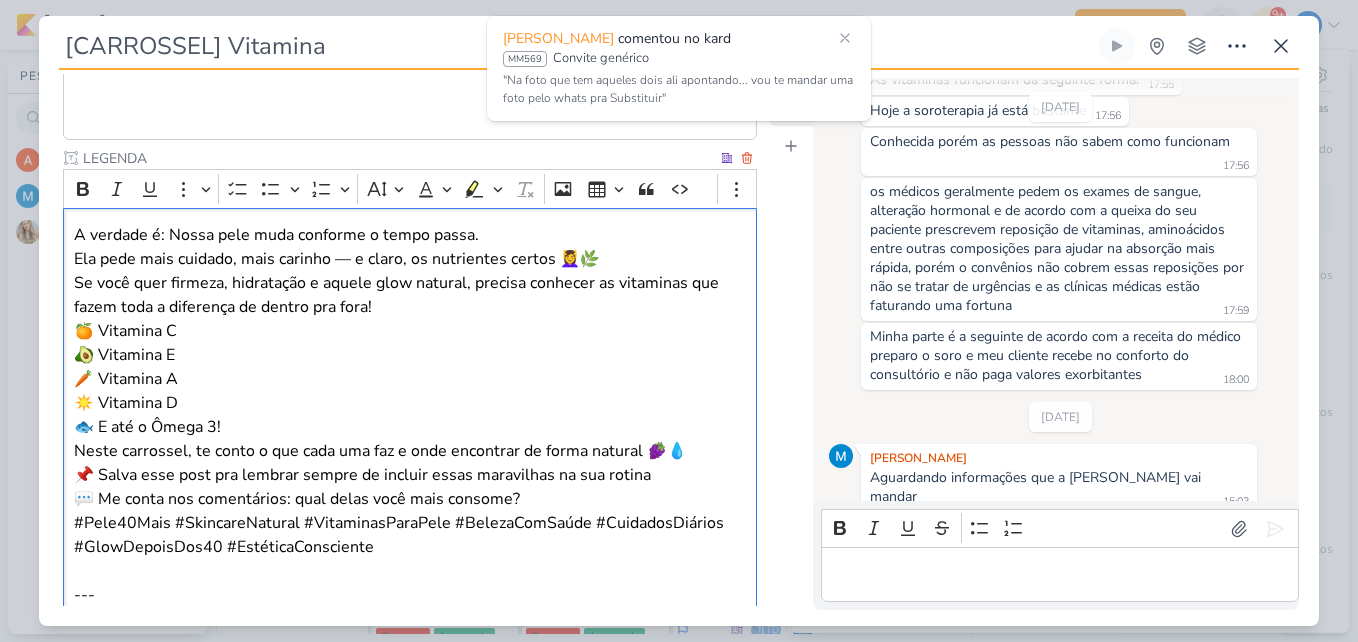 click on "A verdade é: Nossa pele muda conforme o tempo passa. Ela pede mais cuidado, mais carinho — e claro, os nutrientes certos 💆‍♀️🌿" at bounding box center (410, 247) 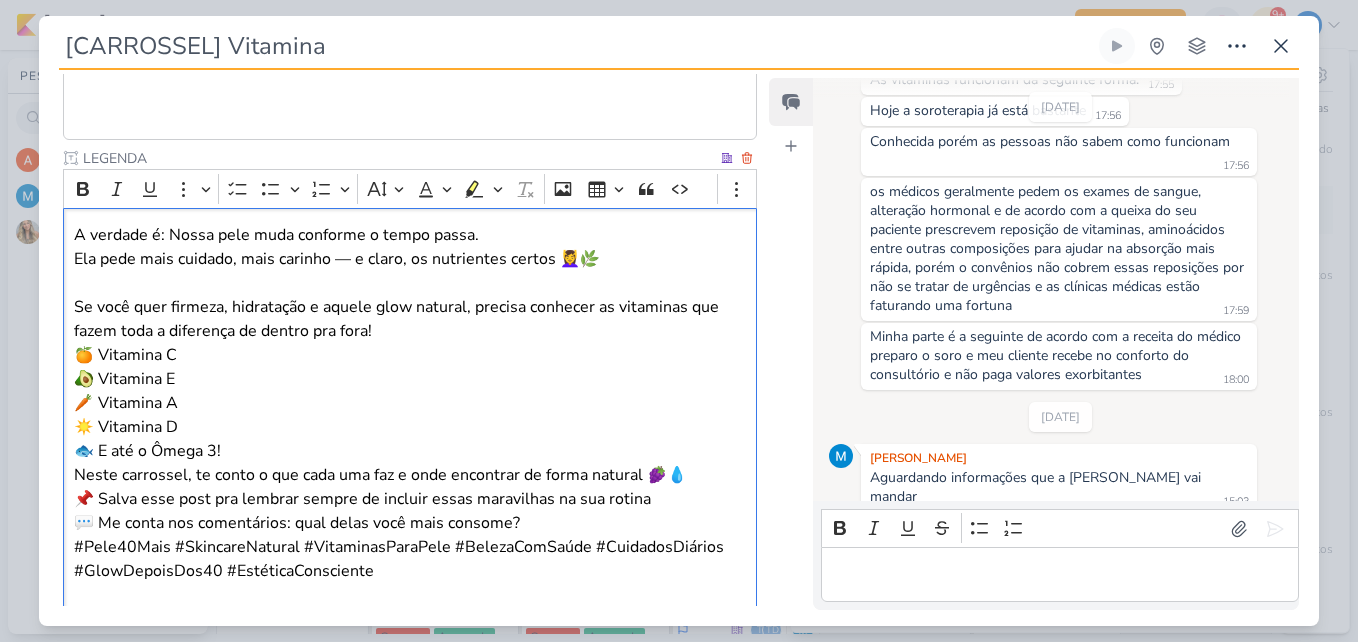 click on "🍊 Vitamina C 🥑 Vitamina E 🥕 Vitamina A ☀️ Vitamina D 🐟 E até o Ômega 3!" at bounding box center (410, 403) 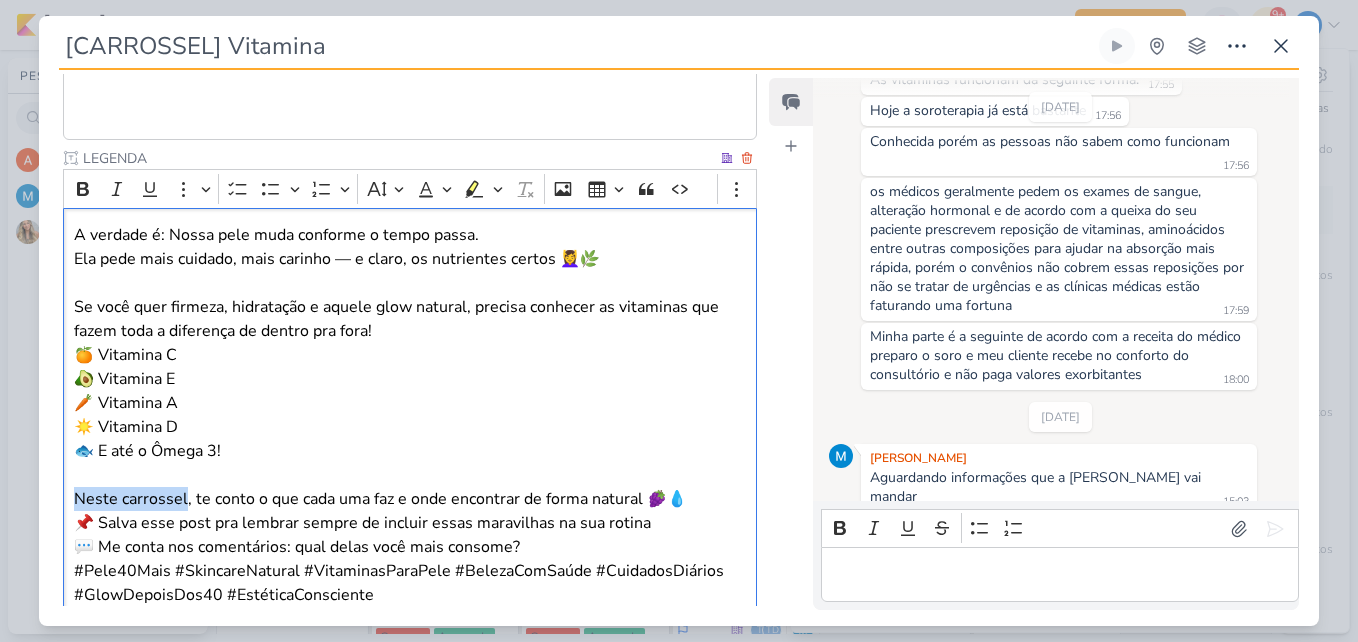 drag, startPoint x: 186, startPoint y: 498, endPoint x: 77, endPoint y: 495, distance: 109.041275 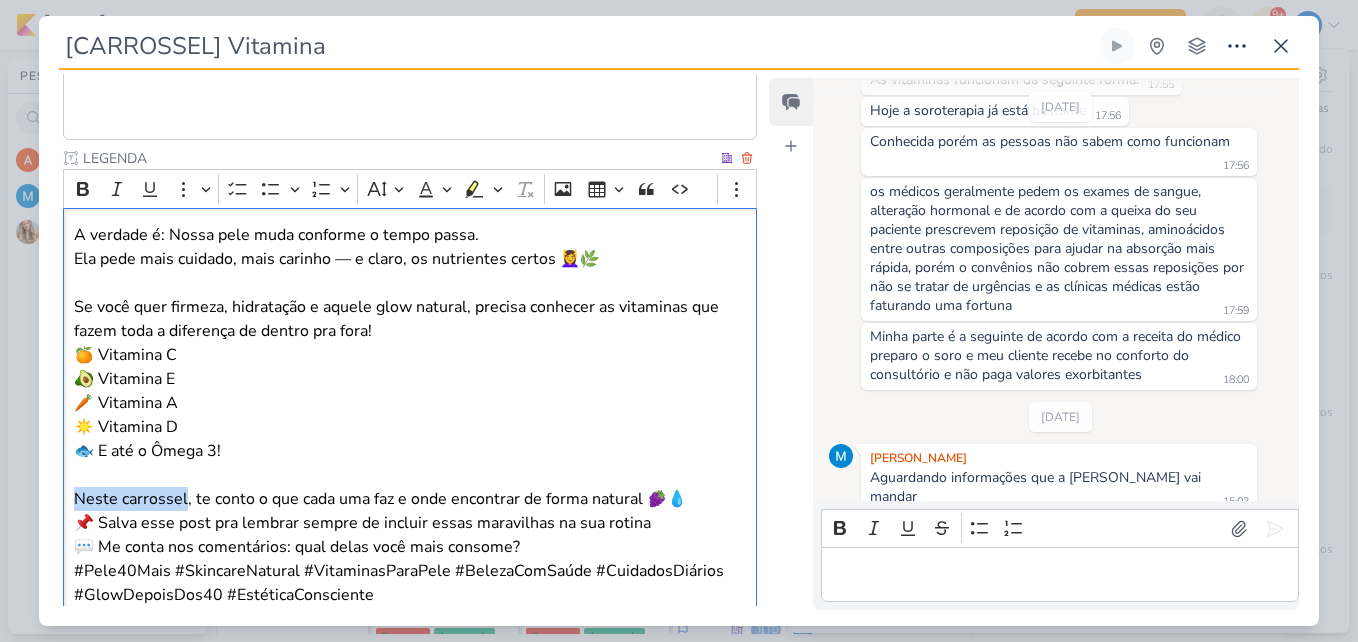 click on "Neste carrossel, te conto o que cada uma faz e onde encontrar de forma natural 🍇💧" at bounding box center (410, 499) 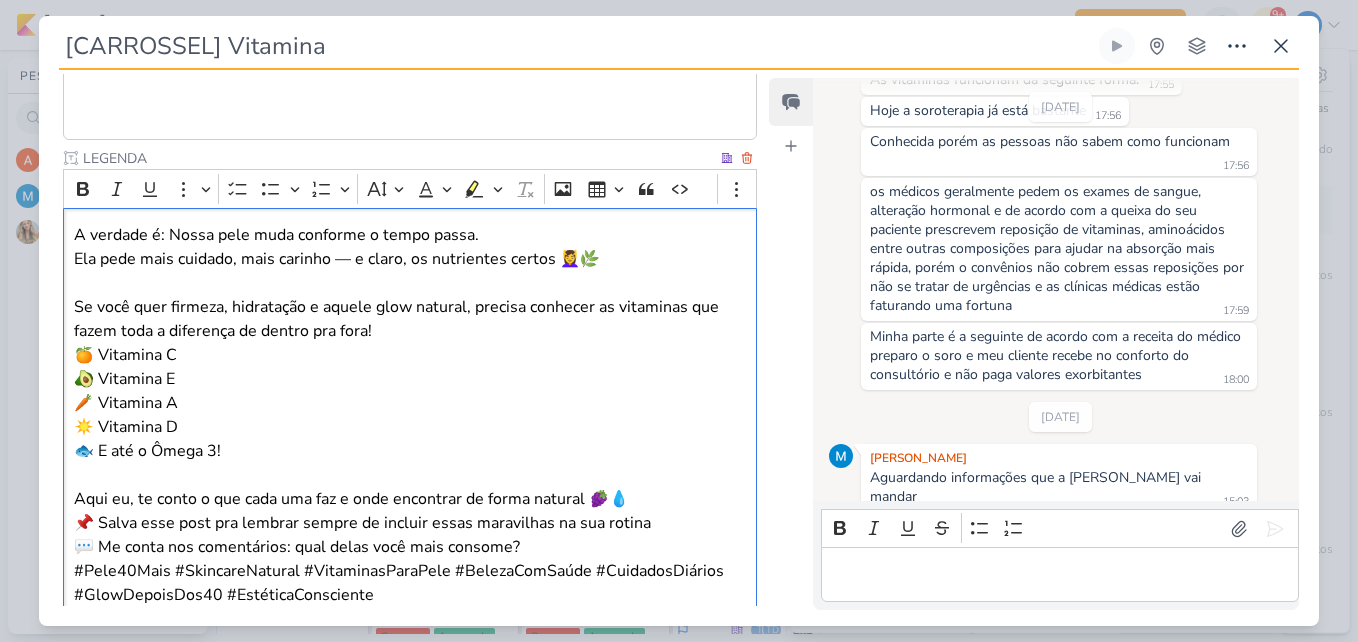 click on "Aqui eu, te conto o que cada uma faz e onde encontrar de forma natural 🍇💧" at bounding box center (410, 499) 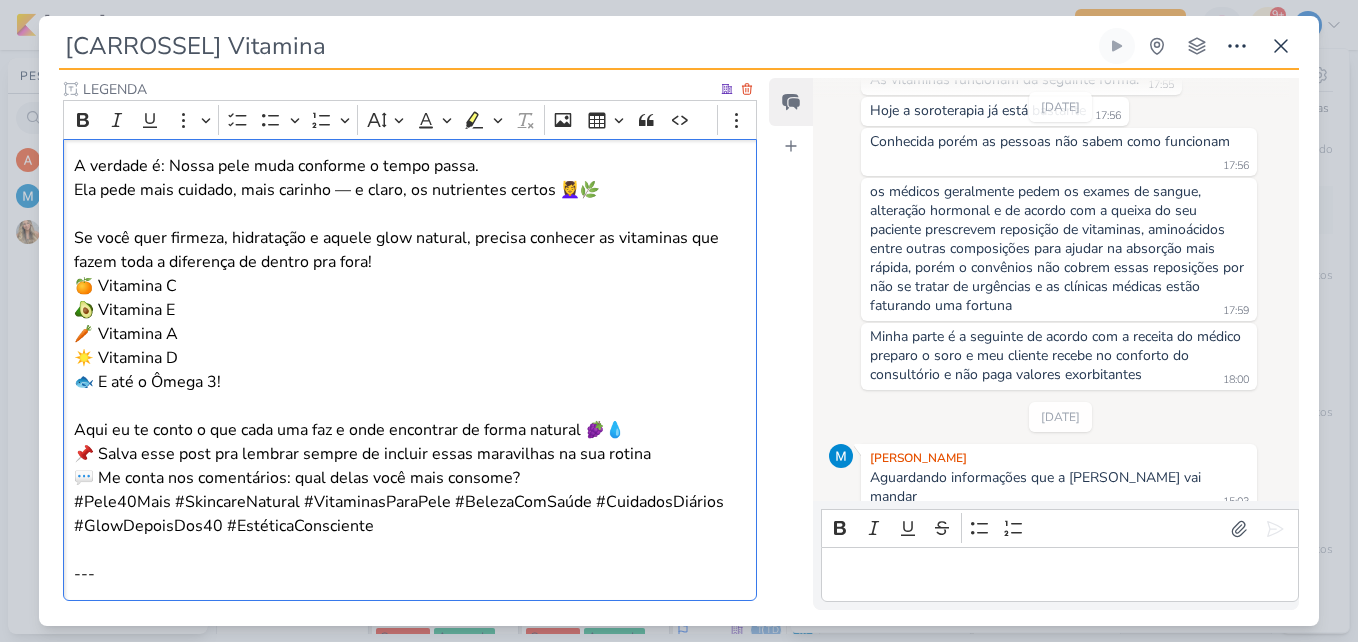 scroll, scrollTop: 2861, scrollLeft: 0, axis: vertical 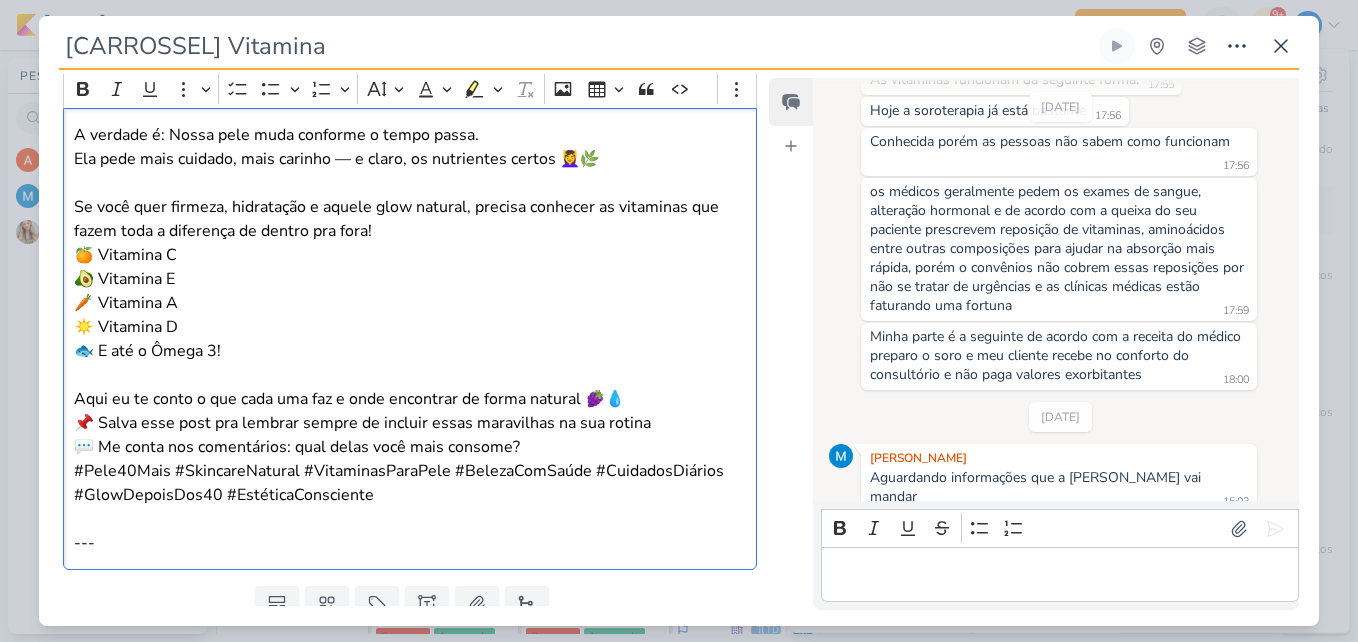click on "Aqui eu te conto o que cada uma faz e onde encontrar de forma natural 🍇💧" at bounding box center (410, 399) 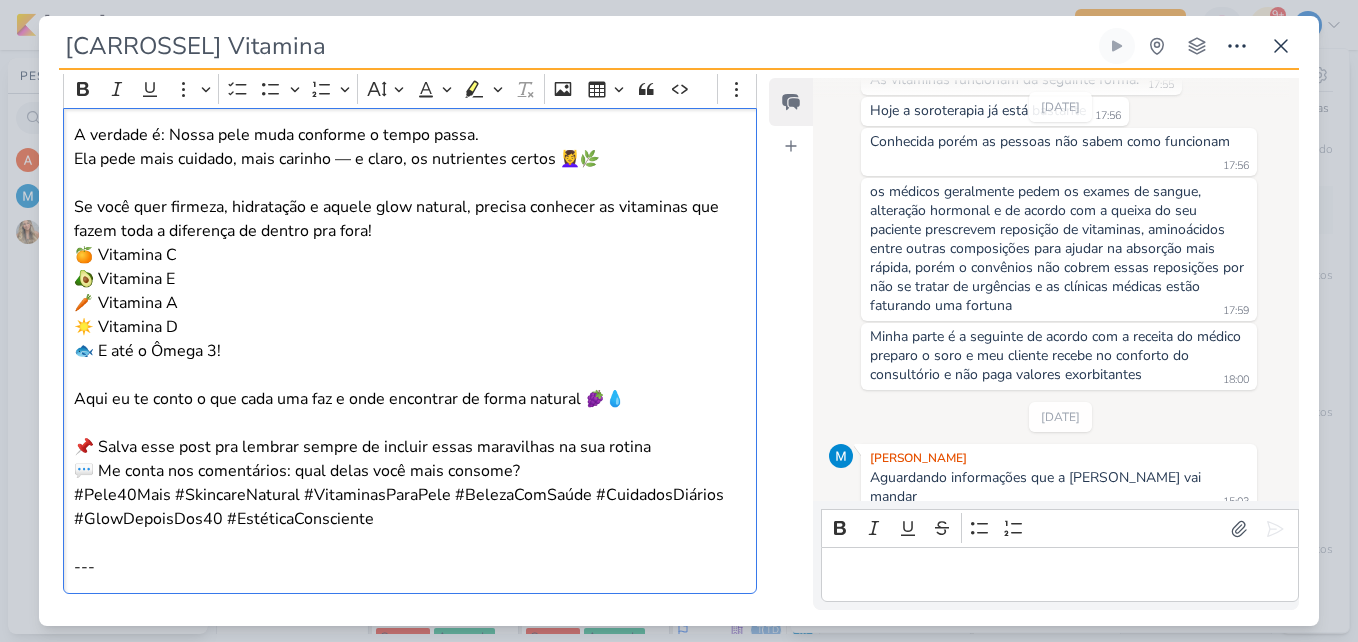 click on "📌 Salva esse post pra lembrar sempre de incluir essas maravilhas na sua rotina 💬 Me conta nos comentários: qual delas você mais consome?" at bounding box center [410, 459] 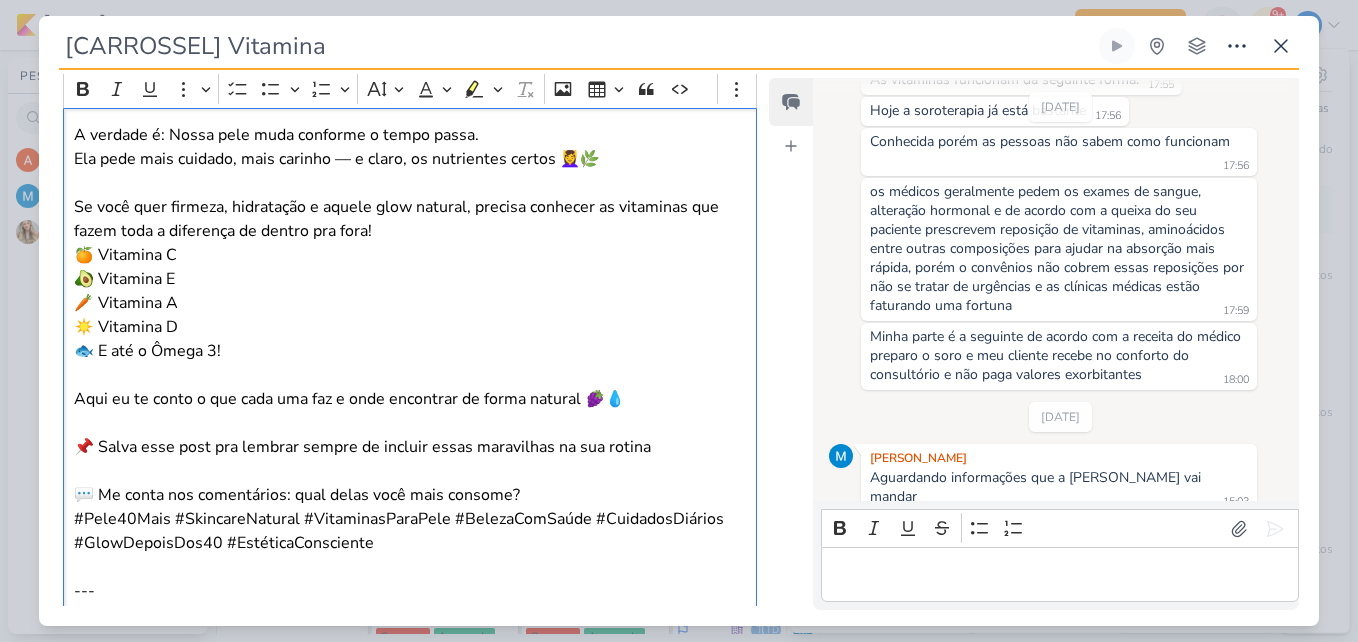 click on "⁠⁠⁠⁠⁠⁠⁠ 💬 Me conta nos comentários: qual delas você mais consome?" at bounding box center [410, 483] 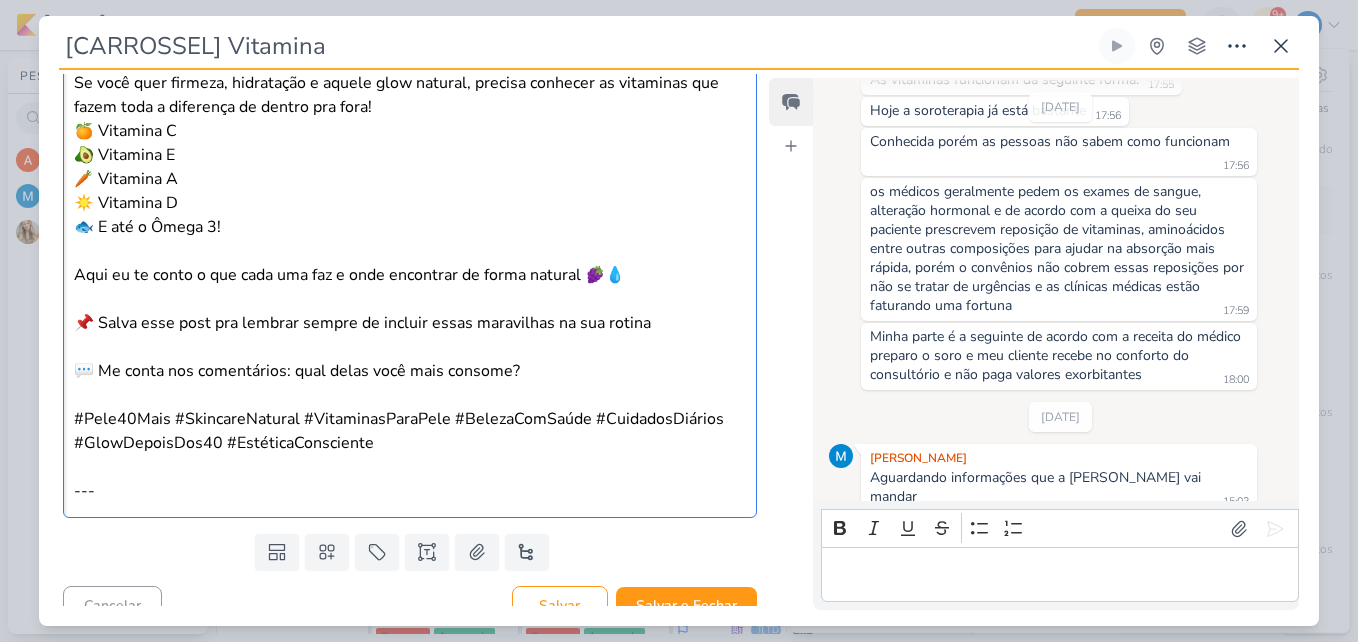 scroll, scrollTop: 3008, scrollLeft: 0, axis: vertical 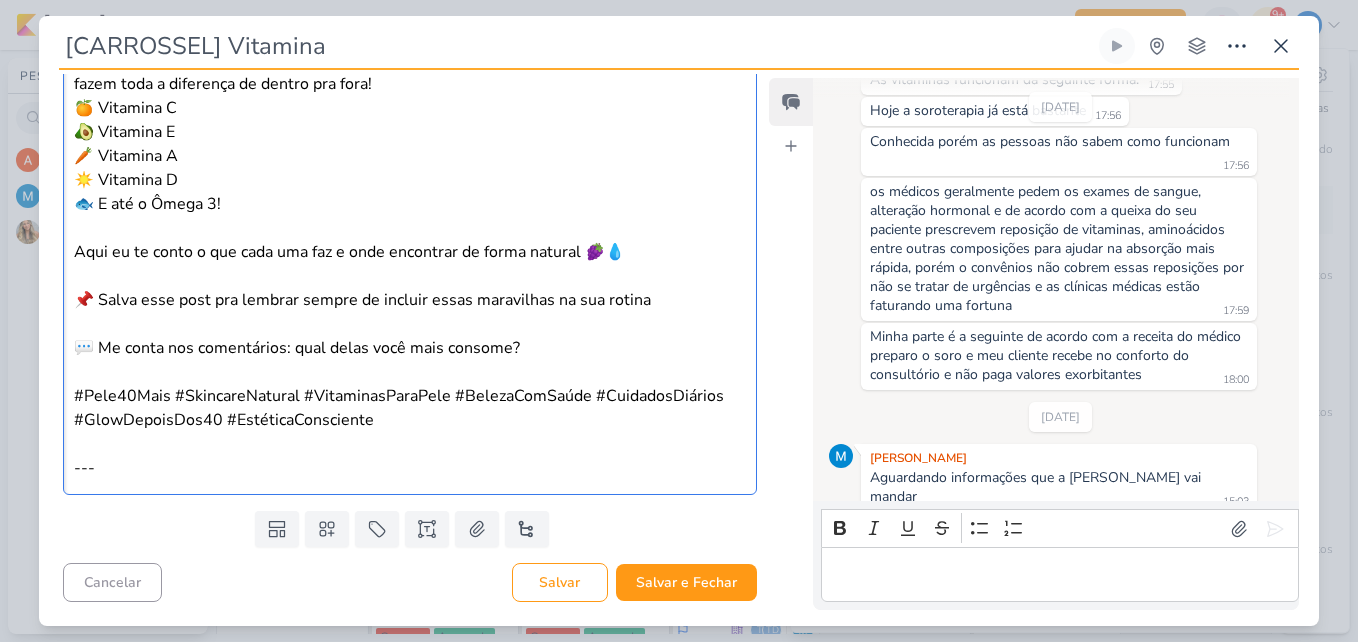drag, startPoint x: 104, startPoint y: 473, endPoint x: 91, endPoint y: 473, distance: 13 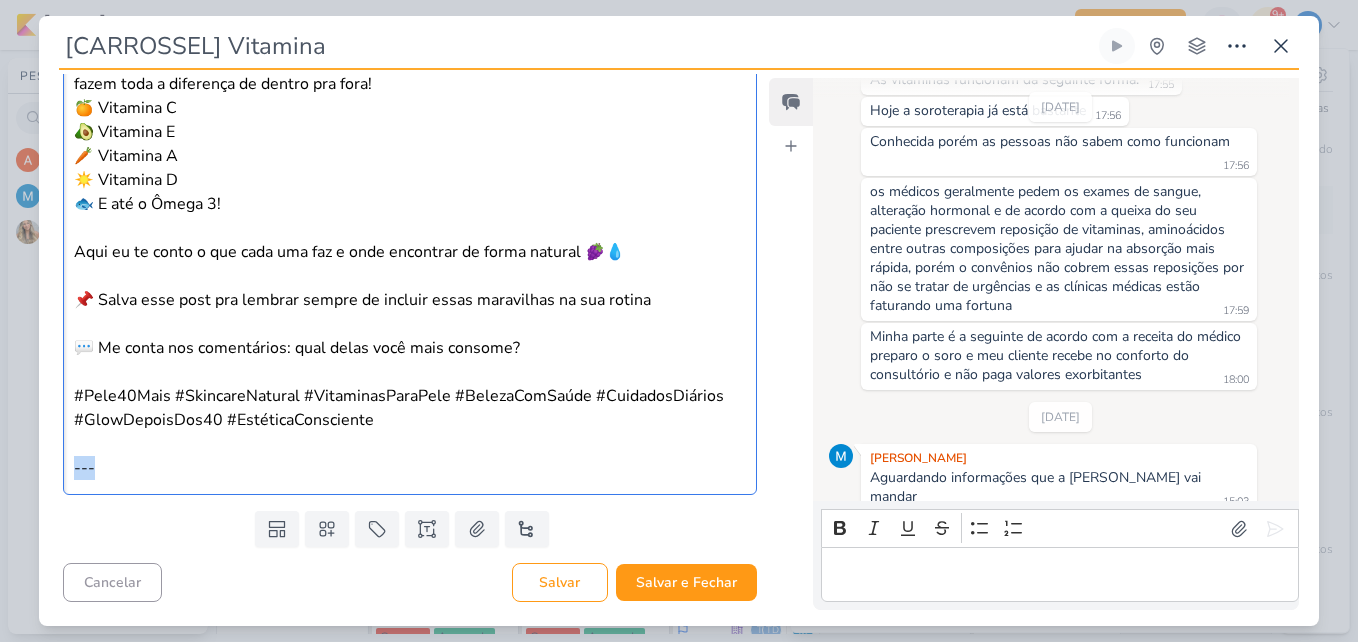 drag, startPoint x: 118, startPoint y: 457, endPoint x: 56, endPoint y: 457, distance: 62 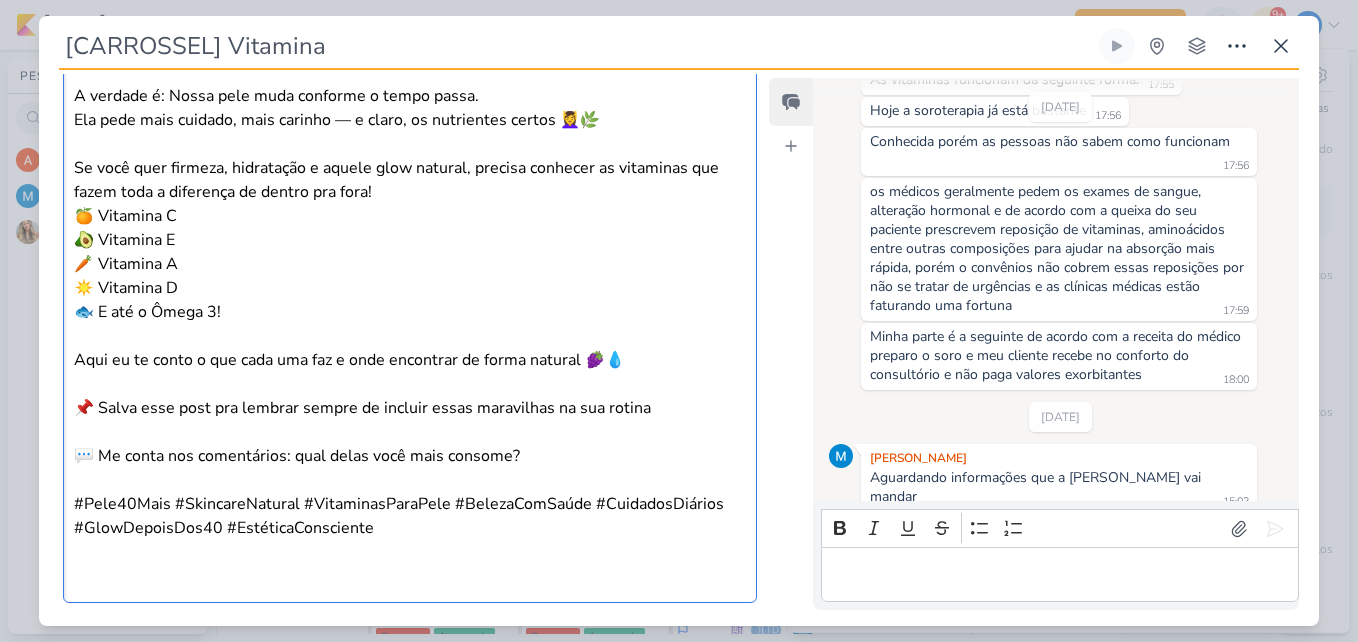scroll, scrollTop: 2908, scrollLeft: 0, axis: vertical 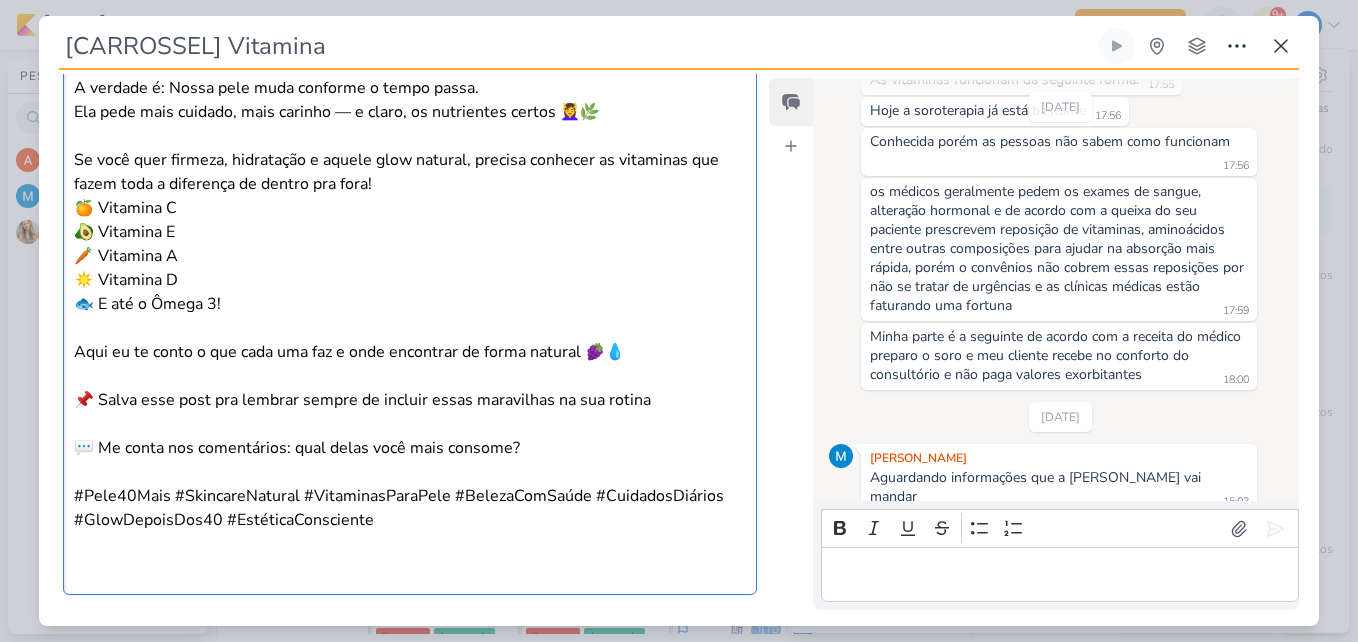 click on "Se você quer firmeza, hidratação e aquele glow natural, precisa conhecer as vitaminas que fazem toda a diferença de dentro pra fora!" at bounding box center (410, 172) 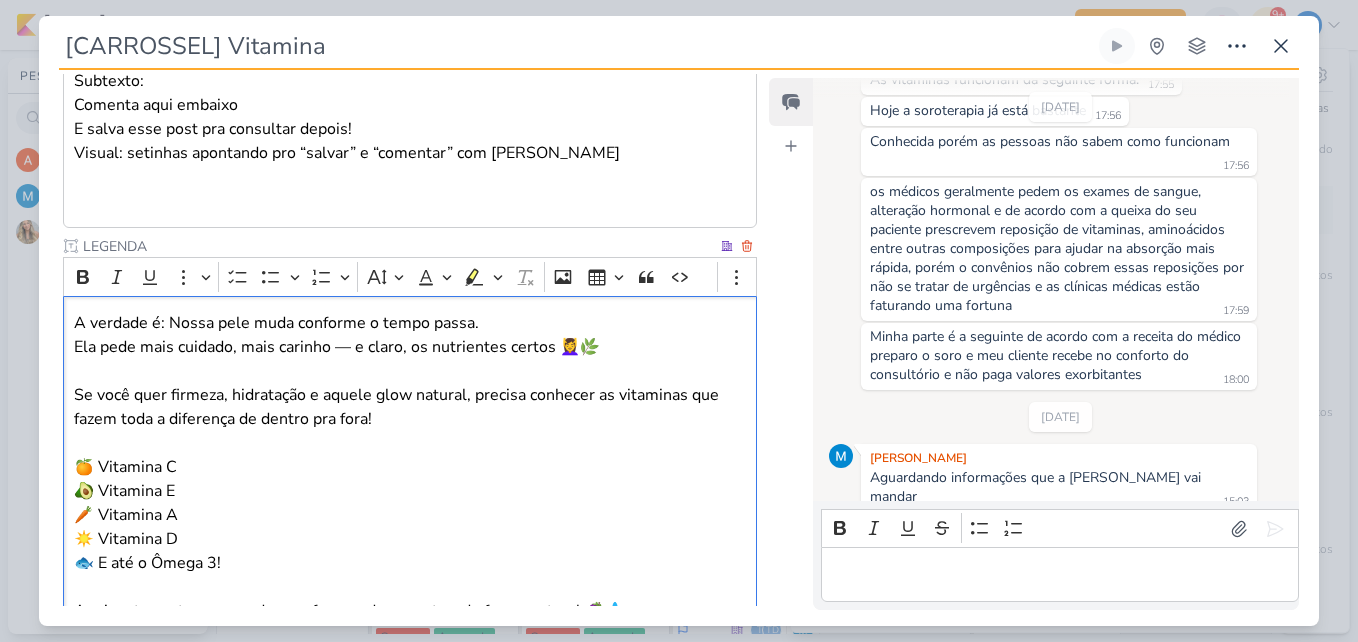 scroll, scrollTop: 2708, scrollLeft: 0, axis: vertical 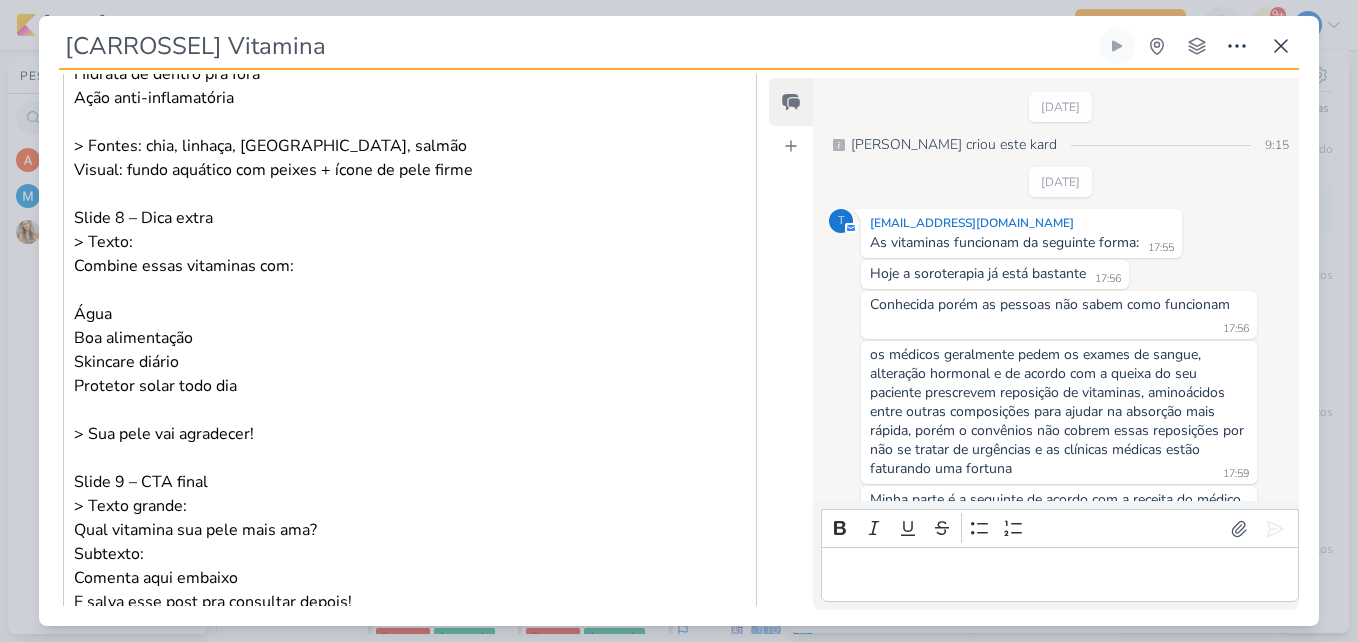 click on "> Sua pele vai agradecer!" at bounding box center (410, 422) 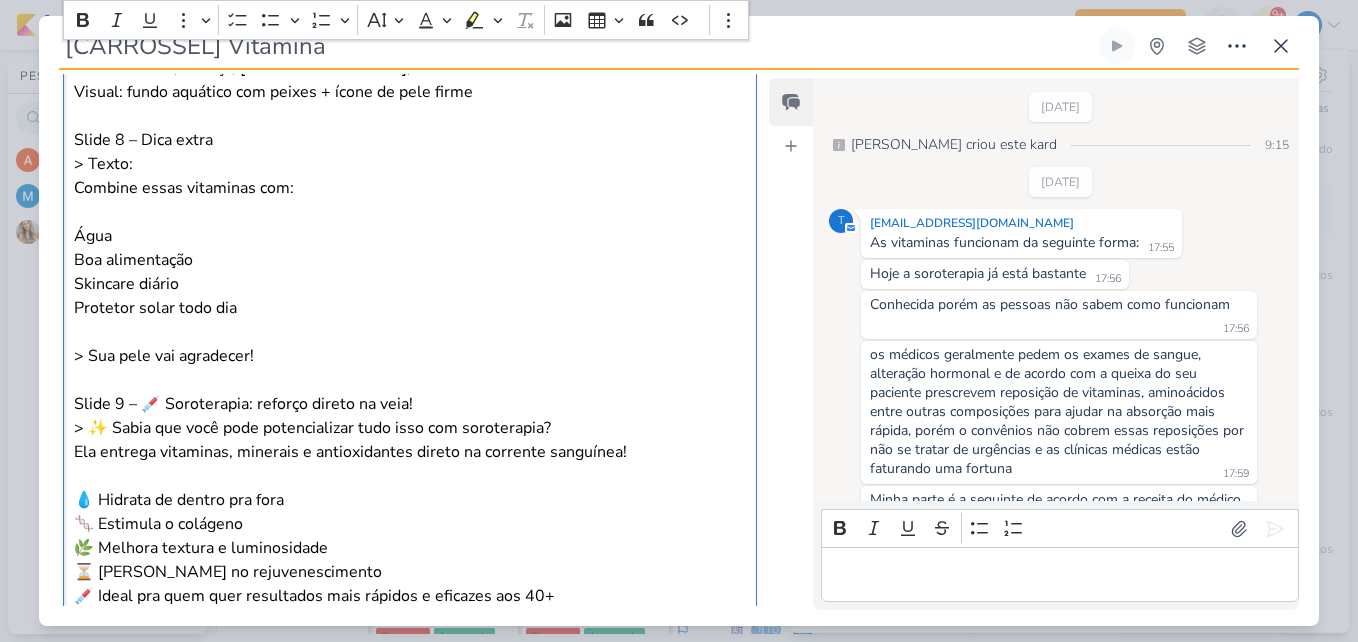scroll, scrollTop: 2327, scrollLeft: 0, axis: vertical 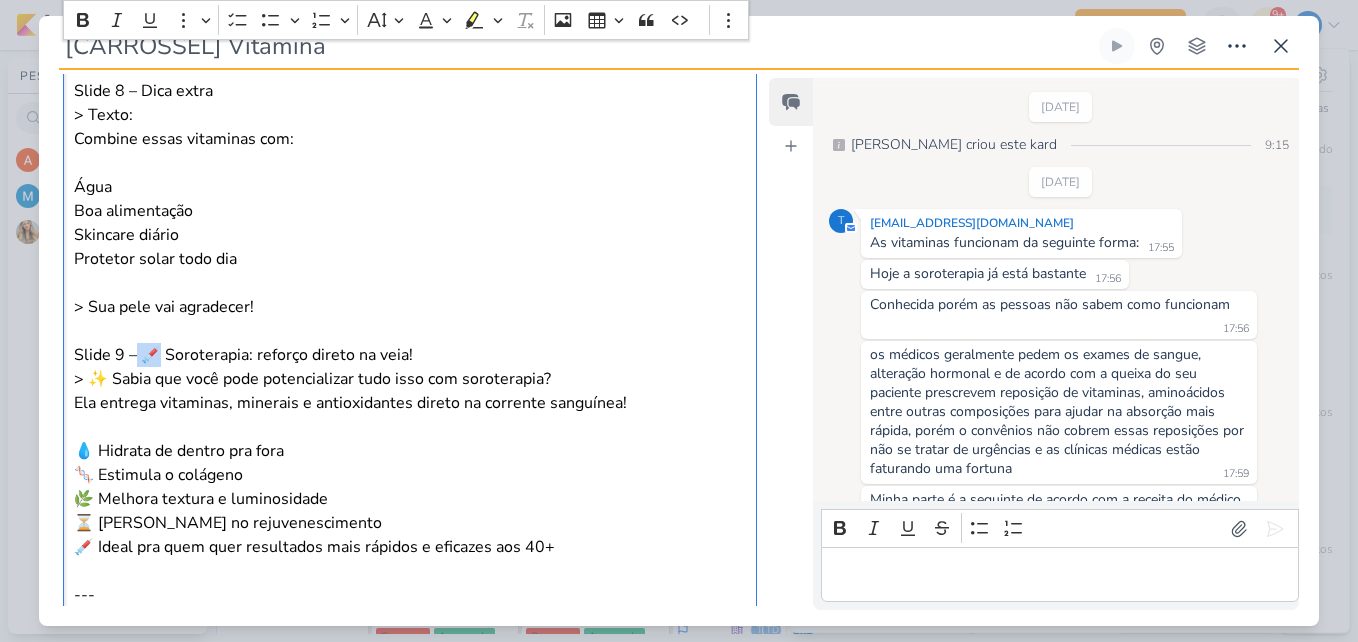 drag, startPoint x: 143, startPoint y: 354, endPoint x: 132, endPoint y: 355, distance: 11.045361 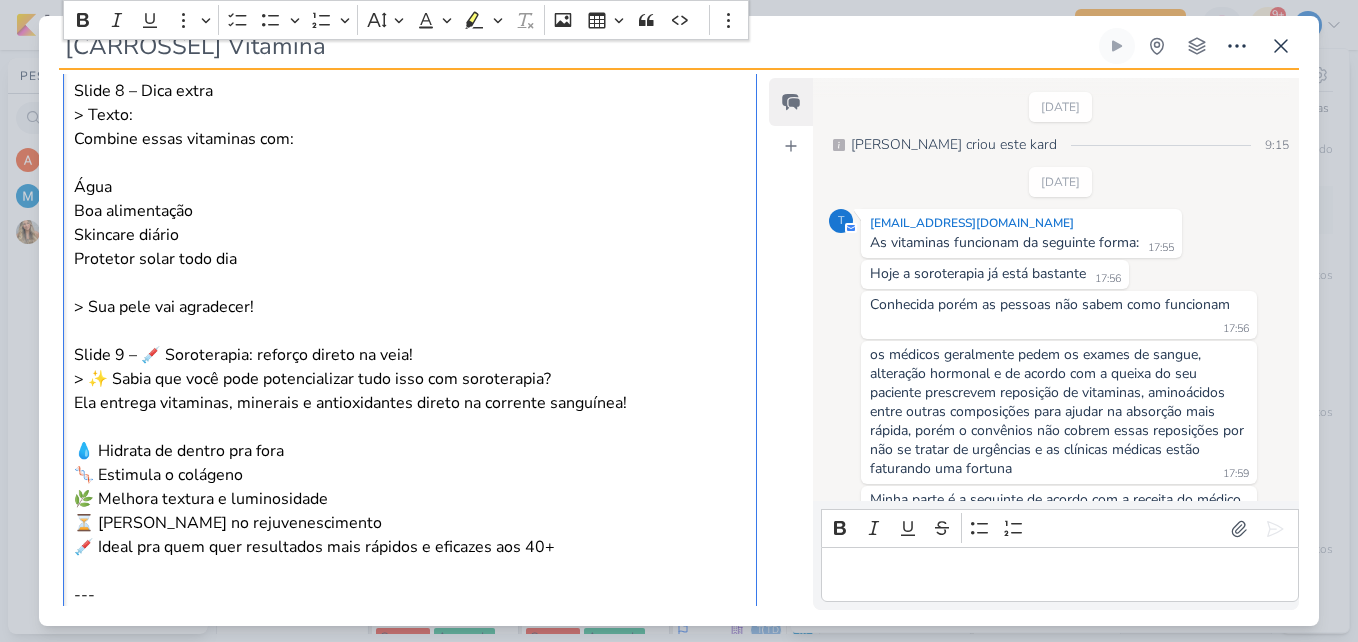 click on "Slide 9 – 💉 Soroterapia: reforço direto na veia!" at bounding box center (410, 355) 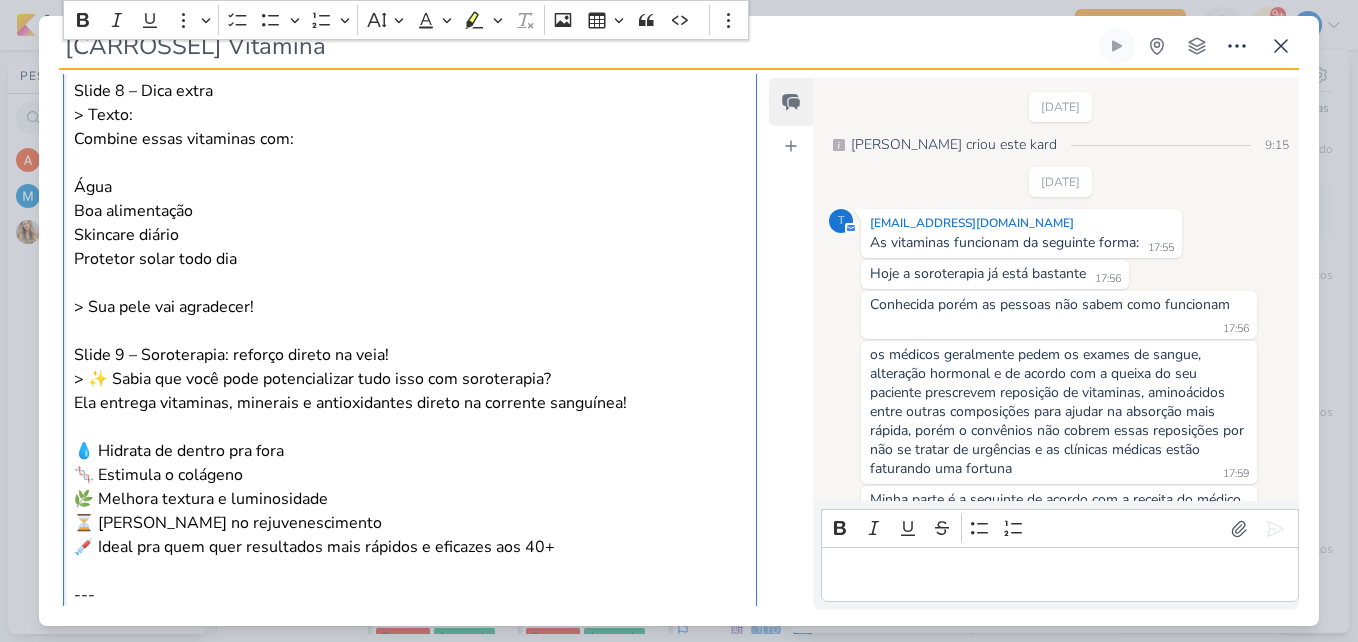 scroll, scrollTop: 2427, scrollLeft: 0, axis: vertical 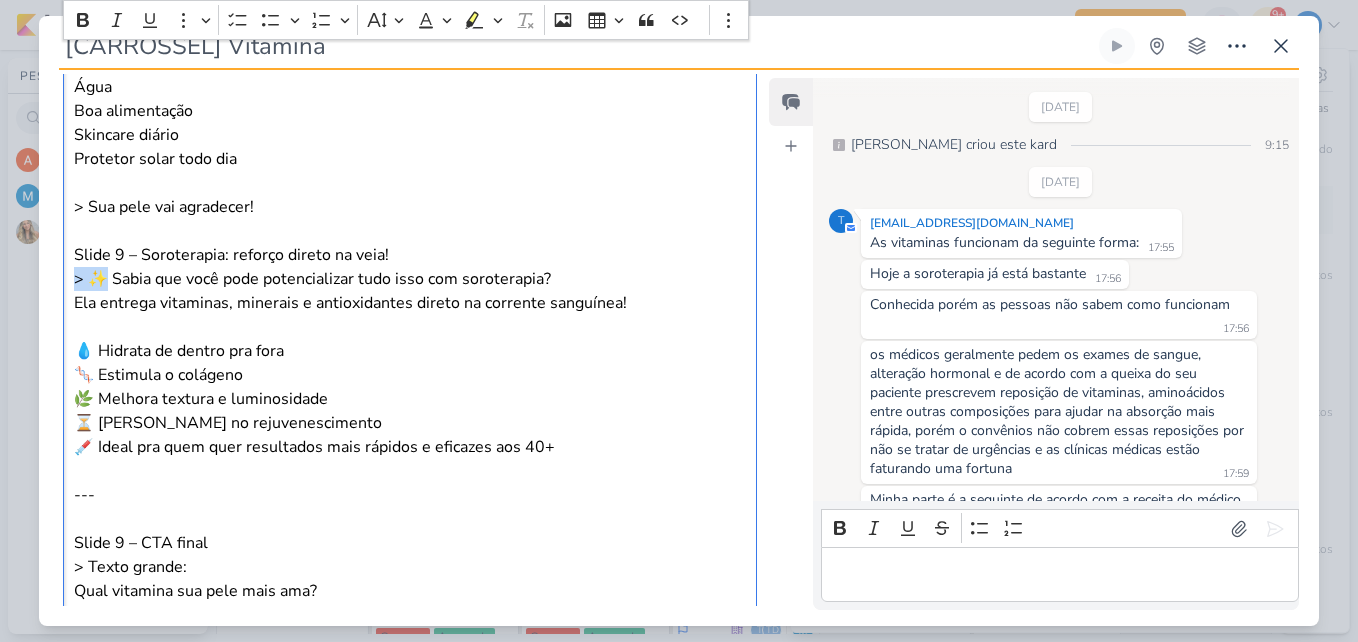 drag, startPoint x: 111, startPoint y: 285, endPoint x: 76, endPoint y: 279, distance: 35.510563 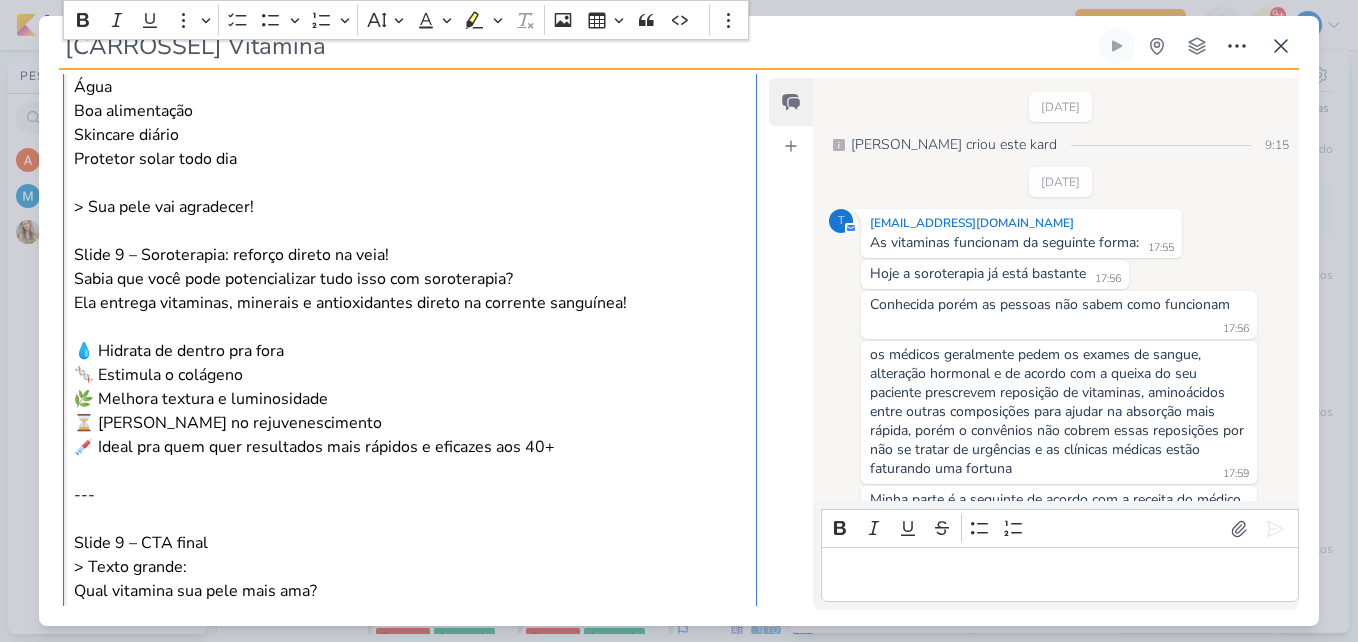 scroll, scrollTop: 2527, scrollLeft: 0, axis: vertical 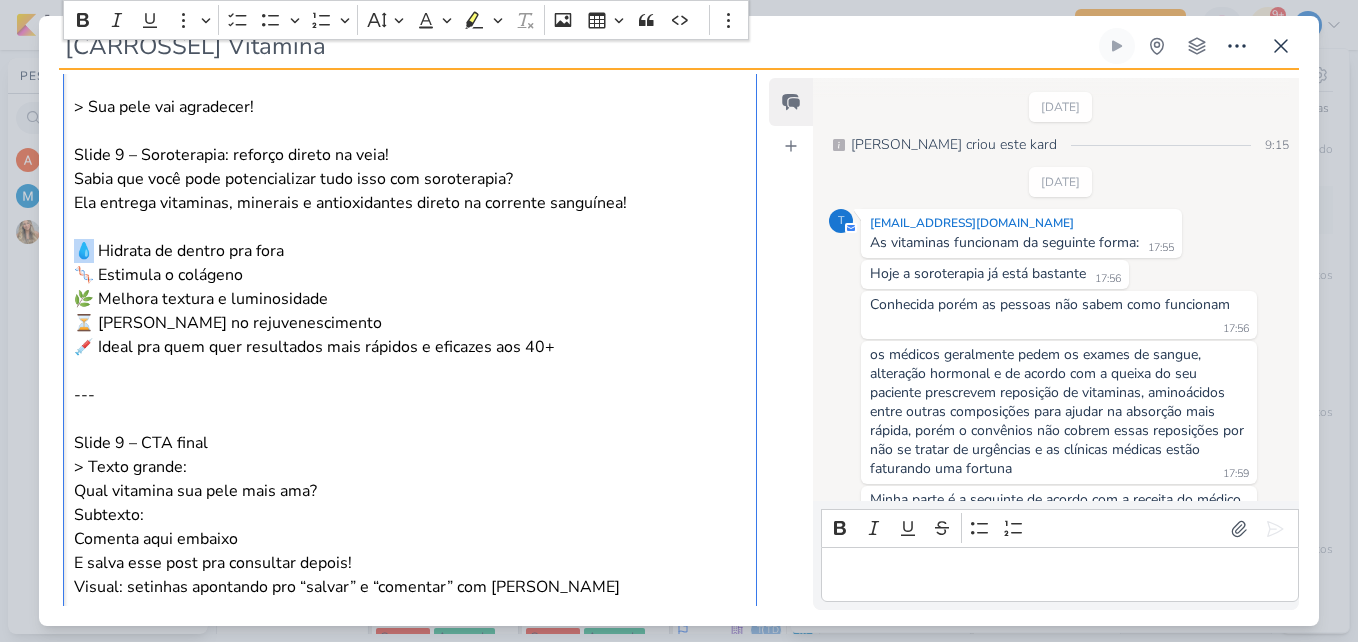 drag, startPoint x: 94, startPoint y: 249, endPoint x: 78, endPoint y: 249, distance: 16 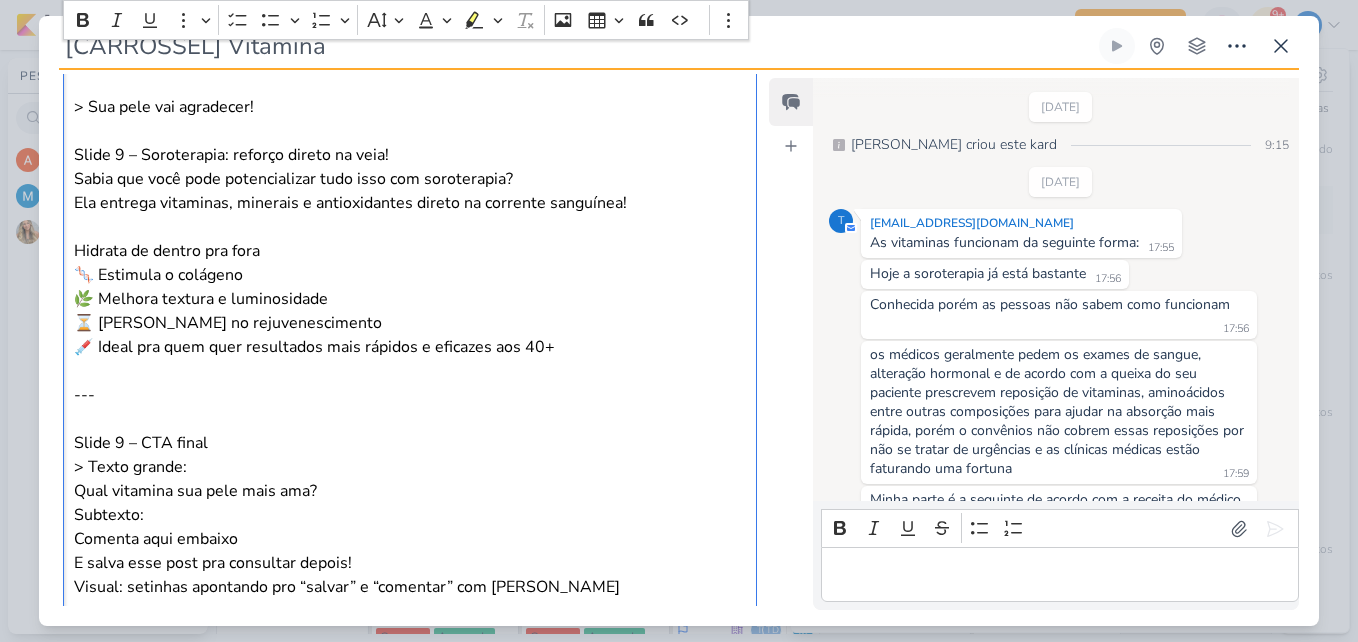 click on "Hidrata de dentro pra fora 🧬 Estimula o colágeno 🌿 Melhora textura e luminosidade ⏳ Ajuda no rejuvenescimento" at bounding box center (410, 287) 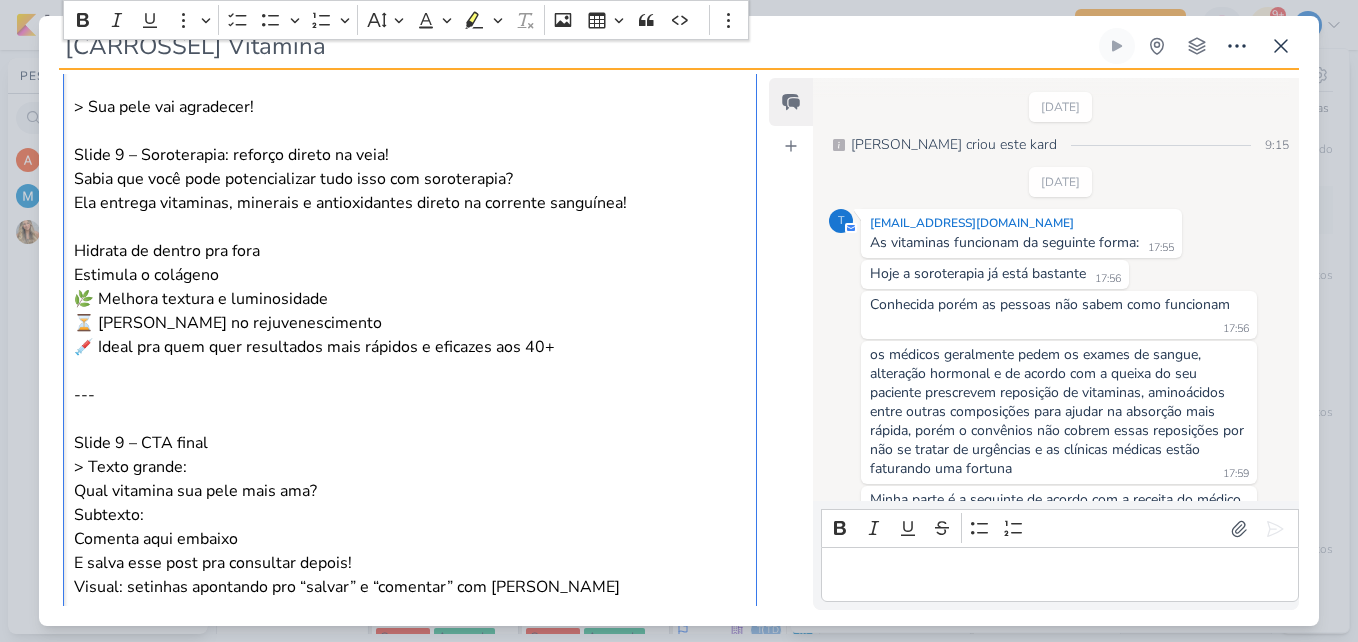 click on "Hidrata de dentro pra fora  Estimula o colágeno 🌿 Melhora textura e luminosidade ⏳ Ajuda no rejuvenescimento" at bounding box center (410, 287) 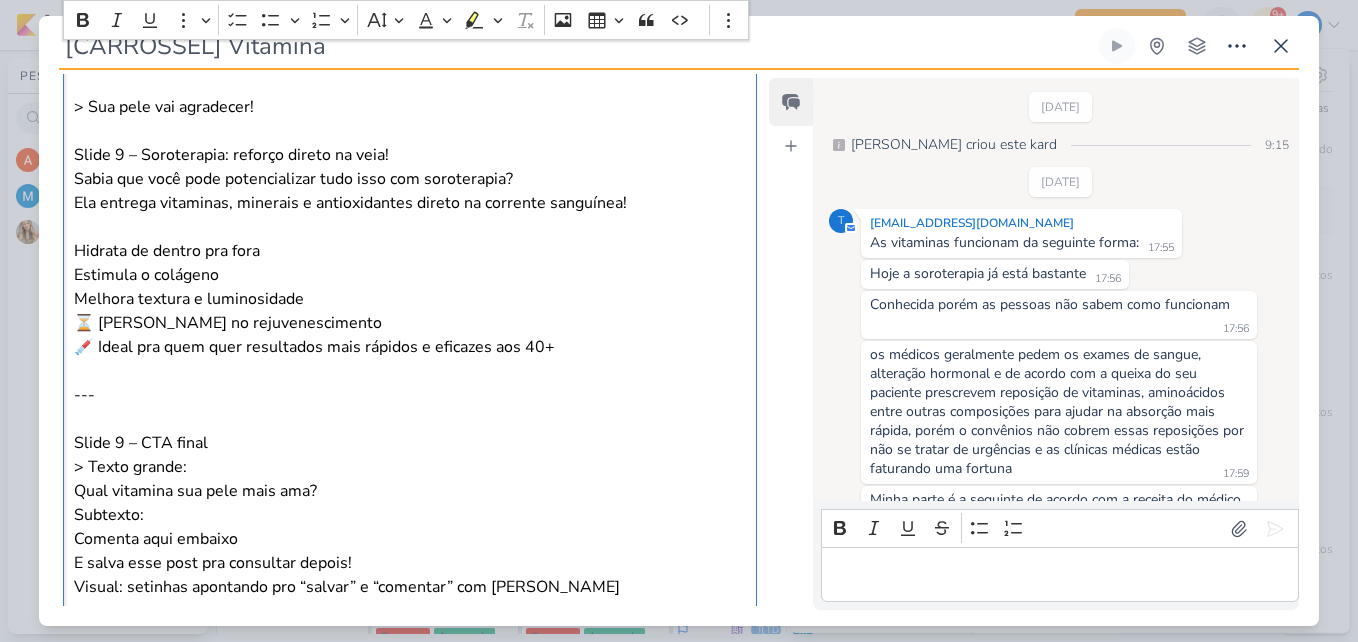 click on "Hidrata de dentro pra fora  Estimula o colágeno  Melhora textura e luminosidade ⏳ Ajuda no rejuvenescimento" at bounding box center [410, 287] 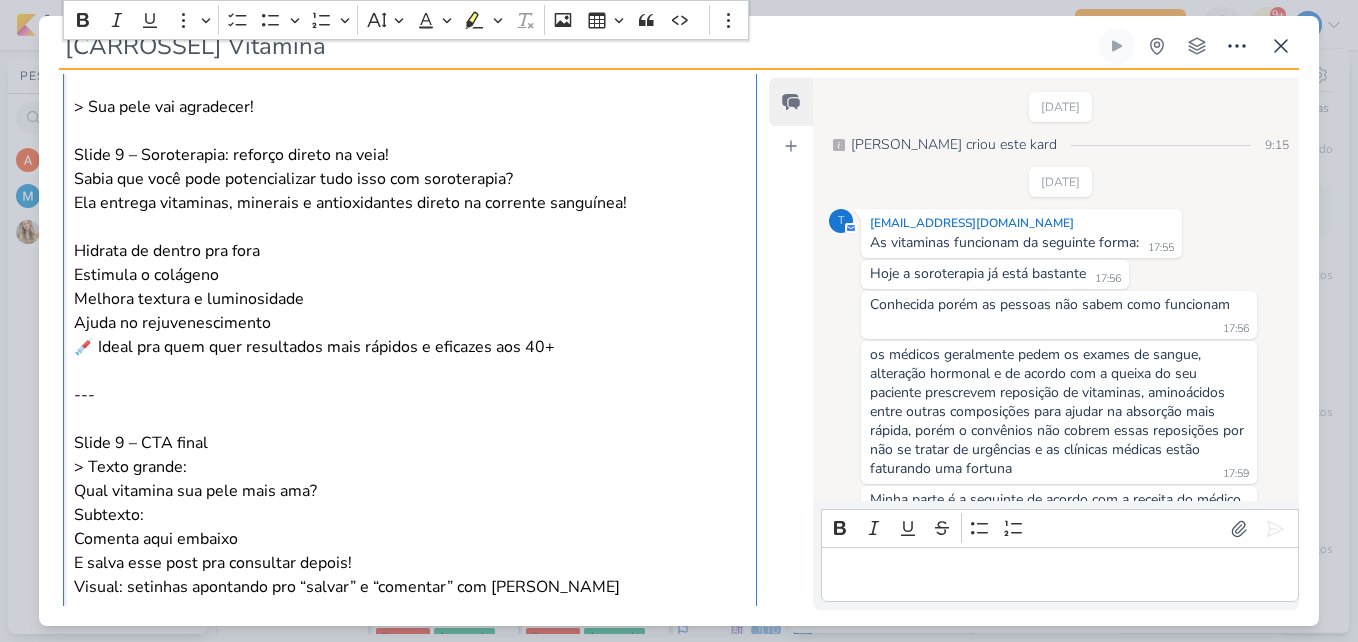 click on "💉 Ideal pra quem quer resultados mais rápidos e eficazes aos 40+" at bounding box center (410, 347) 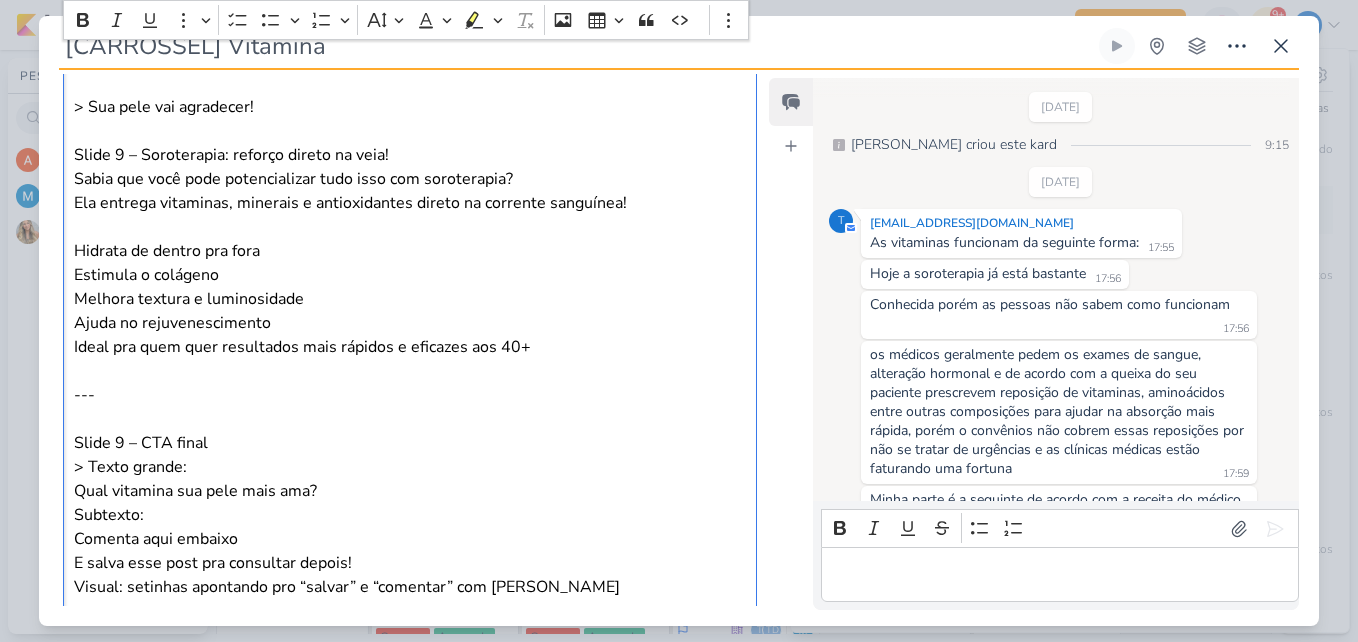 drag, startPoint x: 531, startPoint y: 342, endPoint x: 476, endPoint y: 343, distance: 55.00909 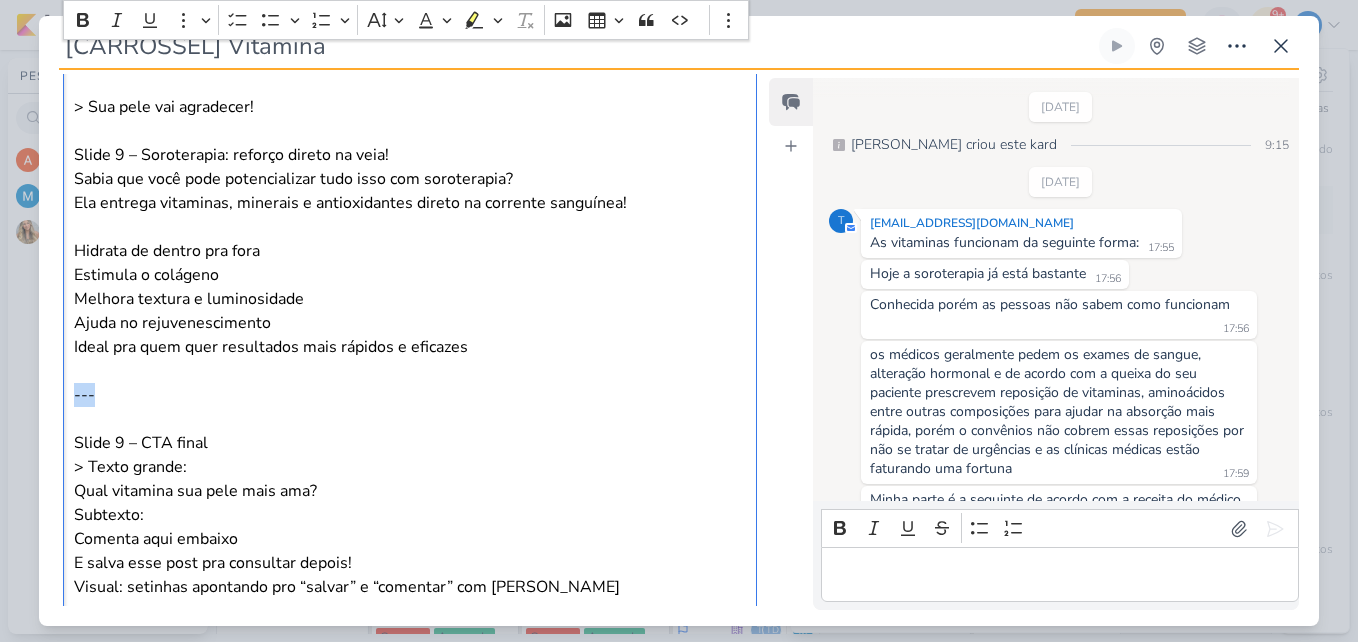 drag, startPoint x: 113, startPoint y: 400, endPoint x: 70, endPoint y: 394, distance: 43.416588 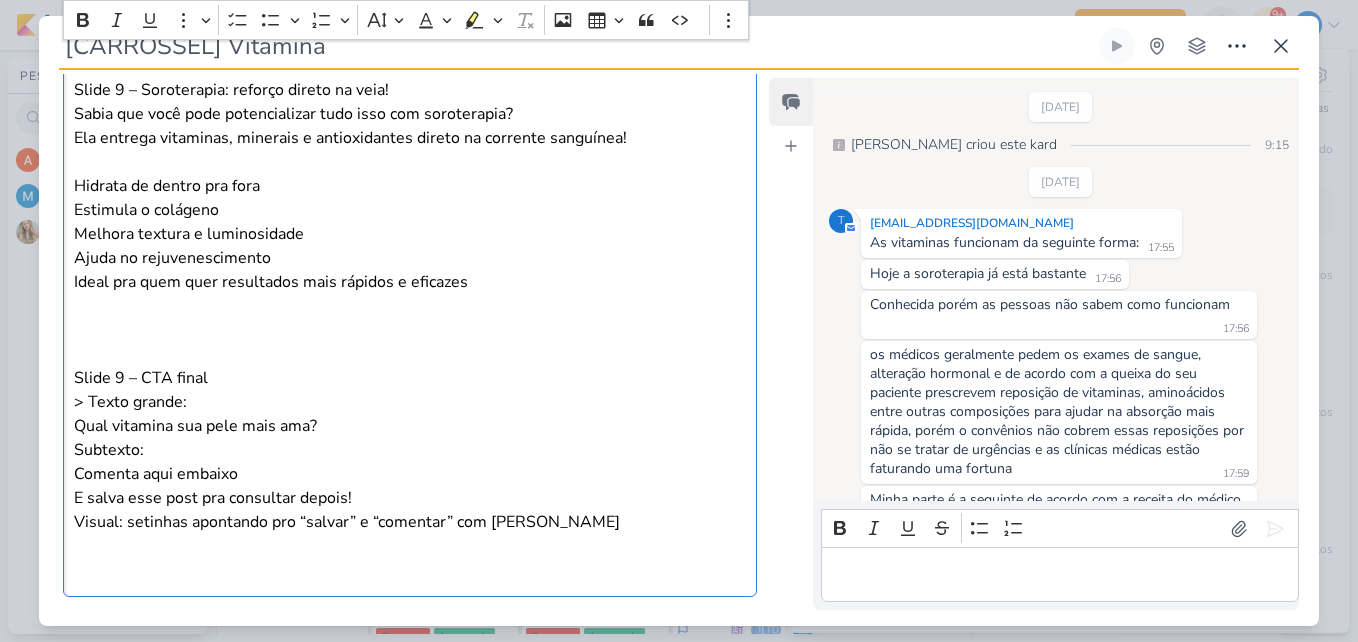 scroll, scrollTop: 2627, scrollLeft: 0, axis: vertical 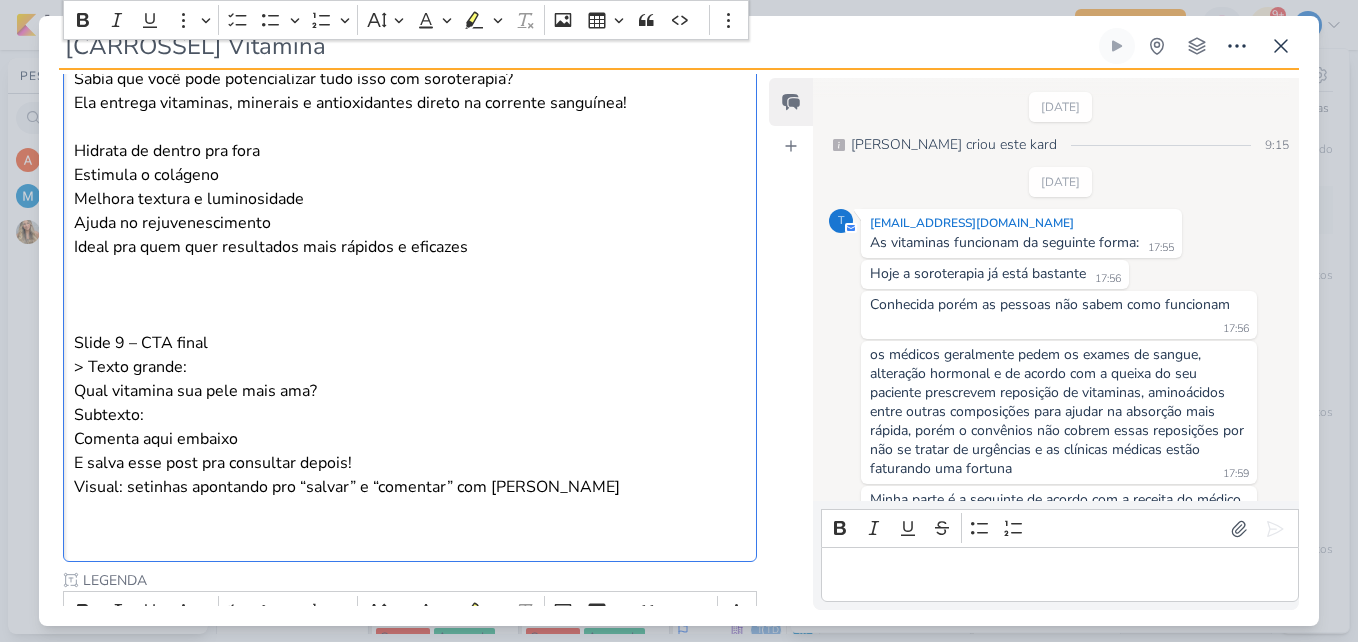click on "Slide 9 – CTA final" at bounding box center [410, 343] 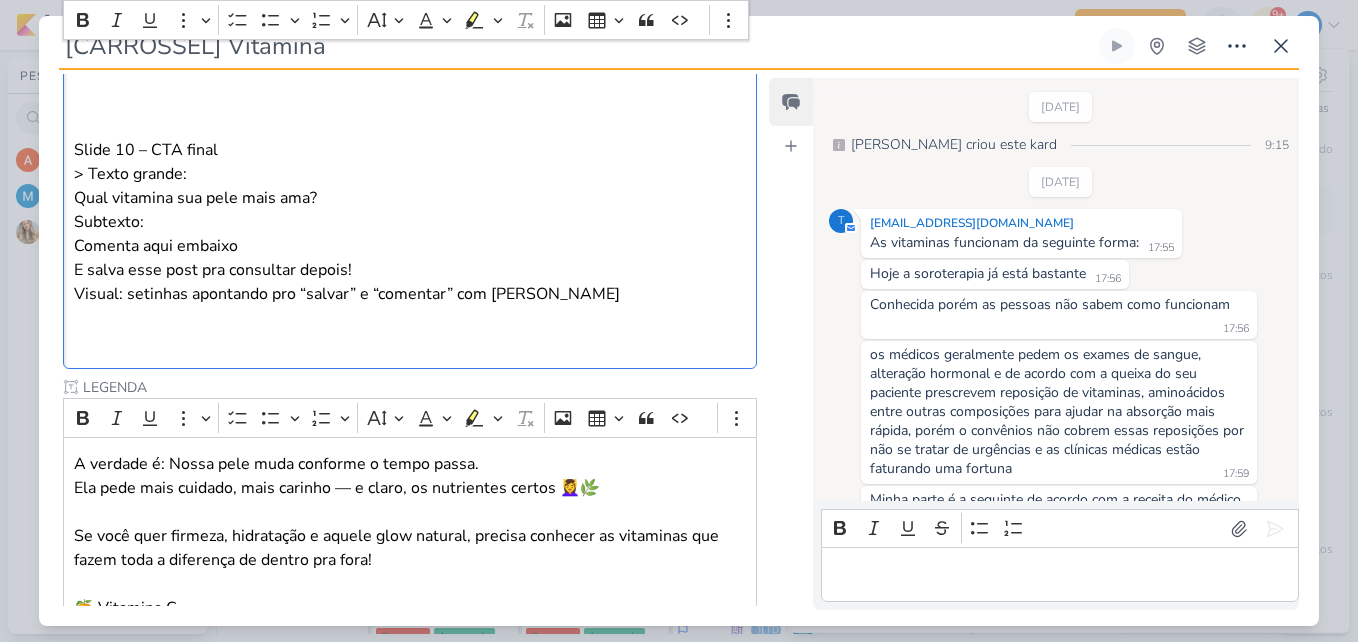 scroll, scrollTop: 2720, scrollLeft: 0, axis: vertical 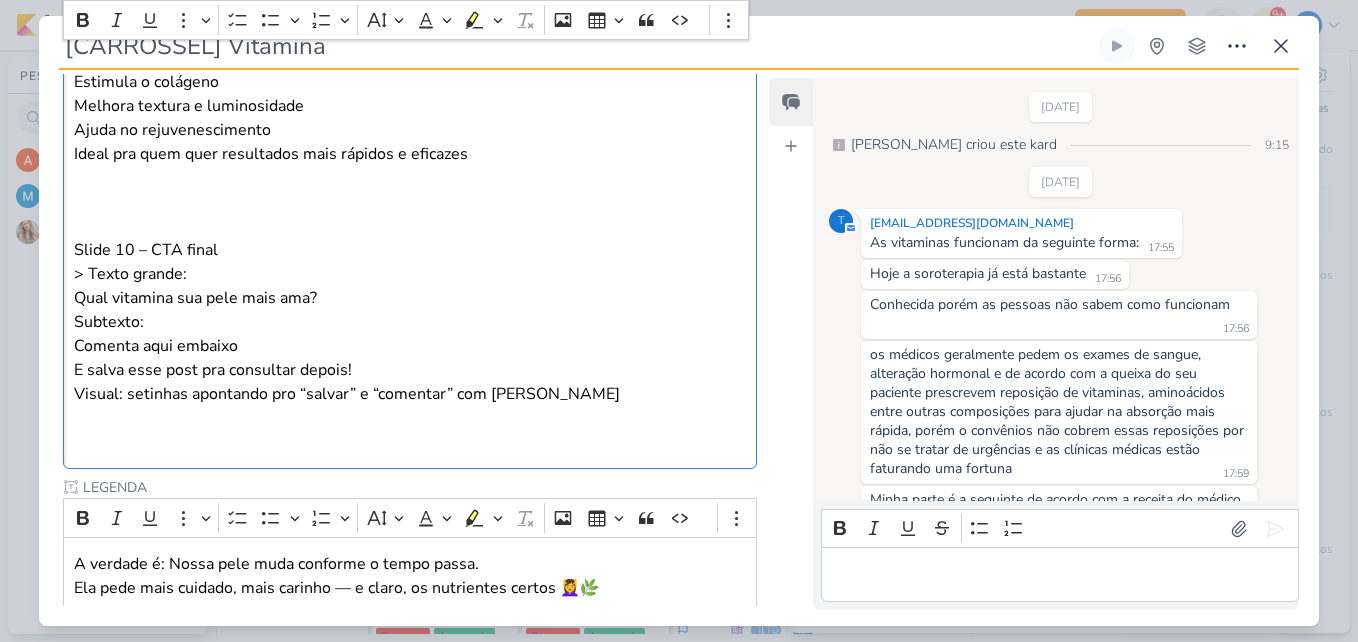 click on "Parlare Marketing
PROJETO
Estética Acciari
Fase do Processo" at bounding box center [402, -678] 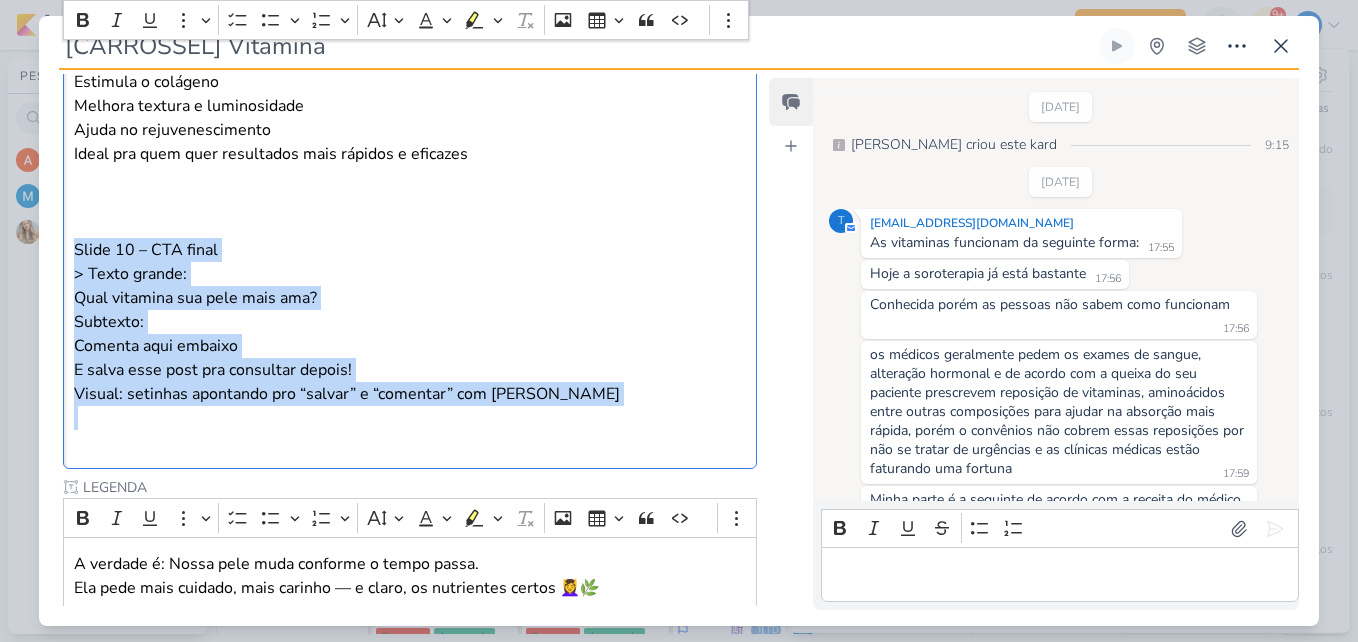 drag, startPoint x: 73, startPoint y: 247, endPoint x: 510, endPoint y: 428, distance: 473.00107 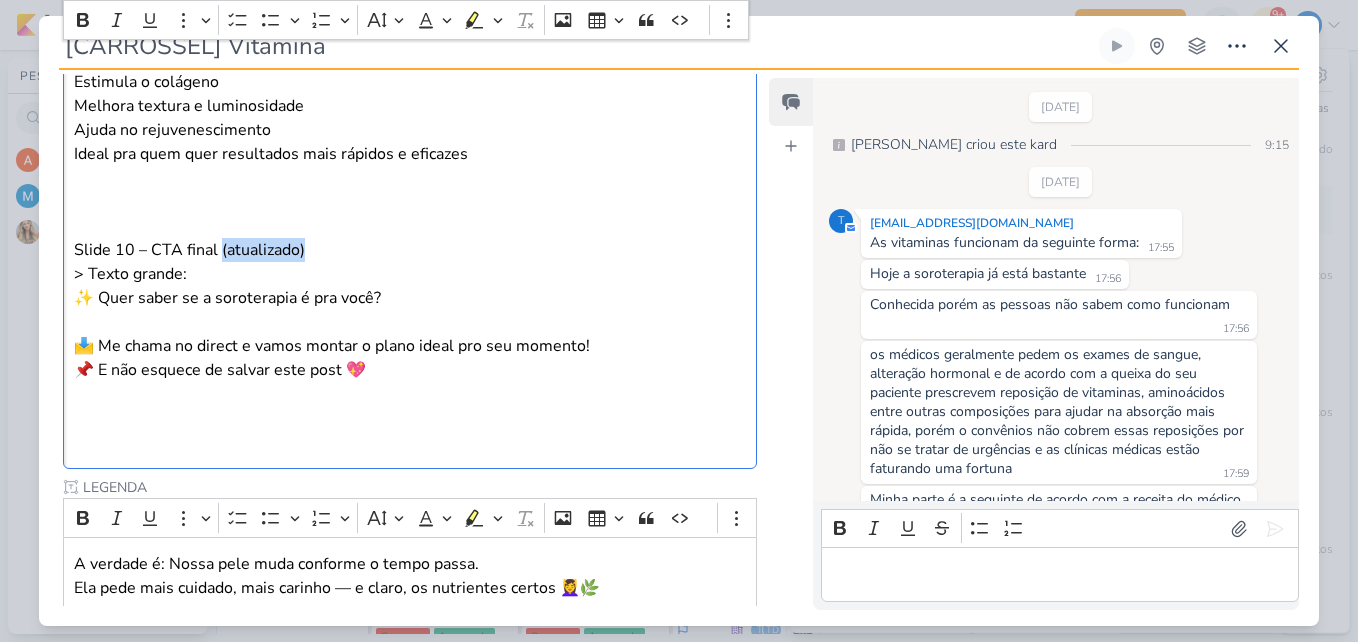 drag, startPoint x: 307, startPoint y: 252, endPoint x: 221, endPoint y: 246, distance: 86.209045 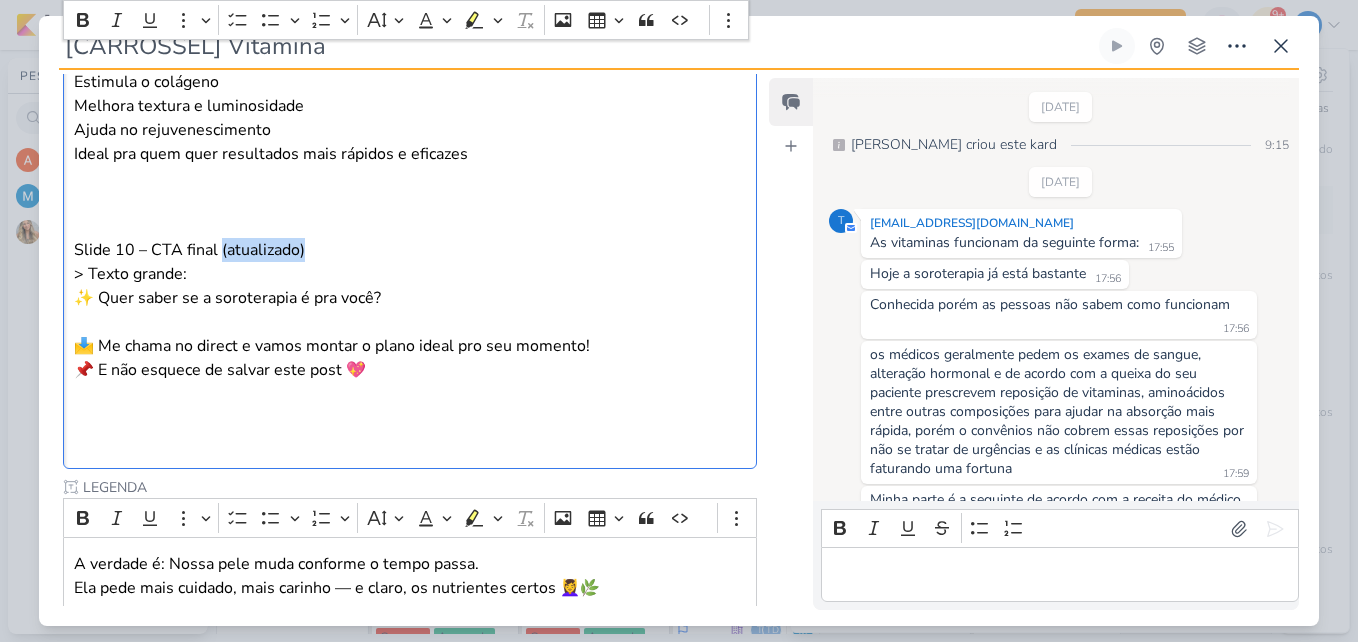 click on "Slide 10 – CTA final (atualizado)" at bounding box center [410, 250] 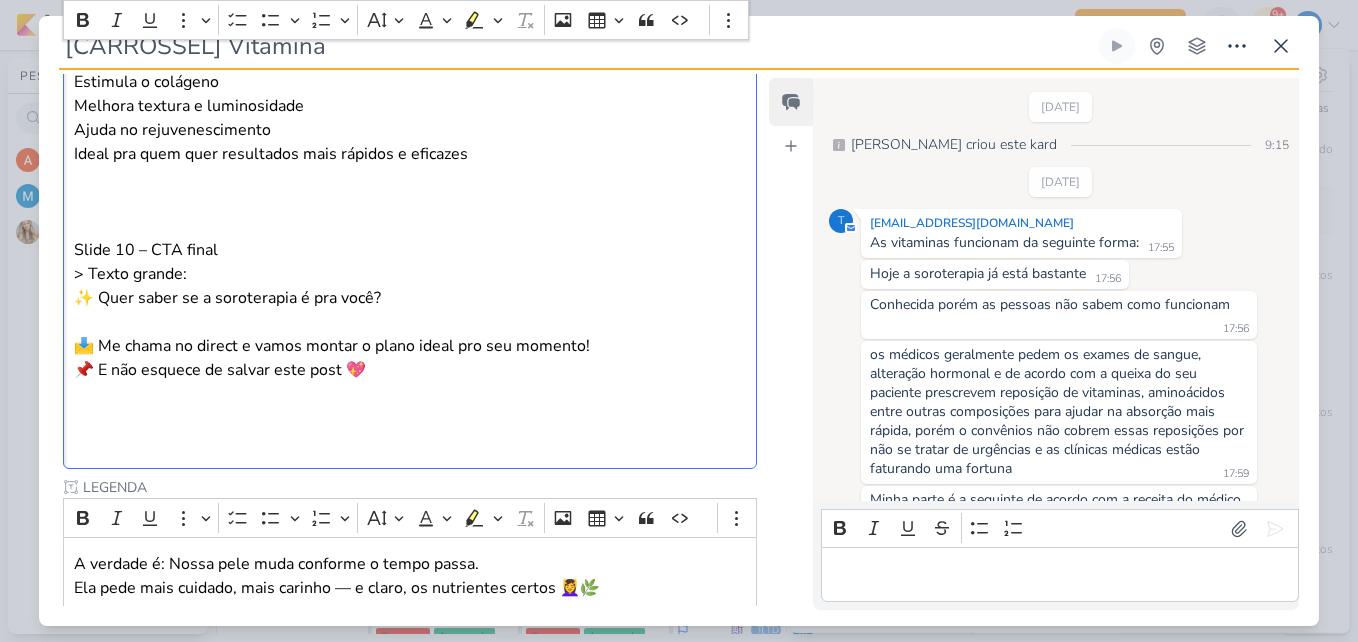 click on "> Texto grande: ✨ Quer saber se a soroterapia é pra você?" at bounding box center (410, 286) 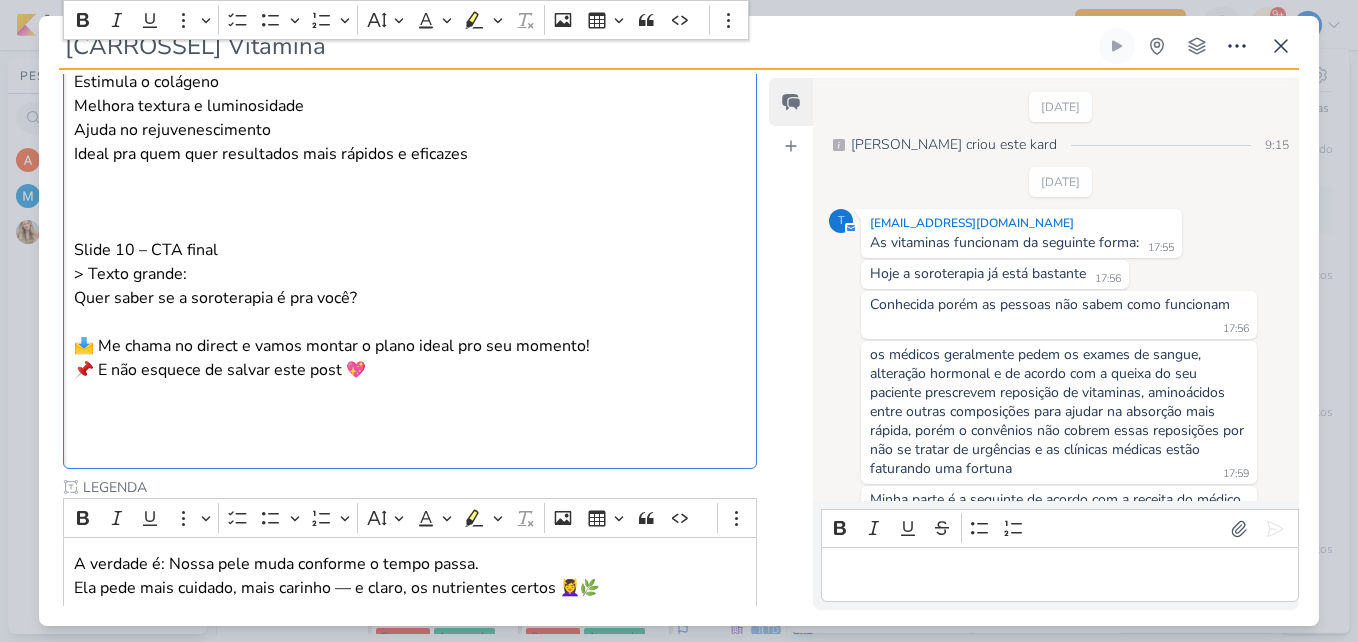 scroll, scrollTop: 2620, scrollLeft: 0, axis: vertical 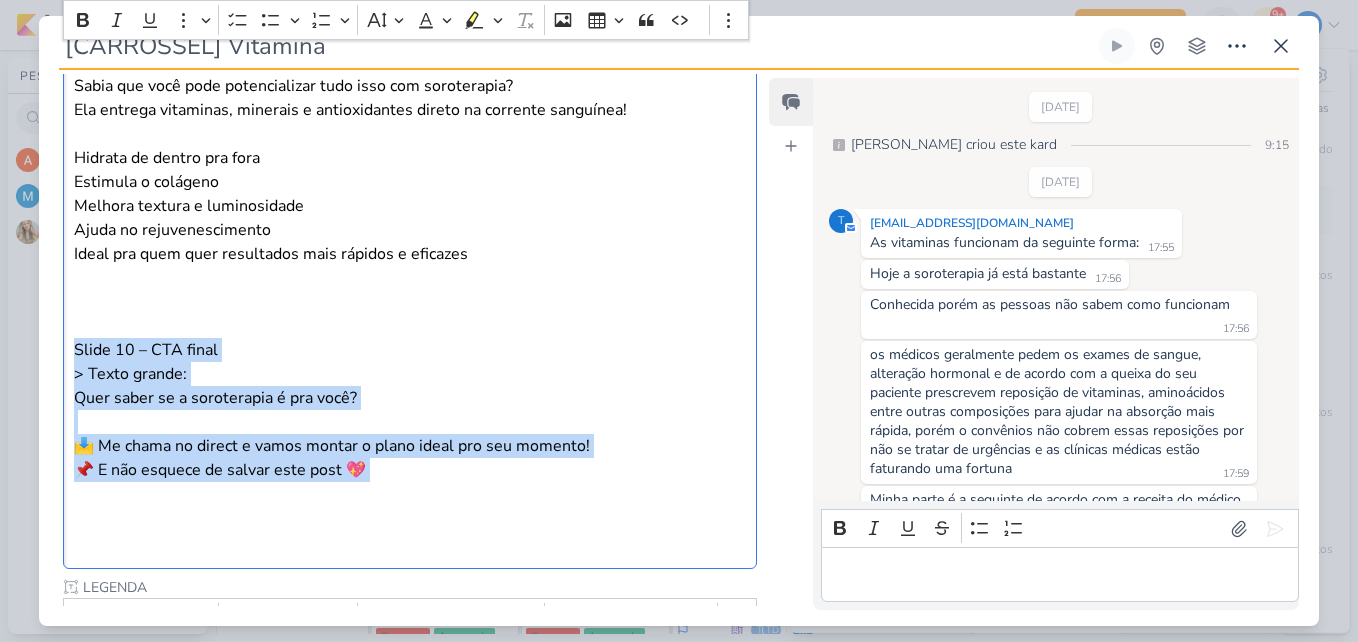 drag, startPoint x: 74, startPoint y: 351, endPoint x: 423, endPoint y: 489, distance: 375.2932 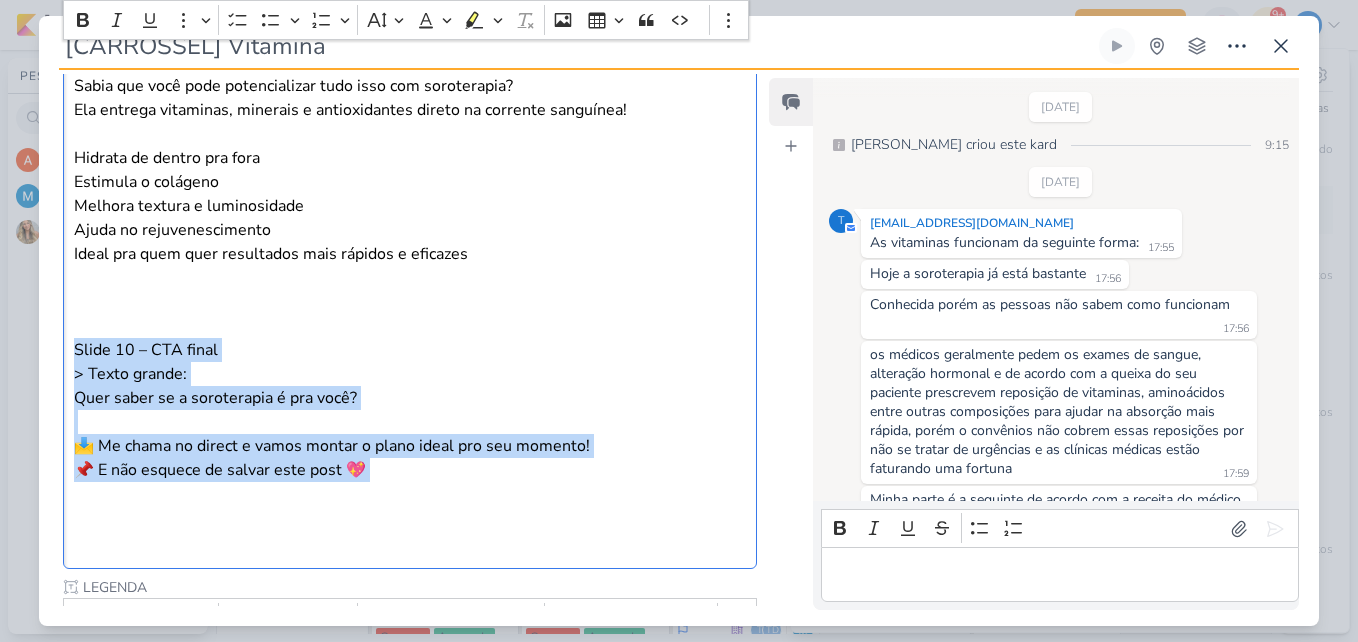click on "CARROSSEL – Vitaminas Naturais para Pele  Slide 1 – Capa > Título grande: Vitaminas Naturais Que Sua Pele Vai Amar! Subtítulo menor: [PERSON_NAME] e firmeza de dentro pra fora  Ilustração: mulher sorrindo com pele saudável  Slide 2 – Introdução > Texto:  Nossa pele muda conforme o tempo — fica mais sensível, perde colágeno e hidratação. Mas com os nutrientes certos, dá pra manter firmeza, brilho e saúde Visual: fundo suave, com ícones de colágeno, água, e pele Slide 3 –  Vitamina C > Título: Vitamina C = Colágeno + Iluminação Benefícios: Estimula o colágeno Clareia manchas Protege contra envelhecimento precoce > Fontes naturais: acerola, laranja, kiwi, brócolis Ilustração: frutas cítricas + ícone de pele brilhando Slide 4 – Vitamina E > Título: A vitamina da pele hidratada e protegida Benefícios: Antioxidante poderosa Mantém a pele macia e firme Previne linhas finas > Fontes: abacate, nozes, azeite Visual: ícones de coração e pele hidratada Slide 5 – Vitamina A" at bounding box center [410, -695] 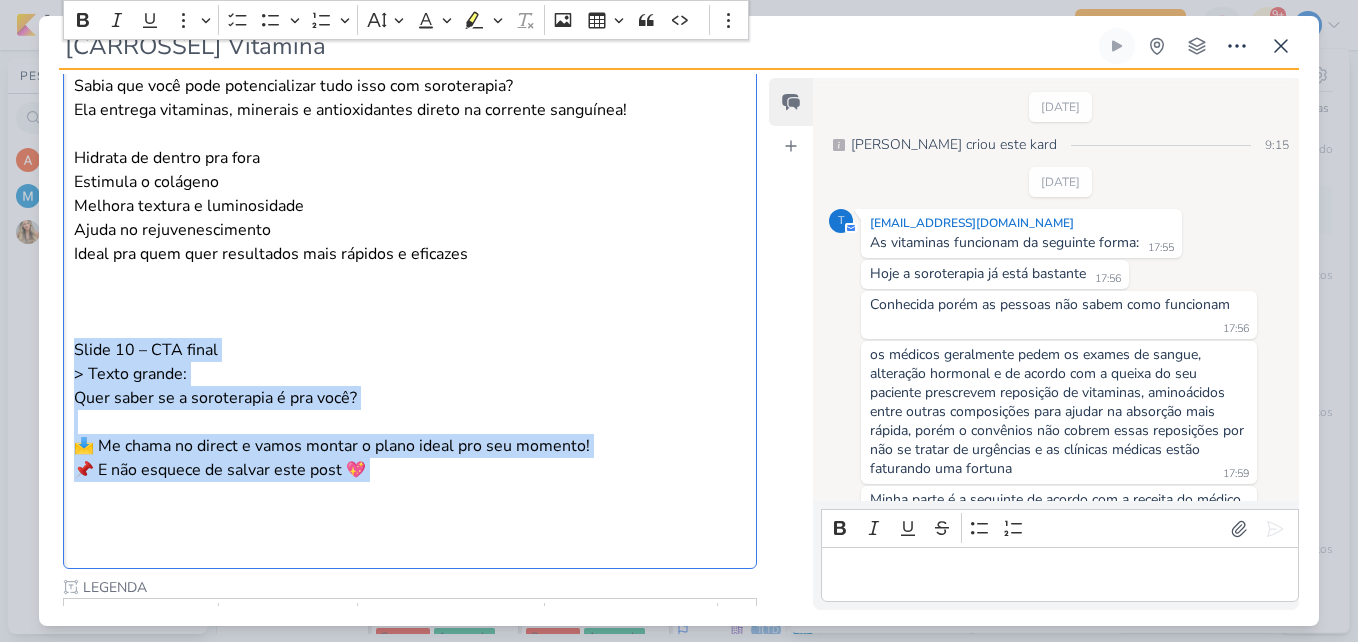 copy on "Slide 10 – CTA final  > Texto grande: Quer saber se a soroterapia é pra você? 📩 Me chama no direct e vamos montar o plano ideal pro seu momento! 📌 E não esquece de salvar este post 💖" 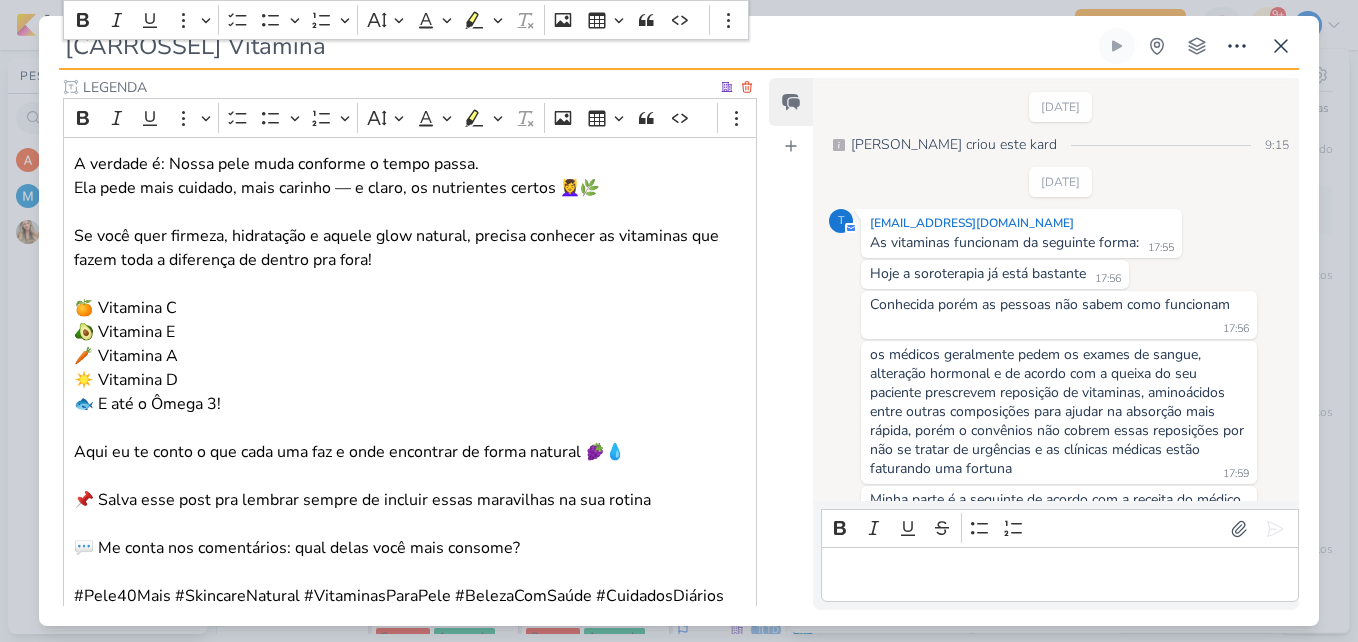 scroll, scrollTop: 3320, scrollLeft: 0, axis: vertical 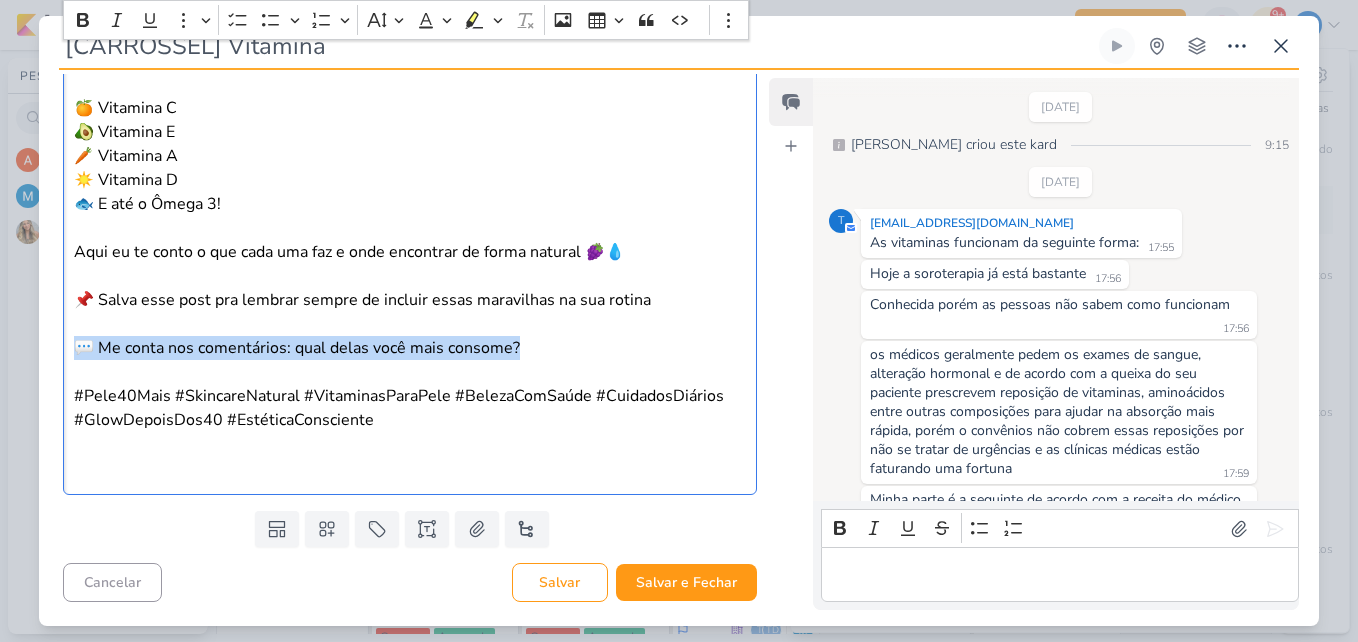 drag, startPoint x: 531, startPoint y: 351, endPoint x: 68, endPoint y: 349, distance: 463.00433 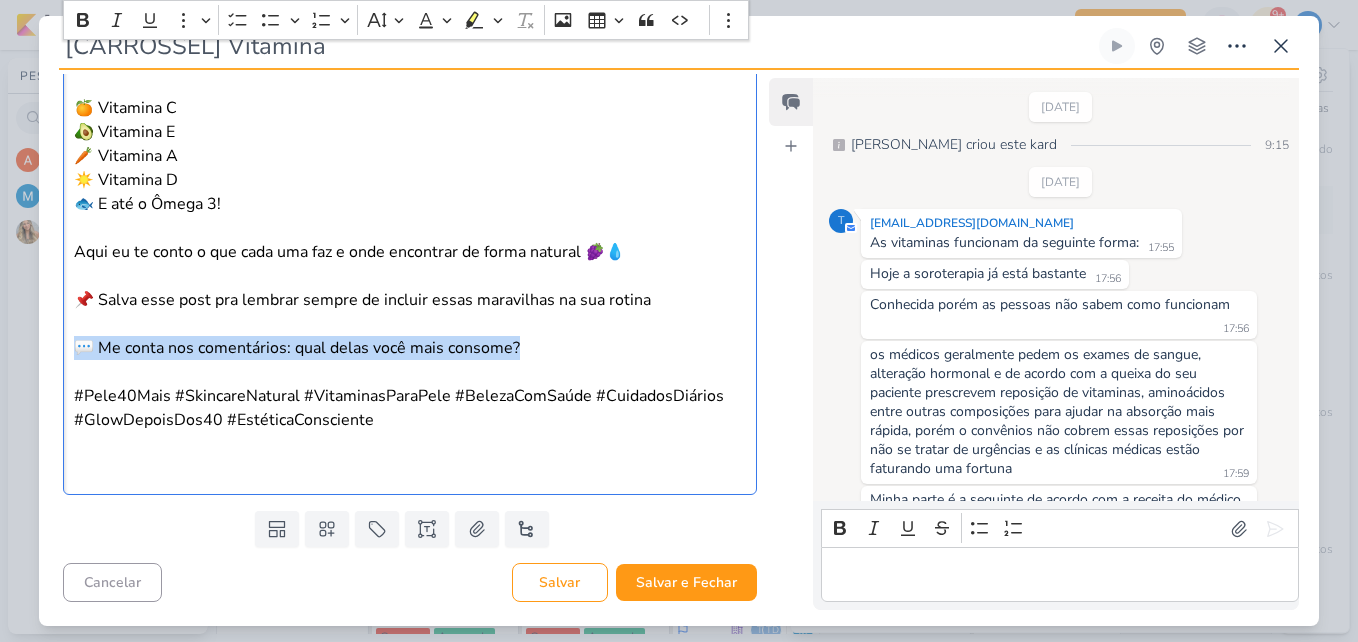 click on "A verdade é: Nossa pele muda conforme o tempo passa. Ela pede mais cuidado, mais carinho — e claro, os nutrientes certos 💆‍♀️🌿 Se você quer firmeza, hidratação e aquele glow natural, precisa conhecer as vitaminas que fazem toda a diferença de dentro pra fora! 🍊 Vitamina C 🥑 Vitamina E 🥕 Vitamina A ☀️ Vitamina D 🐟 E até o Ômega 3! Aqui eu te conto o que cada uma faz e onde encontrar de forma natural 🍇💧 📌 Salva esse post pra lembrar sempre de incluir essas maravilhas na sua rotina 💬 Me conta nos comentários: qual delas você mais consome? #Pele40Mais #SkincareNatural #VitaminasParaPele #BelezaComSaúde #CuidadosDiários #GlowDepoisDos40 #EstéticaConsciente" at bounding box center [410, 216] 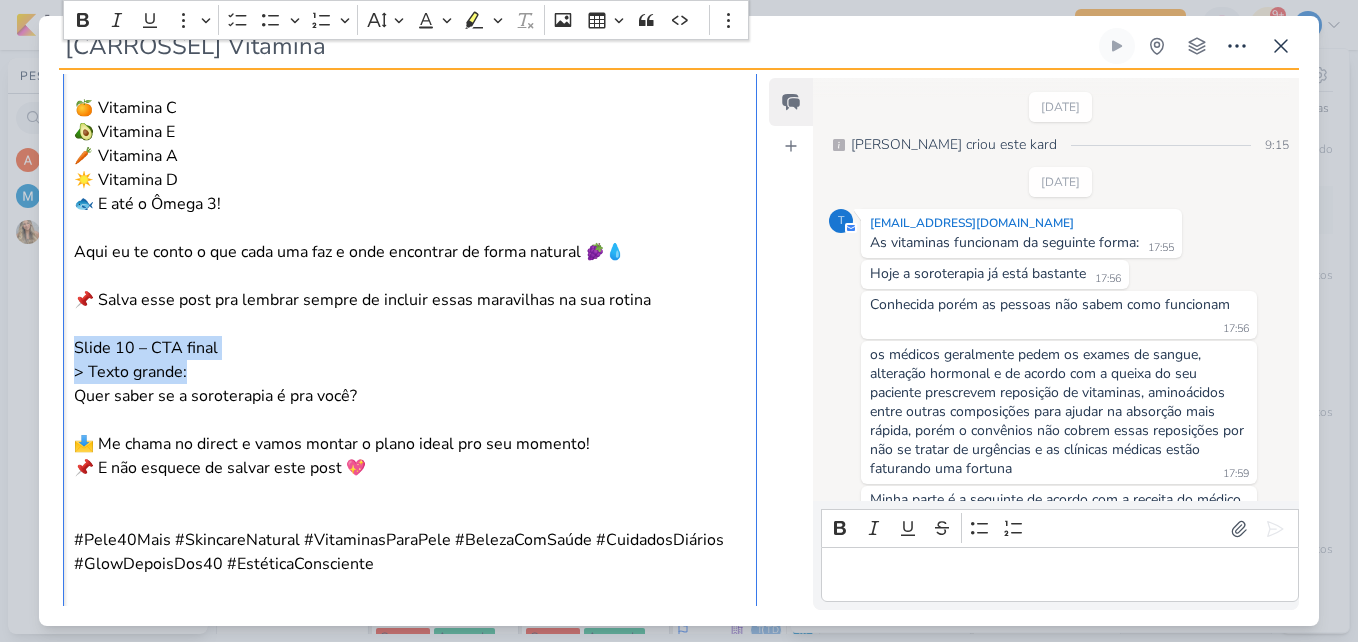drag, startPoint x: 217, startPoint y: 380, endPoint x: 67, endPoint y: 354, distance: 152.23666 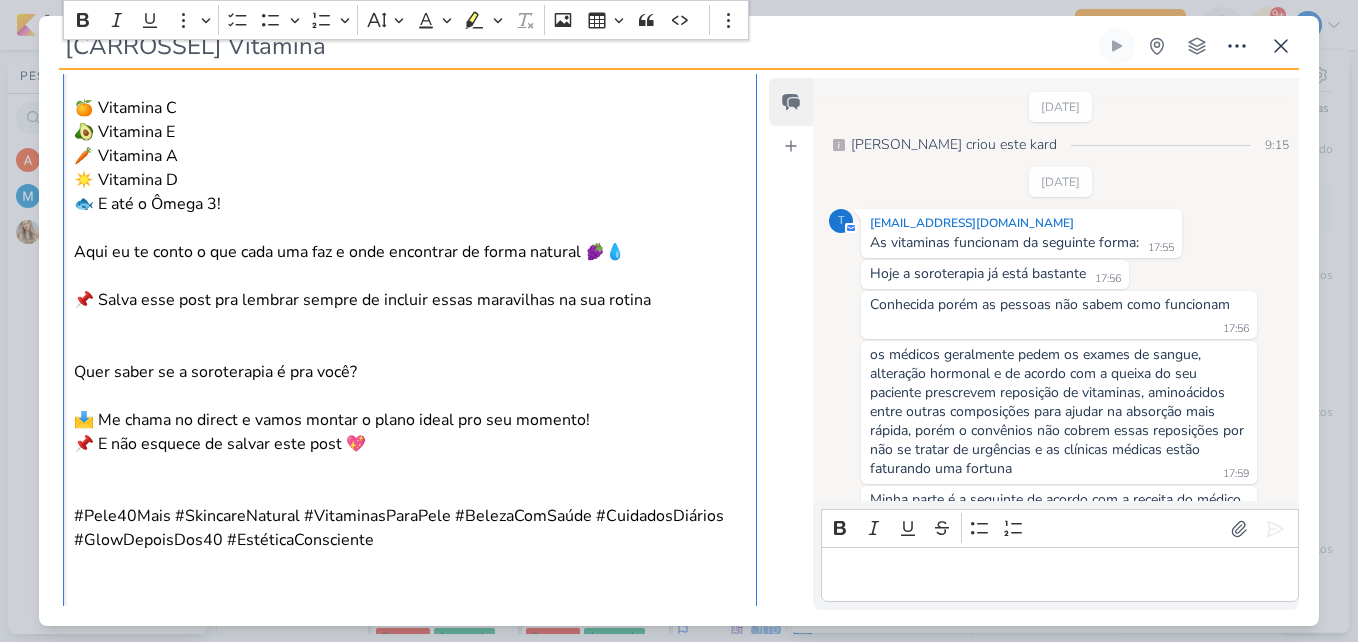 click at bounding box center (410, 396) 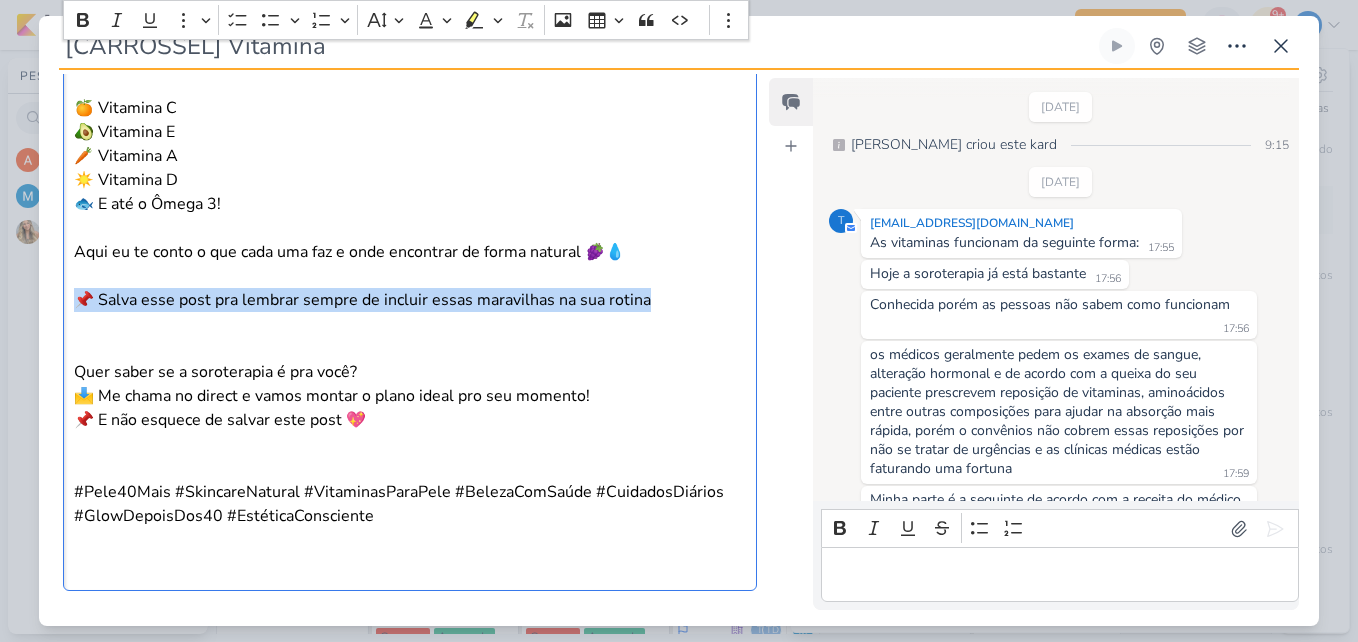 drag, startPoint x: 653, startPoint y: 292, endPoint x: 47, endPoint y: 299, distance: 606.0404 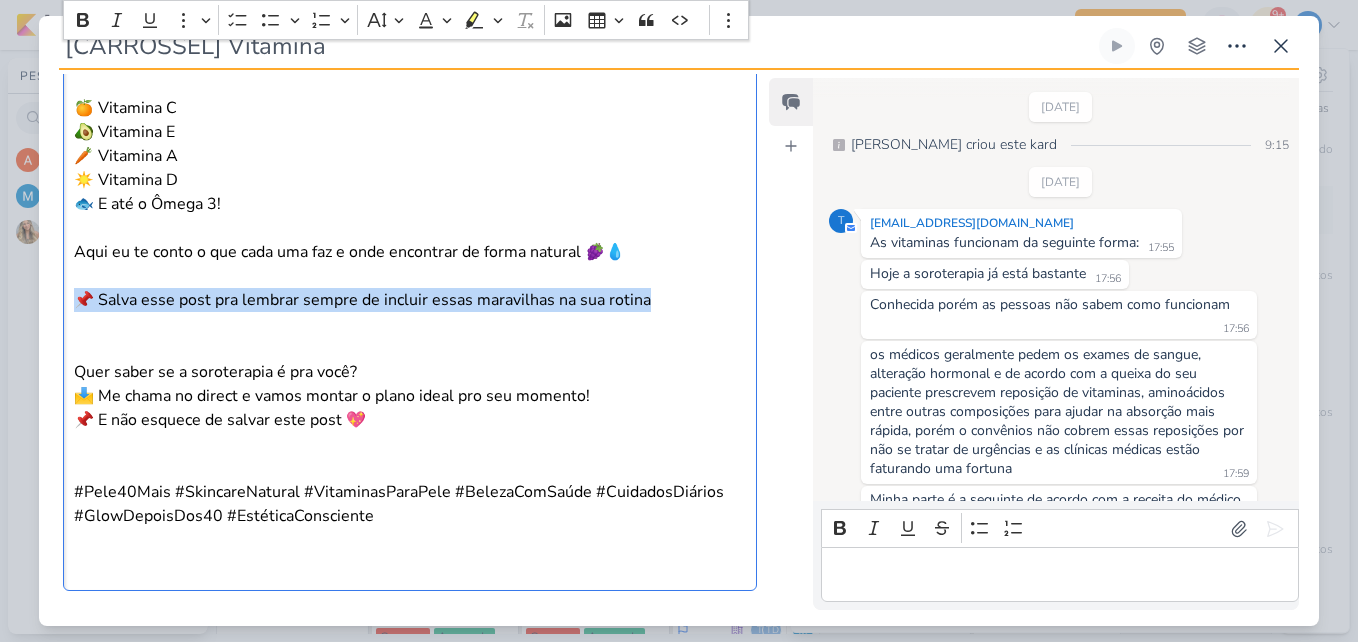 click on "Parlare Marketing
PROJETO
Estética Acciari
Fase do Processo" at bounding box center (402, -1230) 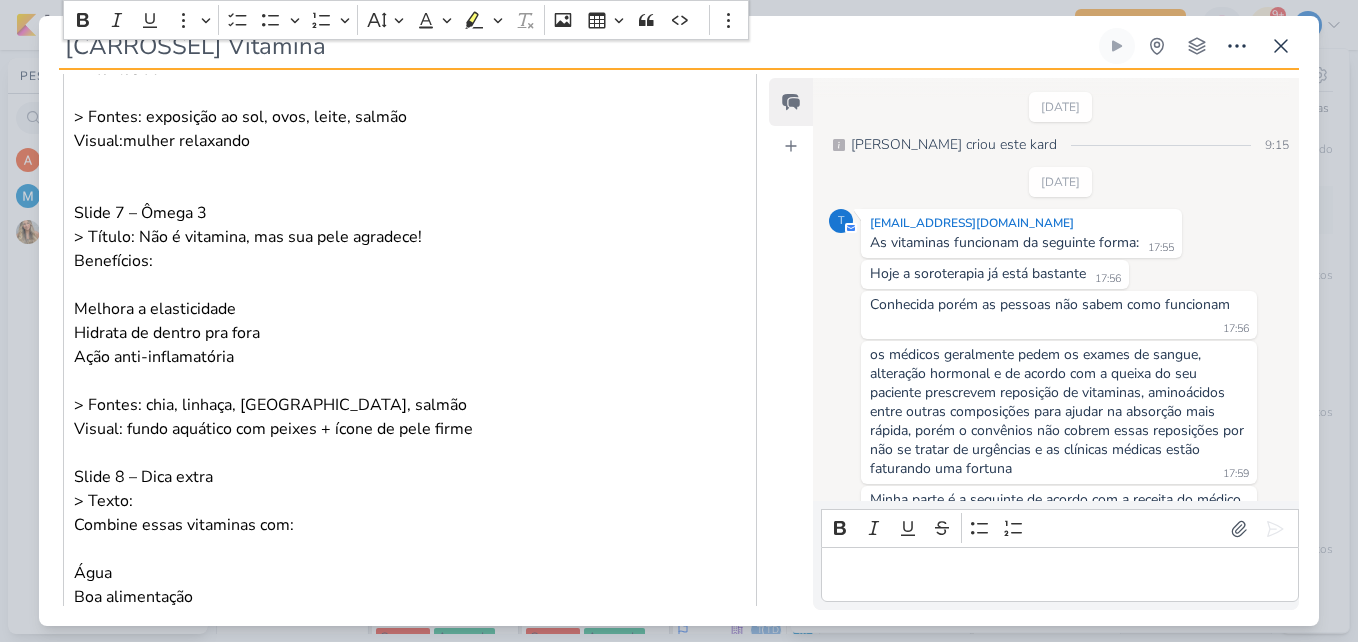 scroll, scrollTop: 1968, scrollLeft: 0, axis: vertical 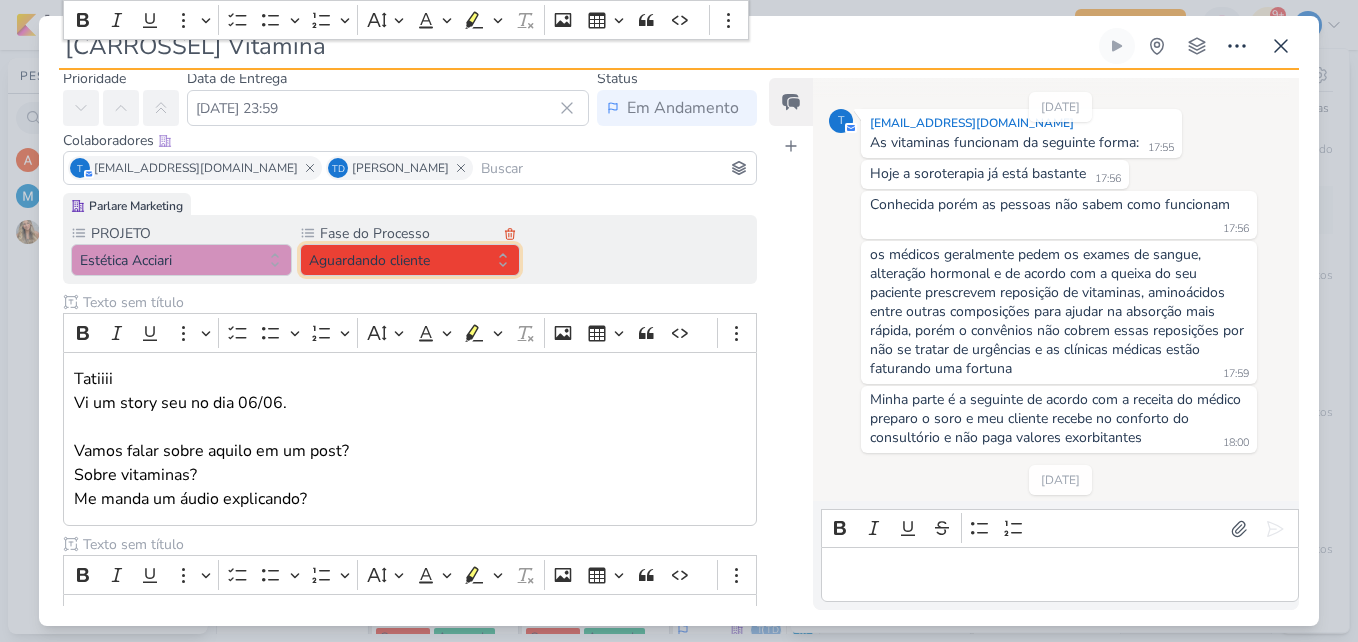 click on "Aguardando cliente" at bounding box center [410, 260] 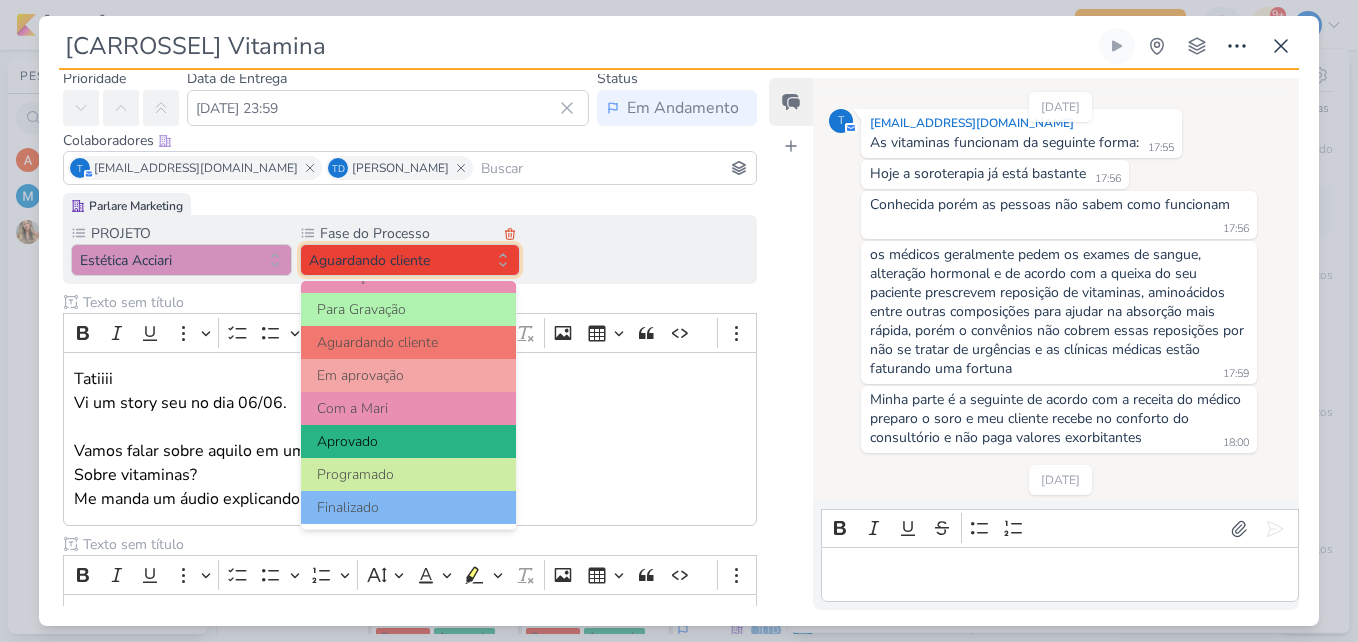 scroll, scrollTop: 193, scrollLeft: 0, axis: vertical 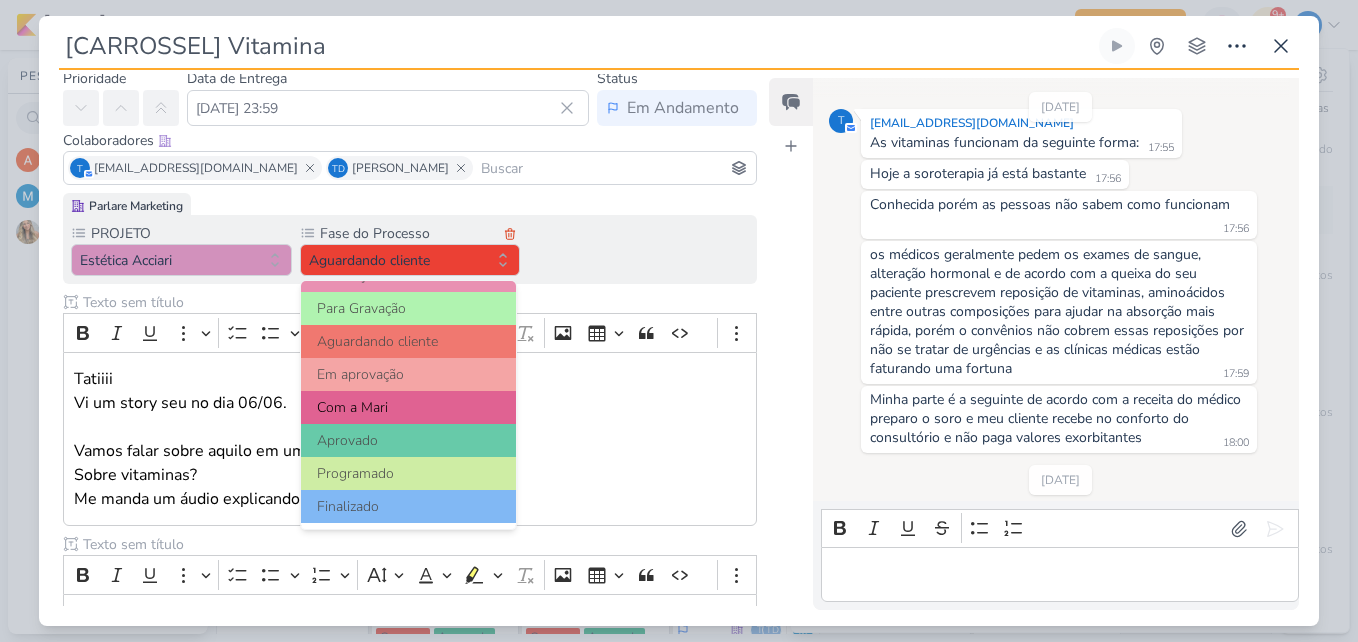 click on "Com a Mari" at bounding box center [409, 407] 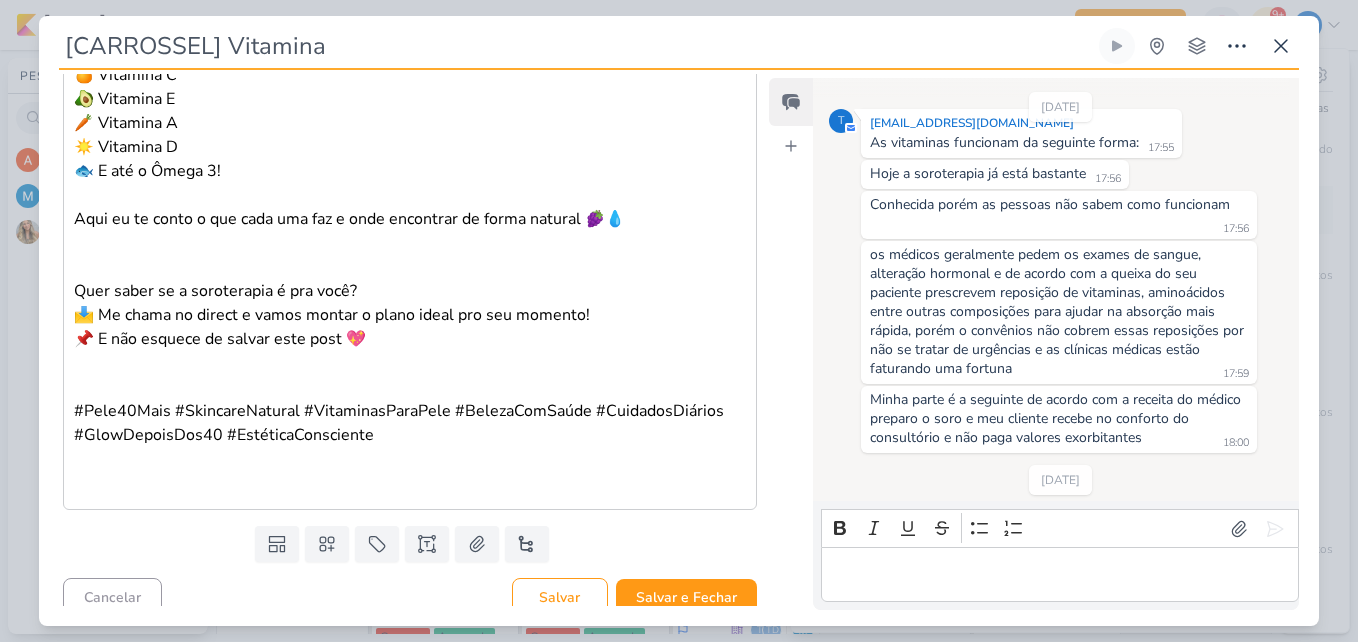 scroll, scrollTop: 3368, scrollLeft: 0, axis: vertical 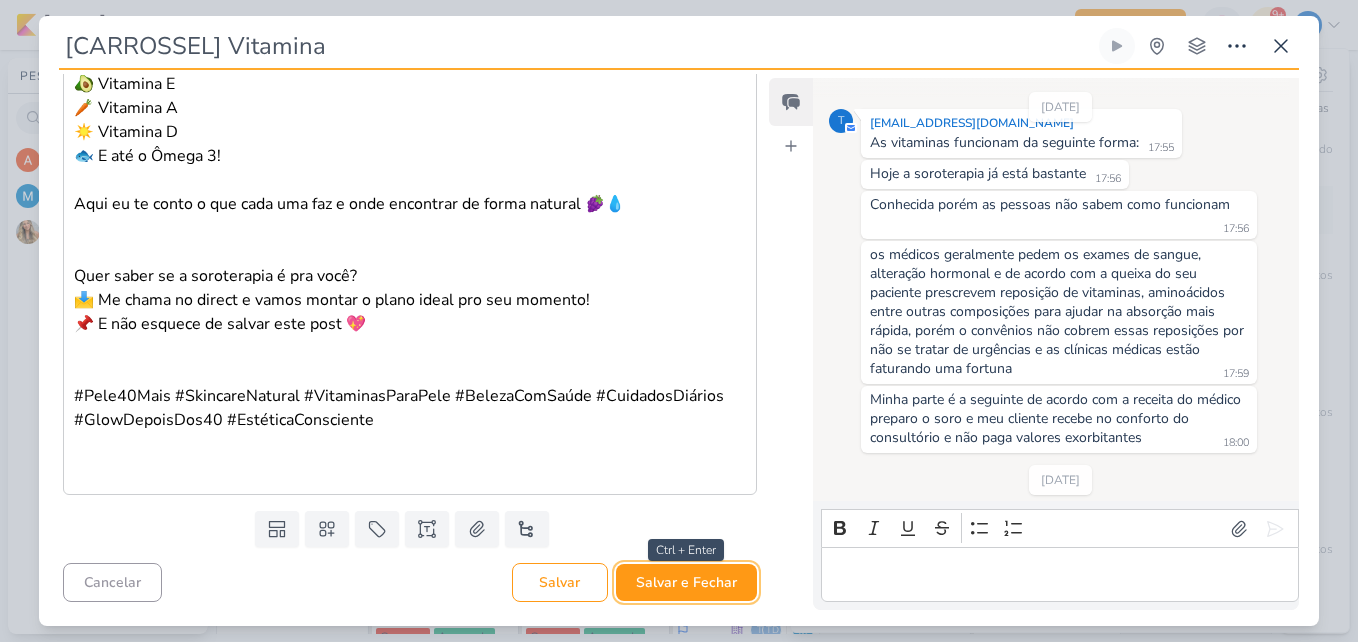 click on "Salvar e Fechar" at bounding box center [686, 582] 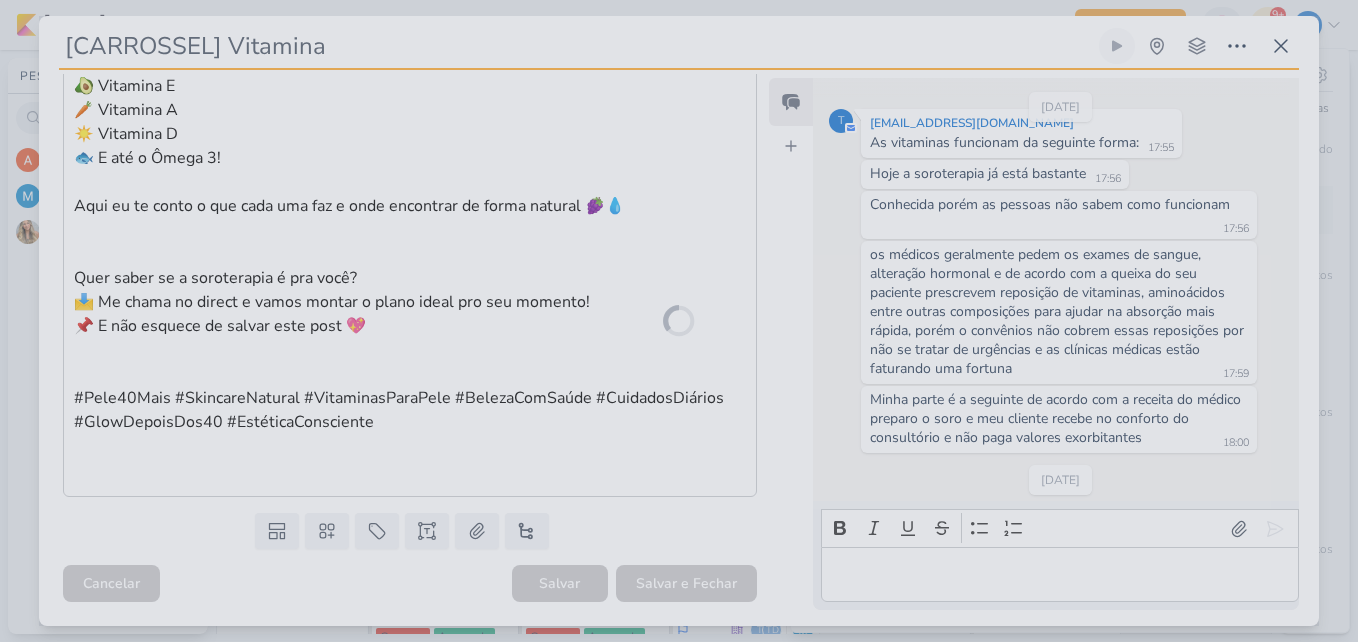 scroll, scrollTop: 3366, scrollLeft: 0, axis: vertical 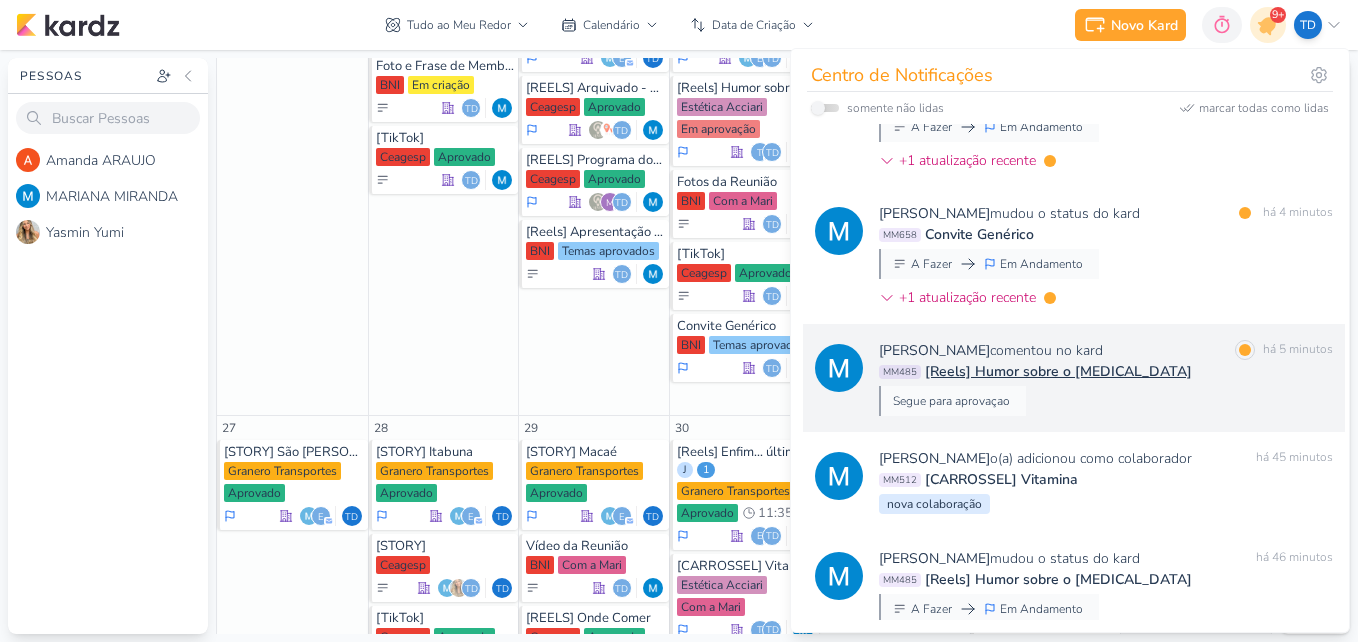 click on "MM485
[Reels] Humor sobre o [MEDICAL_DATA]" at bounding box center (1106, 371) 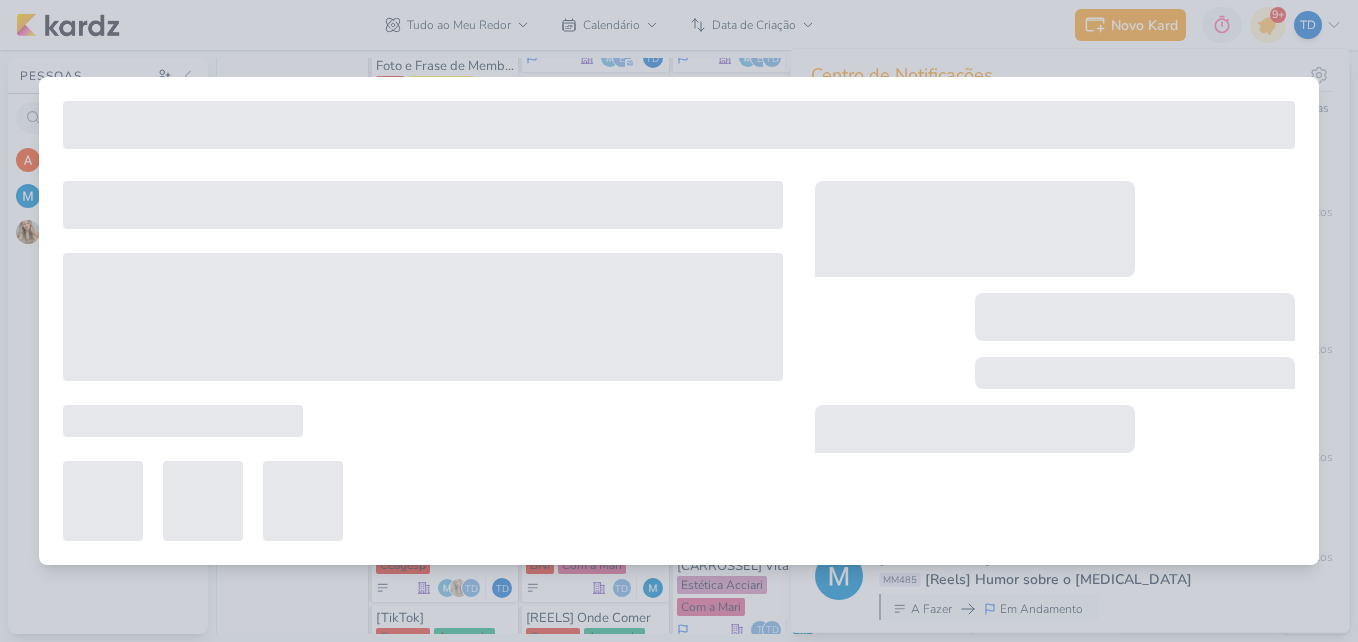 type on "[Reels] Humor sobre o [MEDICAL_DATA]" 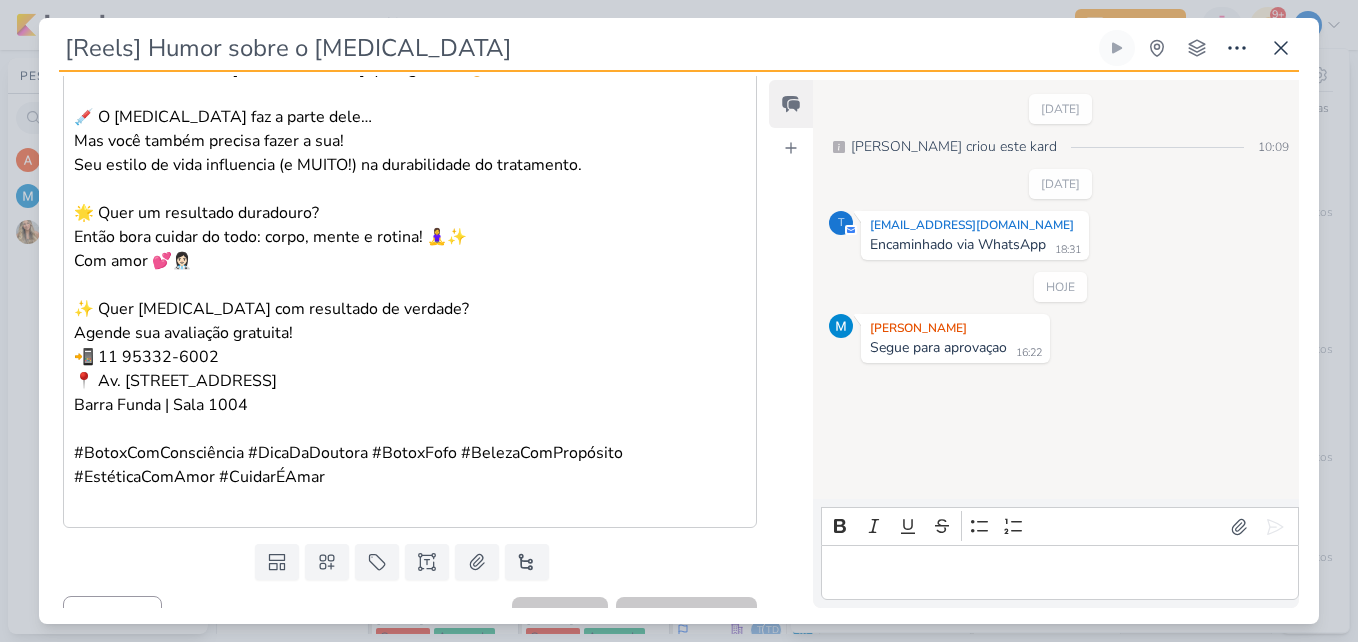 scroll, scrollTop: 1136, scrollLeft: 0, axis: vertical 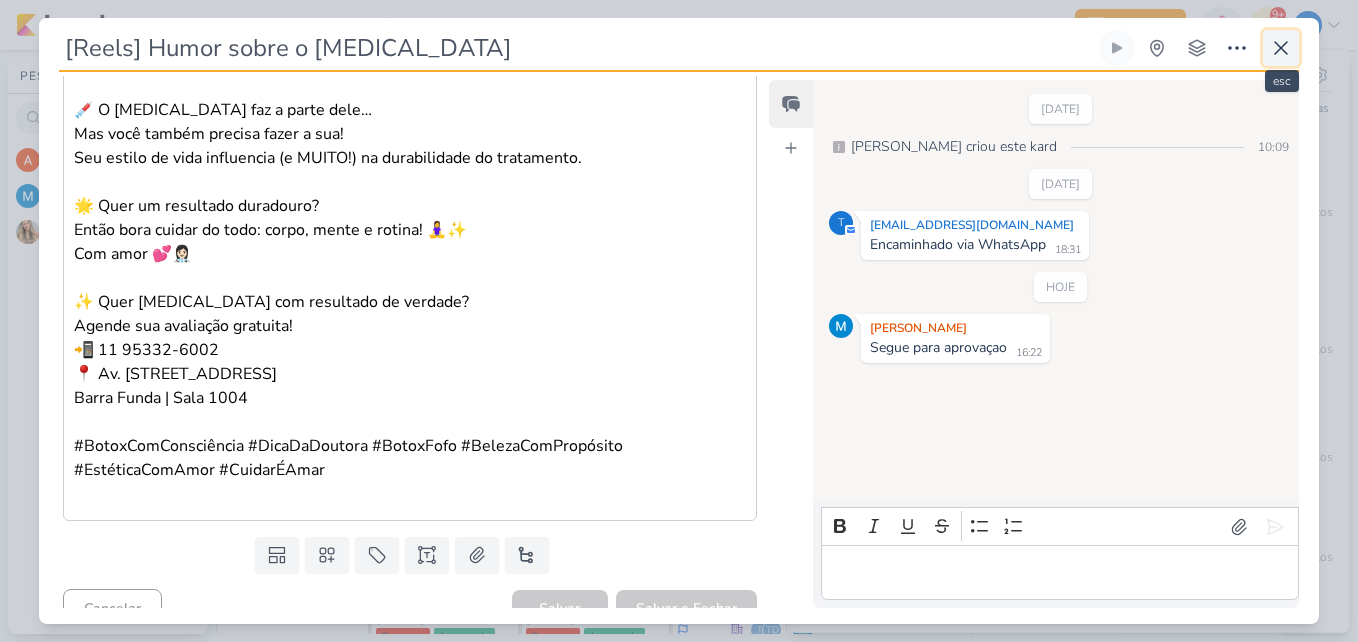 click at bounding box center [1281, 48] 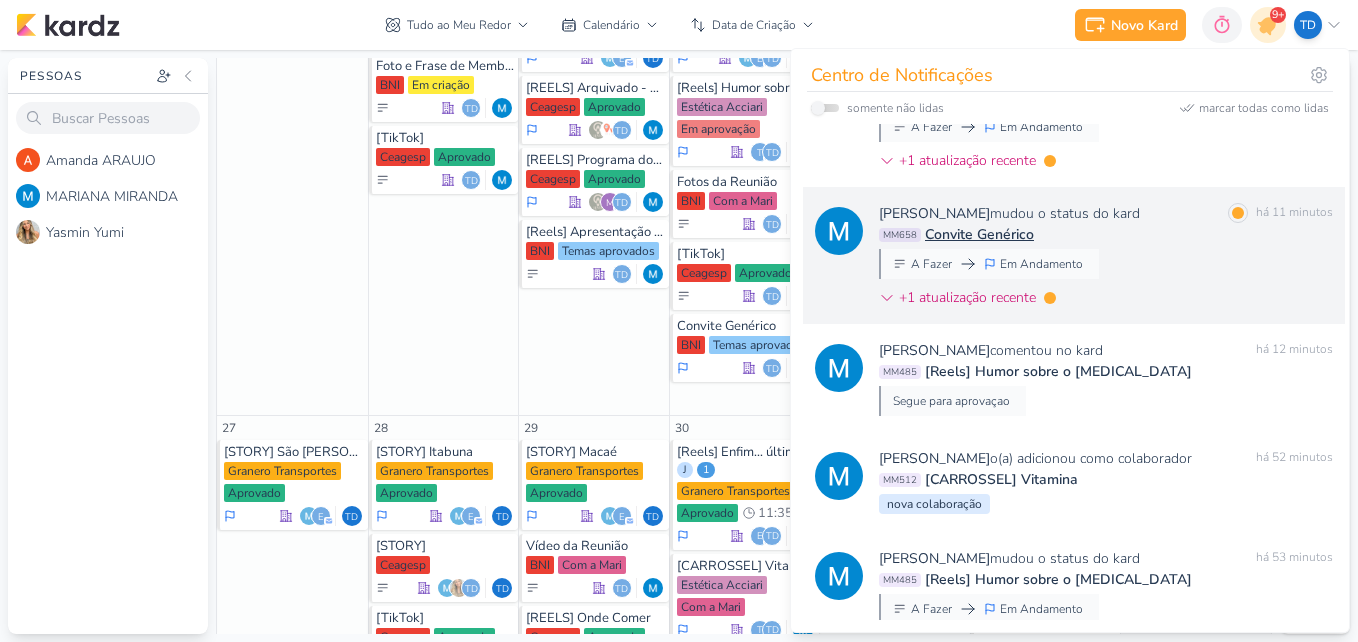 click on "[PERSON_NAME]  mudou o status do kard
marcar como lida
há 11 minutos
MM658
Convite Genérico
A Fazer
Em Andamento" at bounding box center [1106, 259] 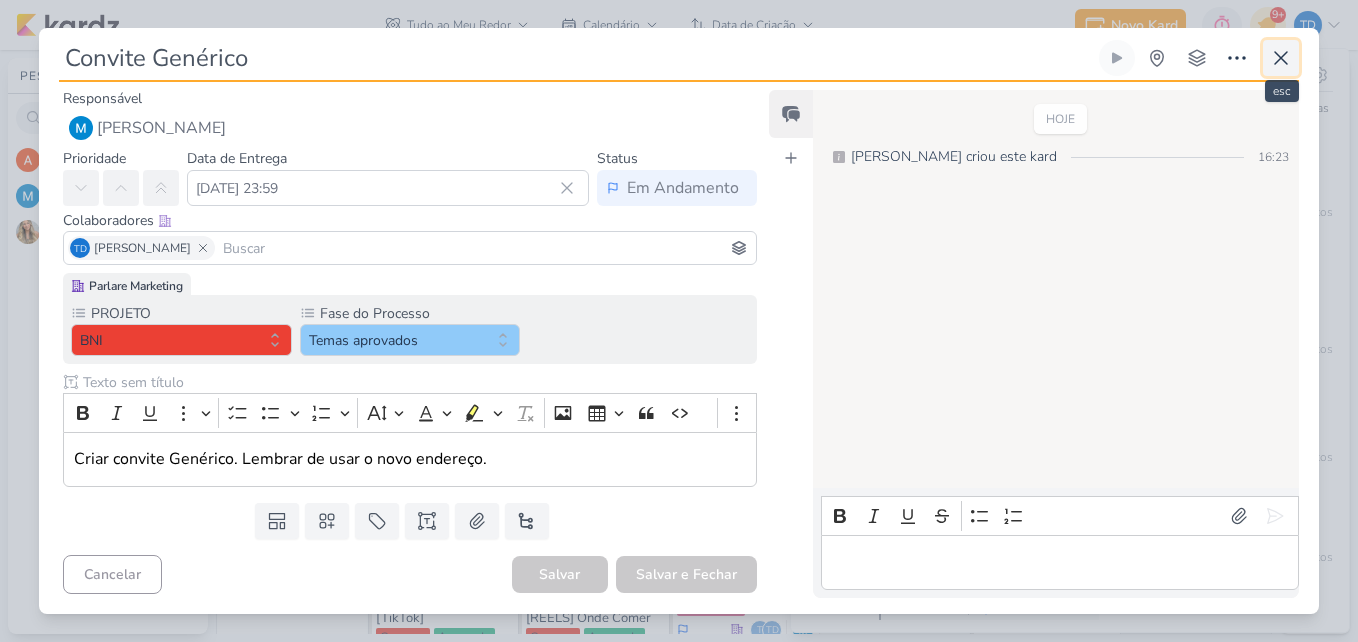 click at bounding box center [1281, 58] 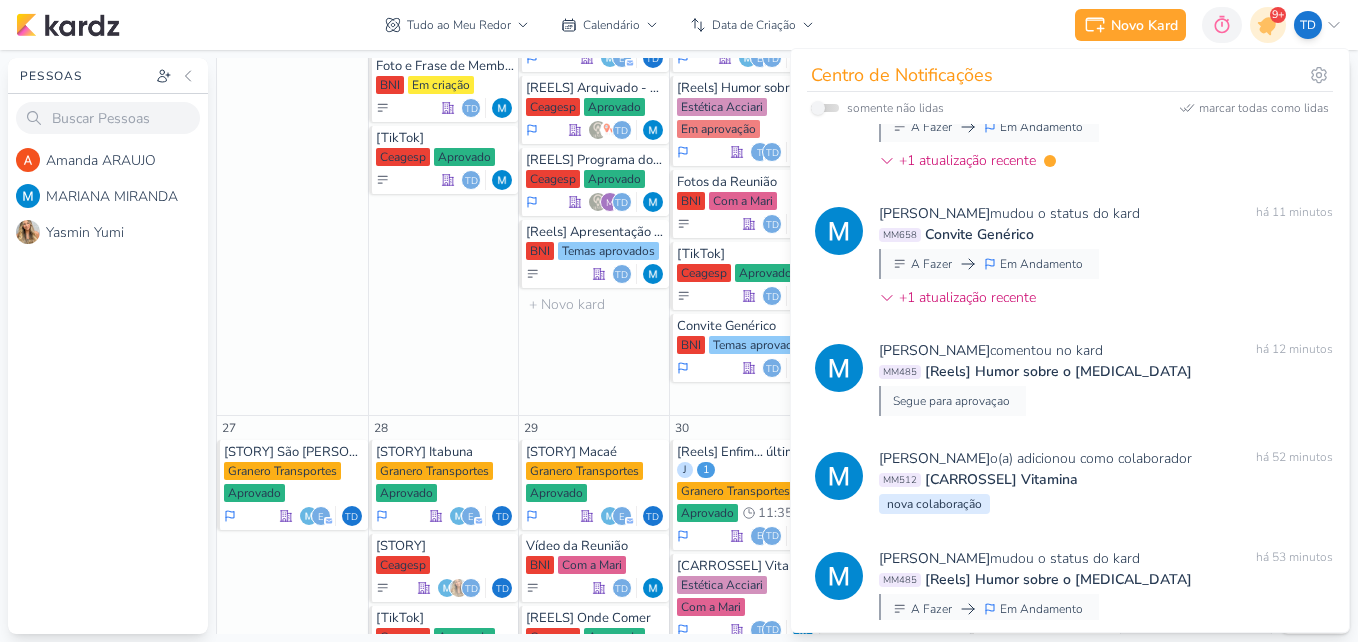 click on "22
[STORY] Juazeiro Do Norte
Granero Transportes
Aprovado
e" at bounding box center [593, 187] 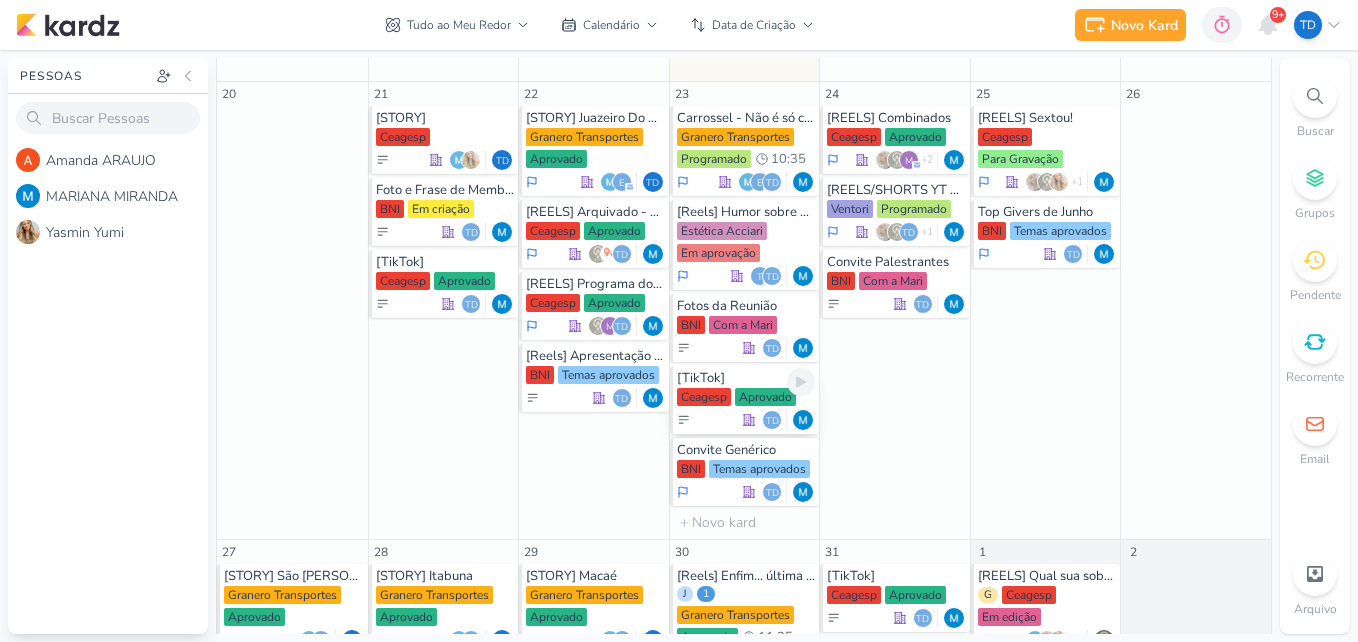 scroll, scrollTop: 953, scrollLeft: 0, axis: vertical 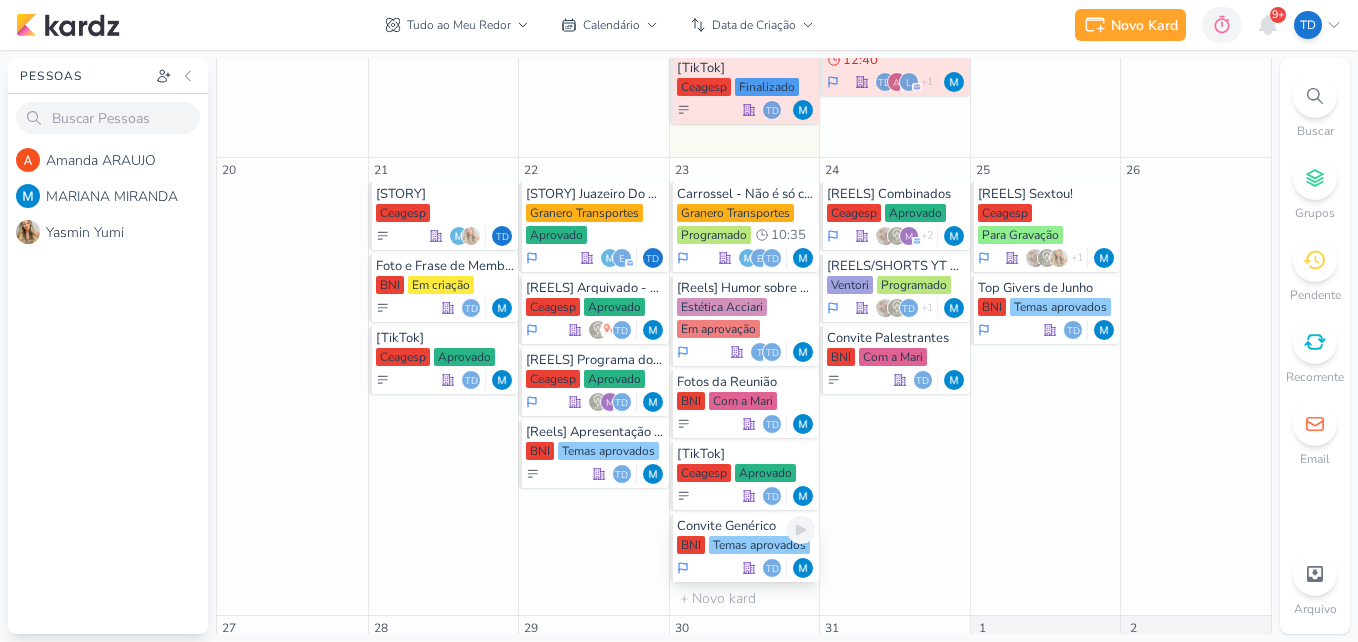 click on "Temas aprovados" at bounding box center [759, 545] 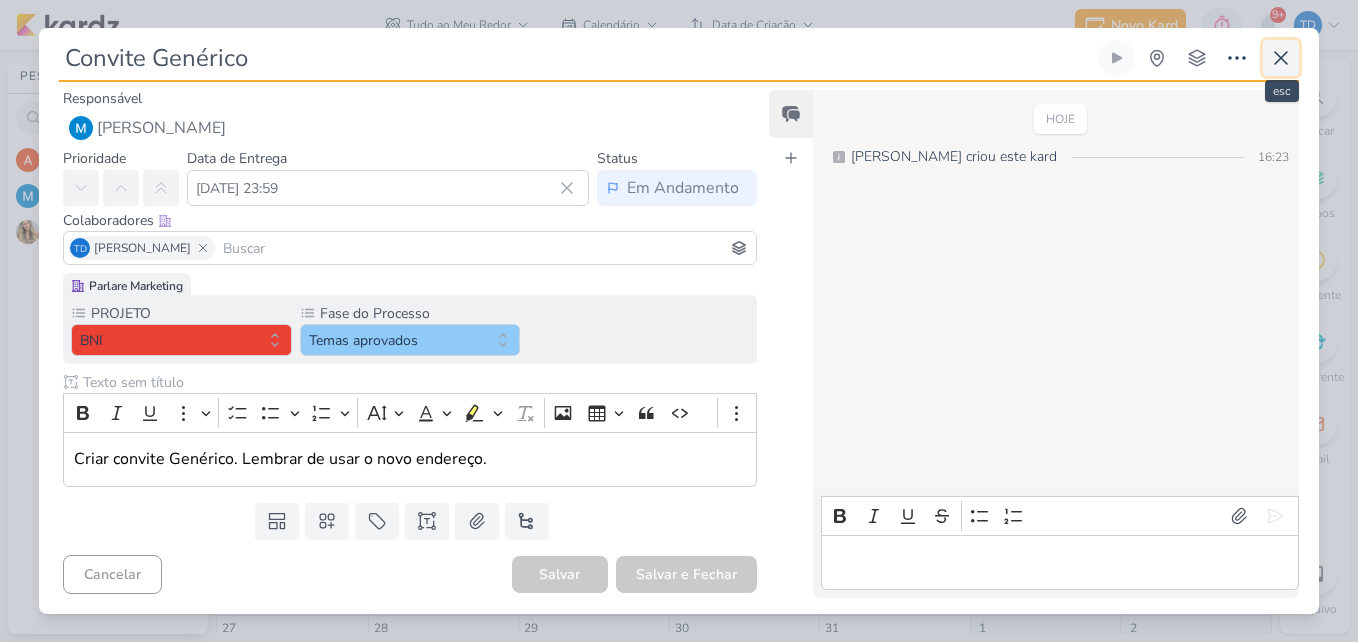 click 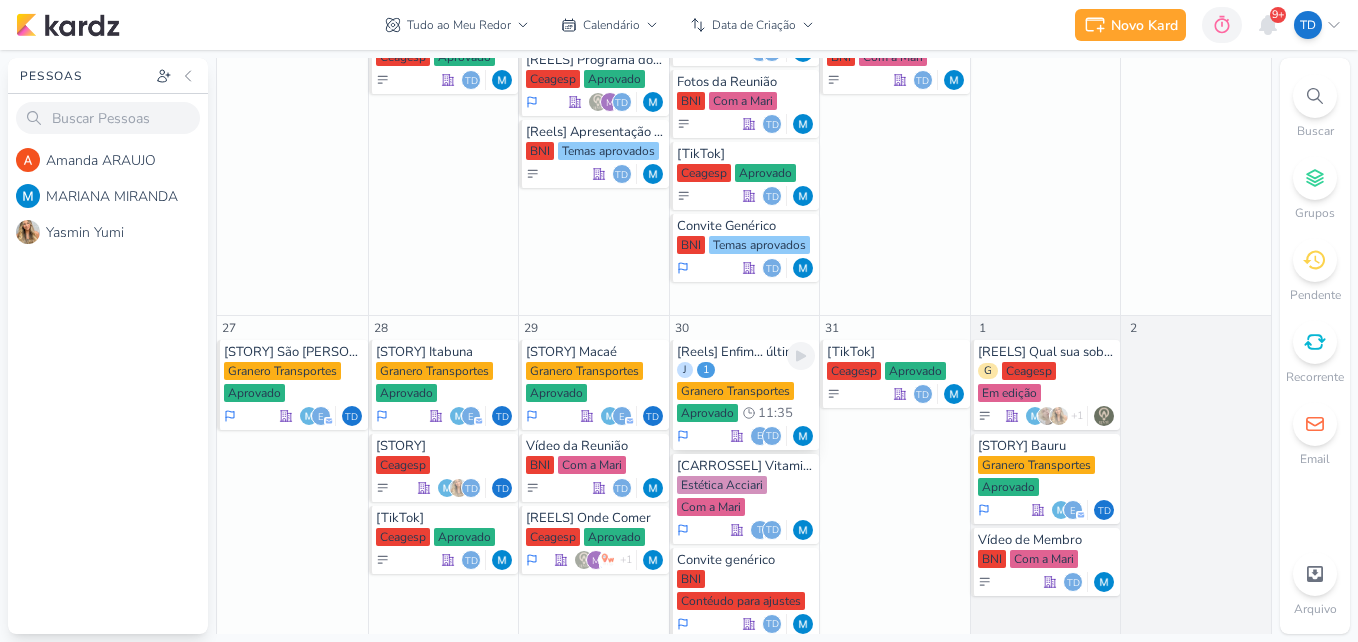 scroll, scrollTop: 1153, scrollLeft: 0, axis: vertical 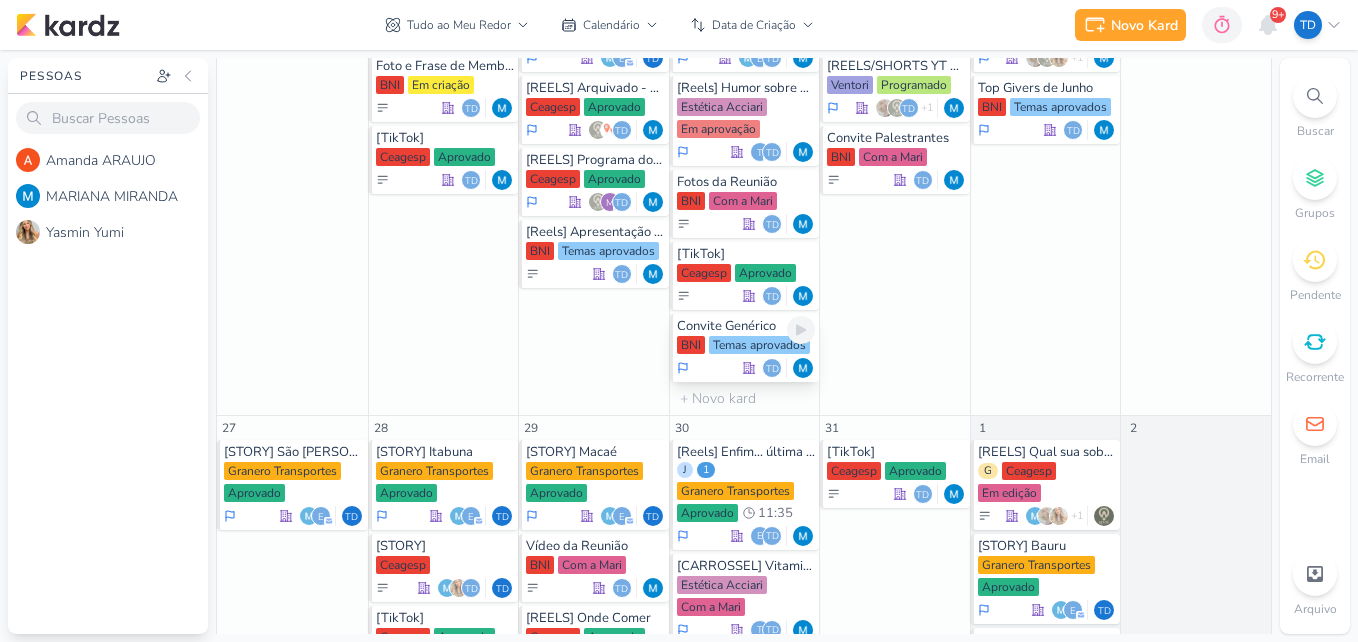 click on "Temas aprovados" at bounding box center [759, 345] 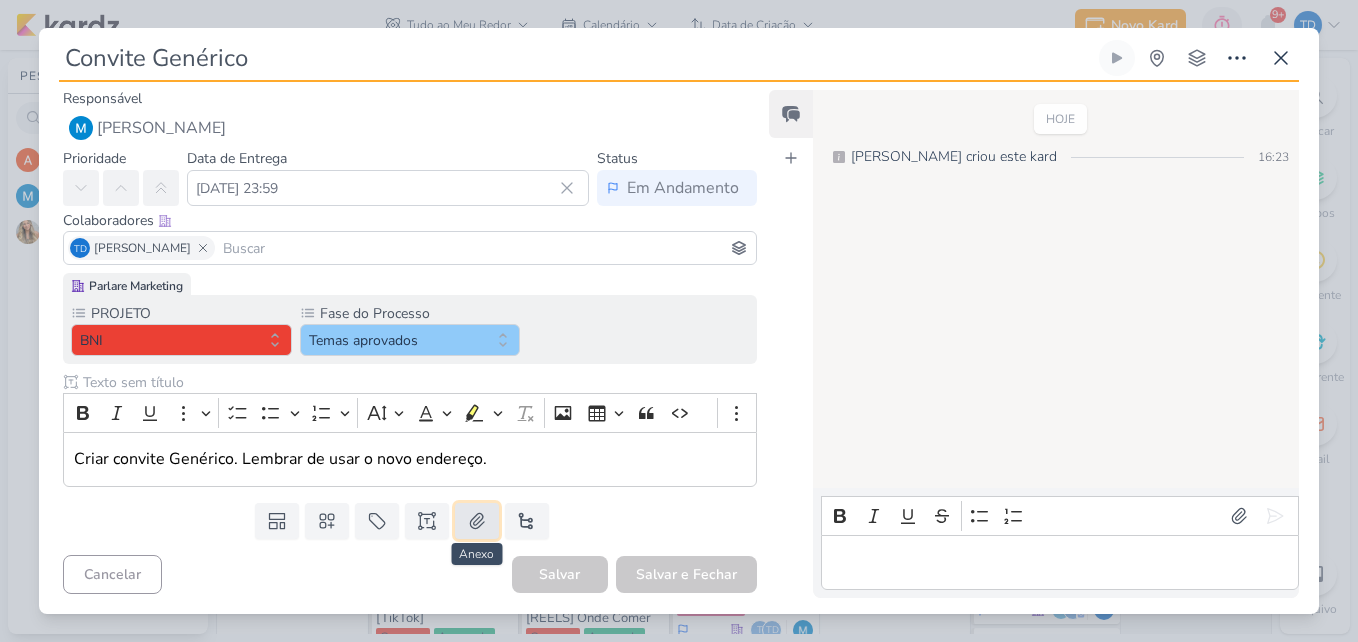 click at bounding box center (477, 521) 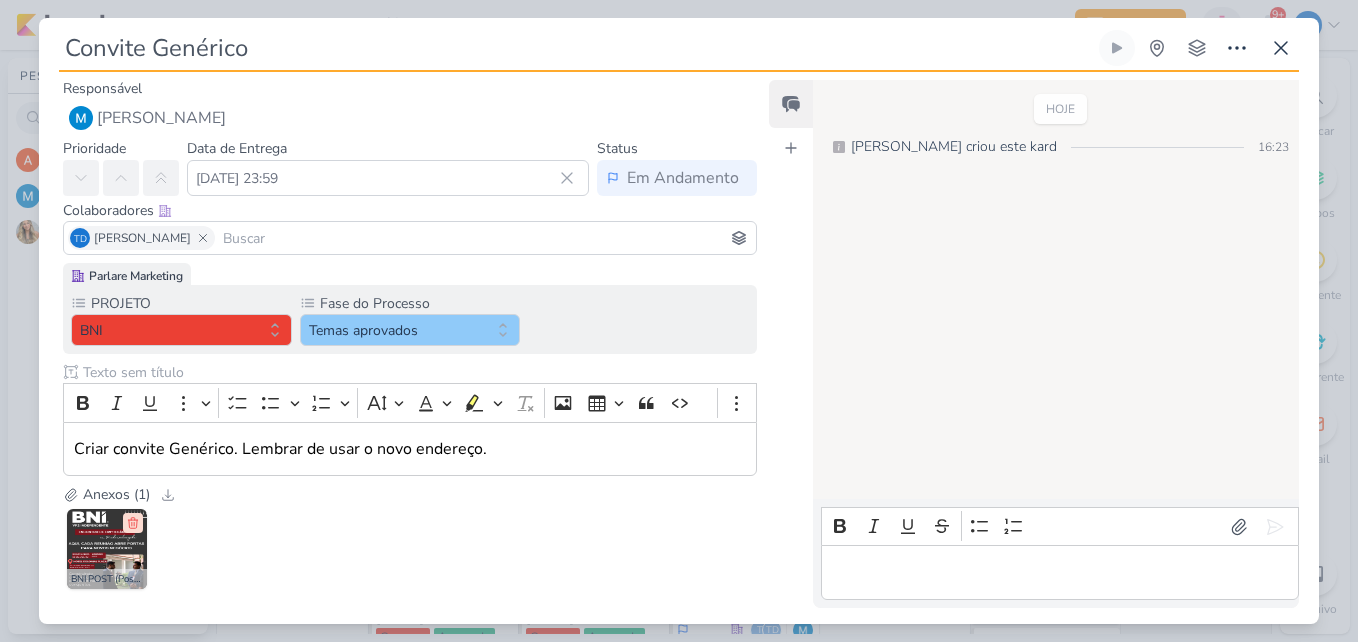 click 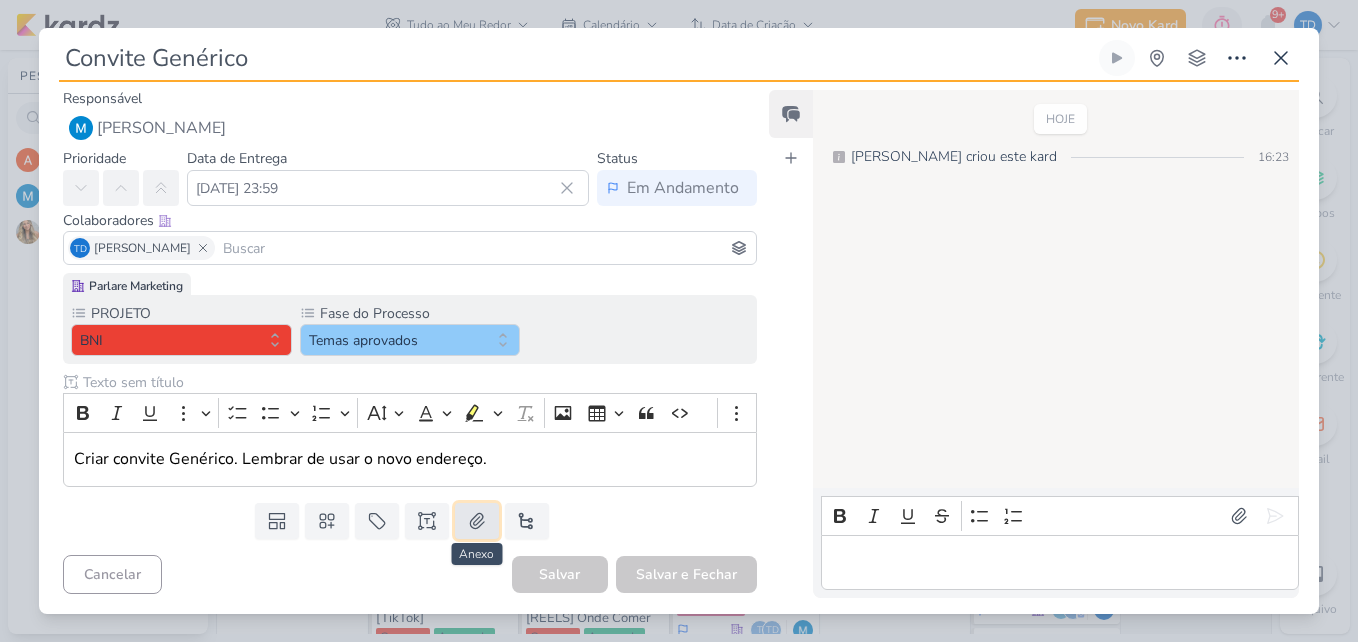 click 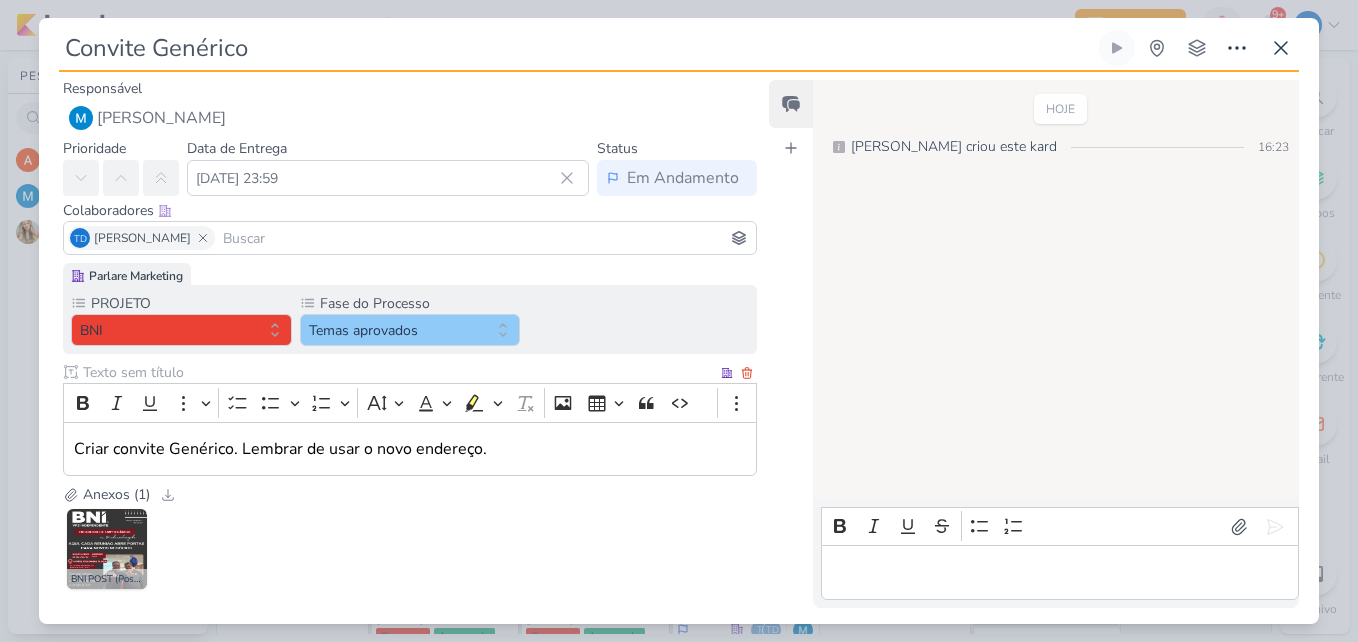 scroll, scrollTop: 96, scrollLeft: 0, axis: vertical 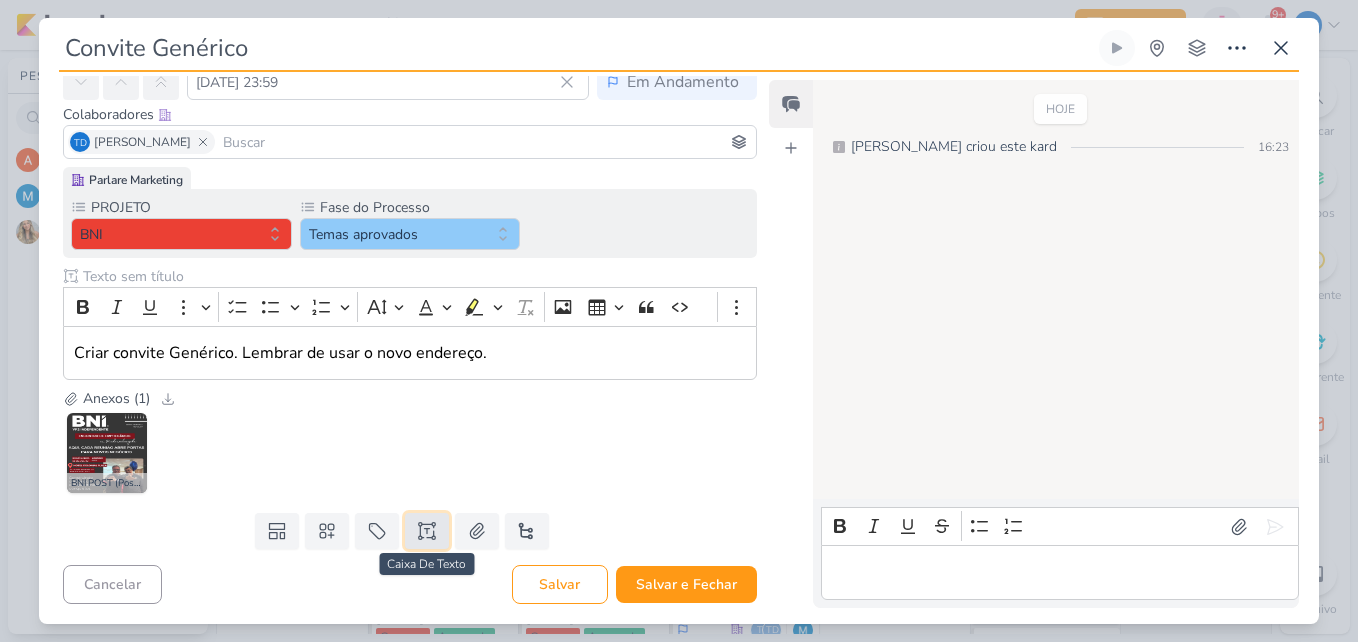 click 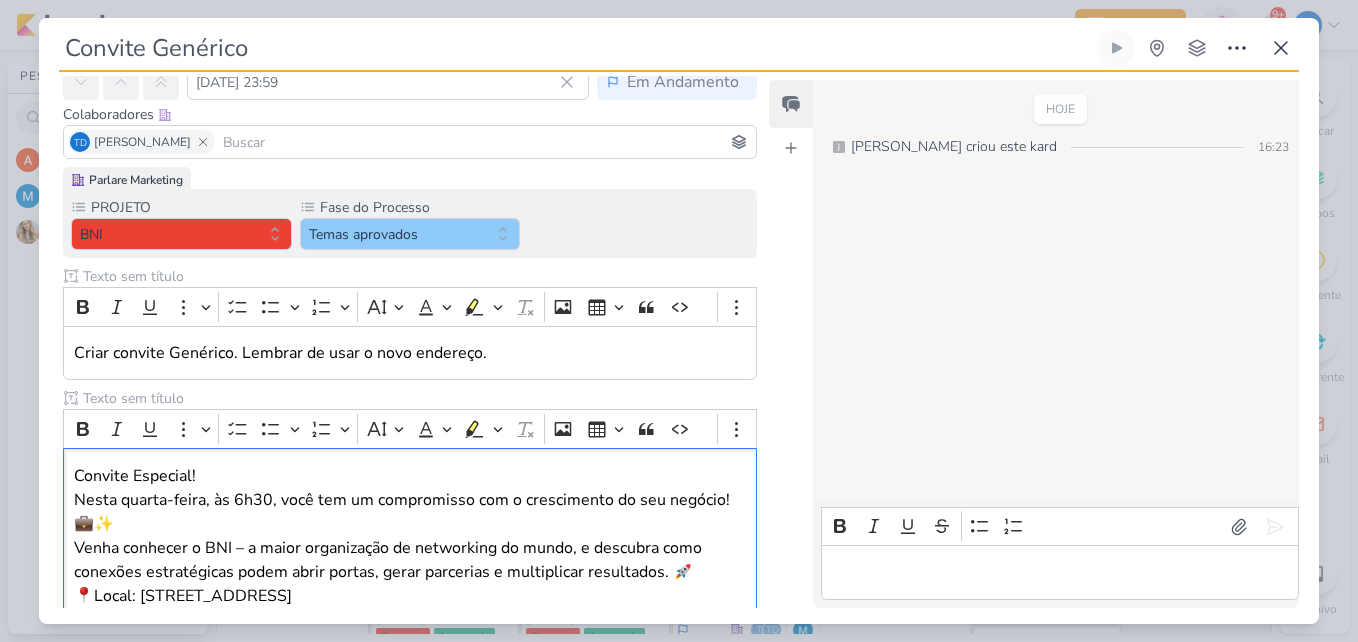 scroll, scrollTop: 264, scrollLeft: 0, axis: vertical 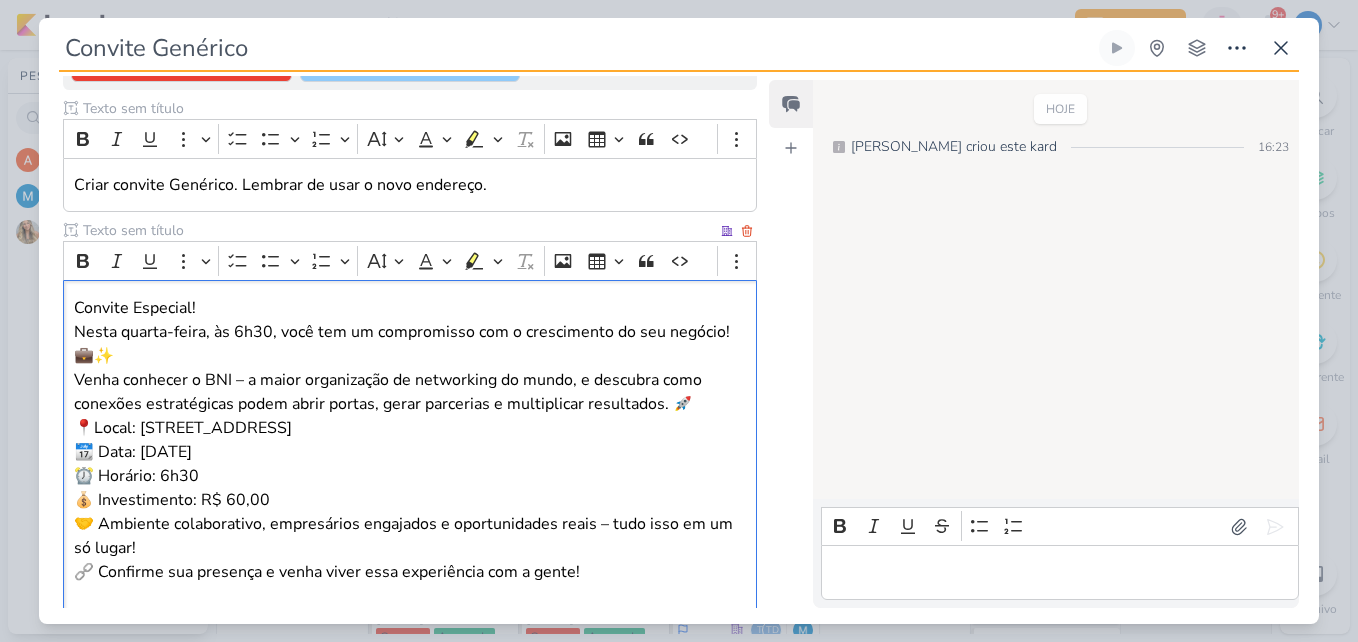 click on "Convite Especial! Nesta quarta-feira, às 6h30, você tem um compromisso com o crescimento do seu negócio! 💼✨" at bounding box center (410, 332) 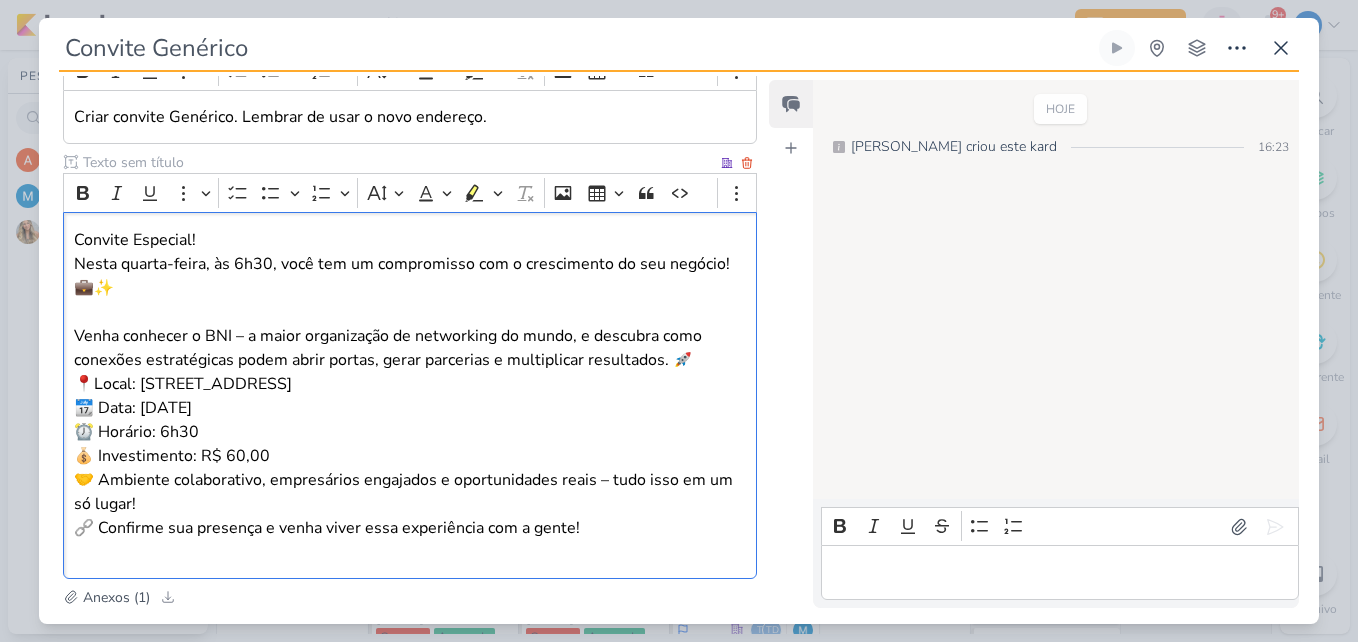 scroll, scrollTop: 364, scrollLeft: 0, axis: vertical 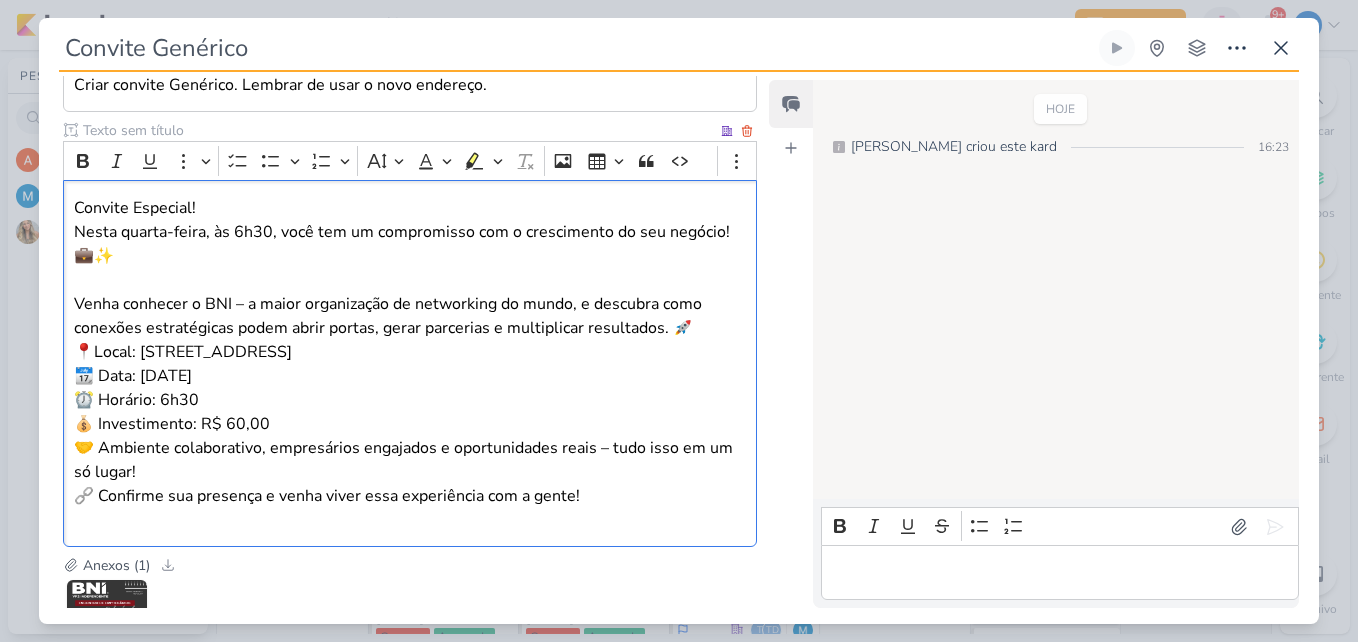 click on "Venha conhecer o BNI – a maior organização de networking do mundo, e descubra como conexões estratégicas podem abrir portas, gerar parcerias e multiplicar resultados. 🚀" at bounding box center [410, 316] 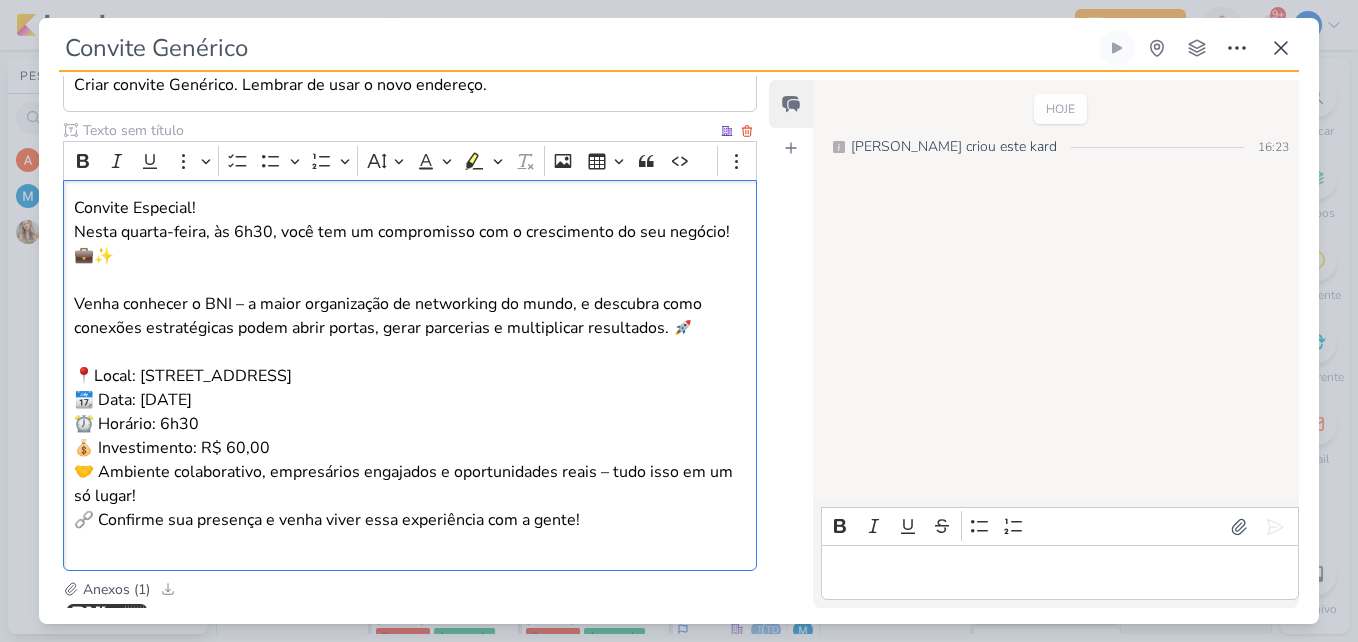 drag, startPoint x: 513, startPoint y: 376, endPoint x: 88, endPoint y: 382, distance: 425.04236 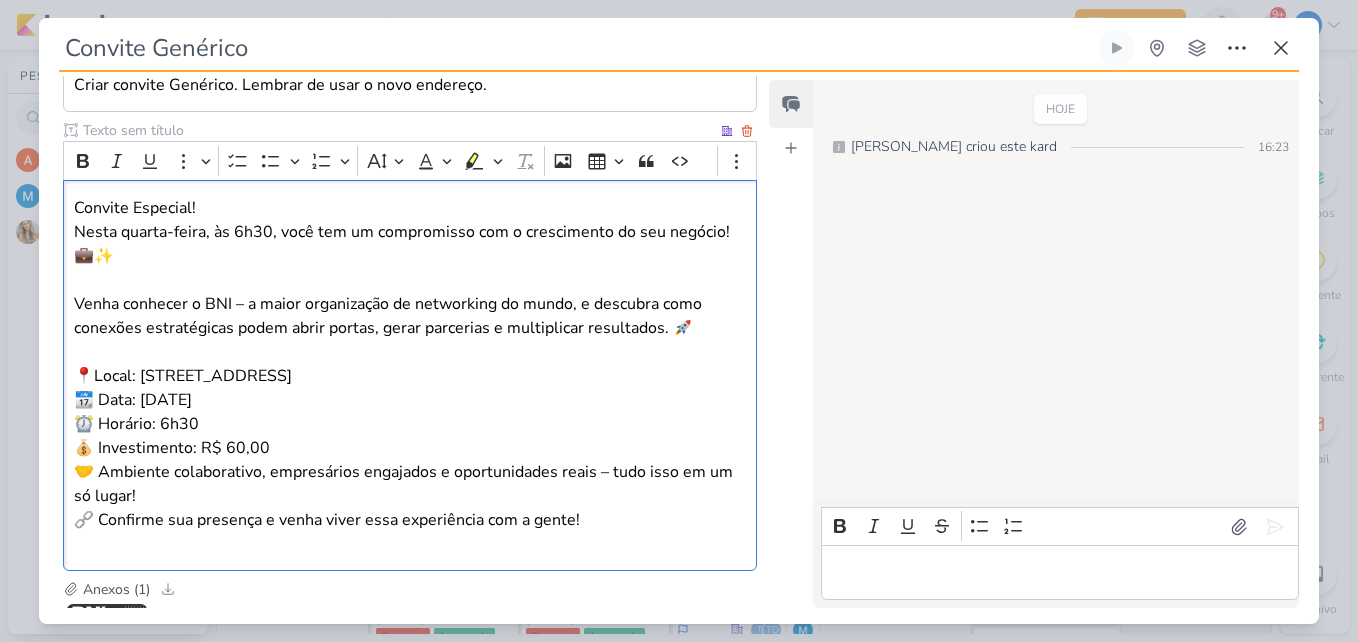 click on "📍Local: [STREET_ADDRESS] 📆 Data: [DATE] ⏰ Horário: 6h30 💰 Investimento: R$ 60,00" at bounding box center [410, 412] 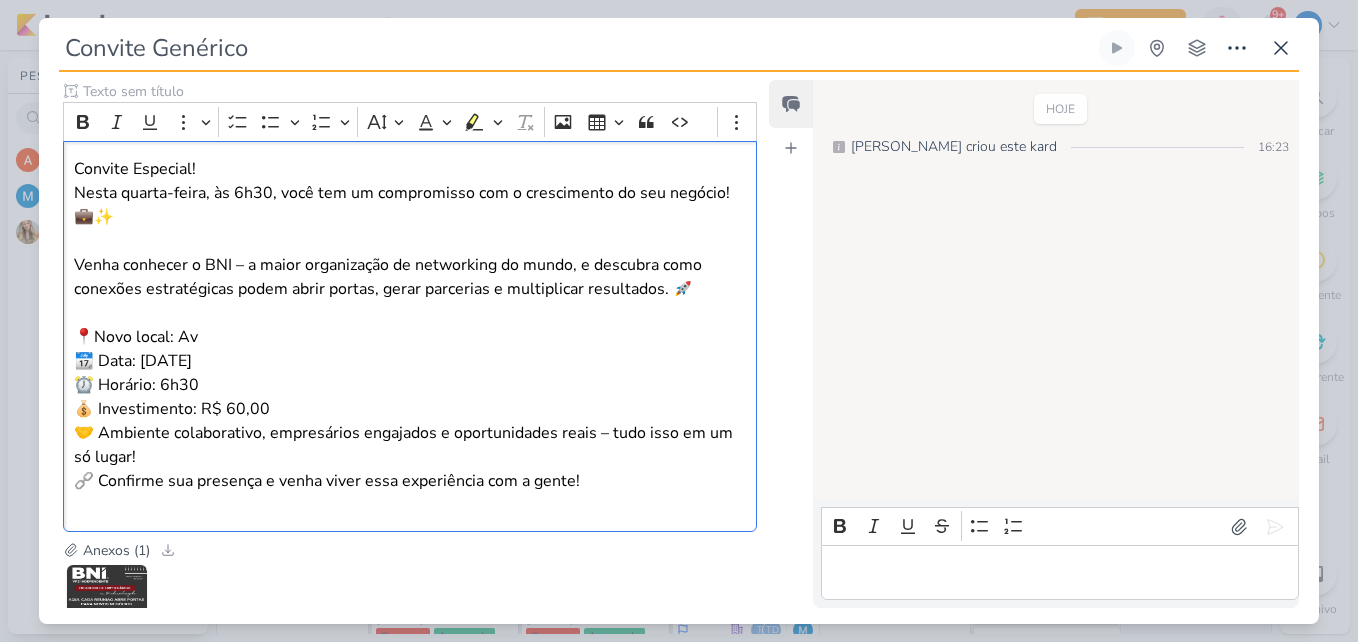 scroll, scrollTop: 555, scrollLeft: 0, axis: vertical 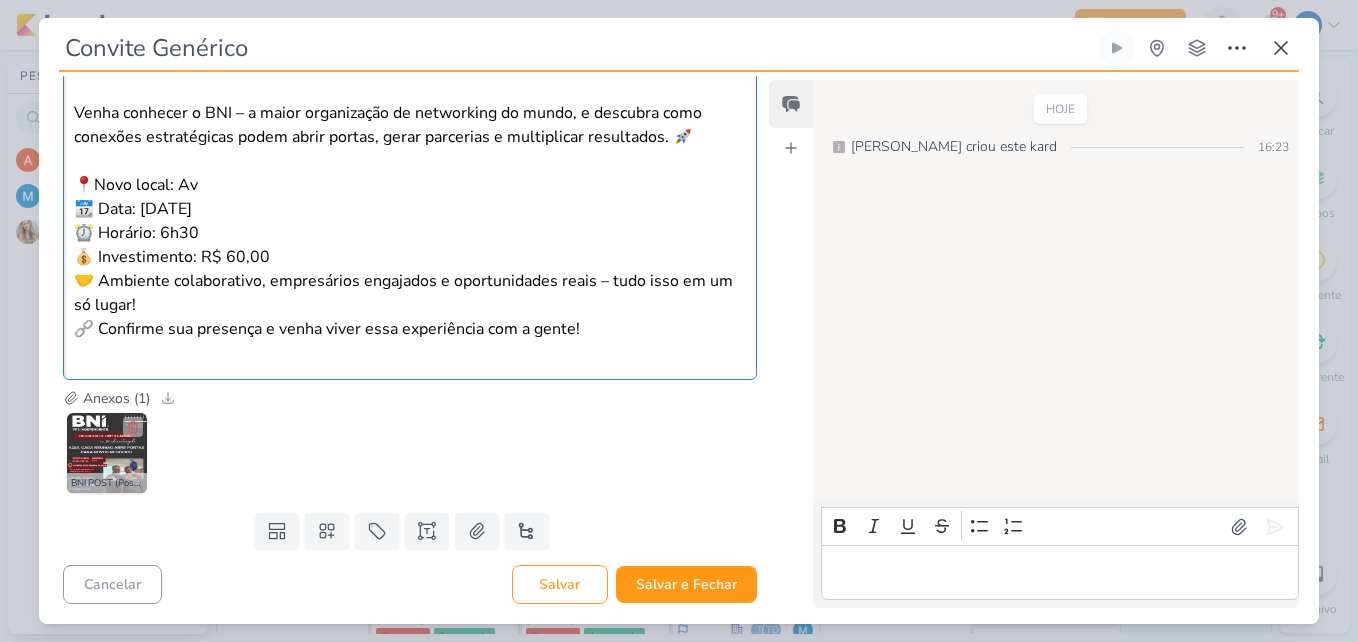 click at bounding box center (107, 453) 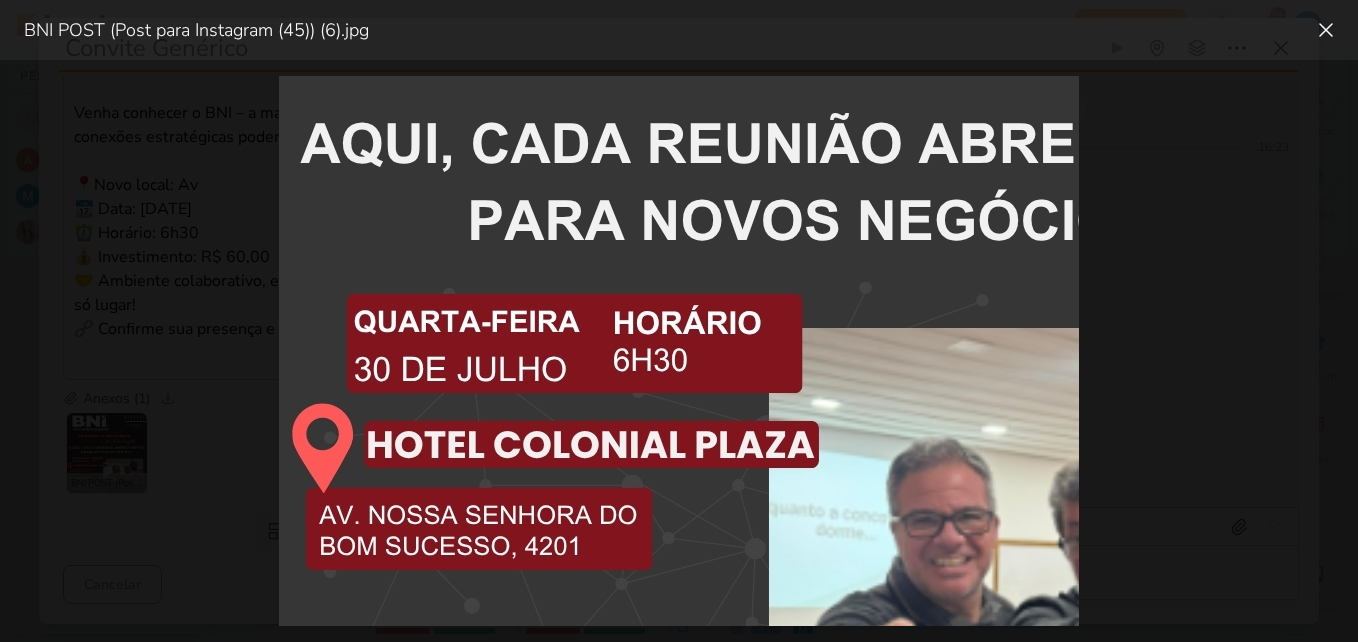 scroll, scrollTop: 515, scrollLeft: 0, axis: vertical 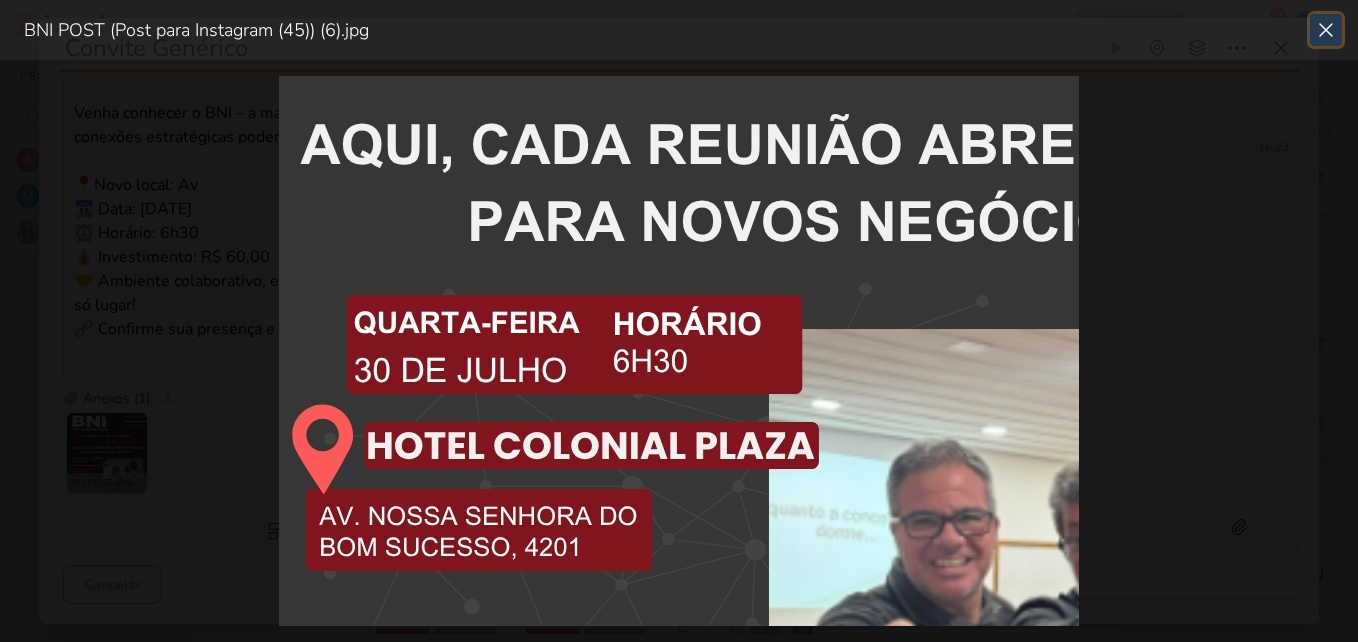 click 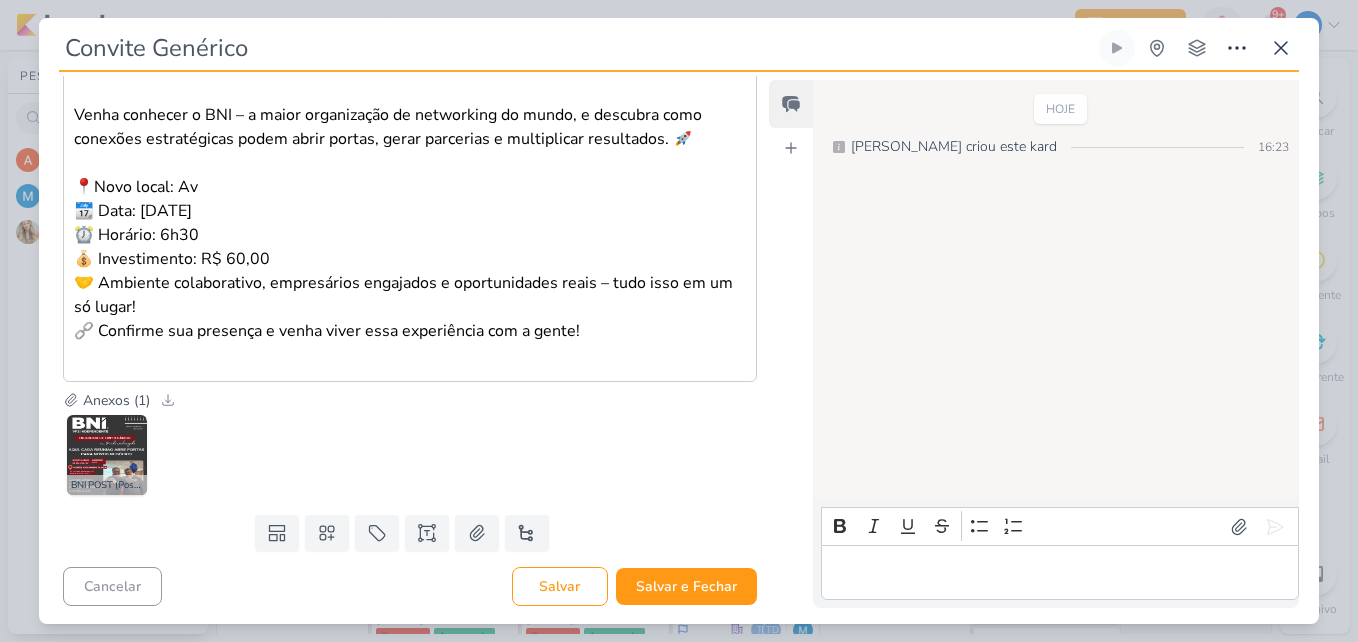 scroll, scrollTop: 555, scrollLeft: 0, axis: vertical 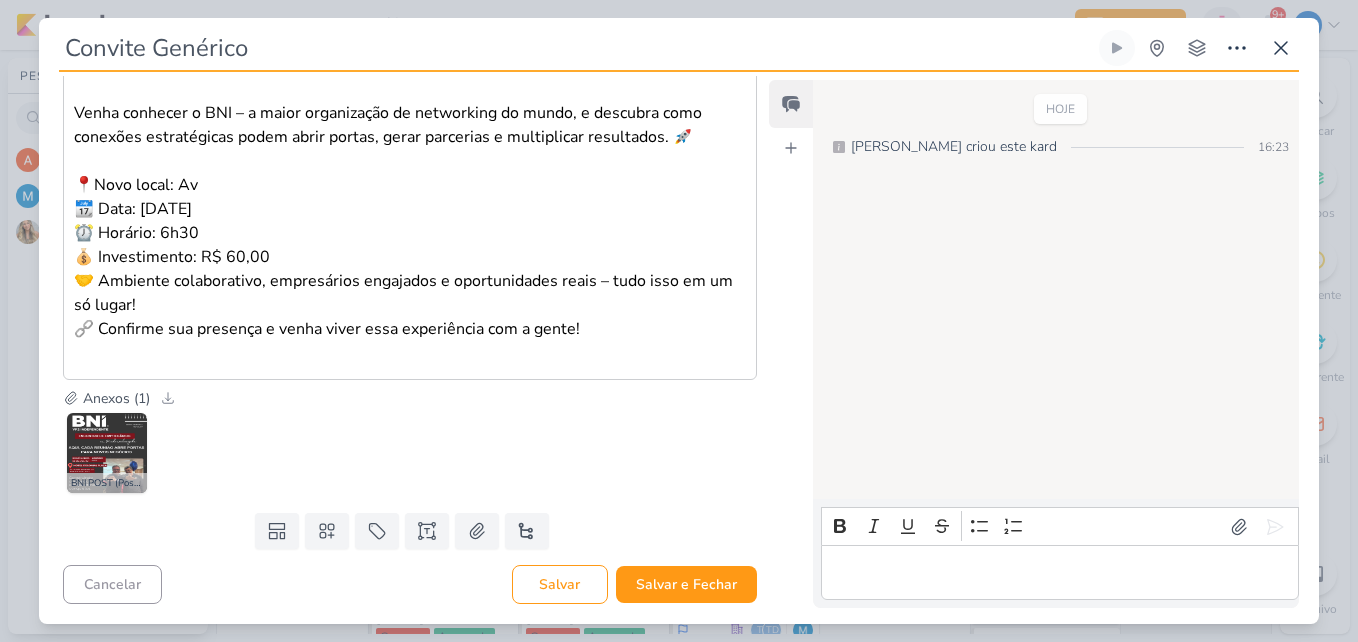 click on "📍Novo local: Av 📆 Data: [DATE] ⏰ Horário: 6h30 💰 Investimento: R$ 60,00" at bounding box center (410, 221) 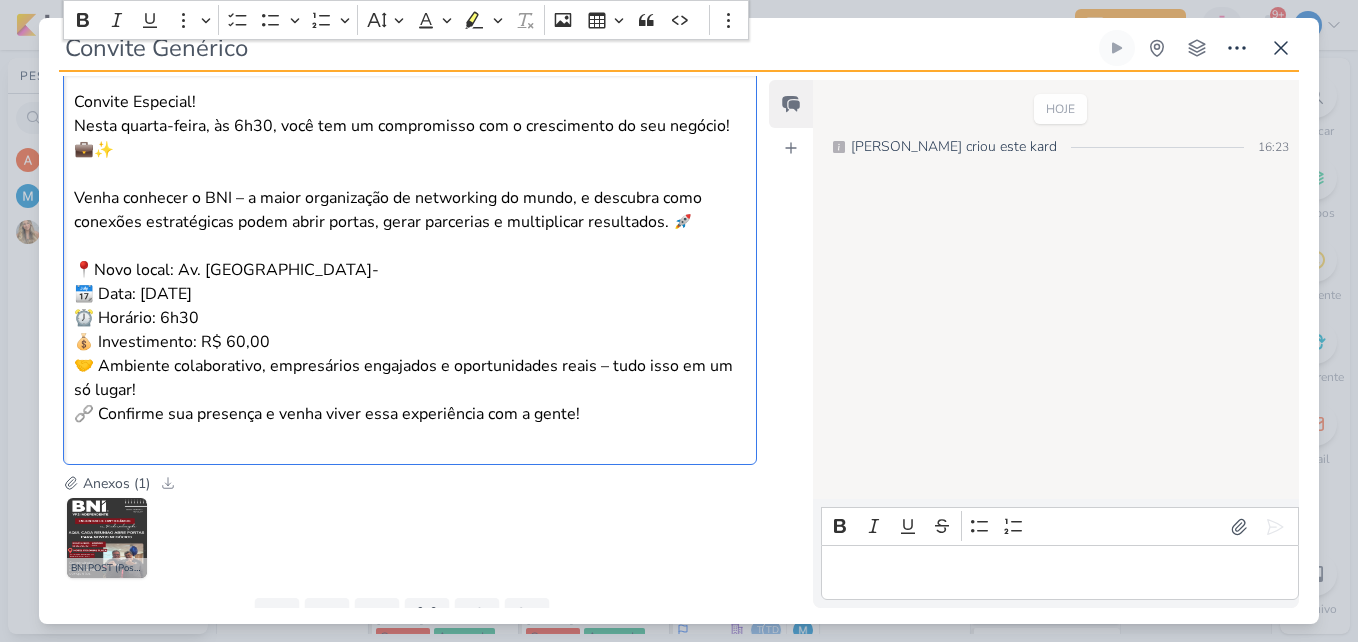 scroll, scrollTop: 555, scrollLeft: 0, axis: vertical 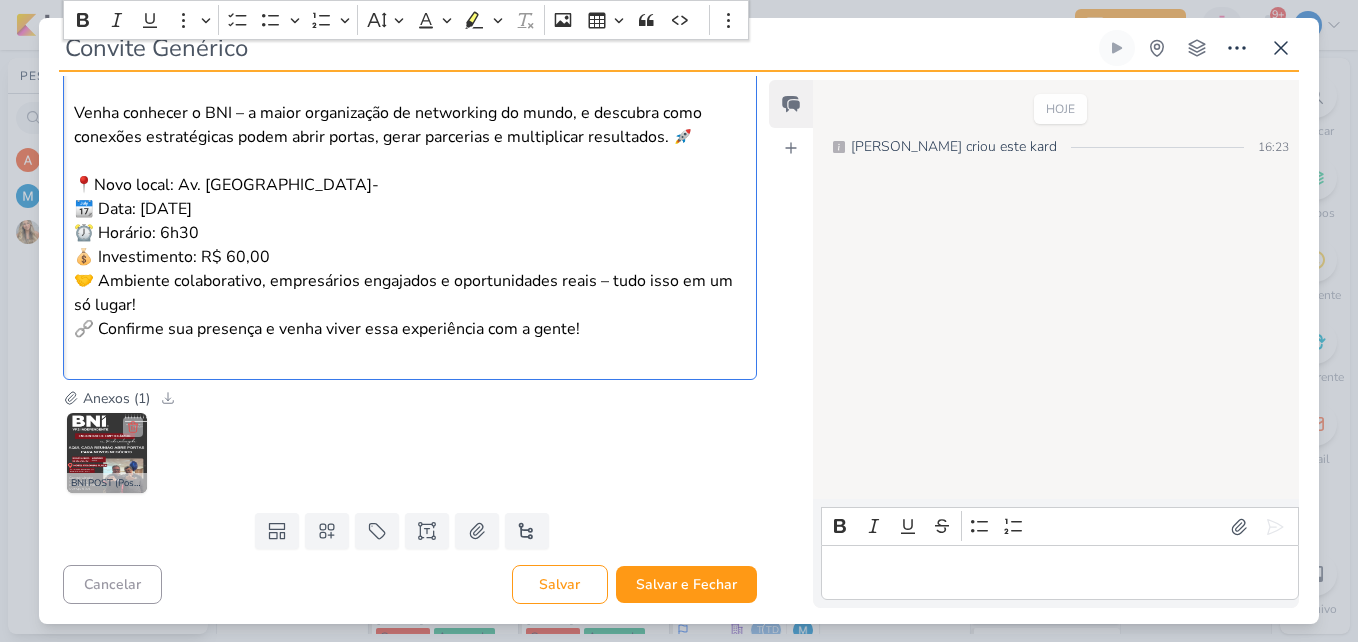 click at bounding box center (107, 453) 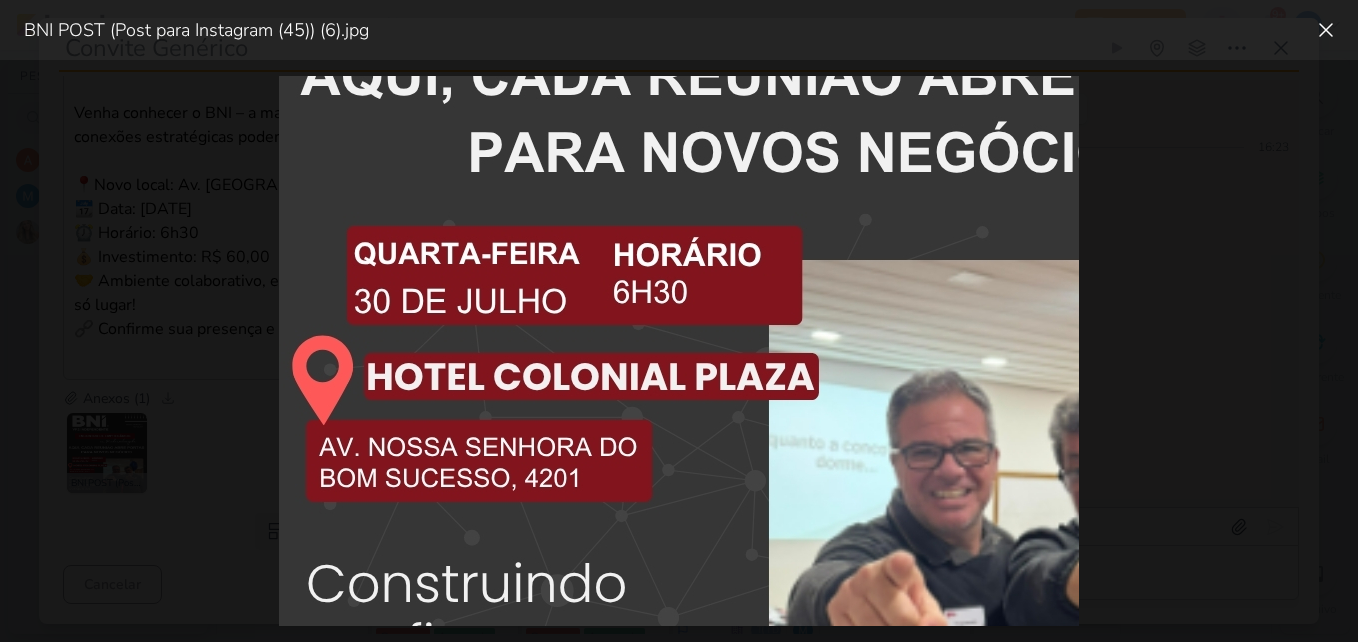 scroll, scrollTop: 700, scrollLeft: 0, axis: vertical 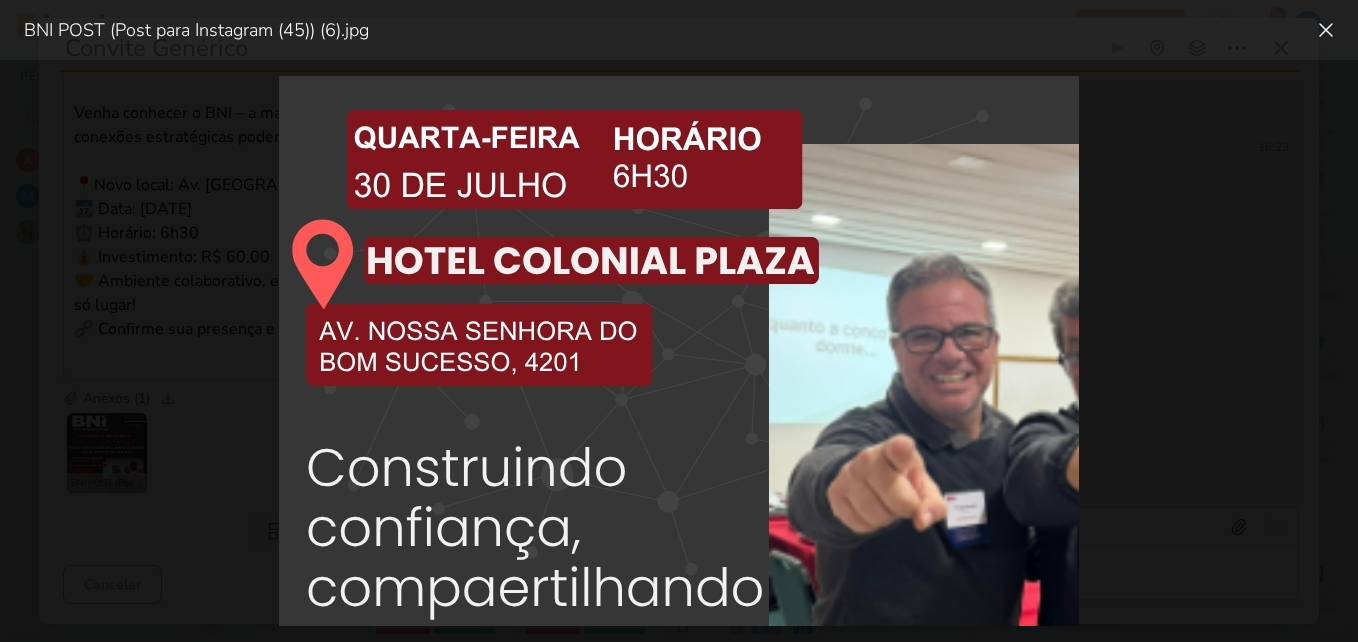 click at bounding box center (679, 351) 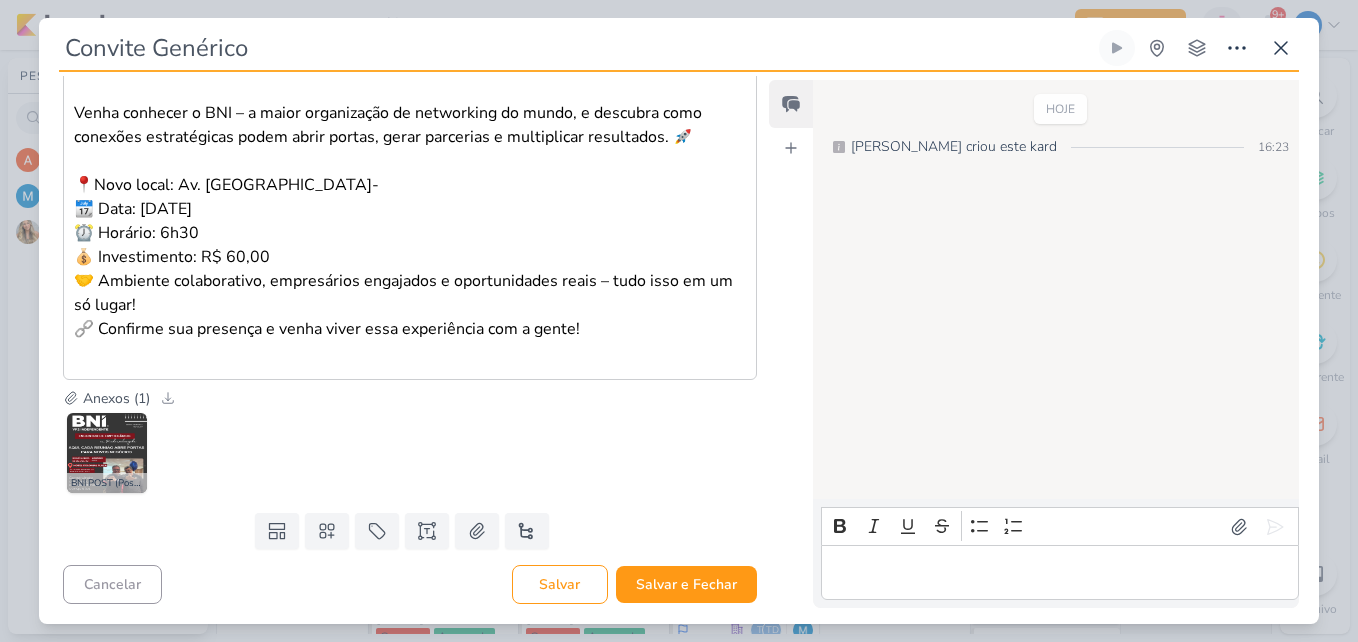 click on "📍Novo local: Av. Nossa senhora do bom sucesso- 📆 Data: [DATE] ⏰ Horário: 6h30 💰 Investimento: R$ 60,00" at bounding box center (410, 221) 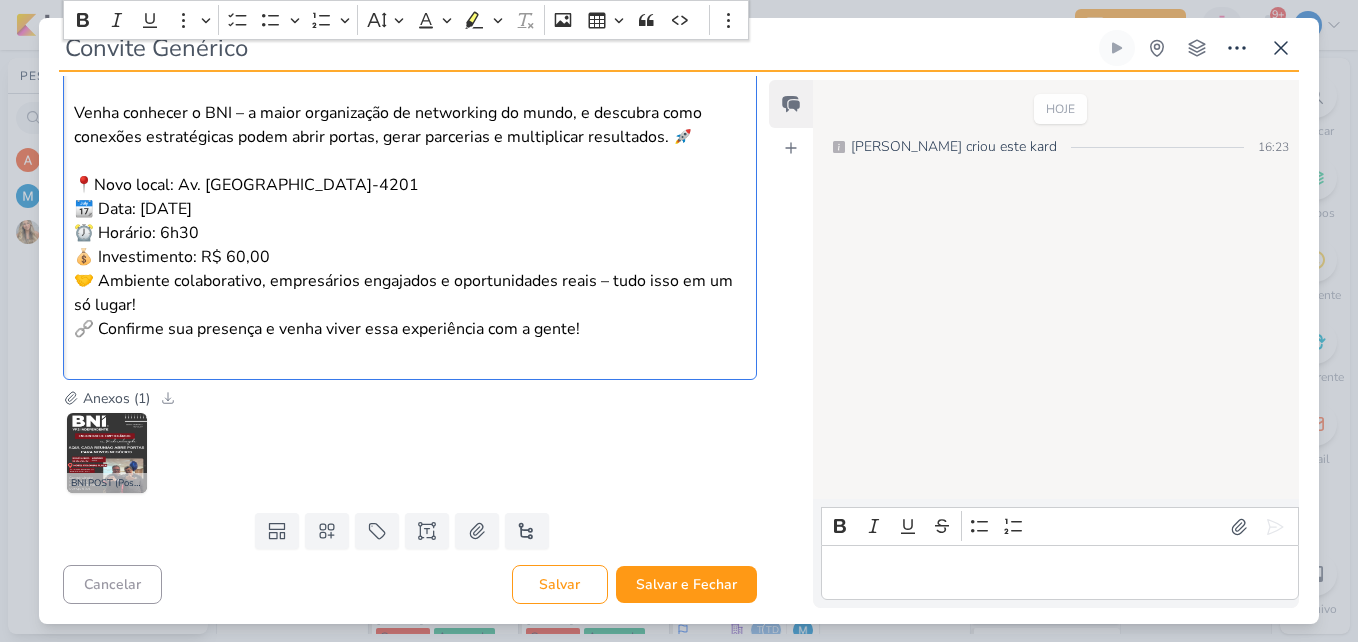 click on "📍Novo local: Av. Nossa senhora do bom sucesso-4201 📆 Data: [DATE] ⏰ Horário: 6h30 💰 Investimento: R$ 60,00" at bounding box center (410, 221) 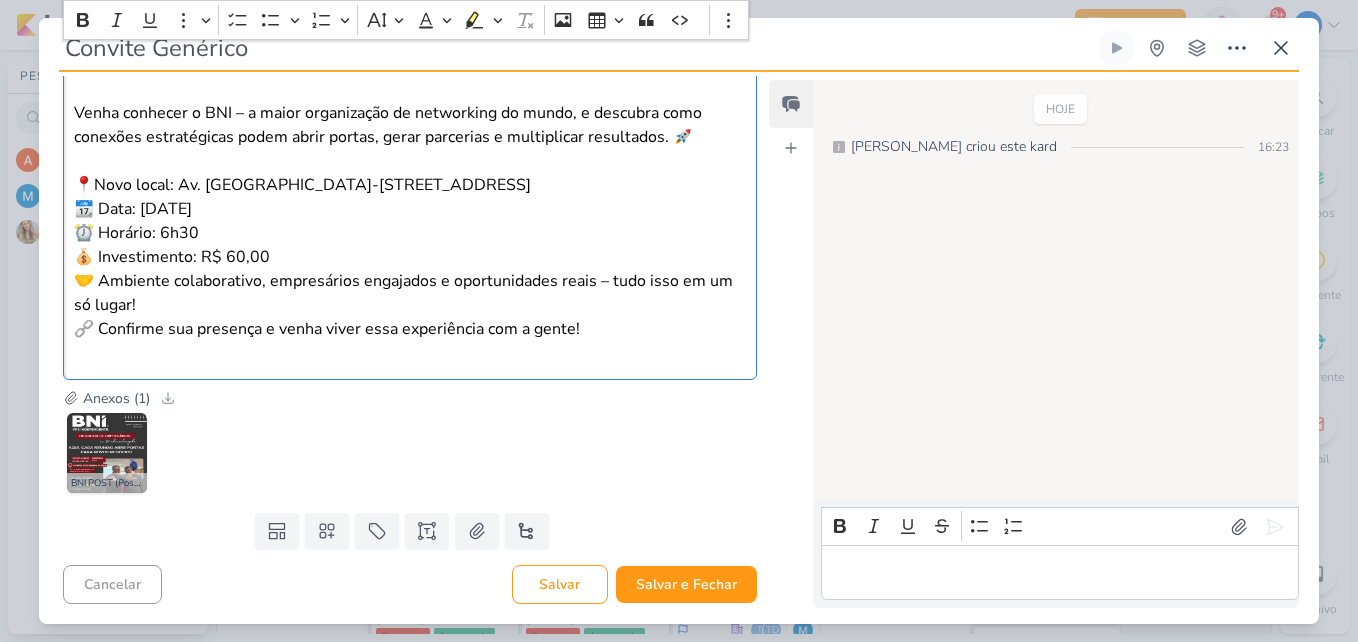click on "📍Novo local: Av. [GEOGRAPHIC_DATA]-[GEOGRAPHIC_DATA]  📆 Data: [DATE] ⏰ Horário: 6h30 💰 Investimento: R$ 60,00" at bounding box center [410, 221] 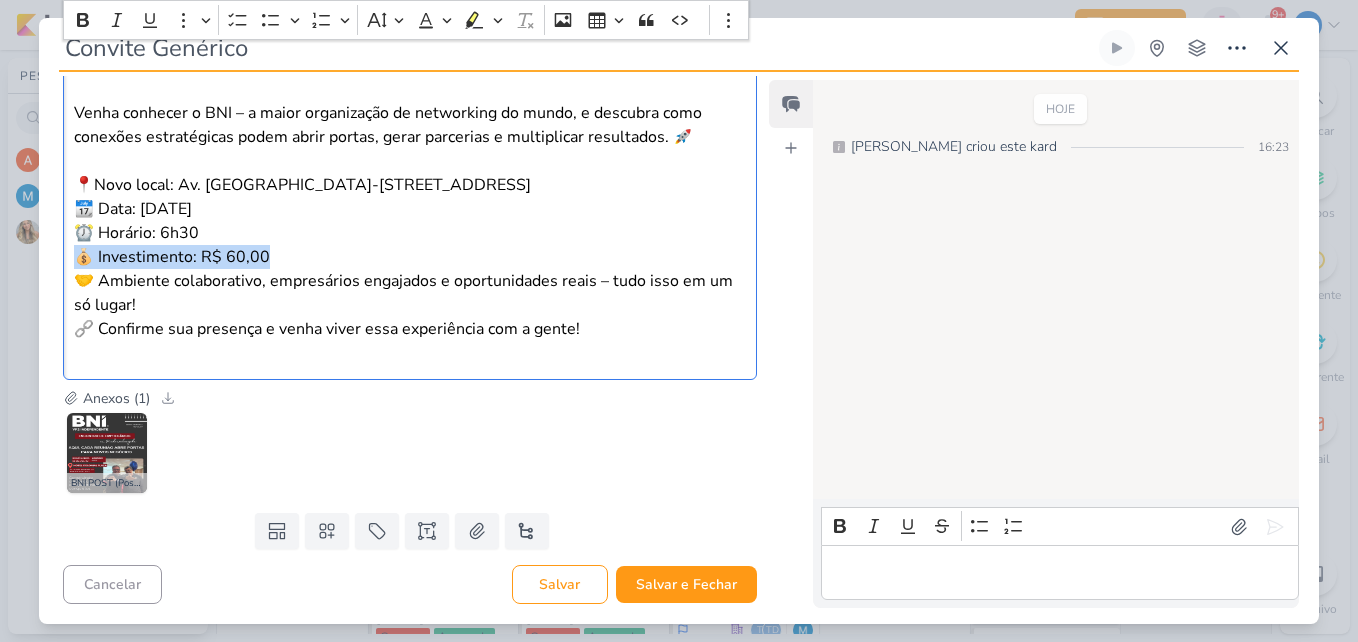 drag, startPoint x: 74, startPoint y: 250, endPoint x: 292, endPoint y: 265, distance: 218.51544 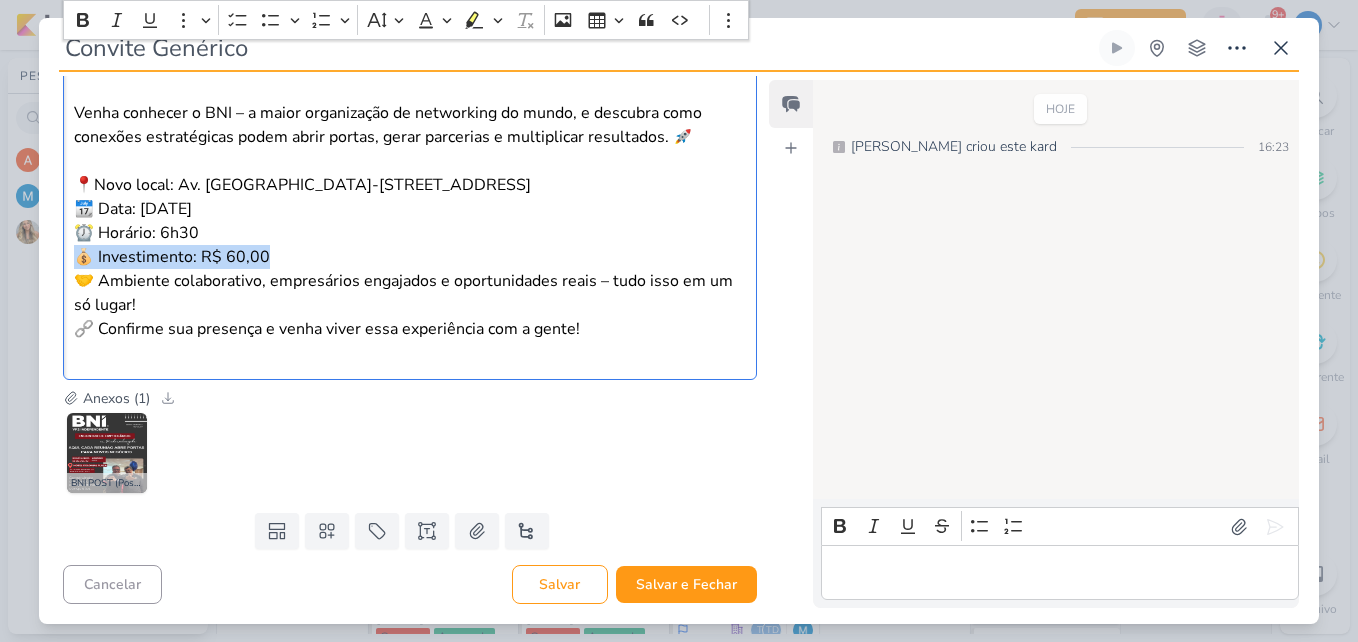 click on "📍Novo local: Av. [GEOGRAPHIC_DATA]-[GEOGRAPHIC_DATA]  📆 Data: [DATE] ⏰ Horário: 6h30 💰 Investimento: R$ 60,00" at bounding box center [410, 221] 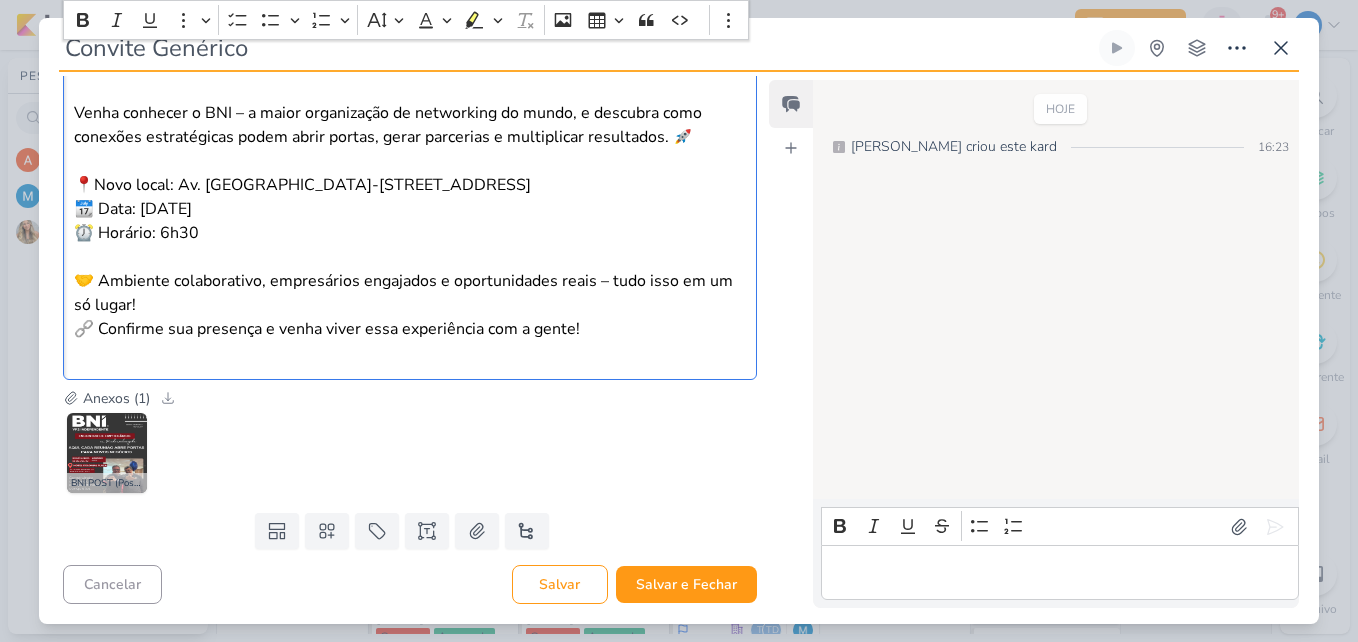 click on "🔗 Confirme sua presença e venha viver essa experiência com a gente!" at bounding box center (410, 341) 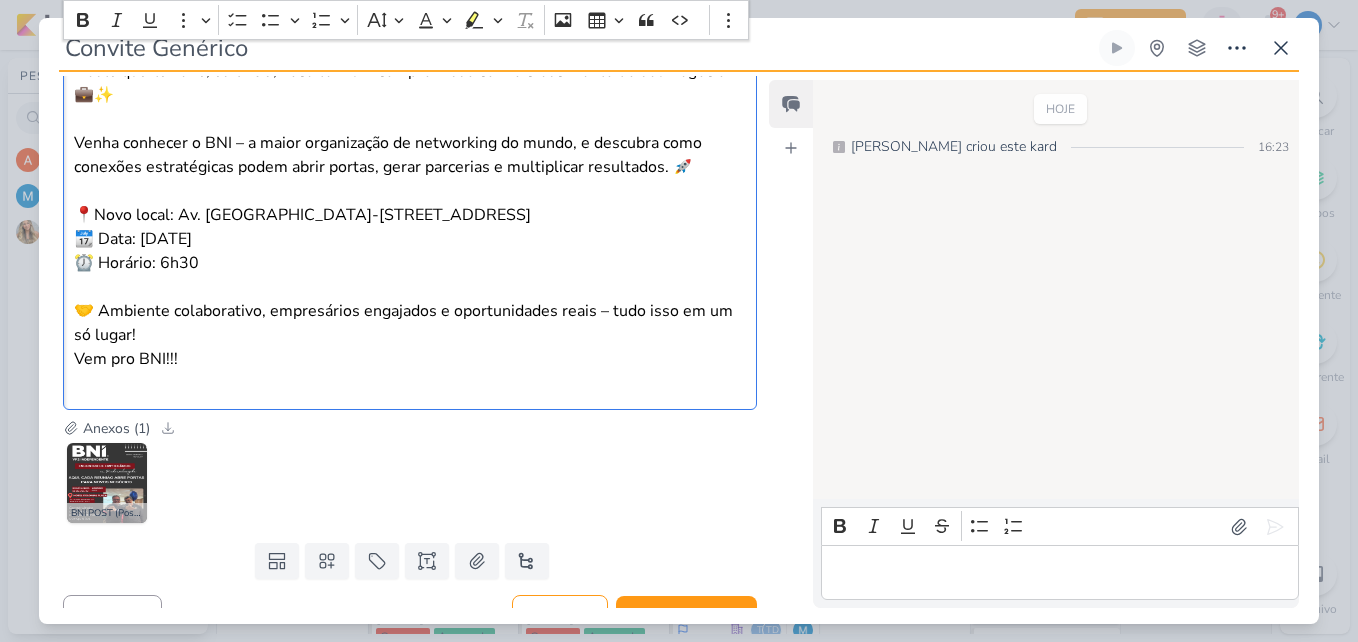 scroll, scrollTop: 555, scrollLeft: 0, axis: vertical 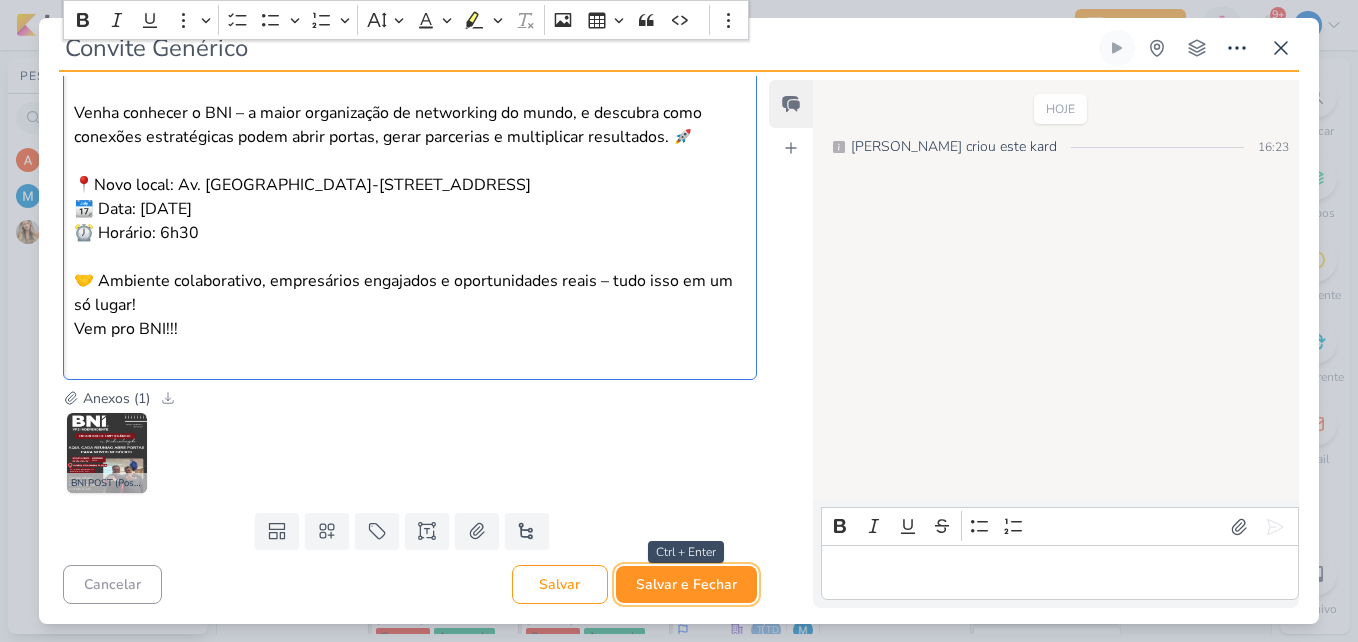 click on "Salvar e Fechar" at bounding box center (686, 584) 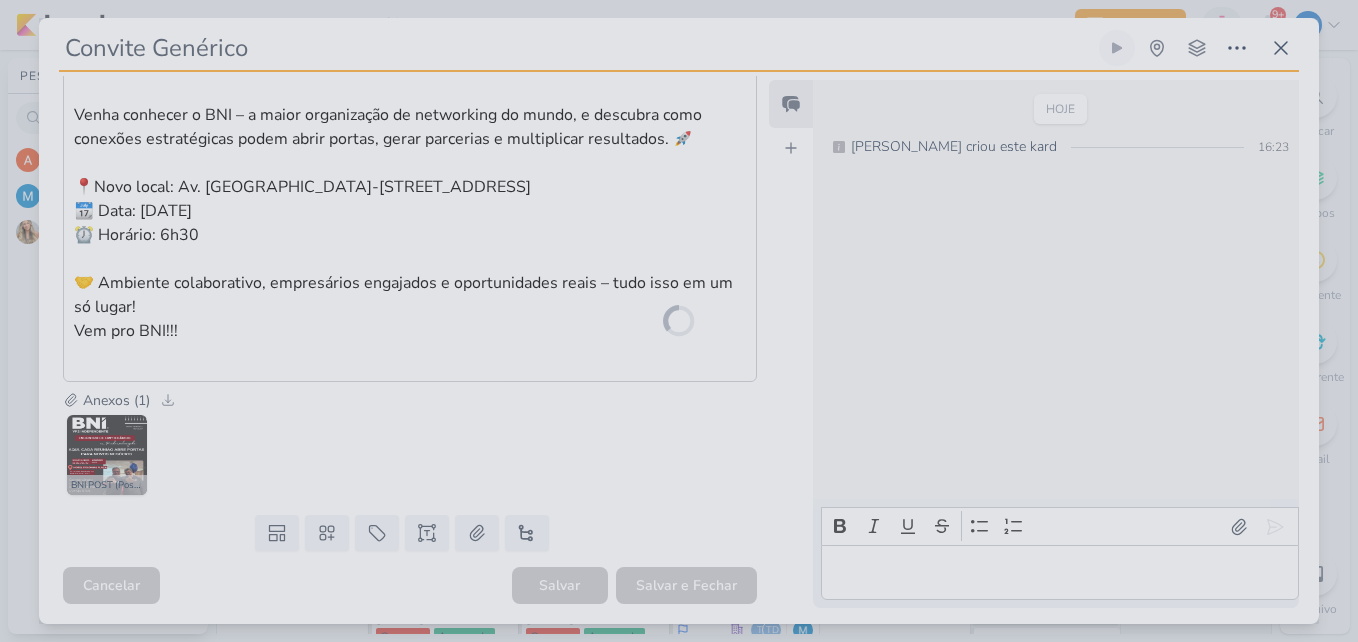 scroll, scrollTop: 553, scrollLeft: 0, axis: vertical 